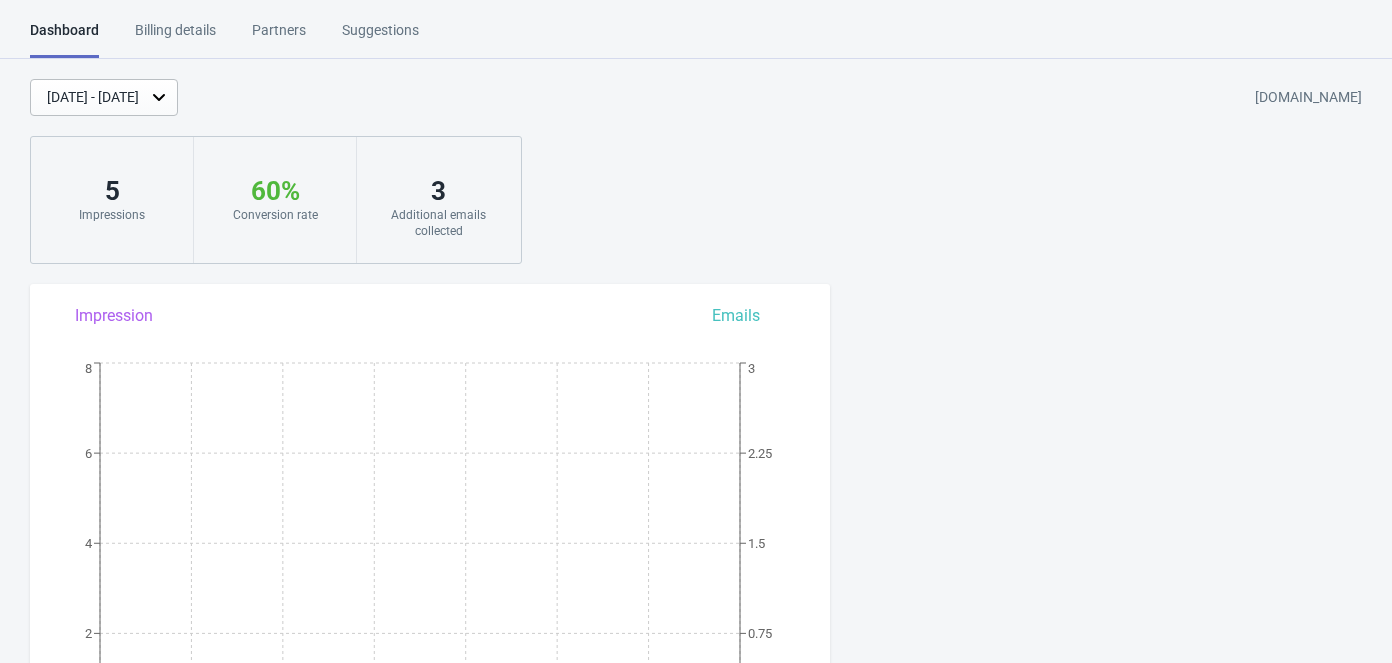 scroll, scrollTop: 0, scrollLeft: 0, axis: both 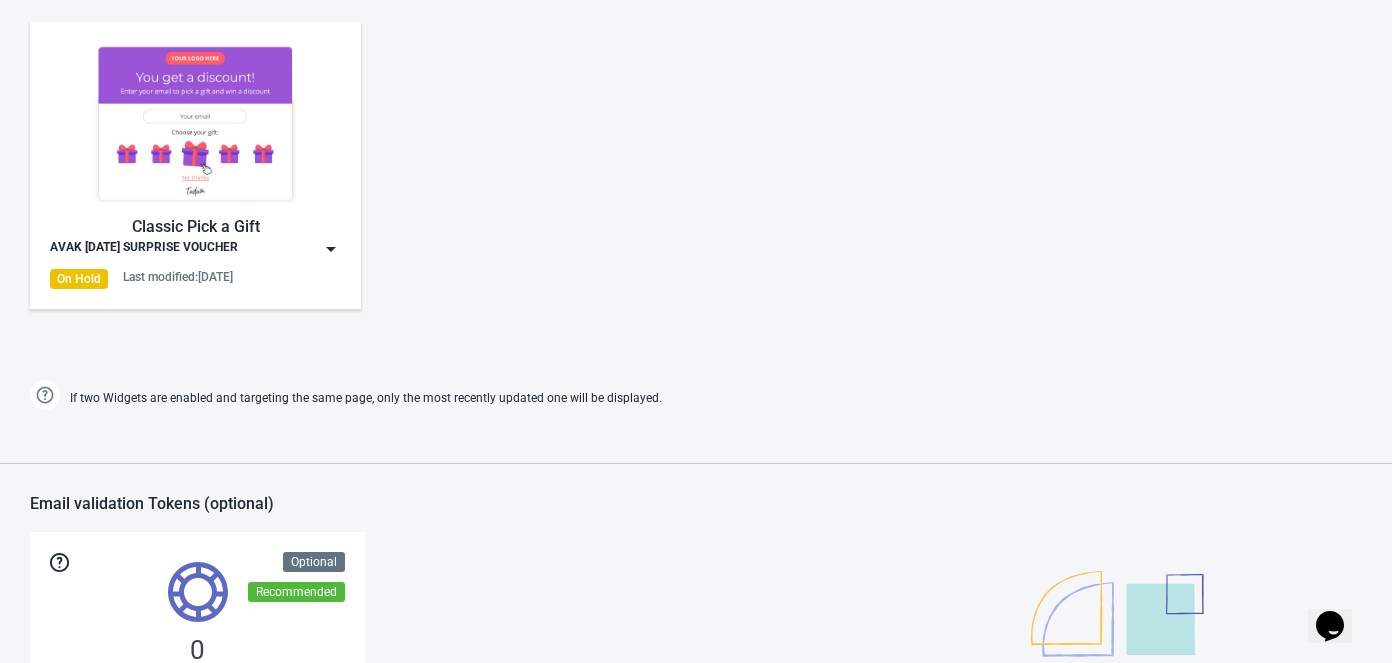 click at bounding box center [195, 123] 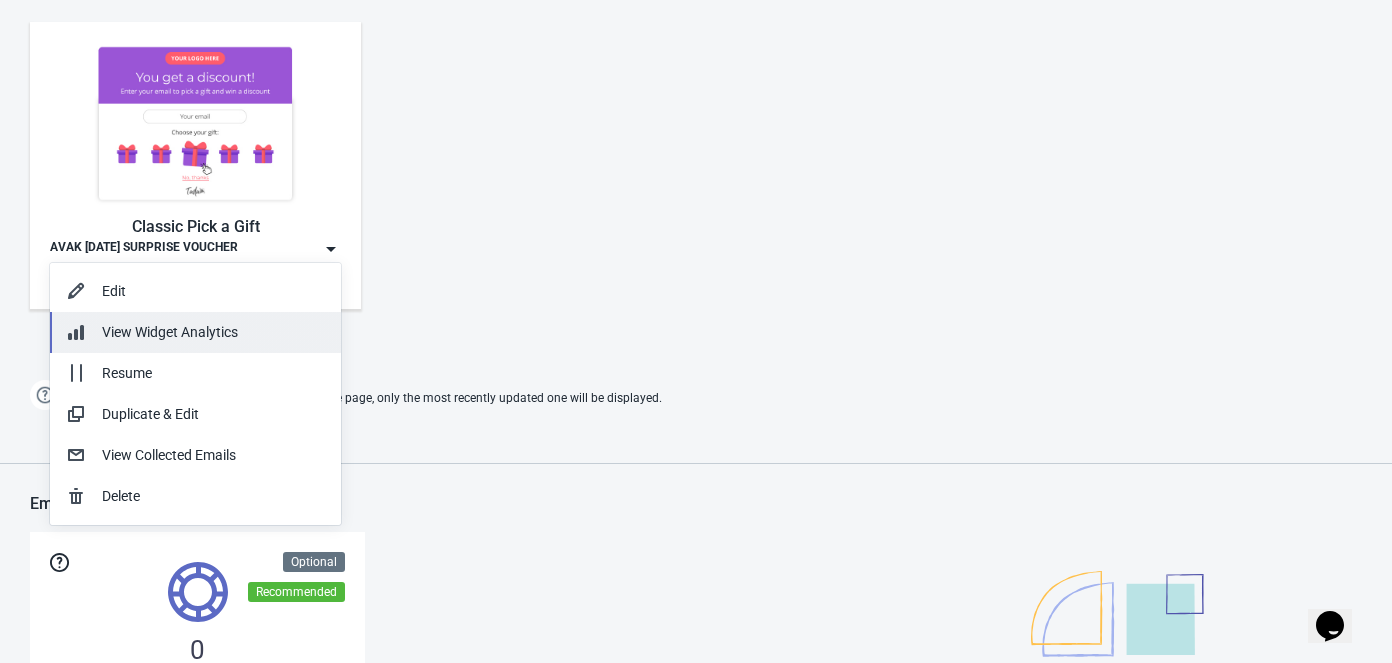 click on "View Widget Analytics" at bounding box center (170, 332) 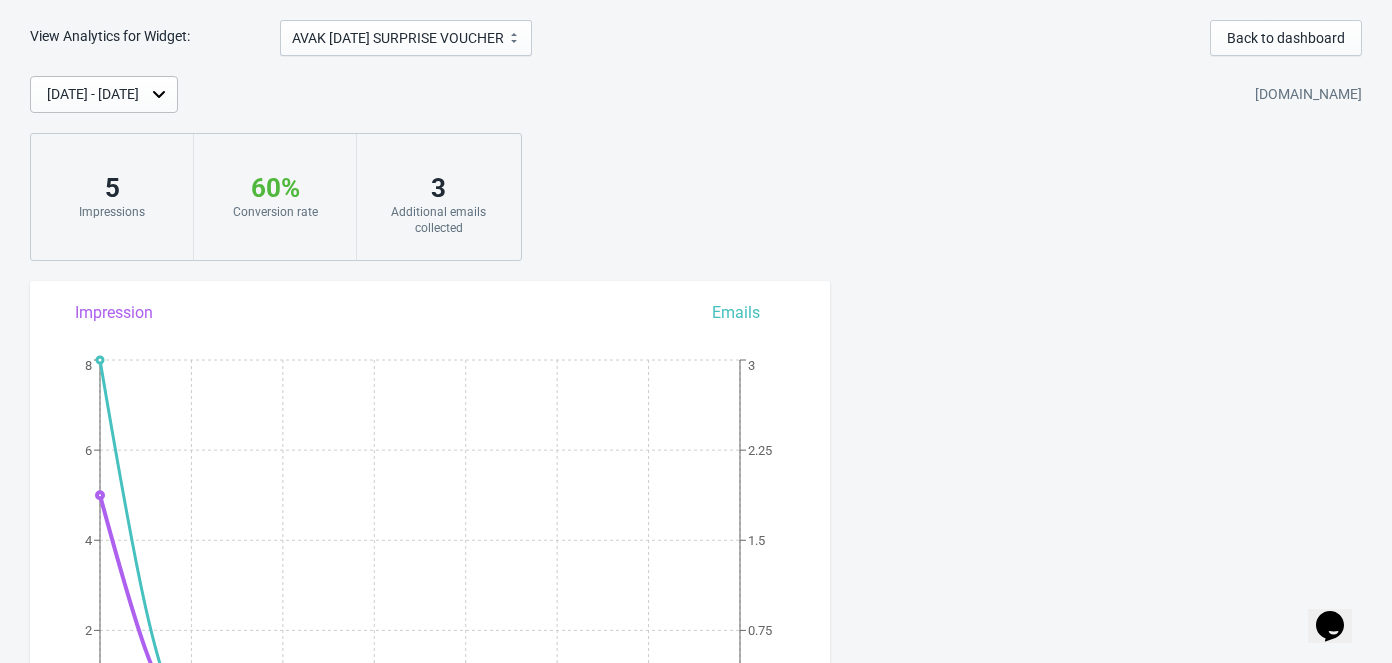 scroll, scrollTop: 90, scrollLeft: 0, axis: vertical 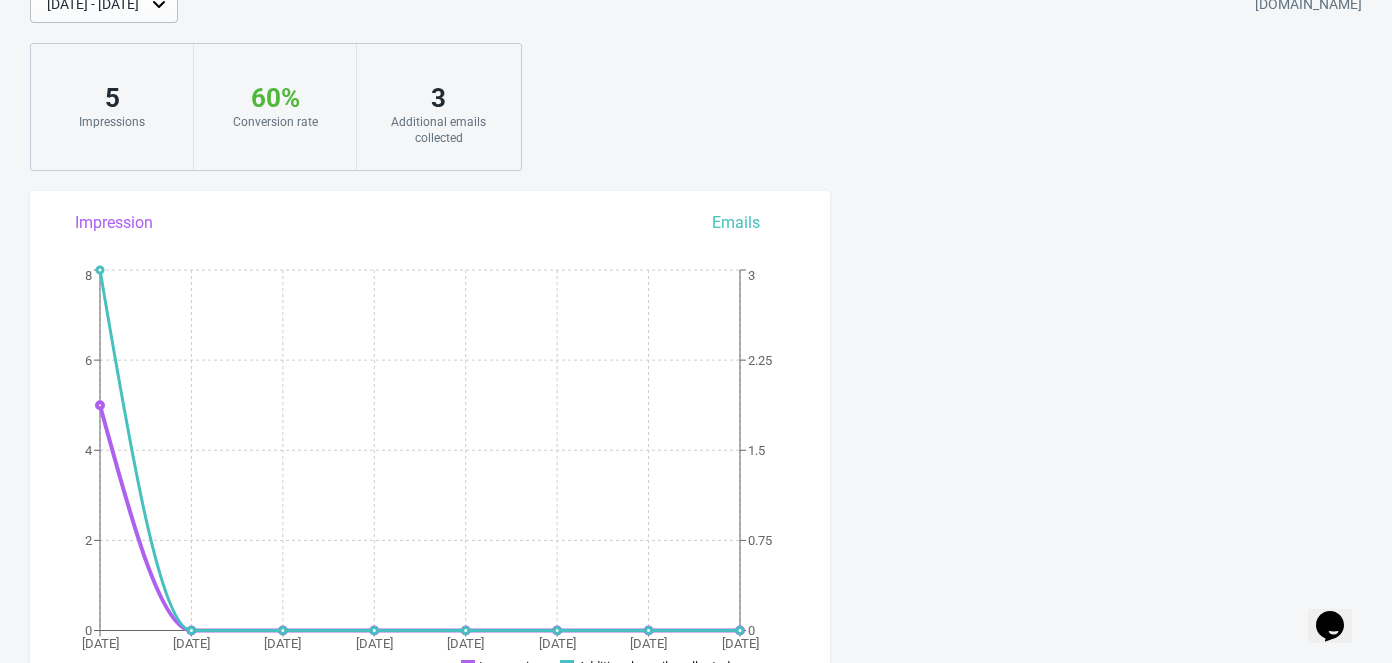 click on "Additional emails collected" at bounding box center [438, 130] 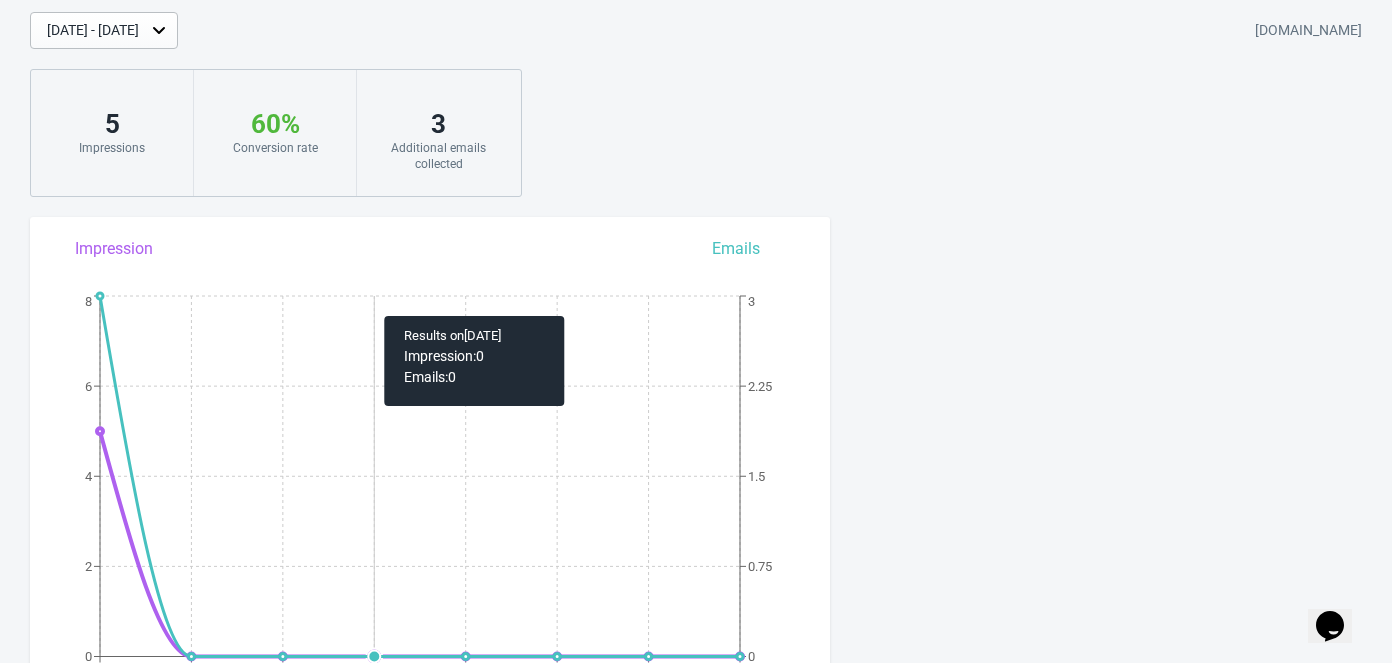 scroll, scrollTop: 0, scrollLeft: 0, axis: both 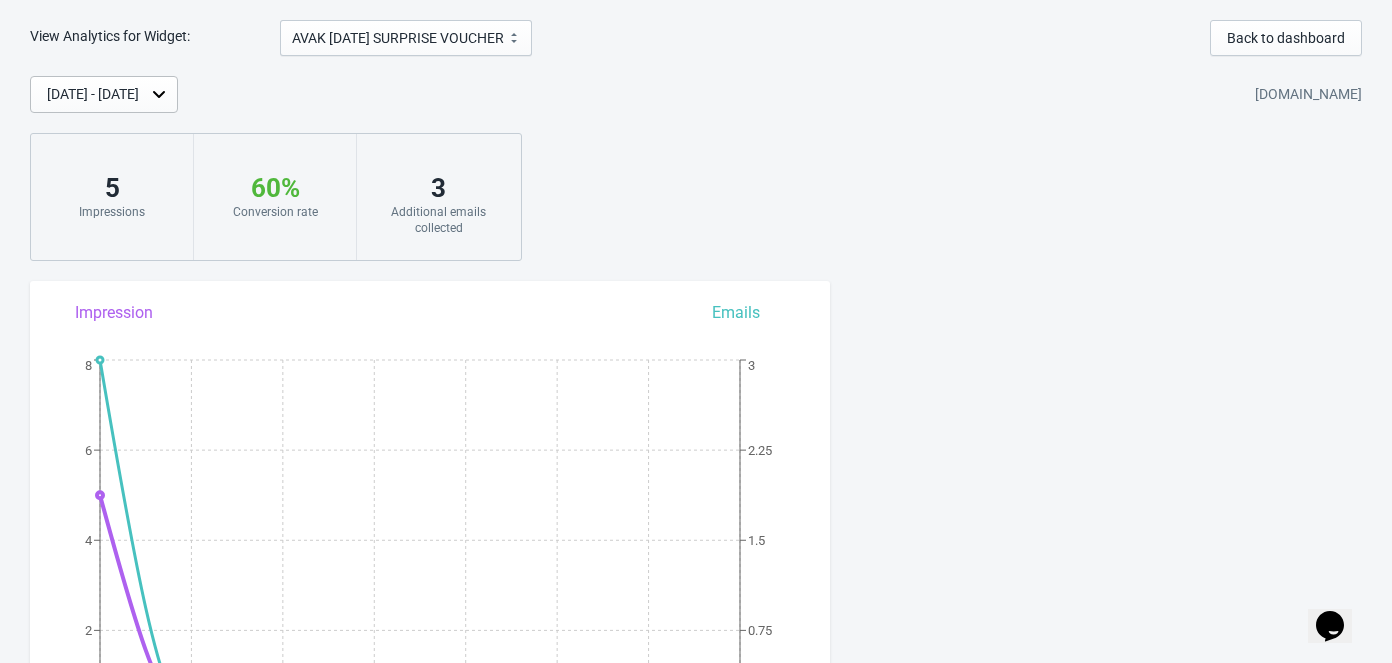 click on "3" at bounding box center [438, 188] 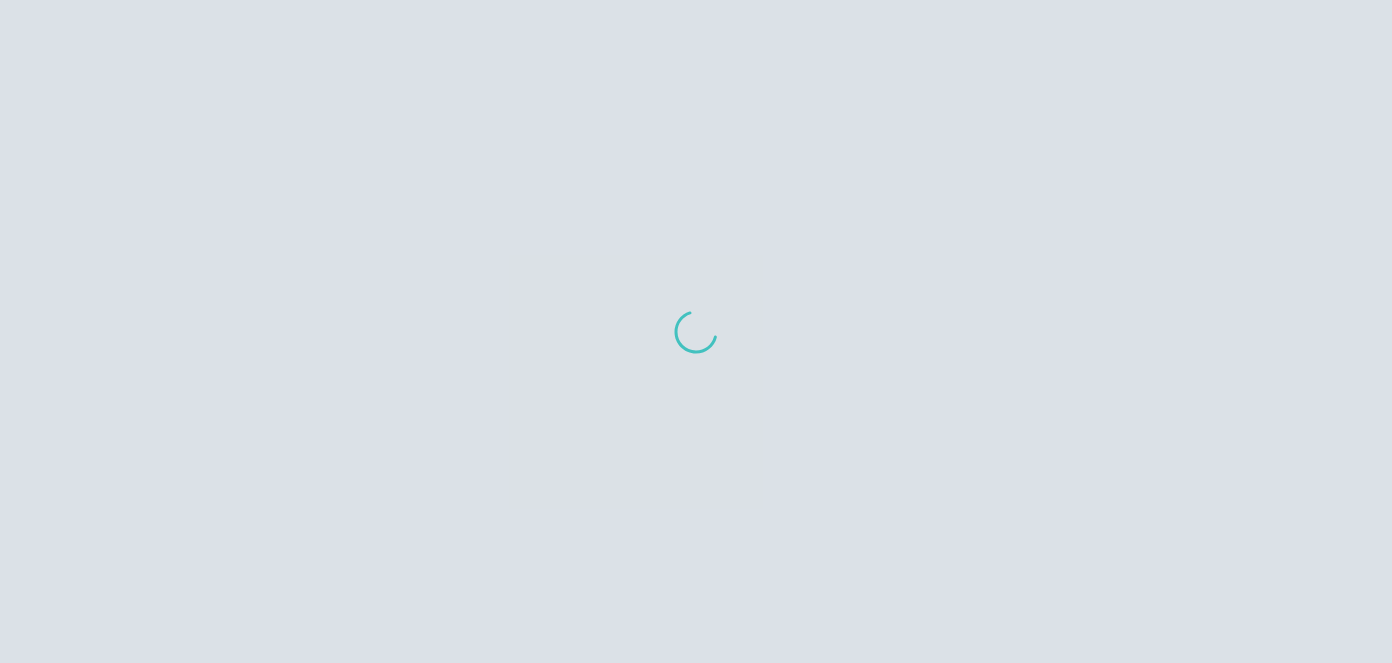 scroll, scrollTop: 0, scrollLeft: 0, axis: both 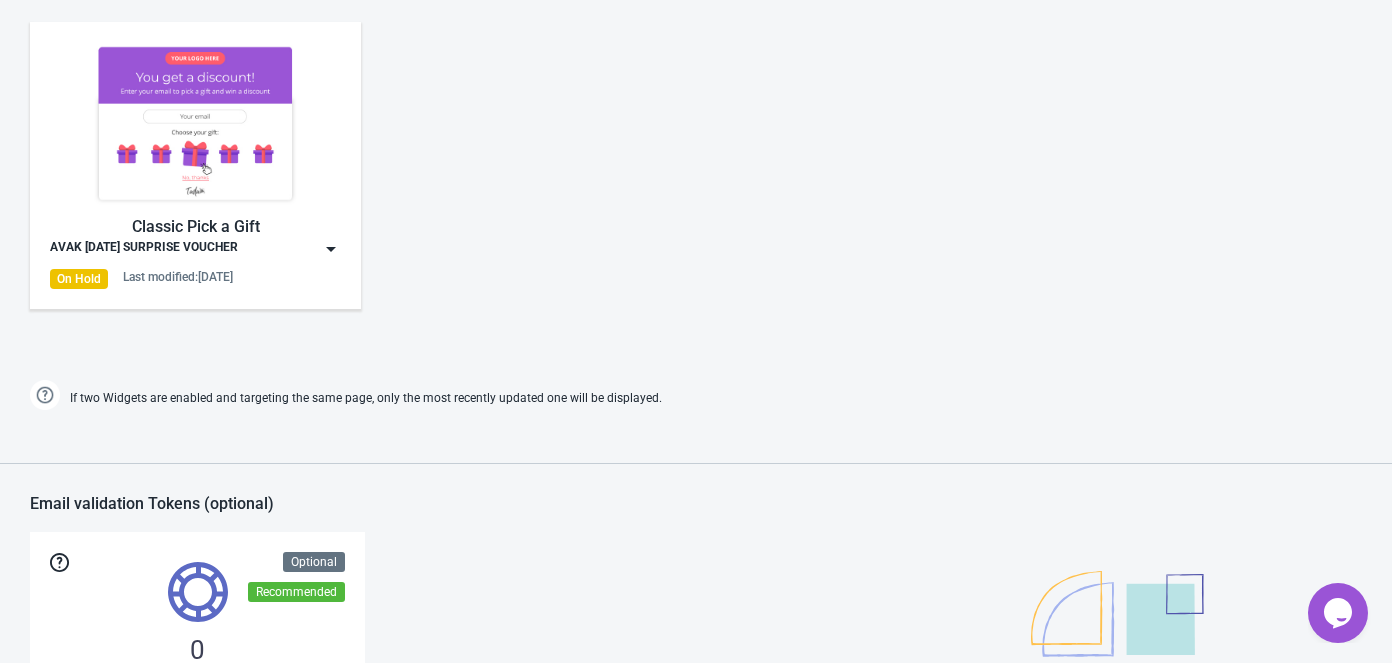click at bounding box center [195, 123] 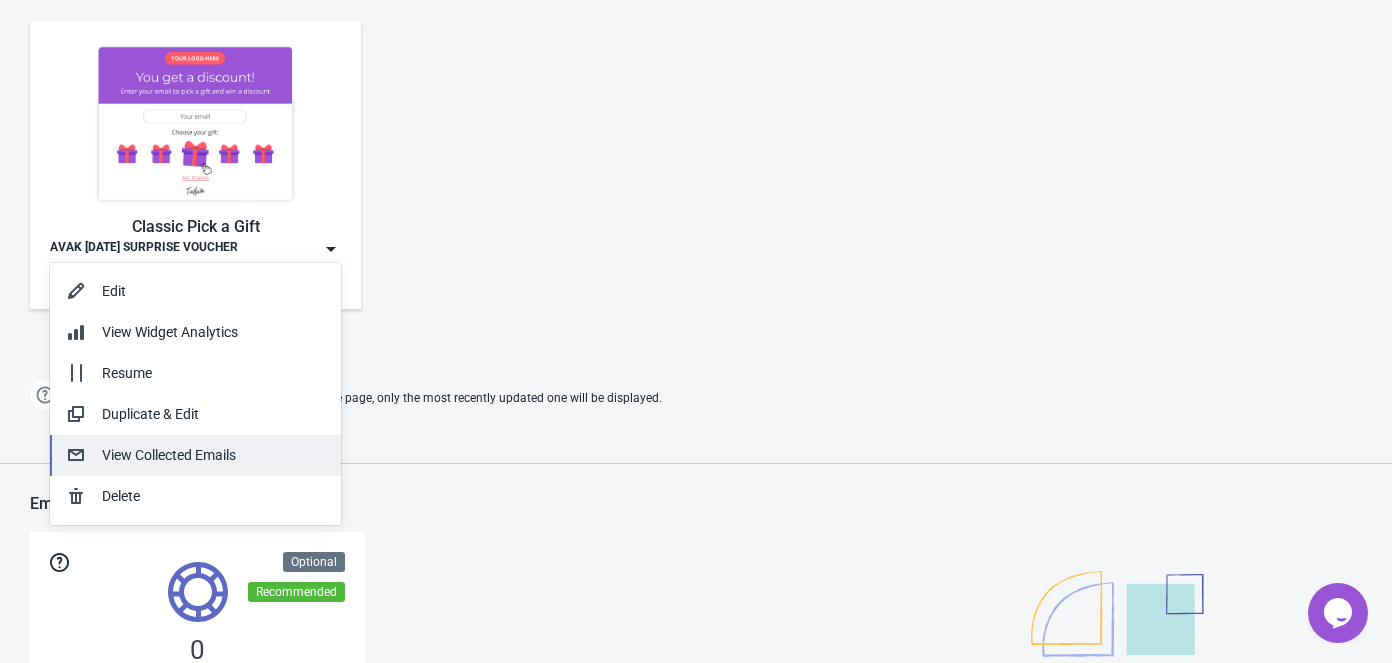 click on "View Collected Emails" at bounding box center [213, 455] 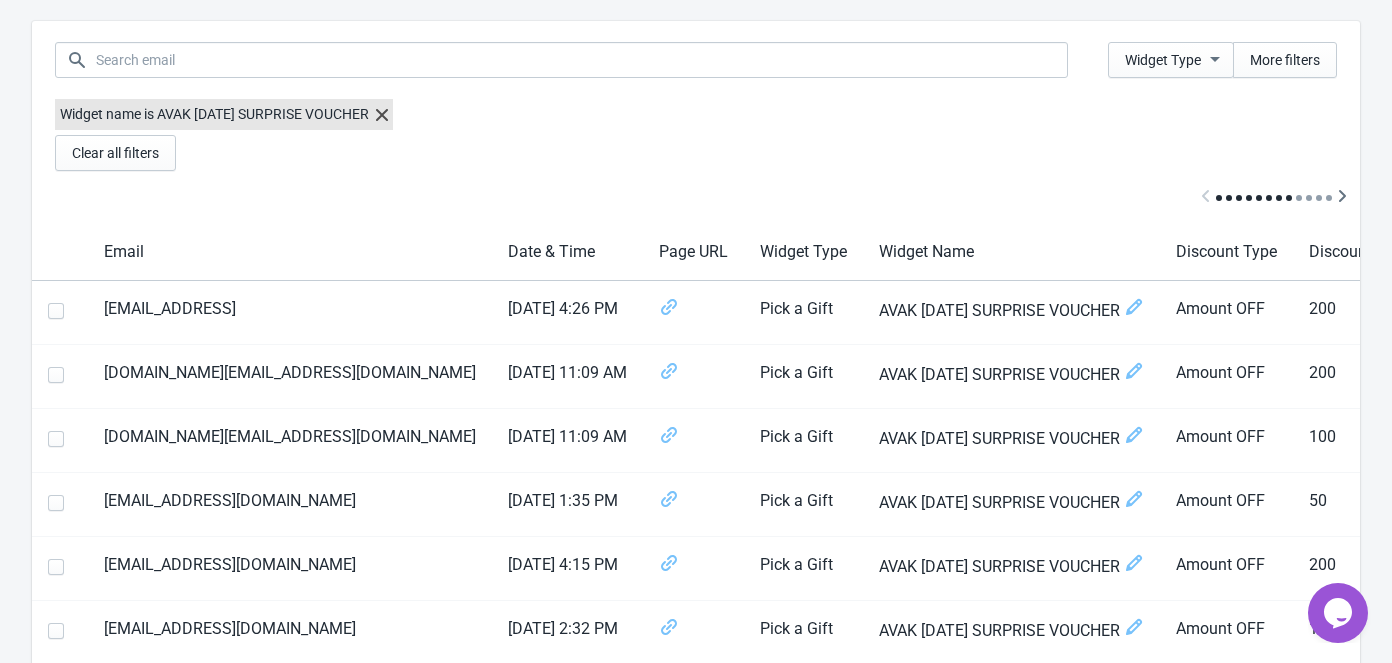 scroll, scrollTop: 0, scrollLeft: 0, axis: both 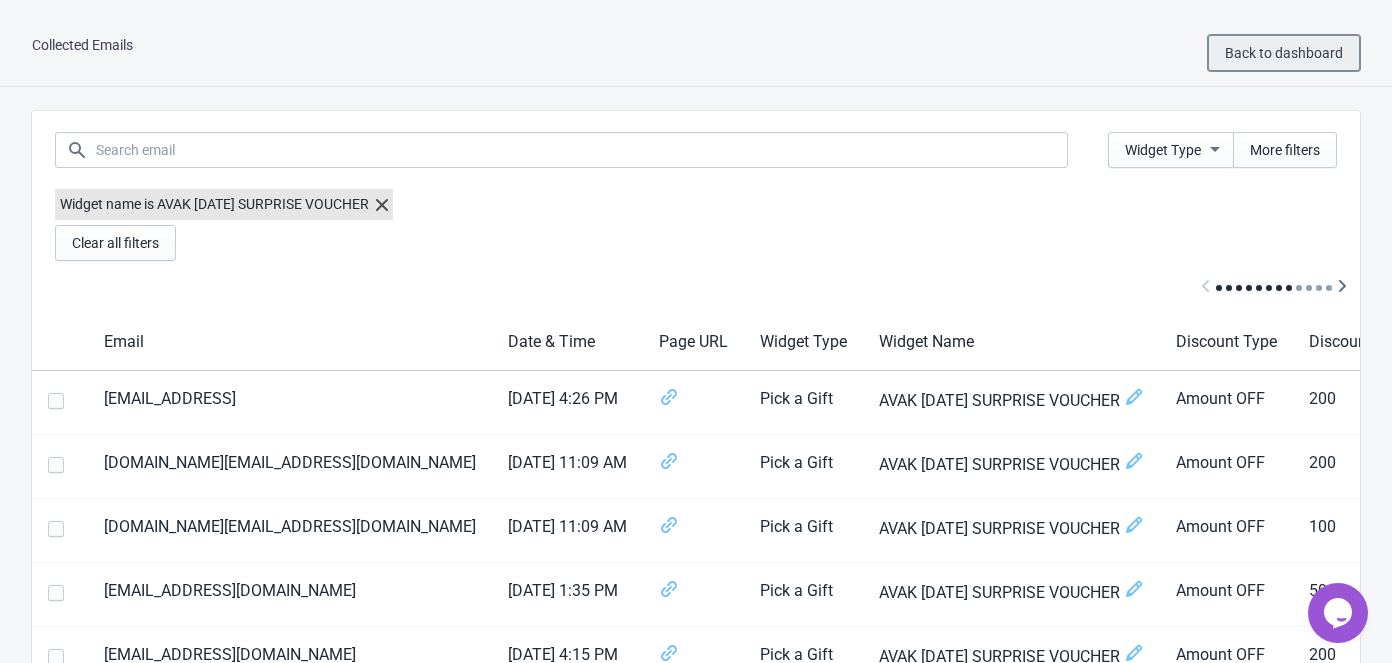 click on "Back to dashboard" at bounding box center (1284, 53) 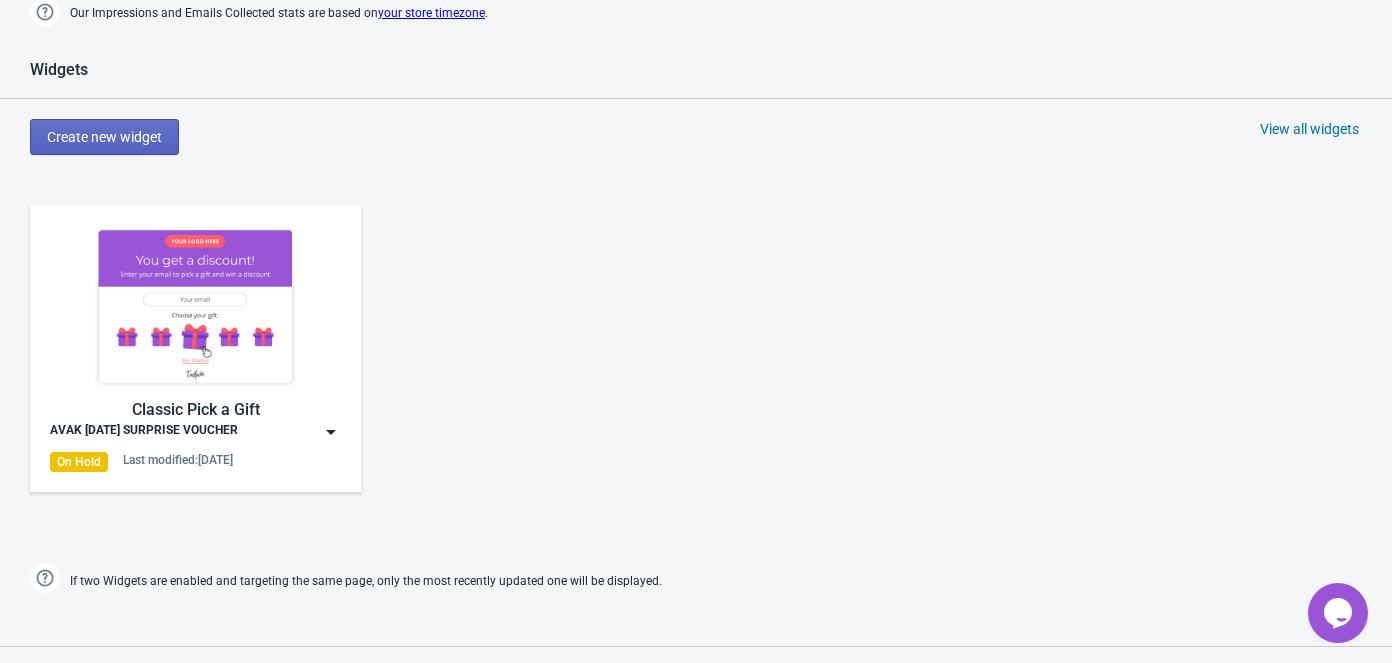 scroll, scrollTop: 818, scrollLeft: 0, axis: vertical 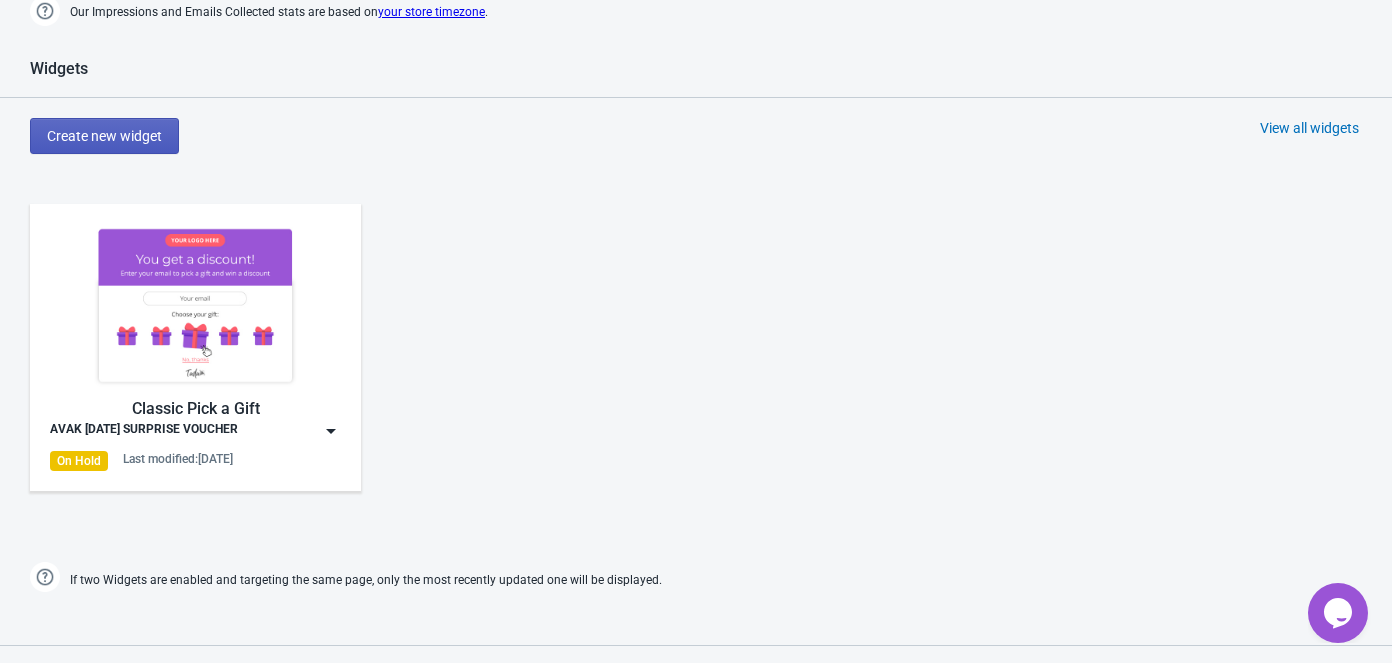 click on "Create new widget" at bounding box center (104, 136) 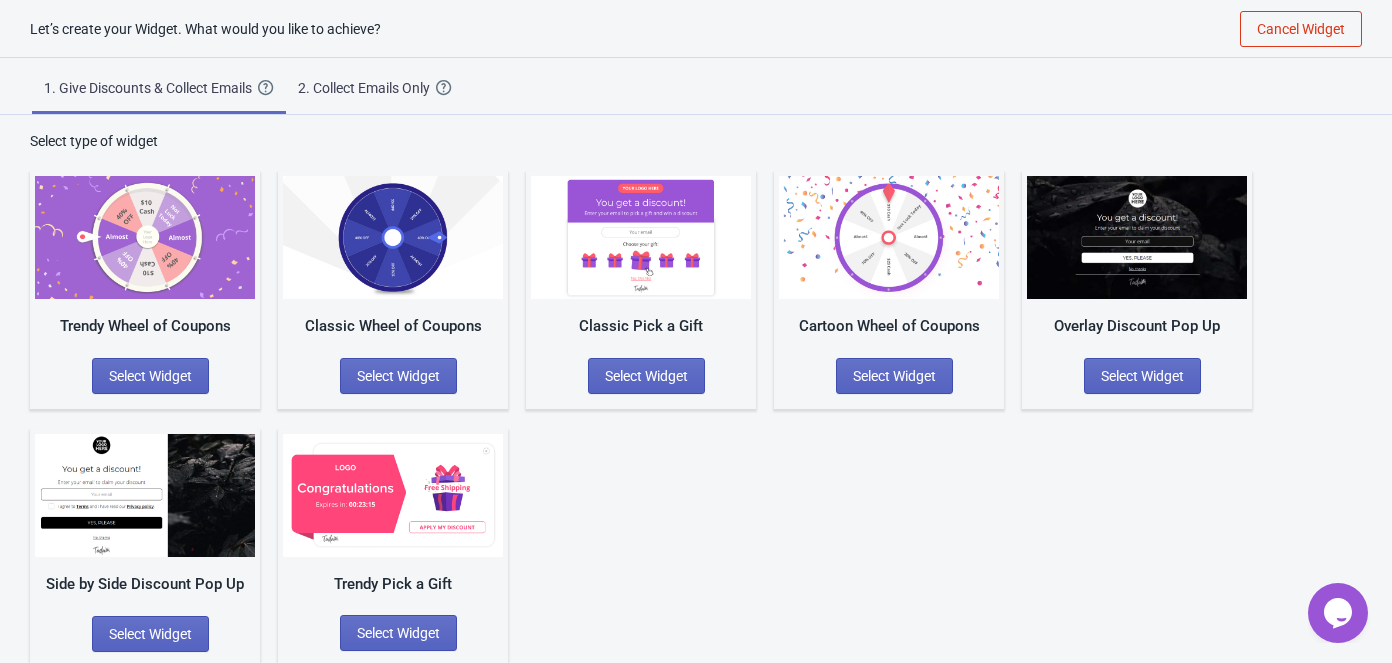 scroll, scrollTop: 20, scrollLeft: 0, axis: vertical 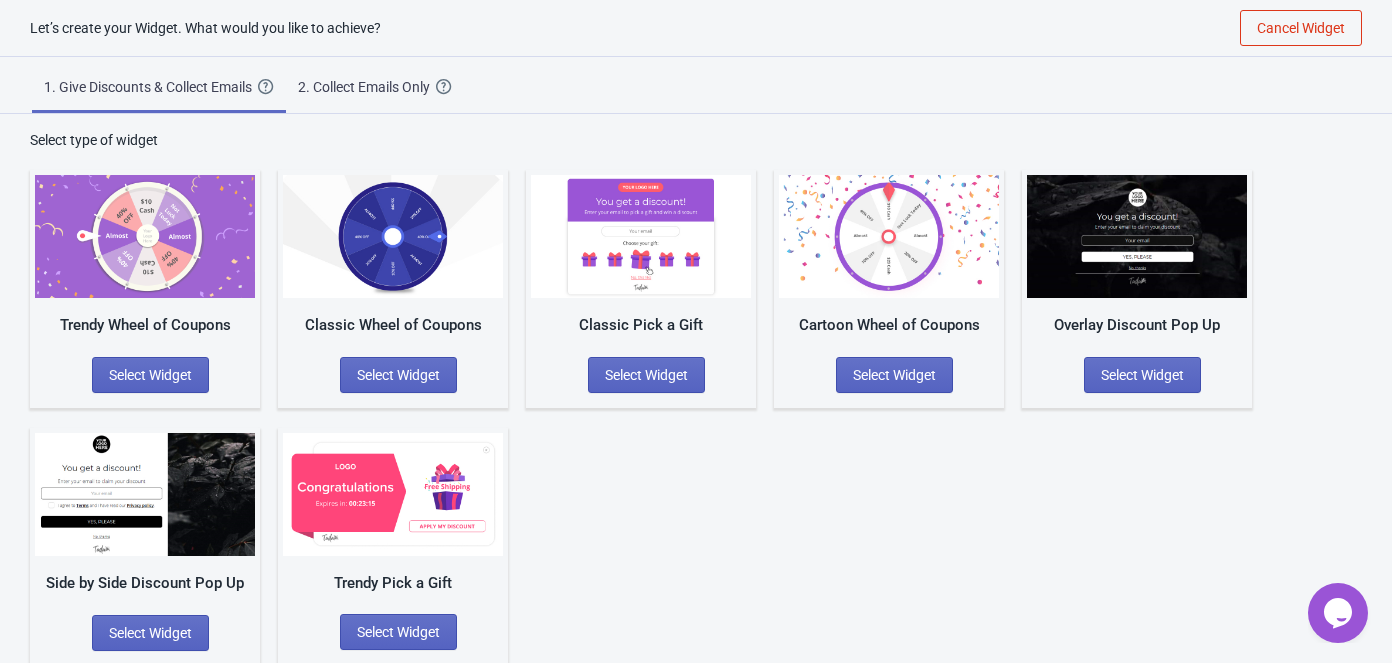 click at bounding box center (145, 236) 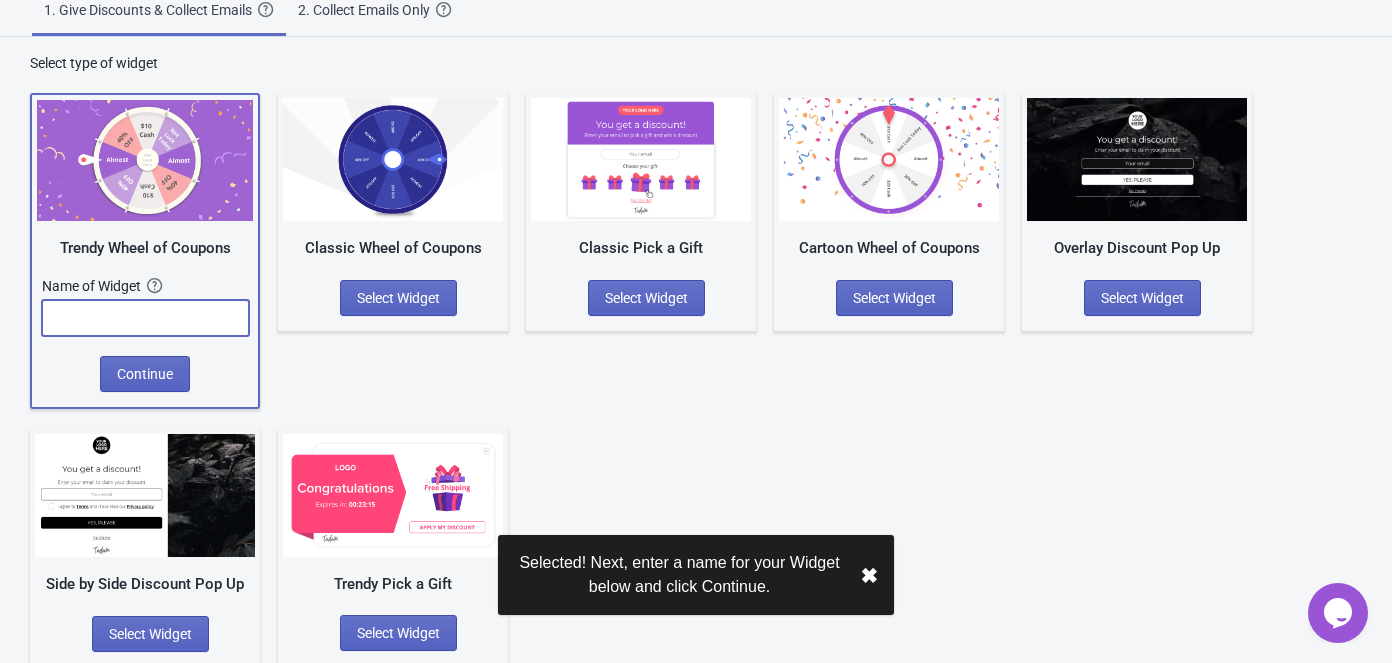 click at bounding box center (145, 318) 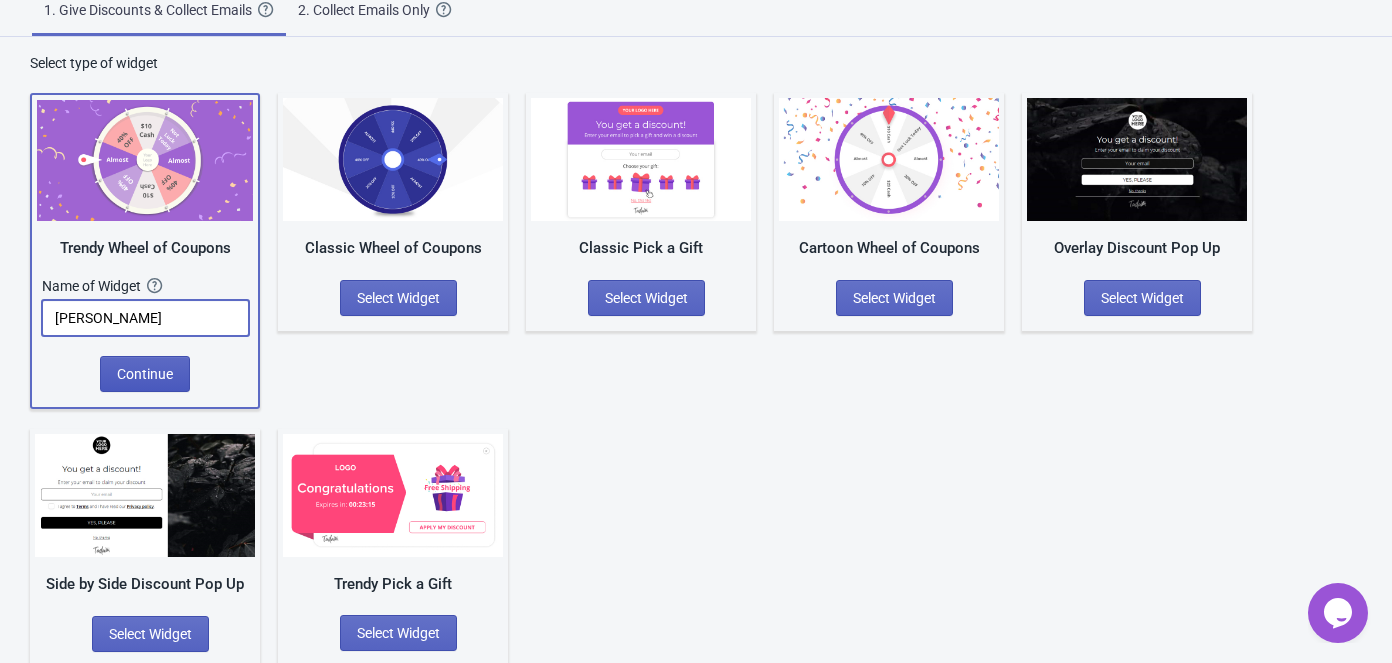 type on "[PERSON_NAME]" 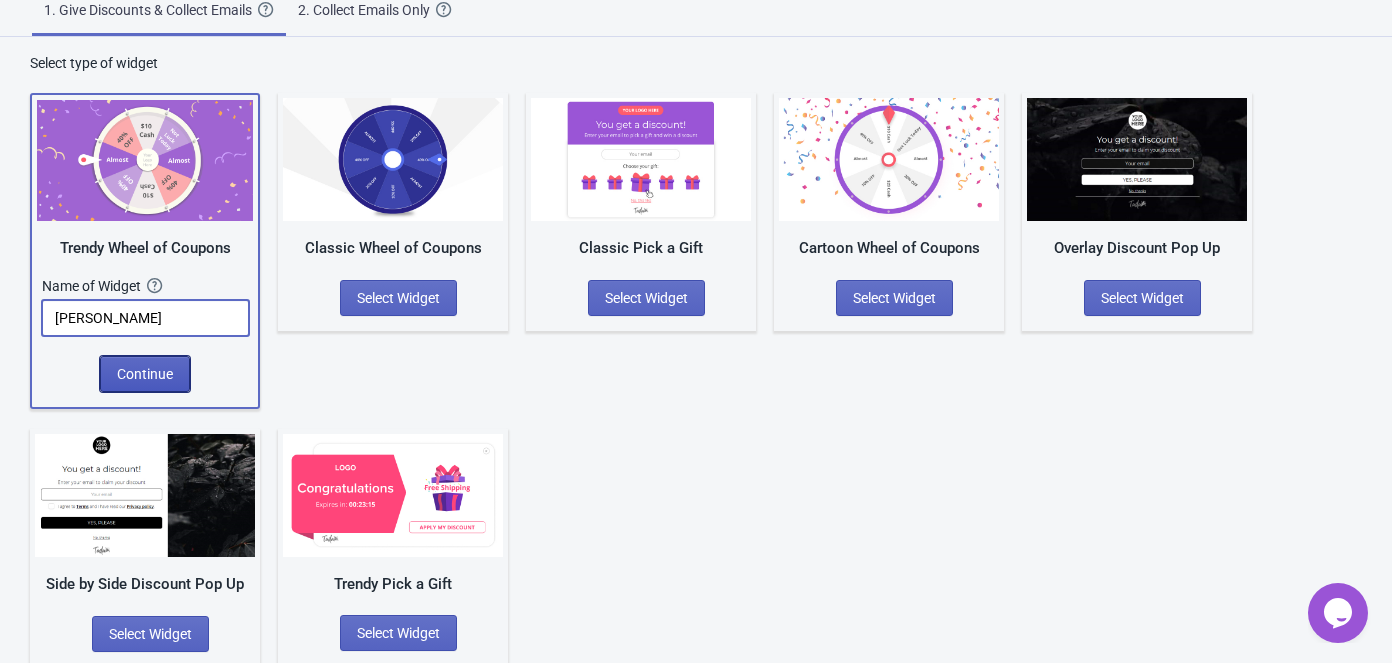 click on "Continue" at bounding box center (145, 374) 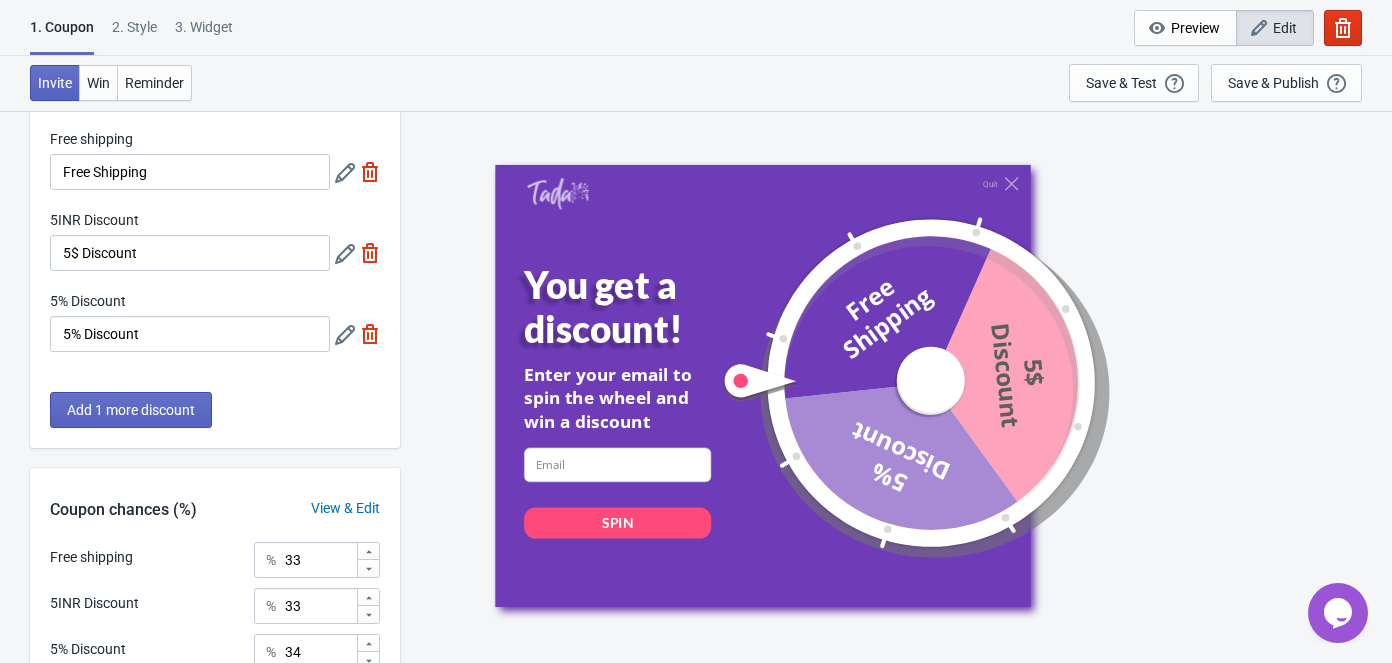 scroll, scrollTop: 0, scrollLeft: 0, axis: both 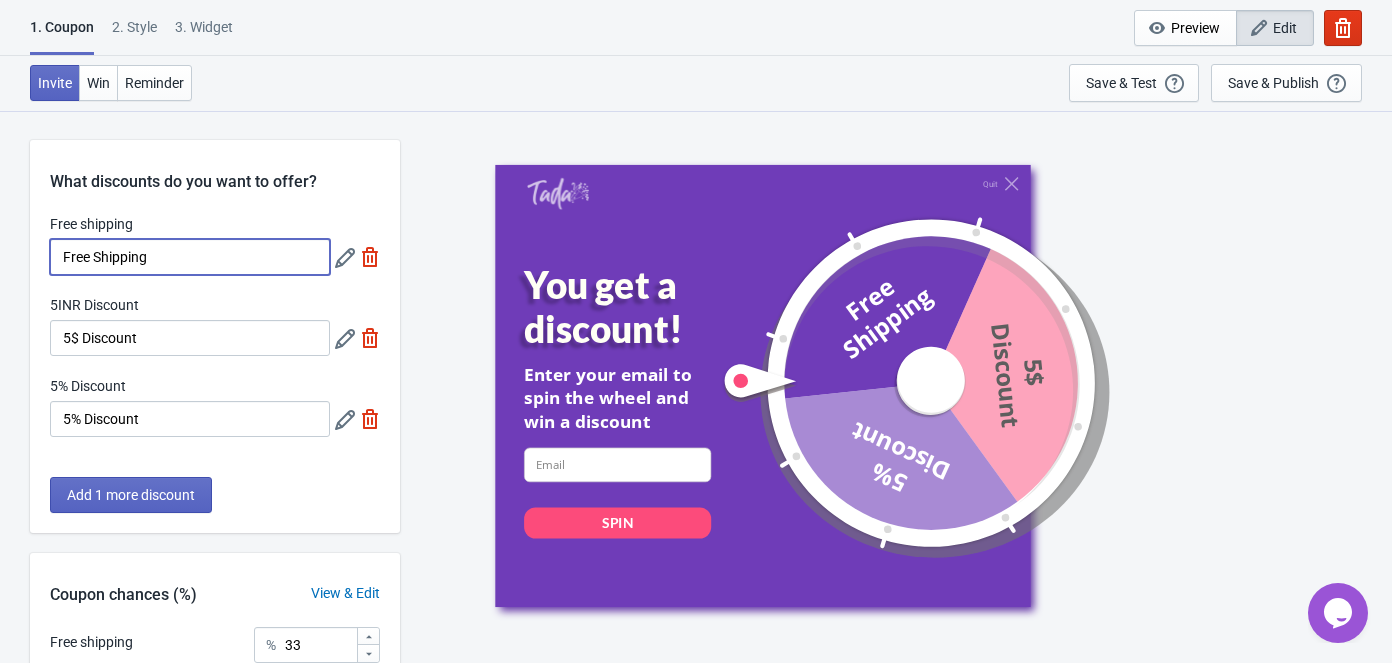 drag, startPoint x: 184, startPoint y: 260, endPoint x: -2, endPoint y: 275, distance: 186.60385 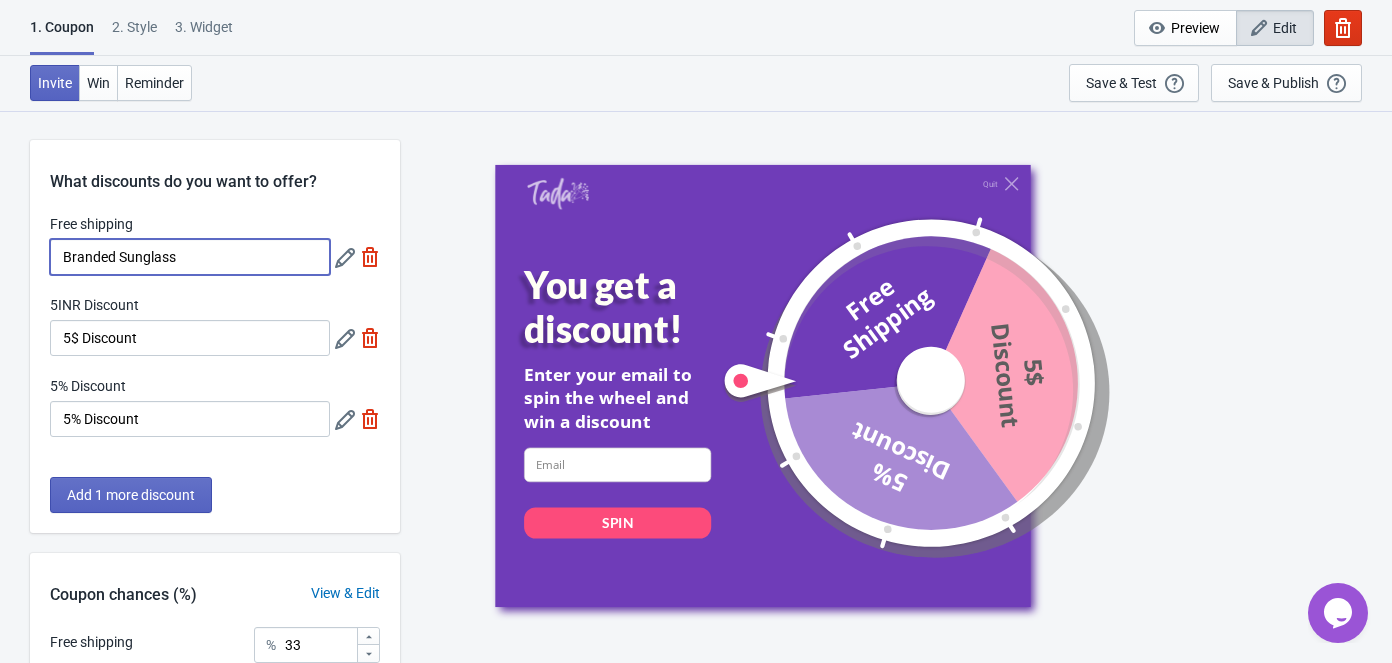 drag, startPoint x: 208, startPoint y: 260, endPoint x: -17, endPoint y: 247, distance: 225.37524 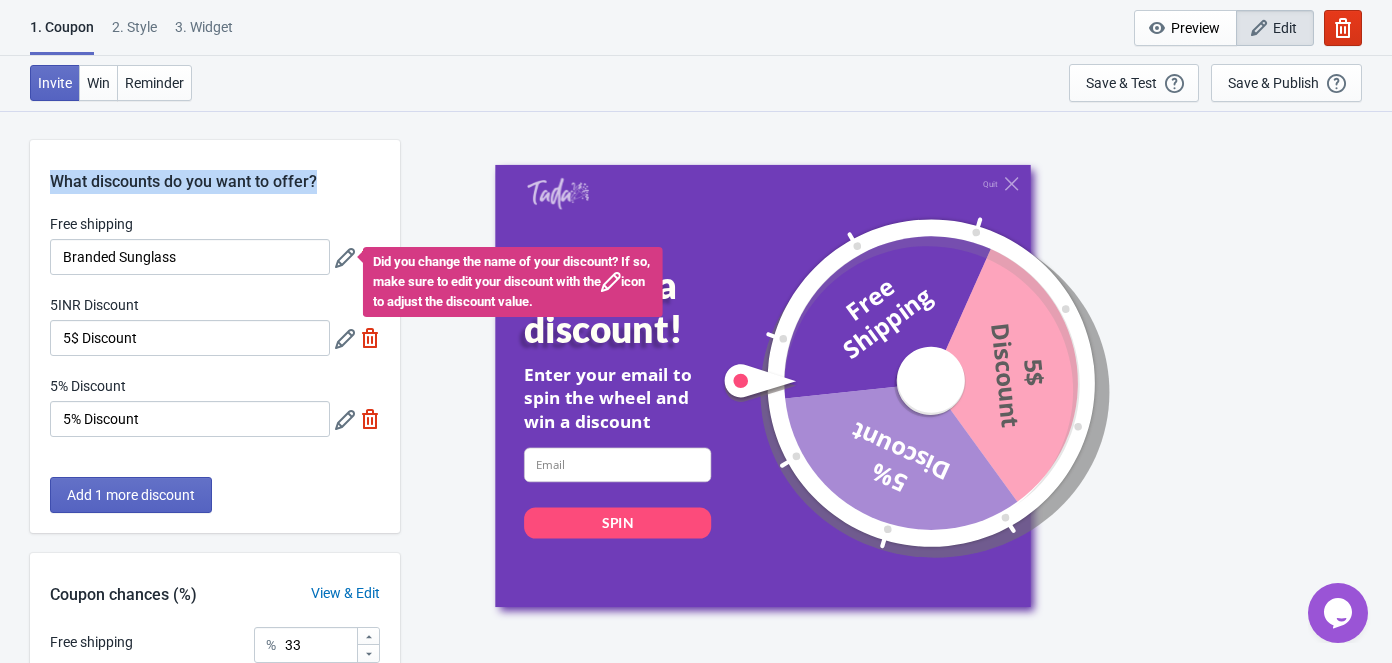 drag, startPoint x: 49, startPoint y: 177, endPoint x: 345, endPoint y: 185, distance: 296.1081 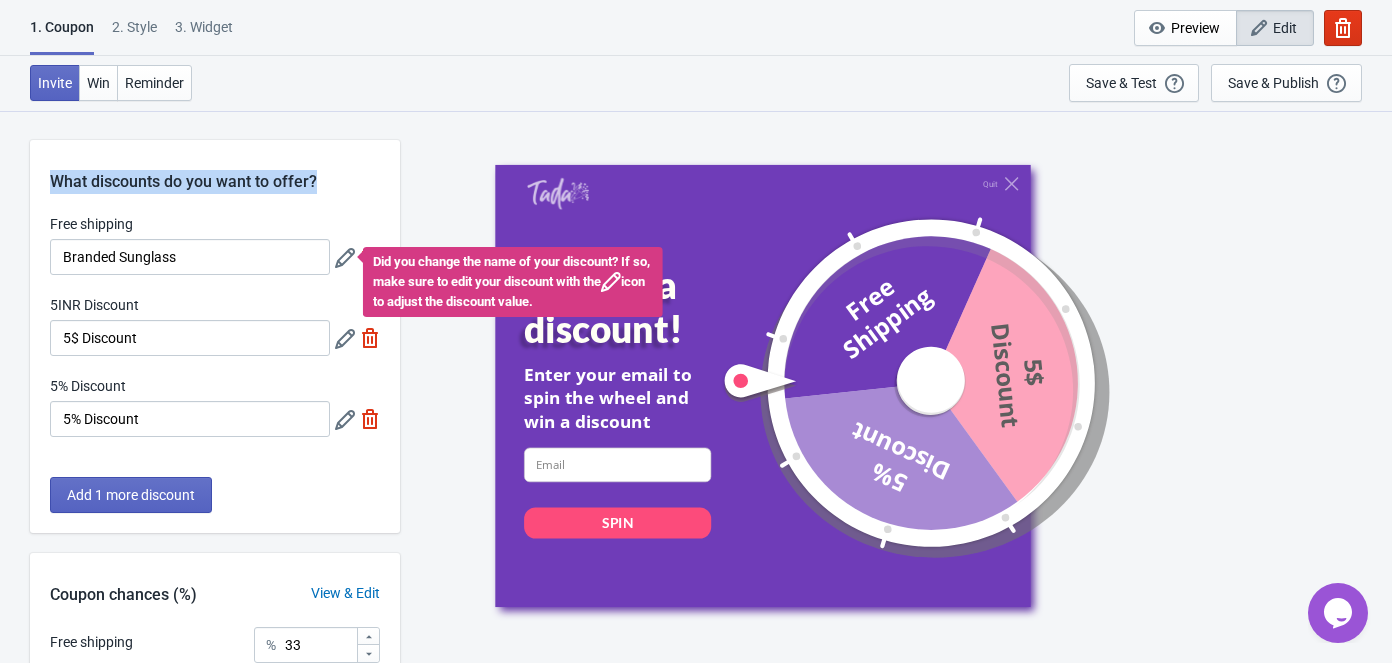 copy on "What discounts do you want to offer?" 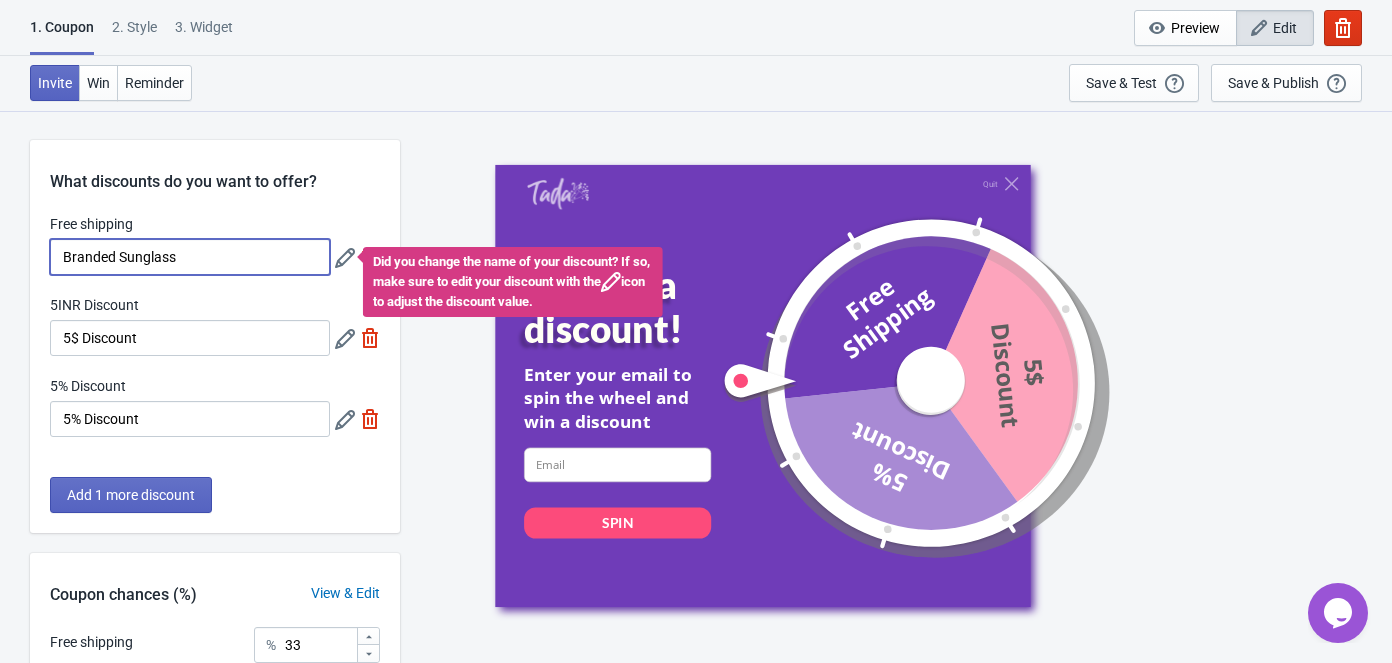 drag, startPoint x: 193, startPoint y: 257, endPoint x: 22, endPoint y: 257, distance: 171 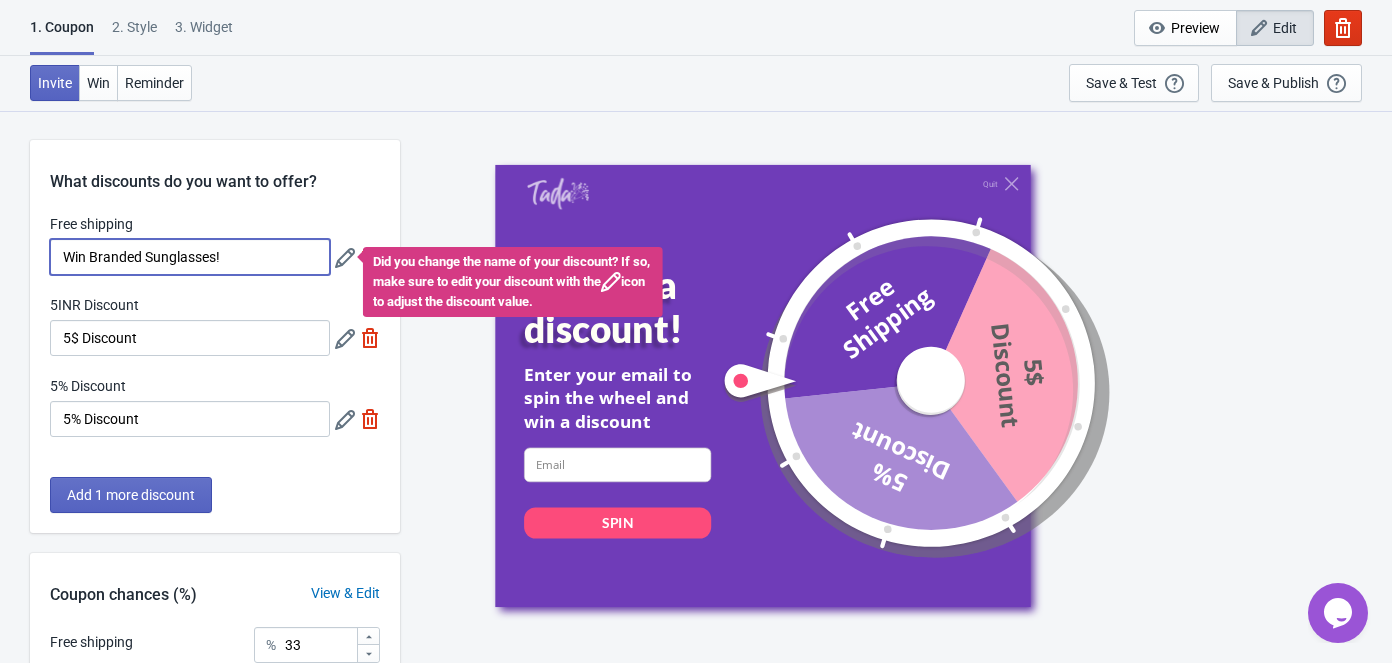 type on "Win Branded Sunglasses!" 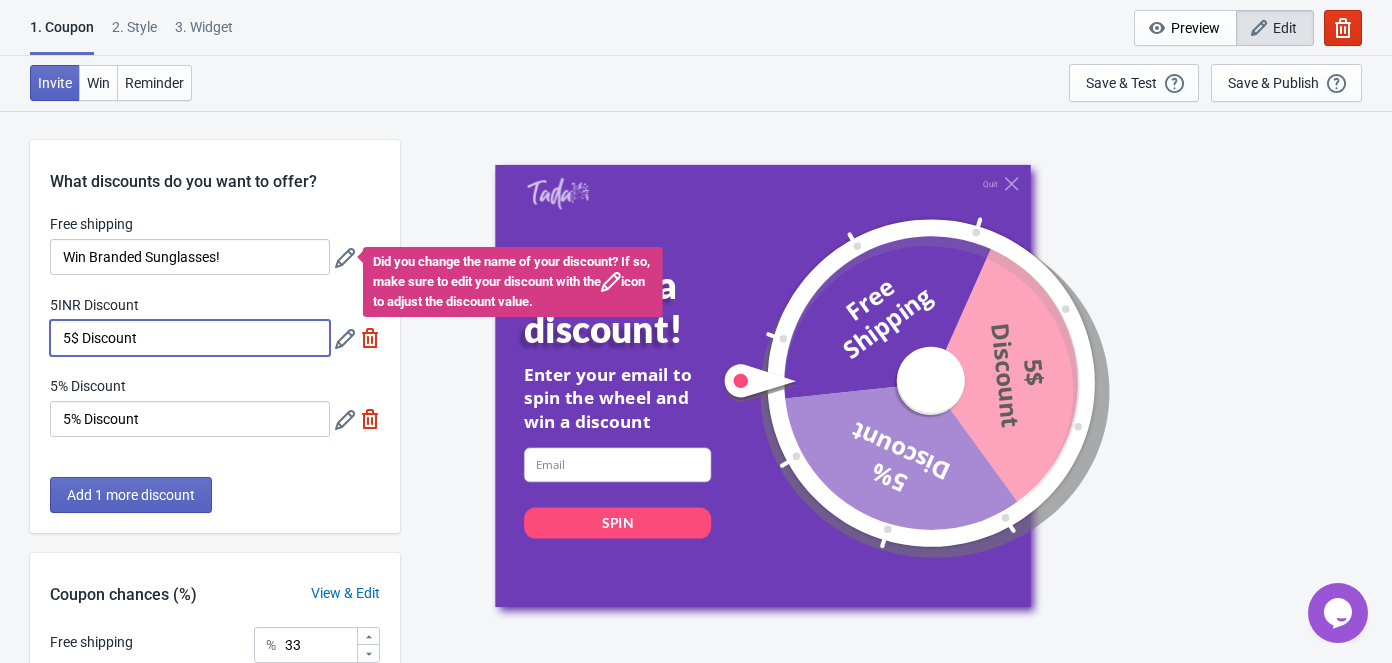 drag, startPoint x: 170, startPoint y: 344, endPoint x: 9, endPoint y: 343, distance: 161.00311 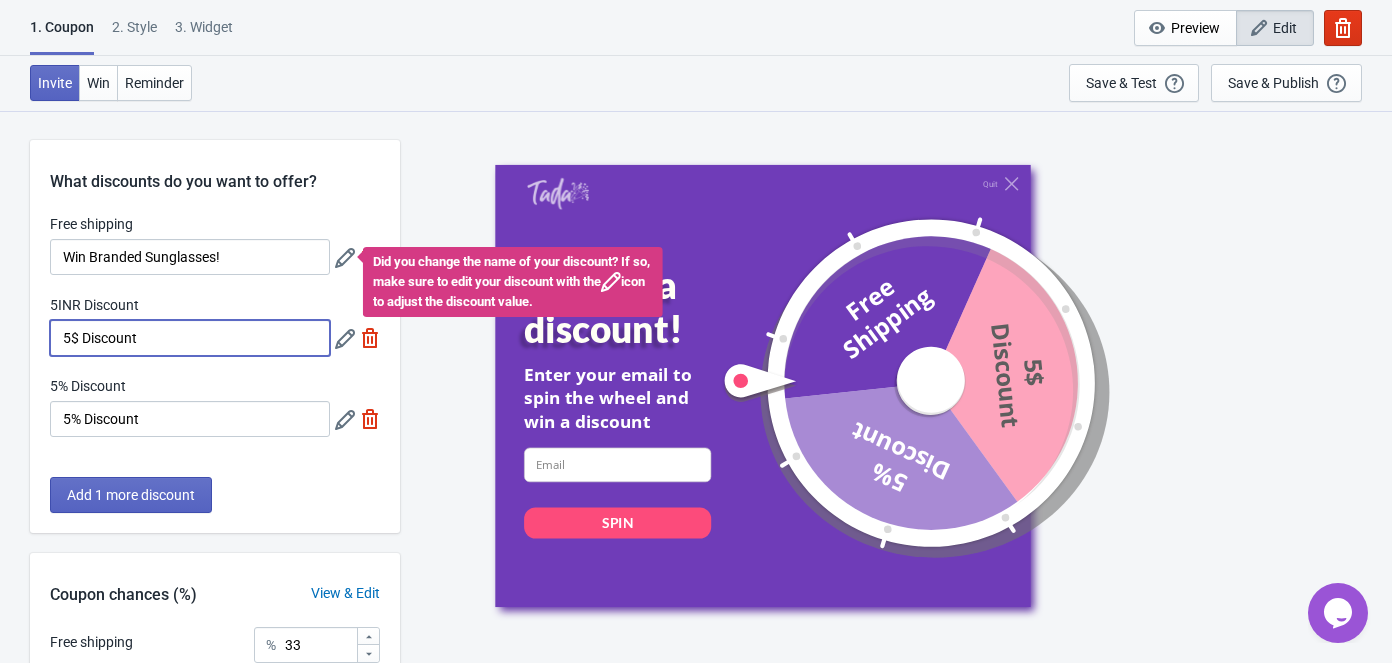 paste on "Try Again!" 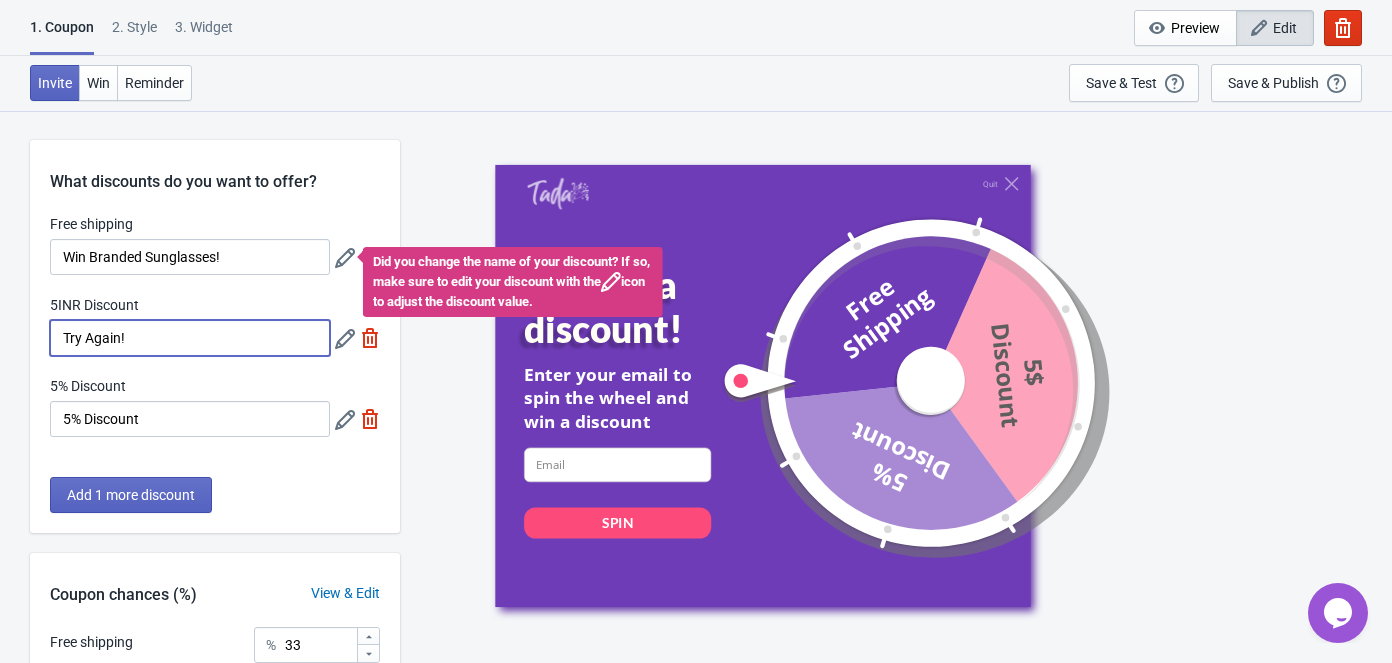 type on "Try Again!" 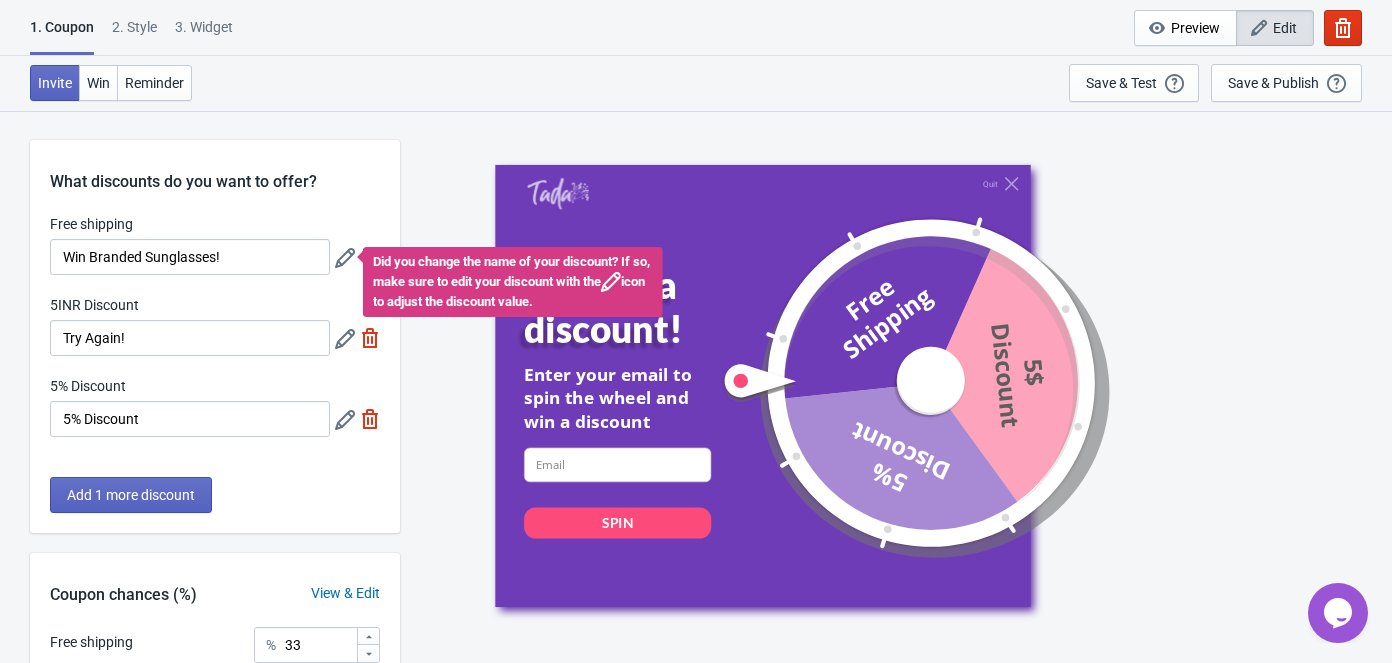click 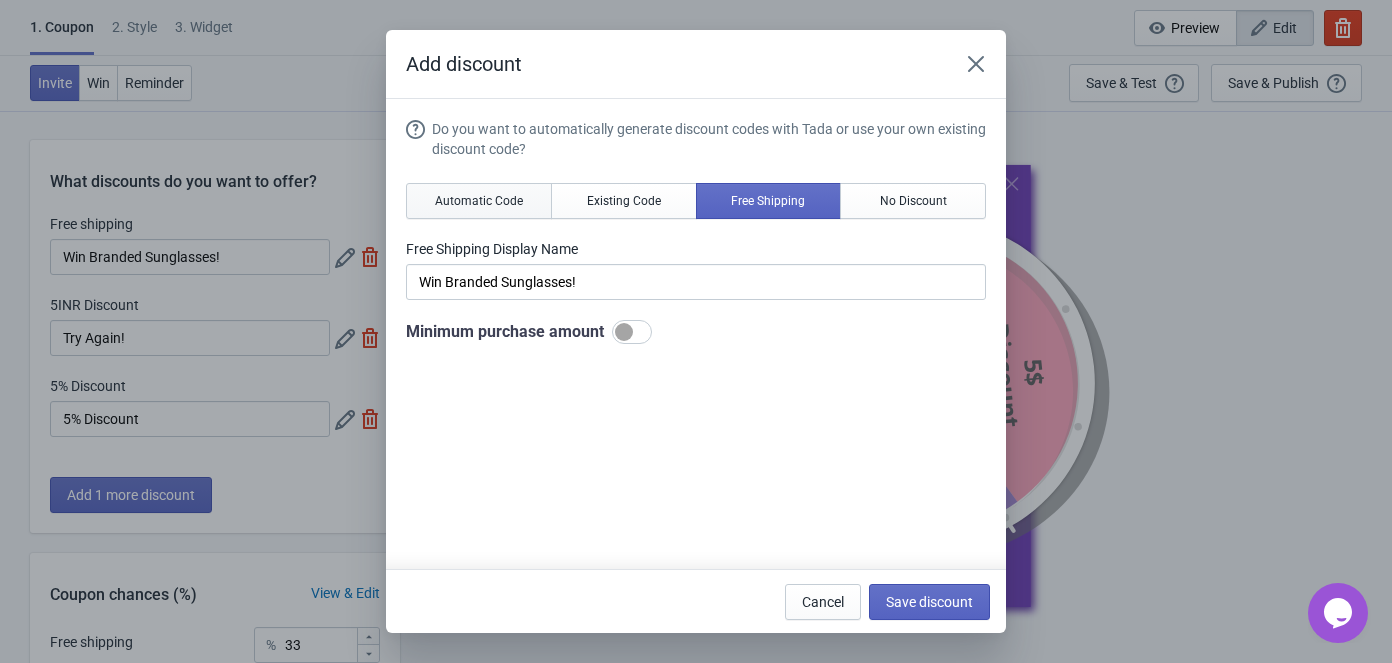 click on "Automatic Code" at bounding box center [479, 201] 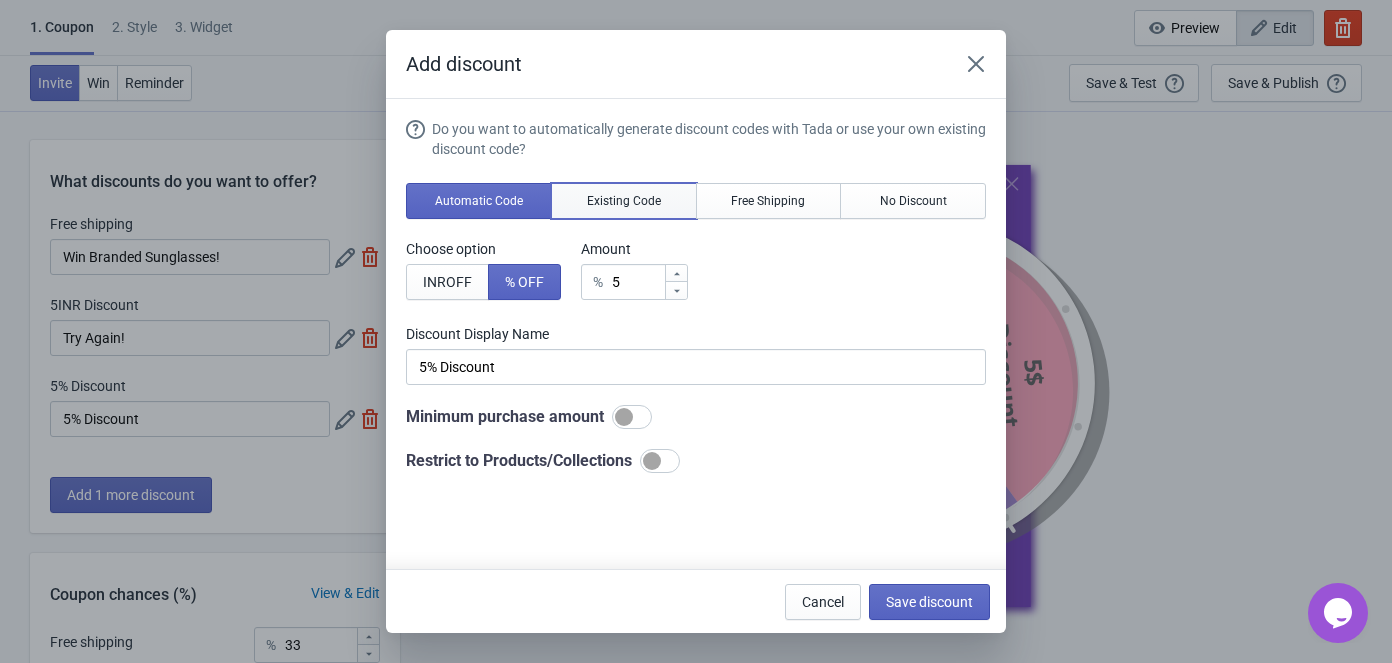 click on "Existing Code" at bounding box center (624, 201) 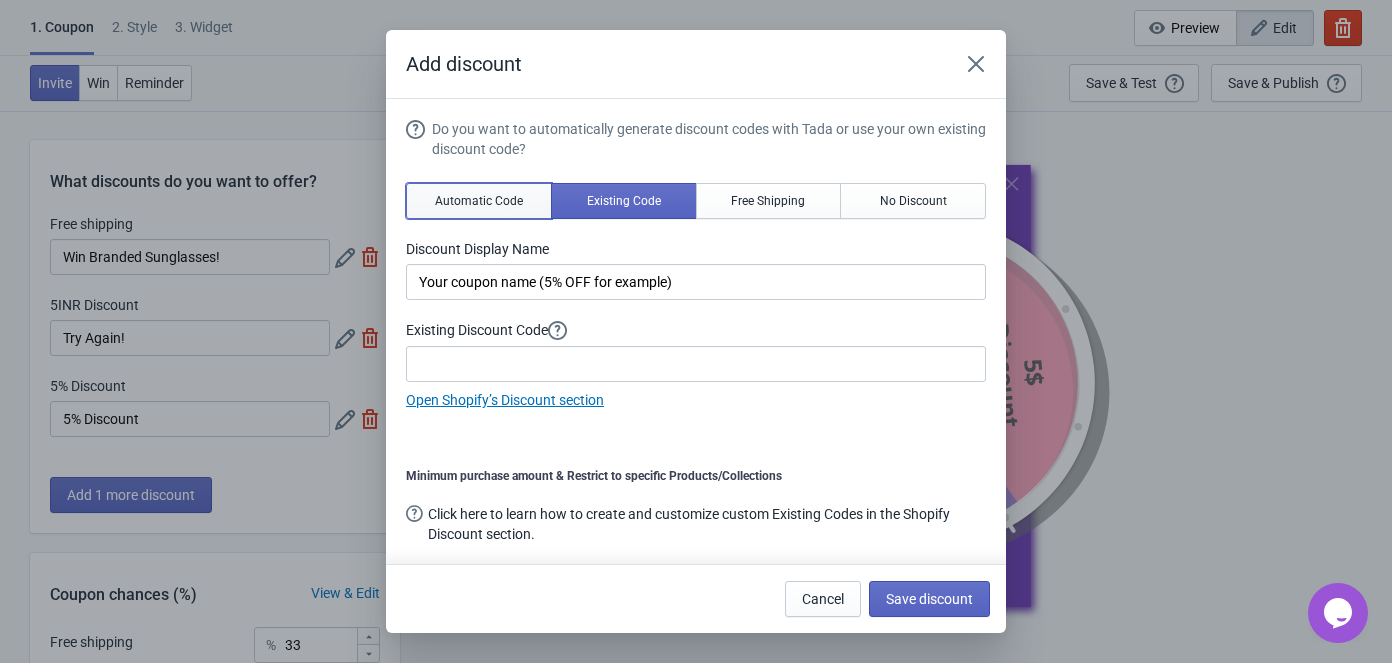 click on "Automatic Code" at bounding box center (479, 201) 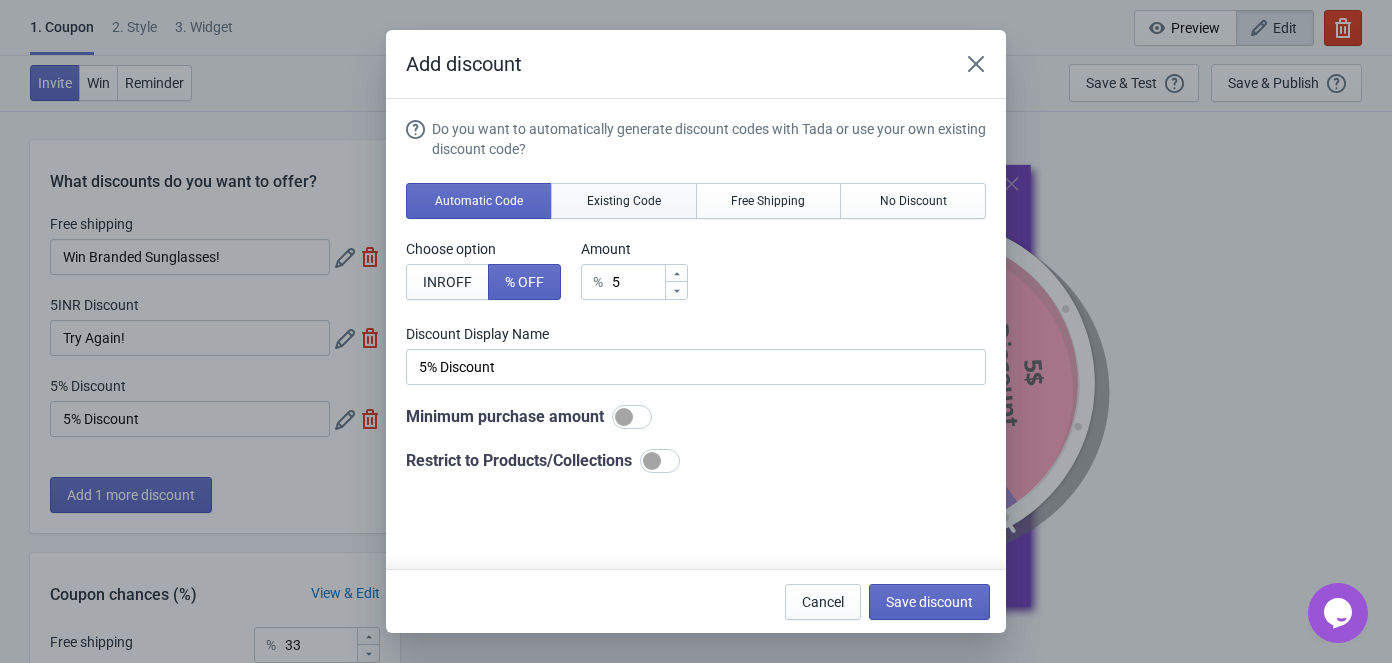 click on "Existing Code" at bounding box center (624, 201) 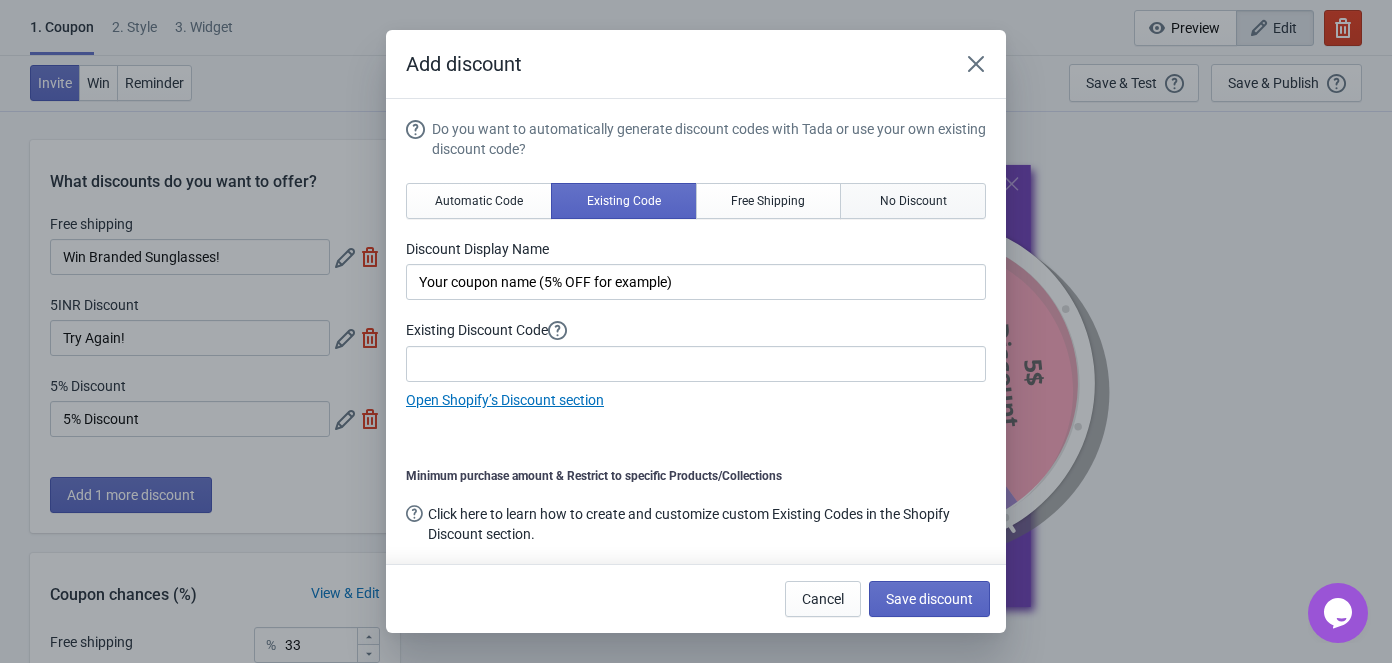 click on "No Discount" at bounding box center (913, 201) 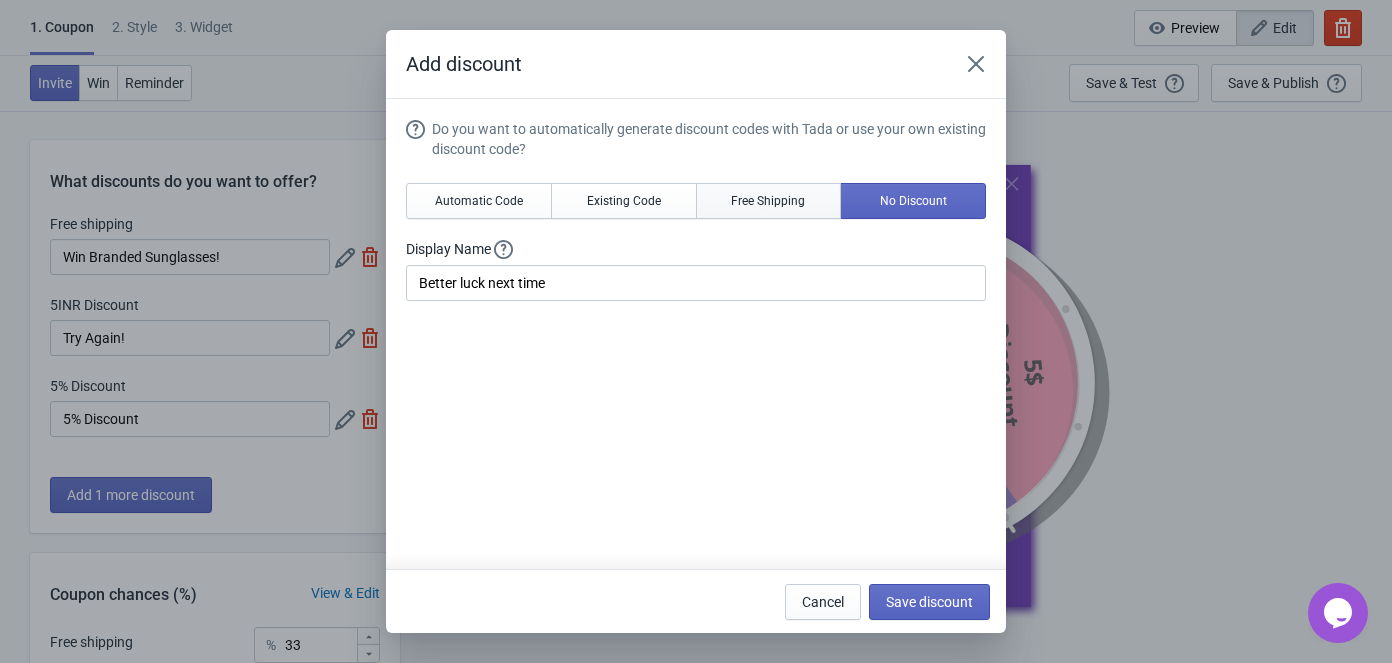 click on "Free Shipping" at bounding box center (768, 201) 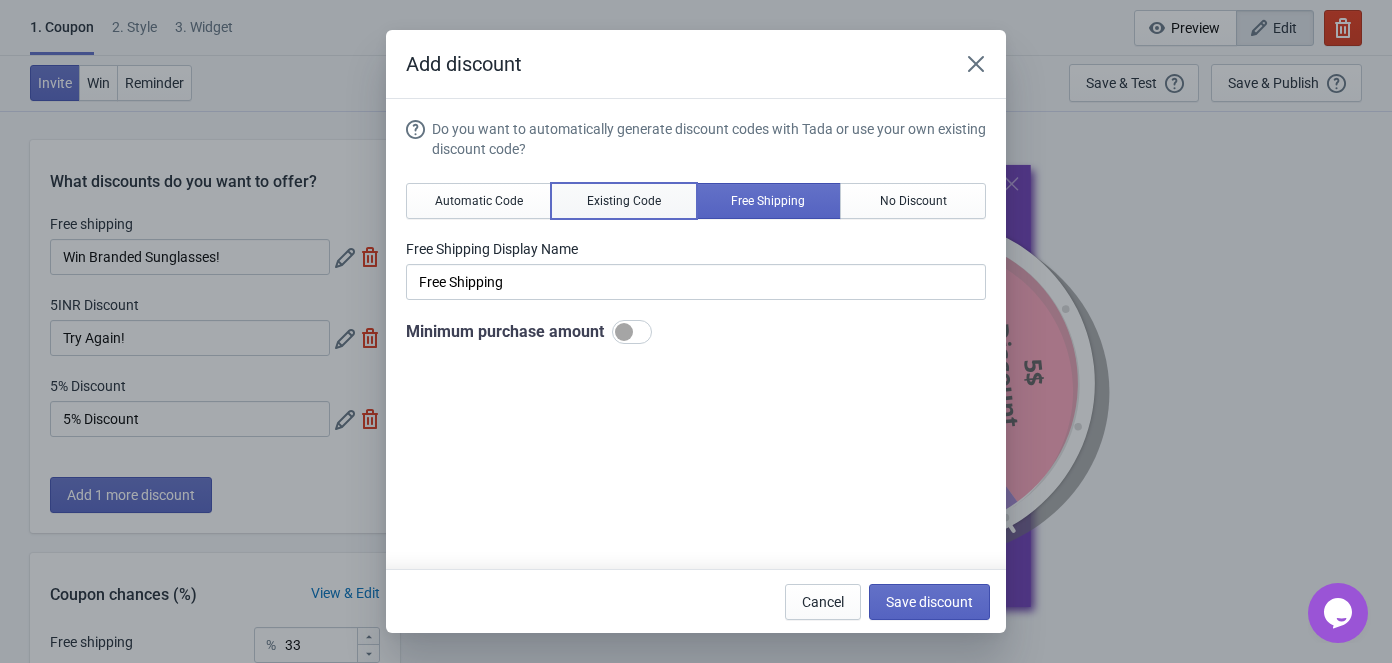 click on "Existing Code" at bounding box center (624, 201) 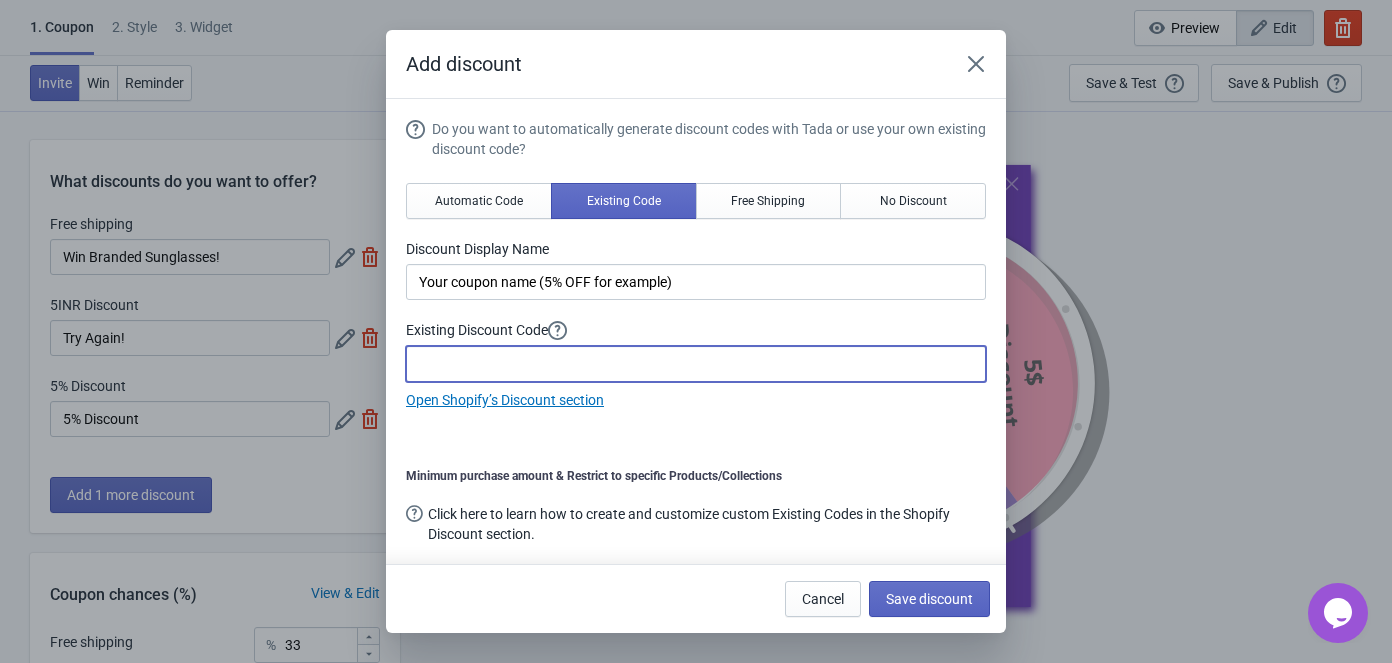 click at bounding box center [696, 364] 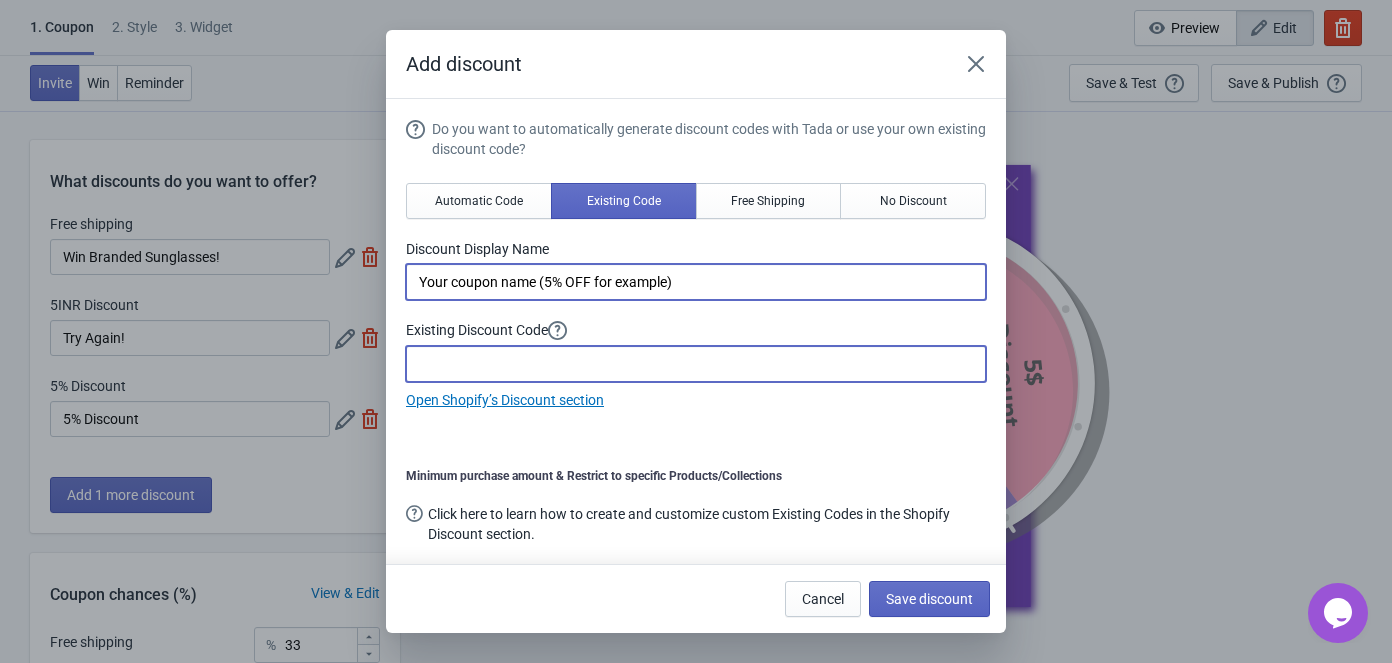 click on "Your coupon name (5% OFF for example)" at bounding box center (696, 282) 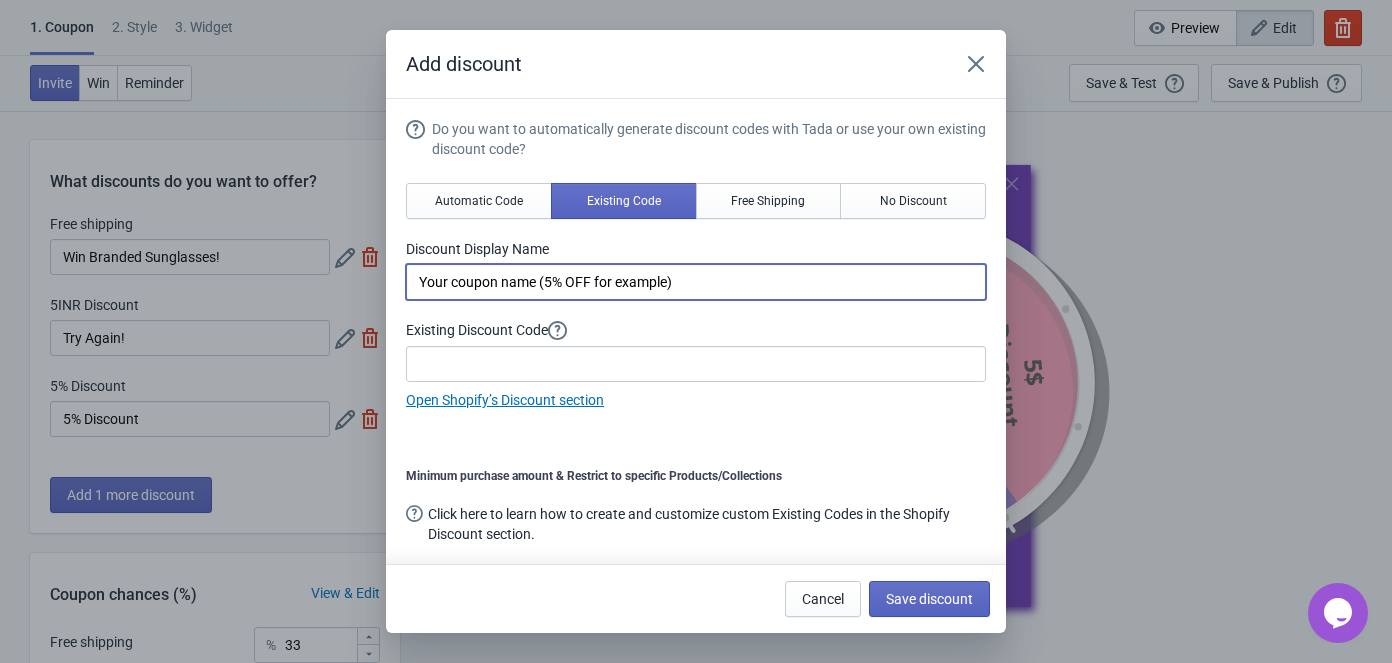 drag, startPoint x: 697, startPoint y: 290, endPoint x: 403, endPoint y: 281, distance: 294.13773 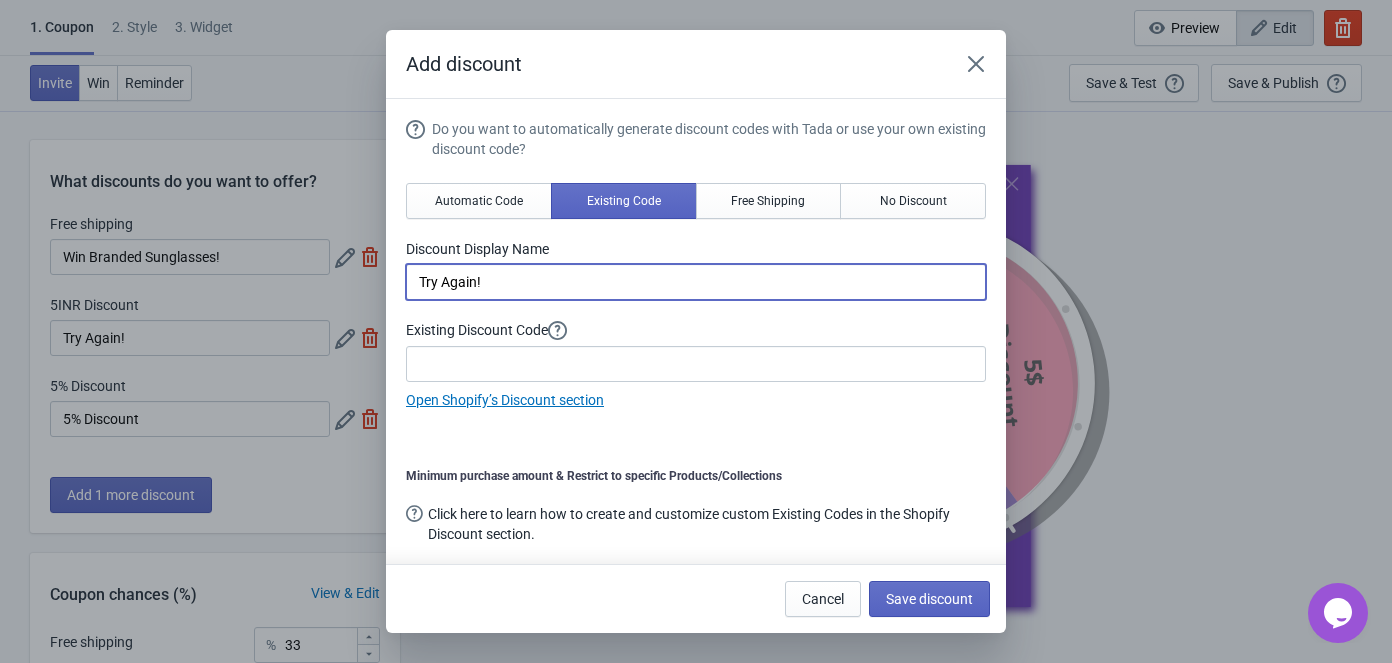 drag, startPoint x: 522, startPoint y: 290, endPoint x: 397, endPoint y: 287, distance: 125.035995 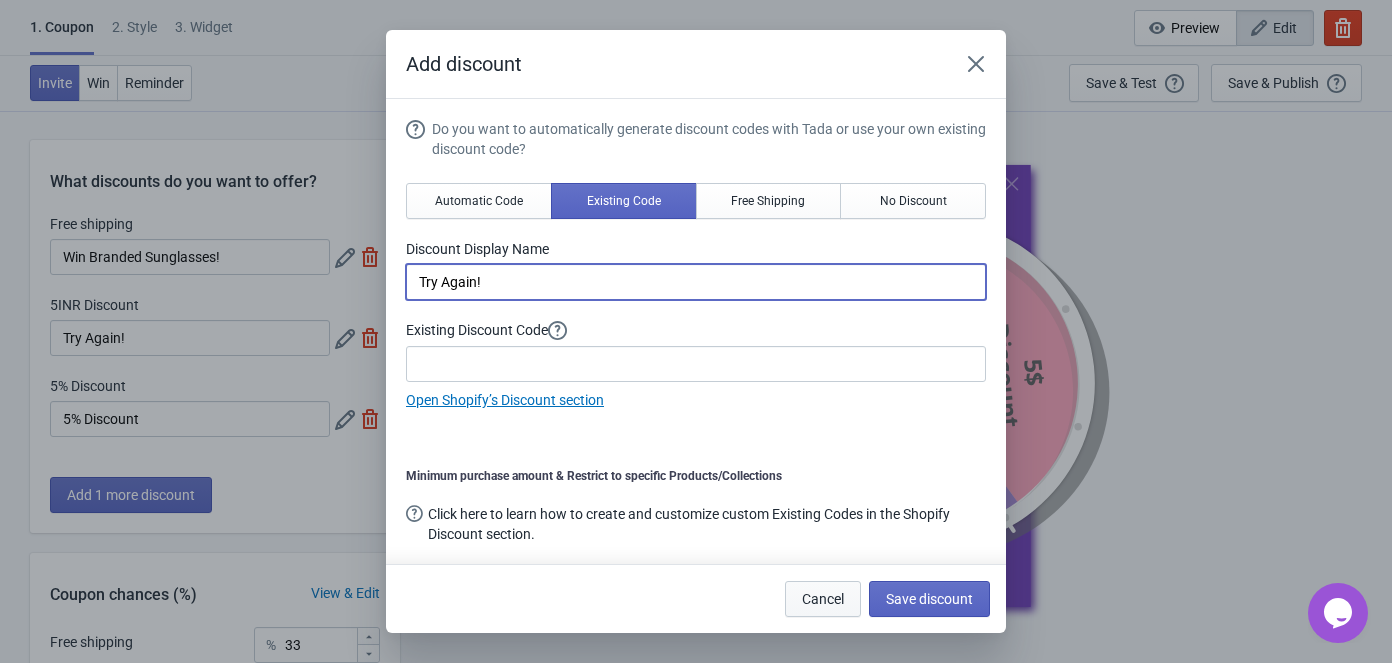 type on "Try Again!" 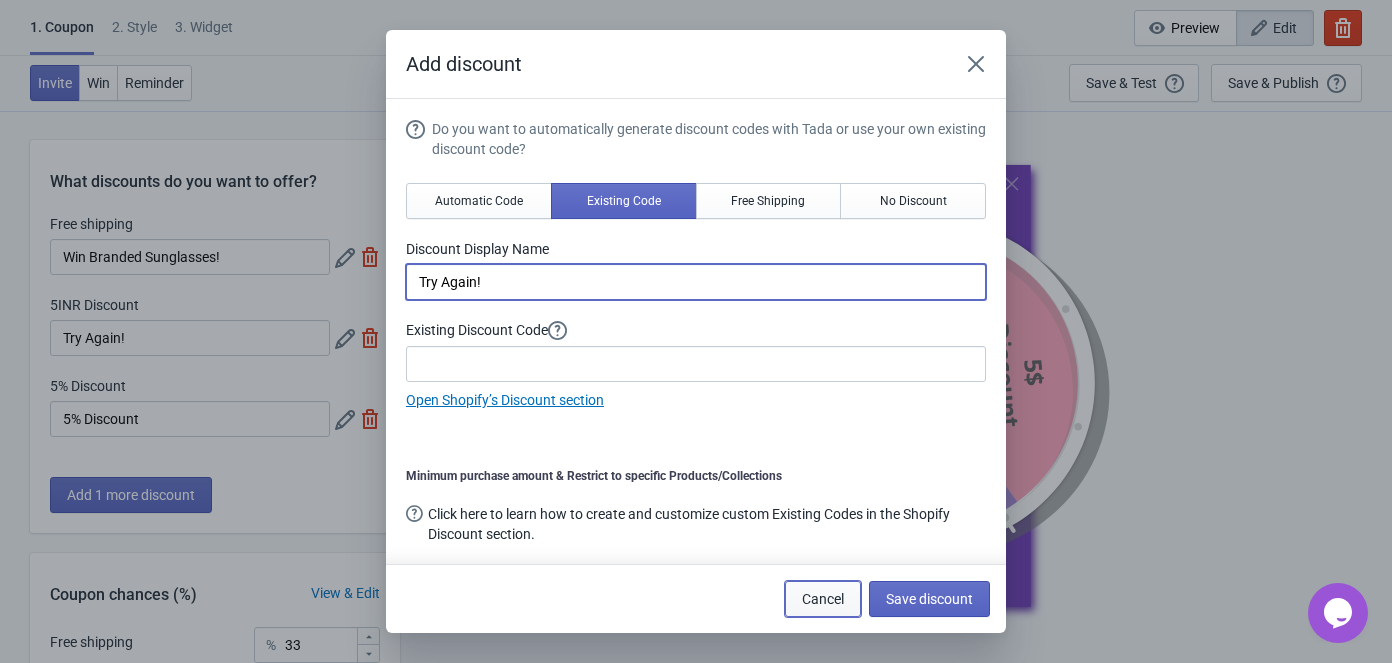click on "Cancel" at bounding box center (823, 599) 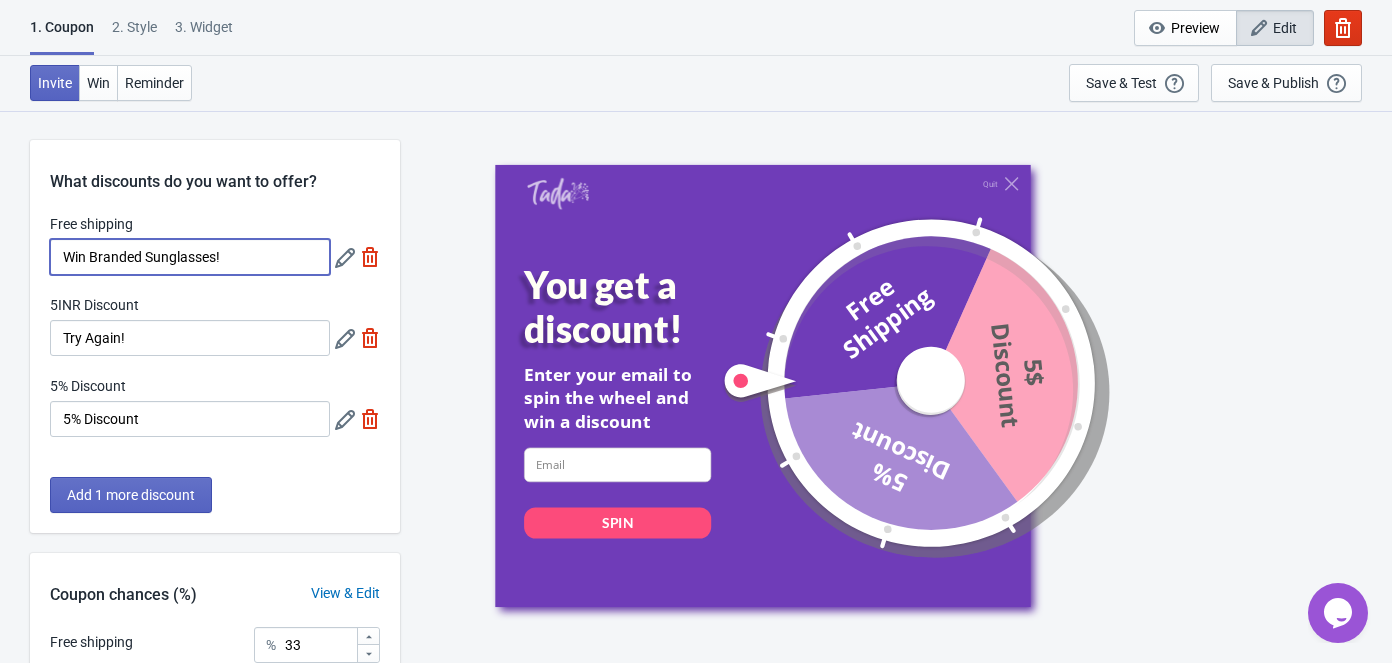 drag, startPoint x: 260, startPoint y: 260, endPoint x: 16, endPoint y: 251, distance: 244.16592 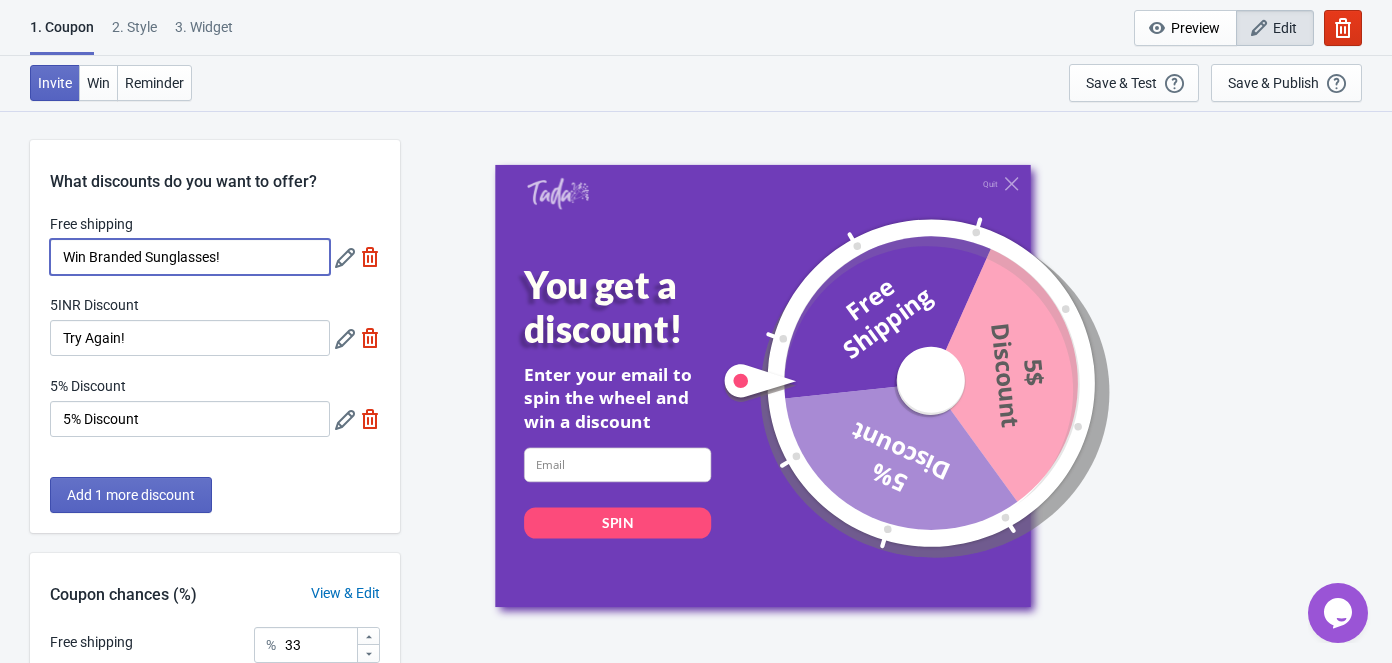 click 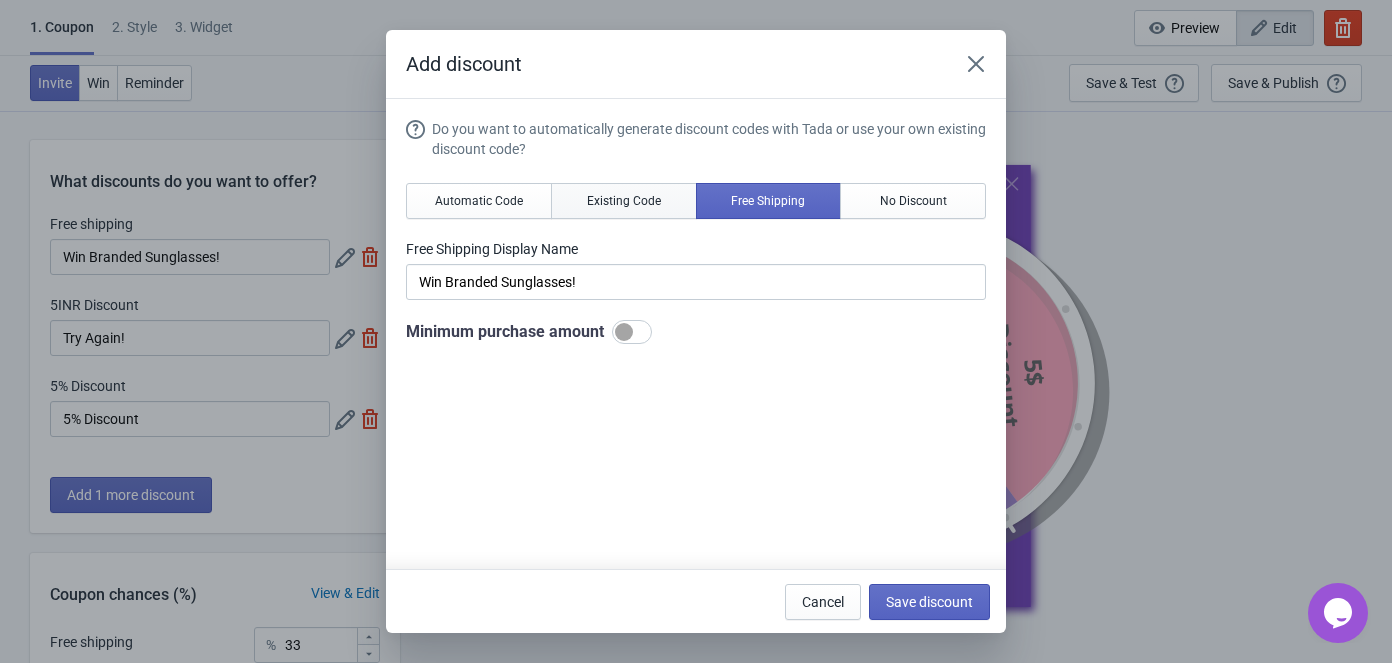 click on "Existing Code" at bounding box center [624, 201] 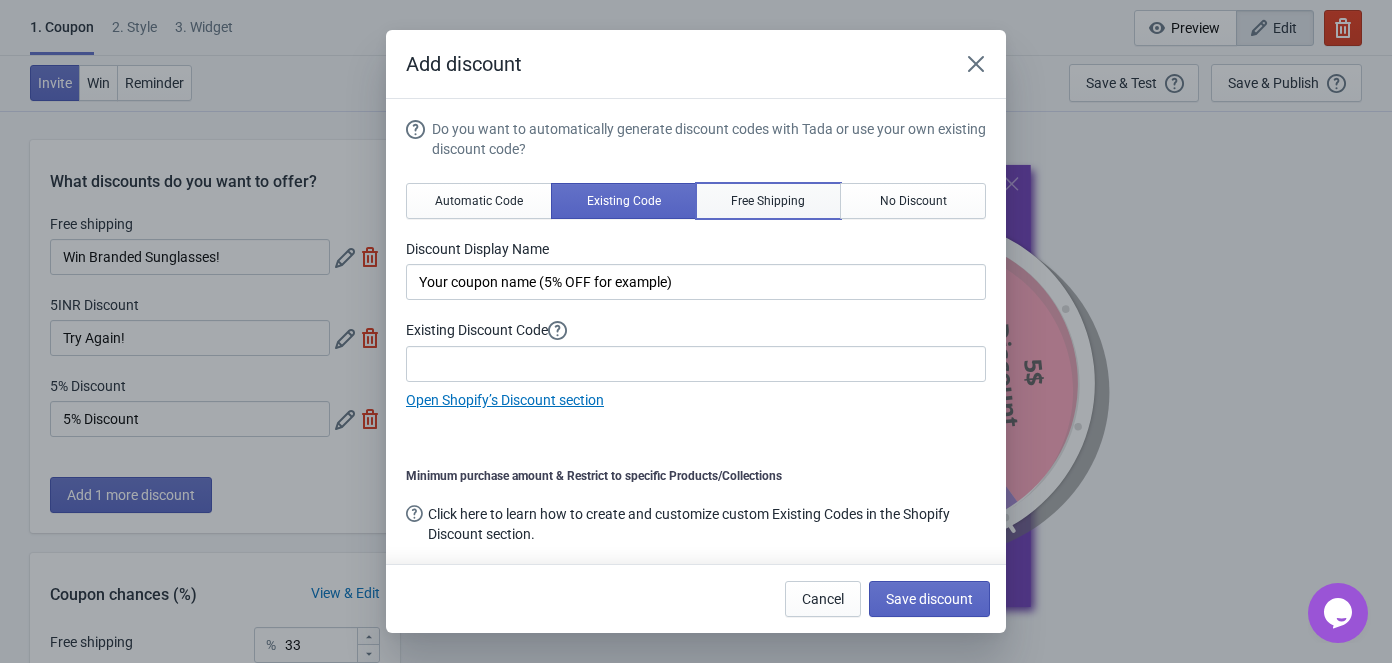 click on "Free Shipping" at bounding box center [769, 201] 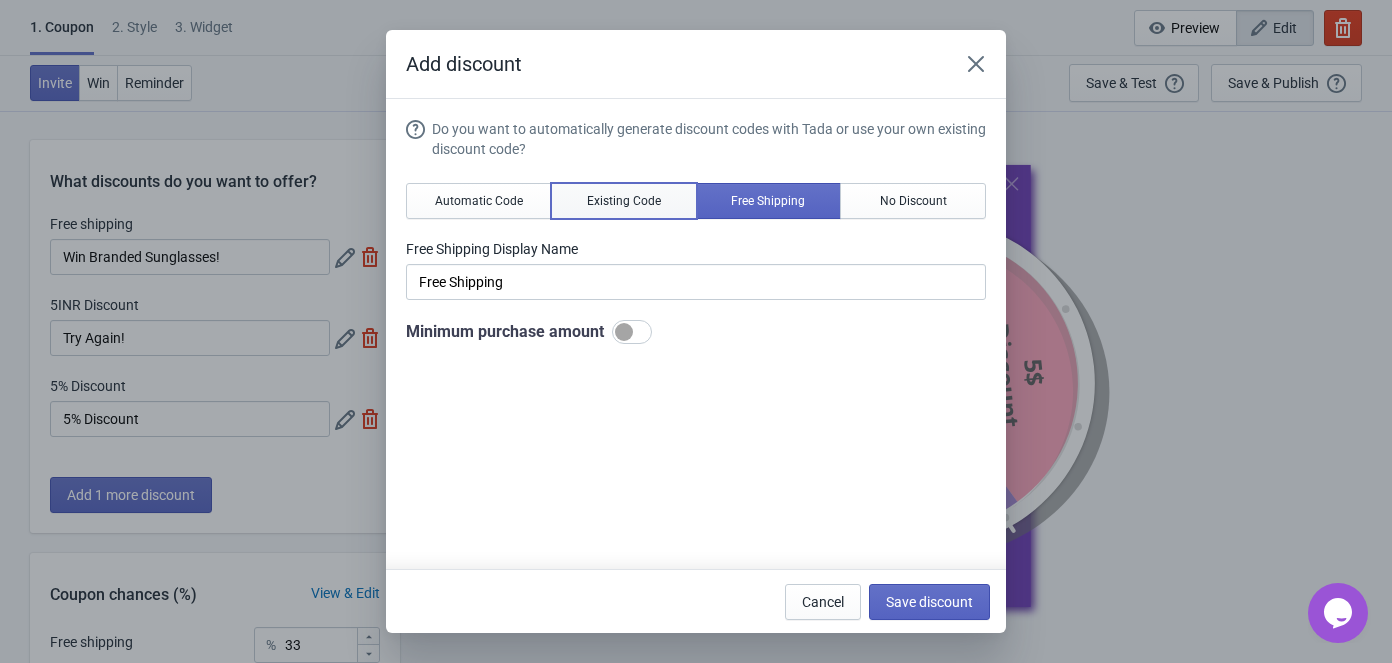 click on "Existing Code" at bounding box center [624, 201] 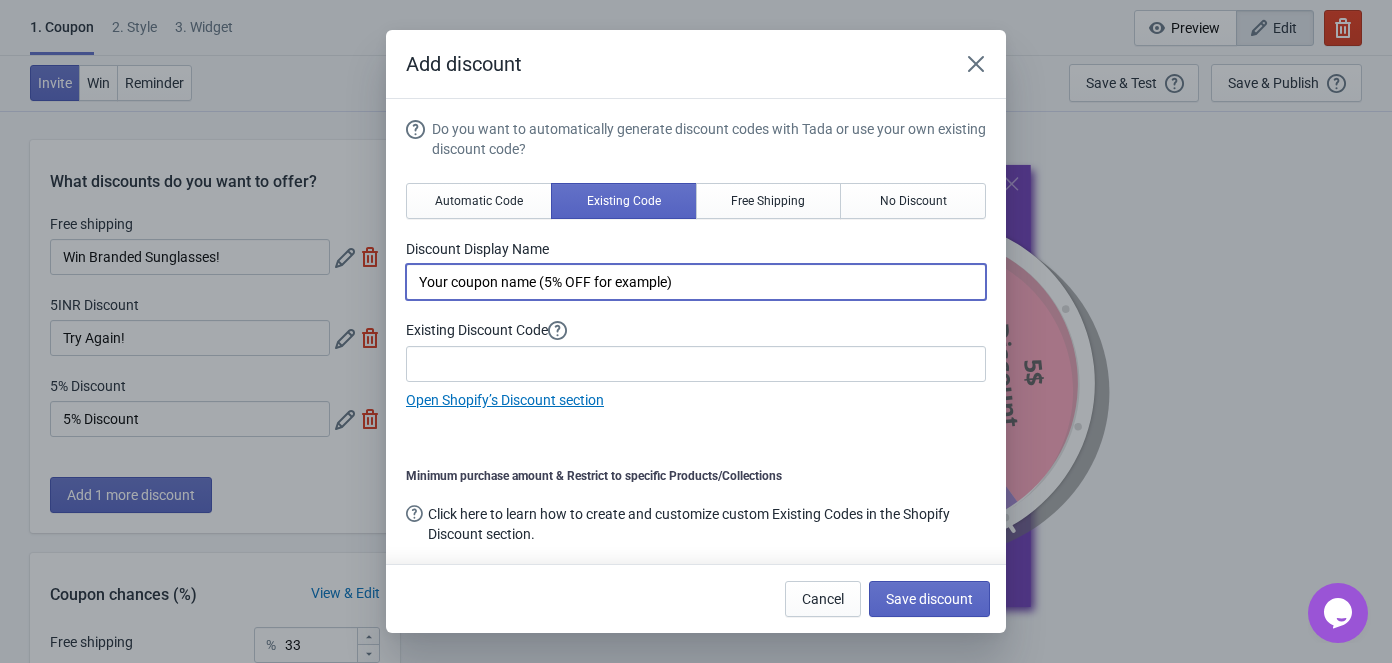 drag, startPoint x: 716, startPoint y: 286, endPoint x: 369, endPoint y: 279, distance: 347.0706 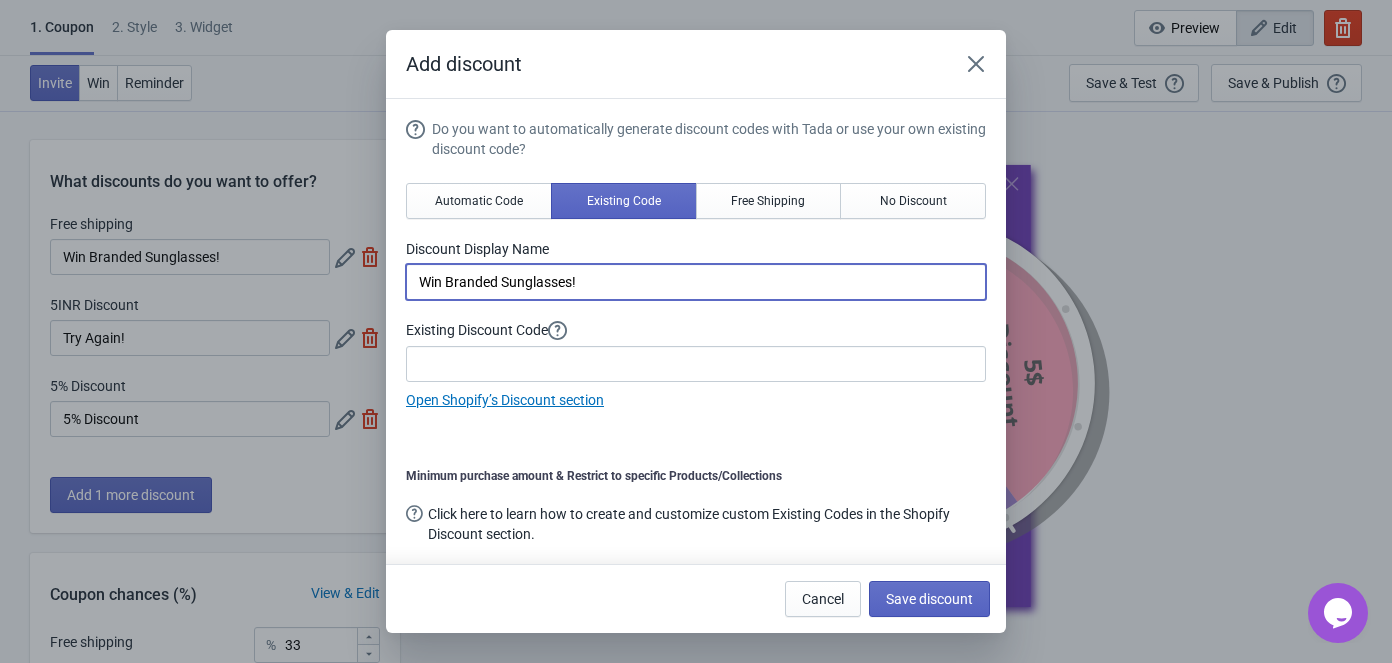 type on "Win Branded Sunglasses!" 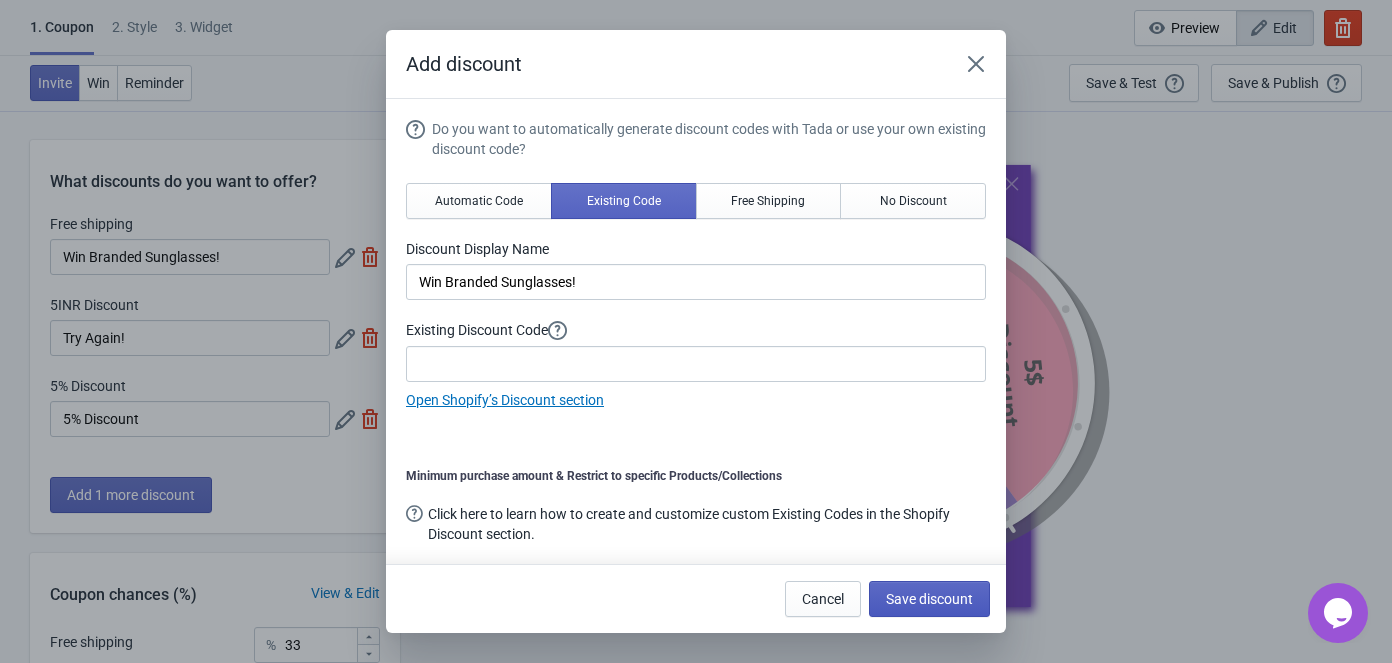 click on "Save discount" at bounding box center [929, 599] 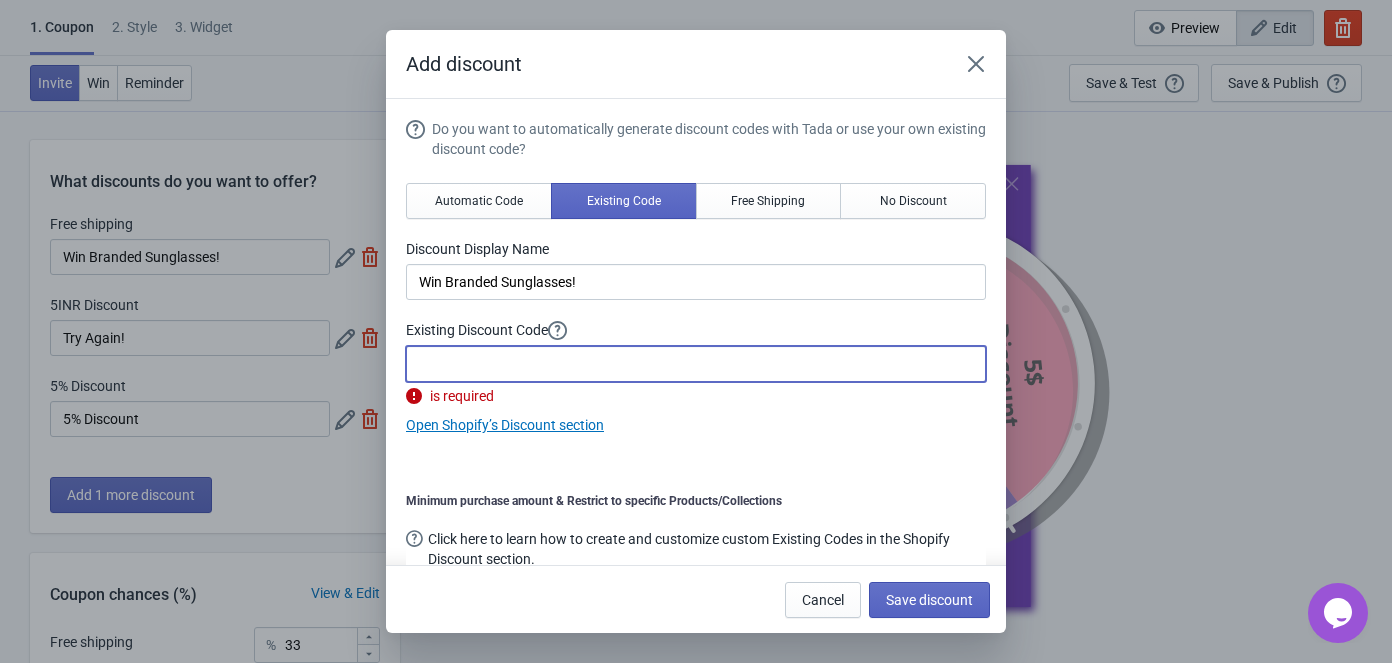 click at bounding box center [696, 364] 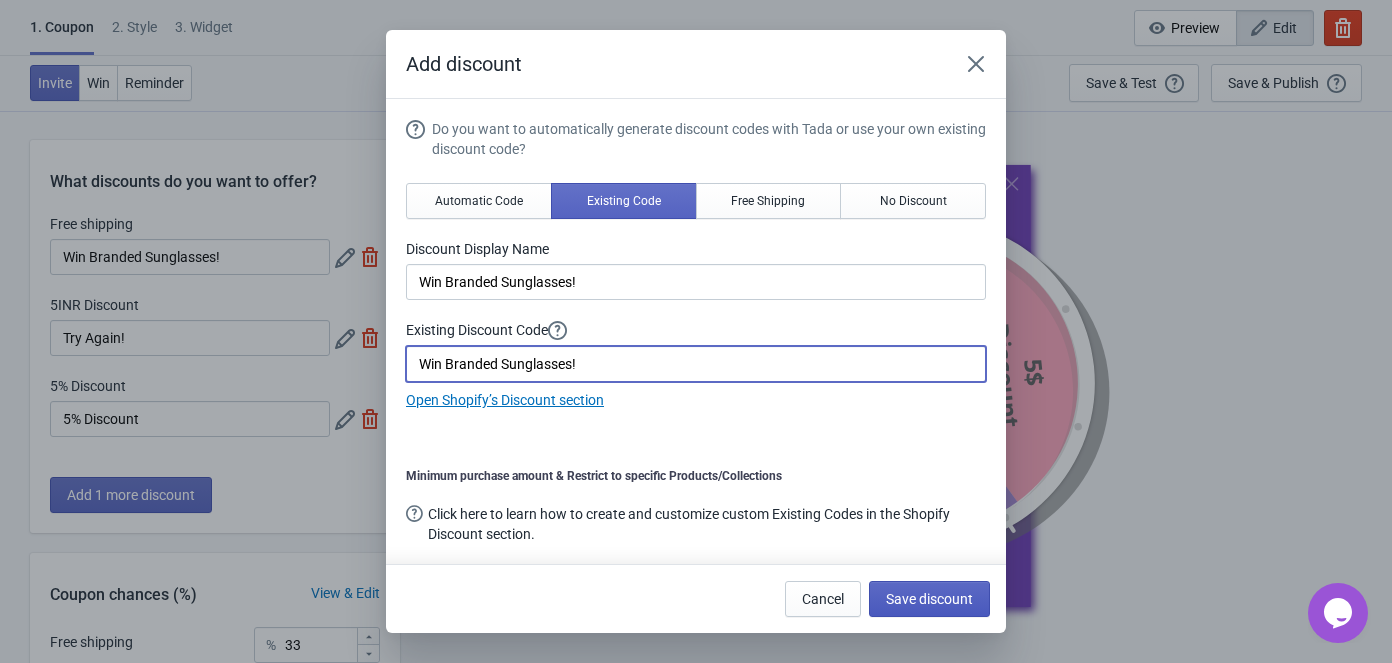 type on "Win Branded Sunglasses!" 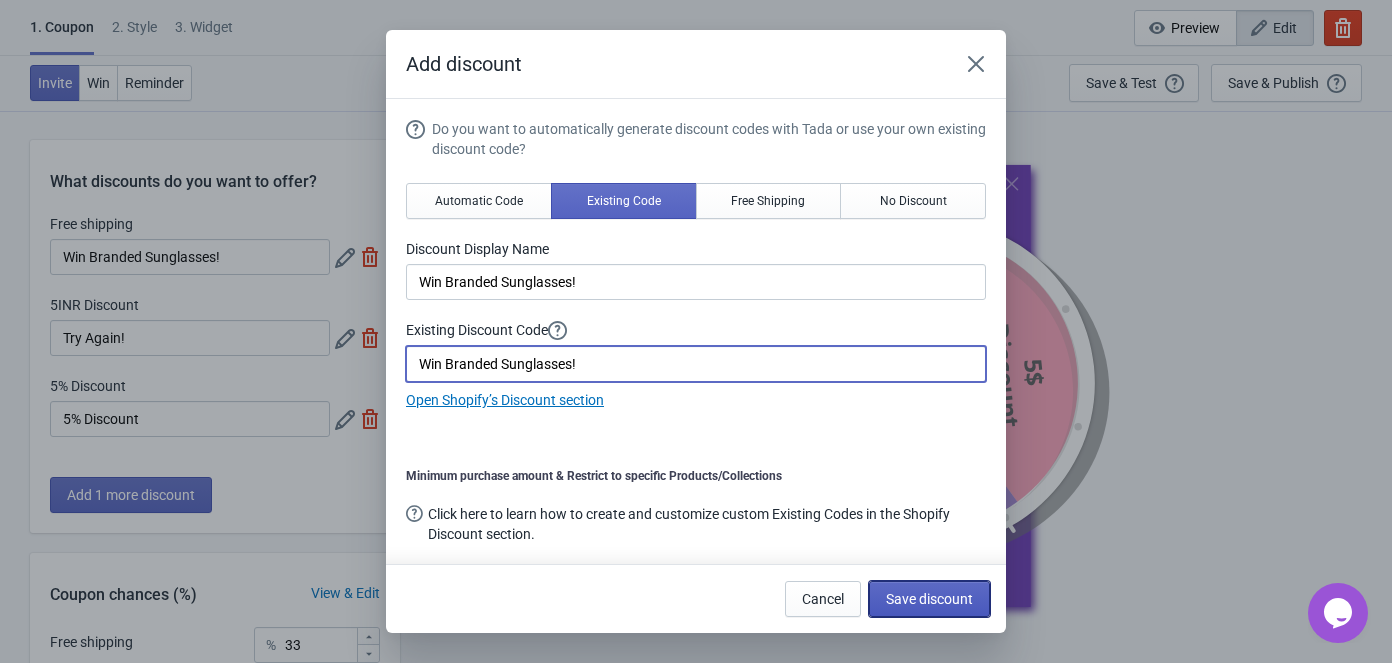 click on "Save discount" at bounding box center (929, 599) 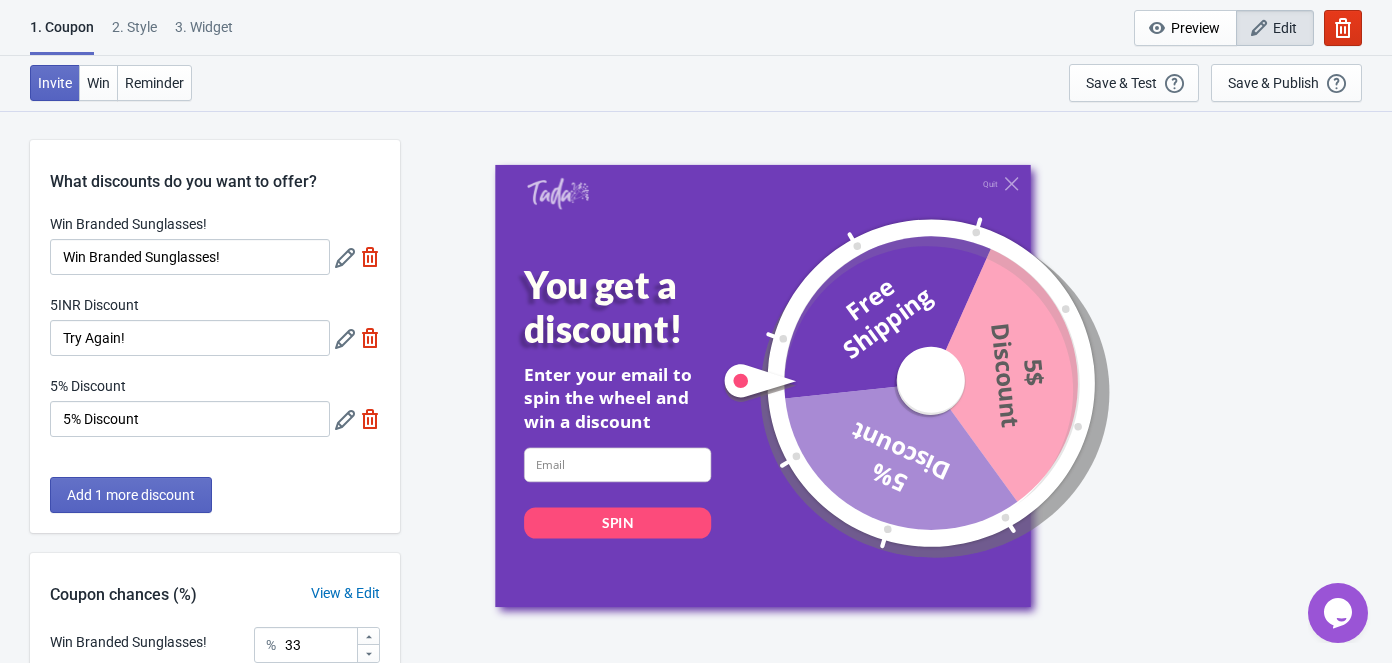 click 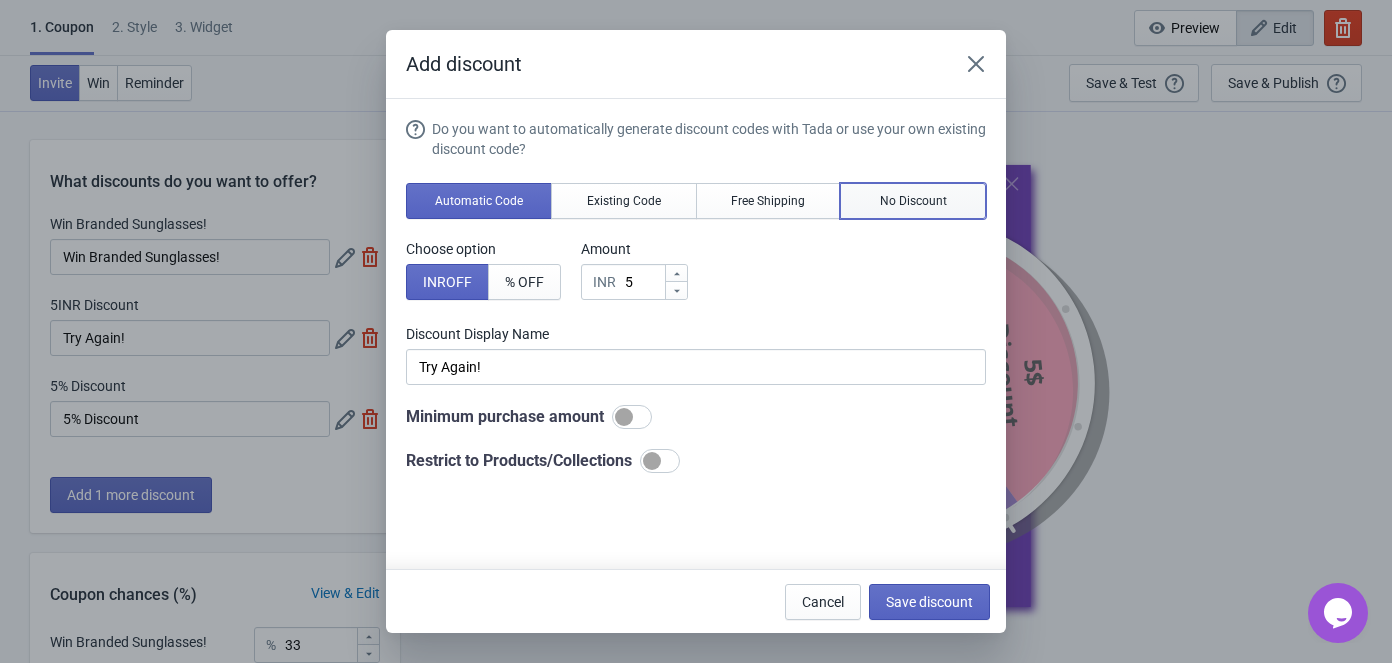 click on "No Discount" at bounding box center [913, 201] 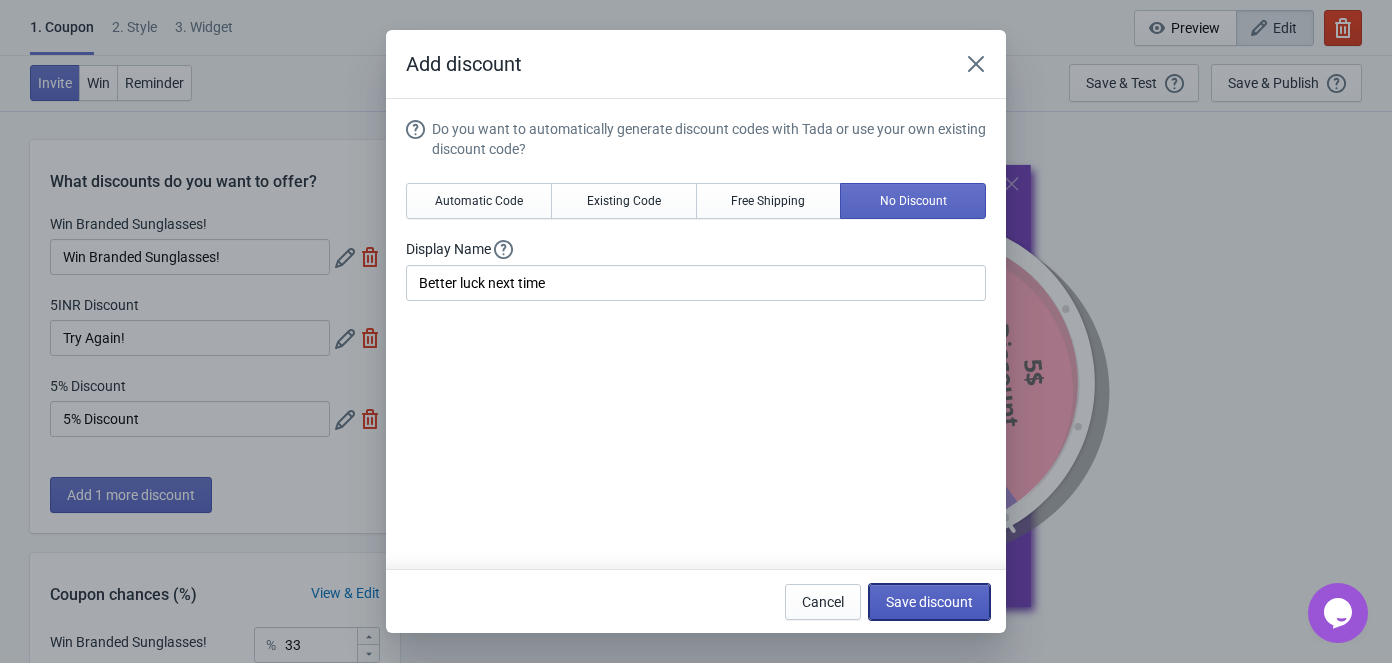click on "Save discount" at bounding box center [929, 602] 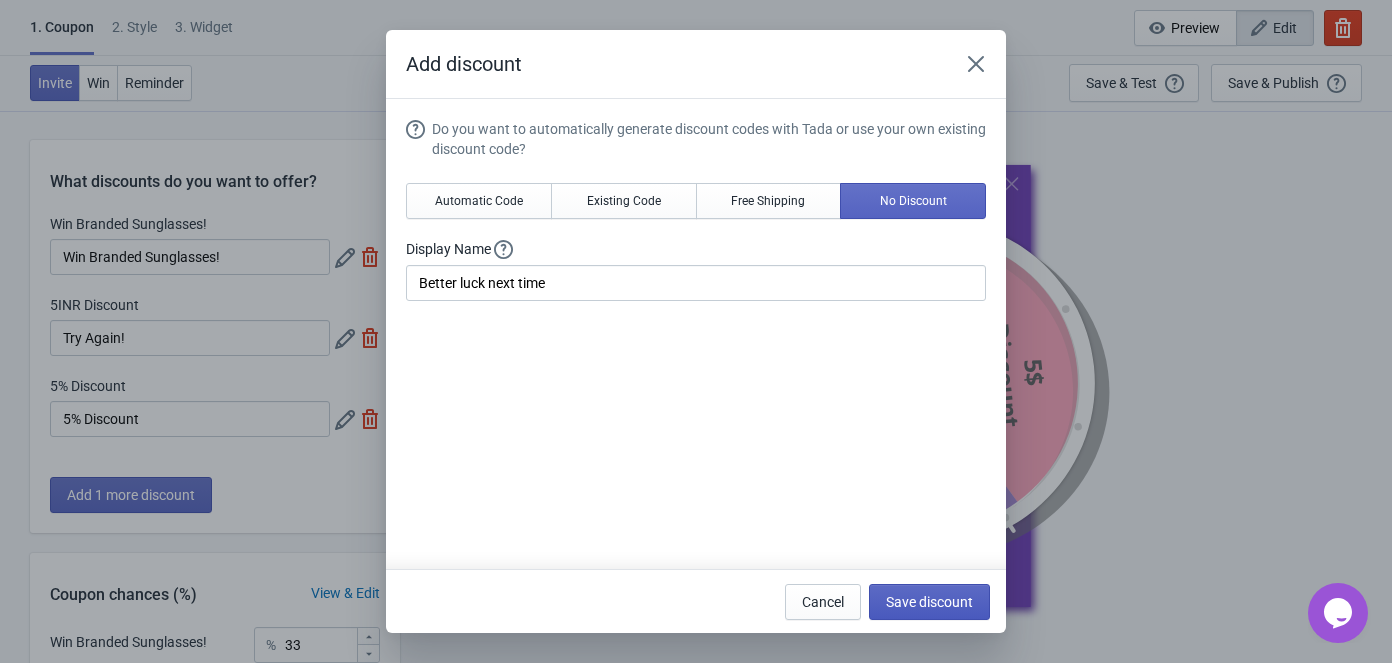type on "Better luck next time" 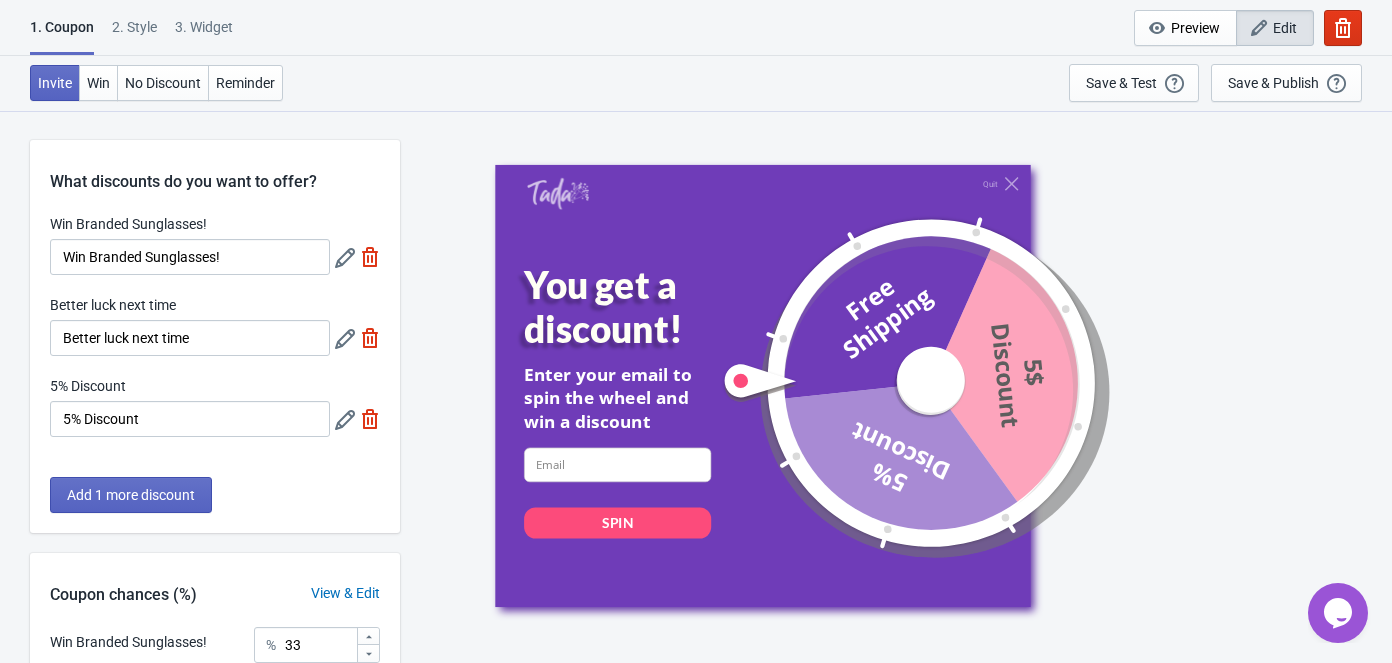click on "Win Branded Sunglasses! Win Branded Sunglasses! Better luck next time Better luck next time 5% Discount 5% Discount" at bounding box center [215, 335] 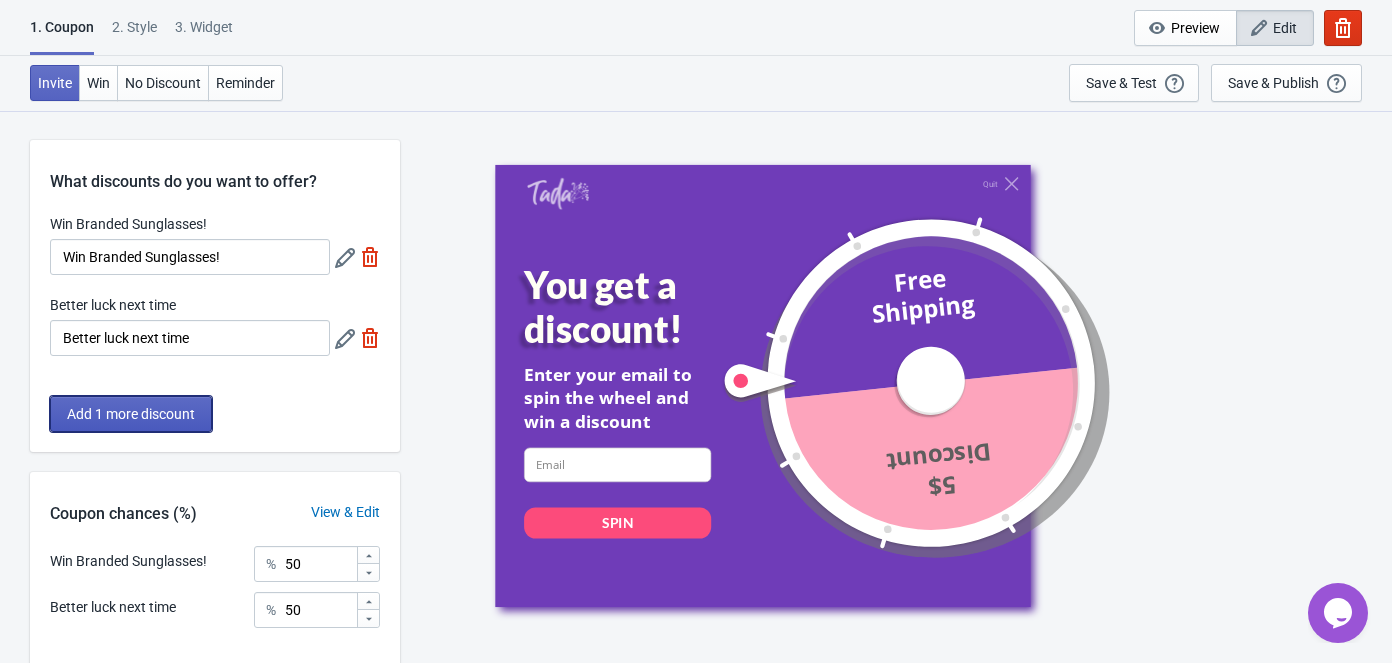 click on "Add 1 more discount" at bounding box center [131, 414] 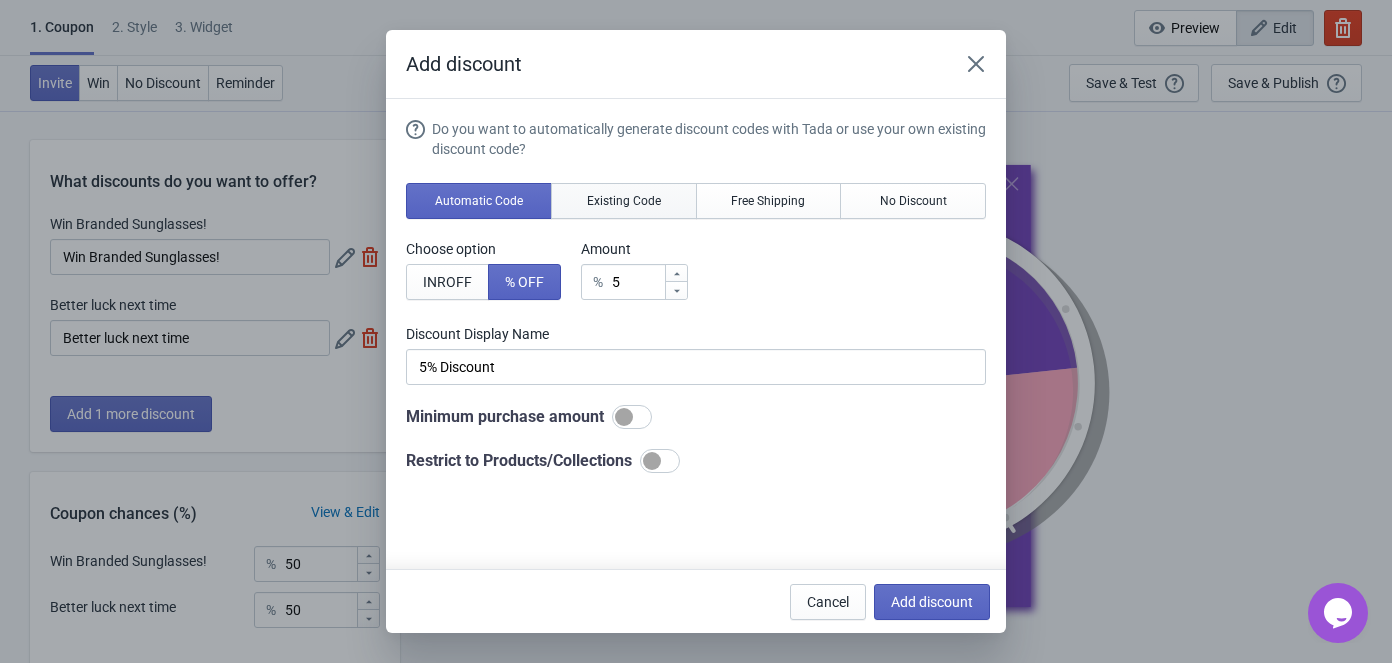 click on "Existing Code" at bounding box center [624, 201] 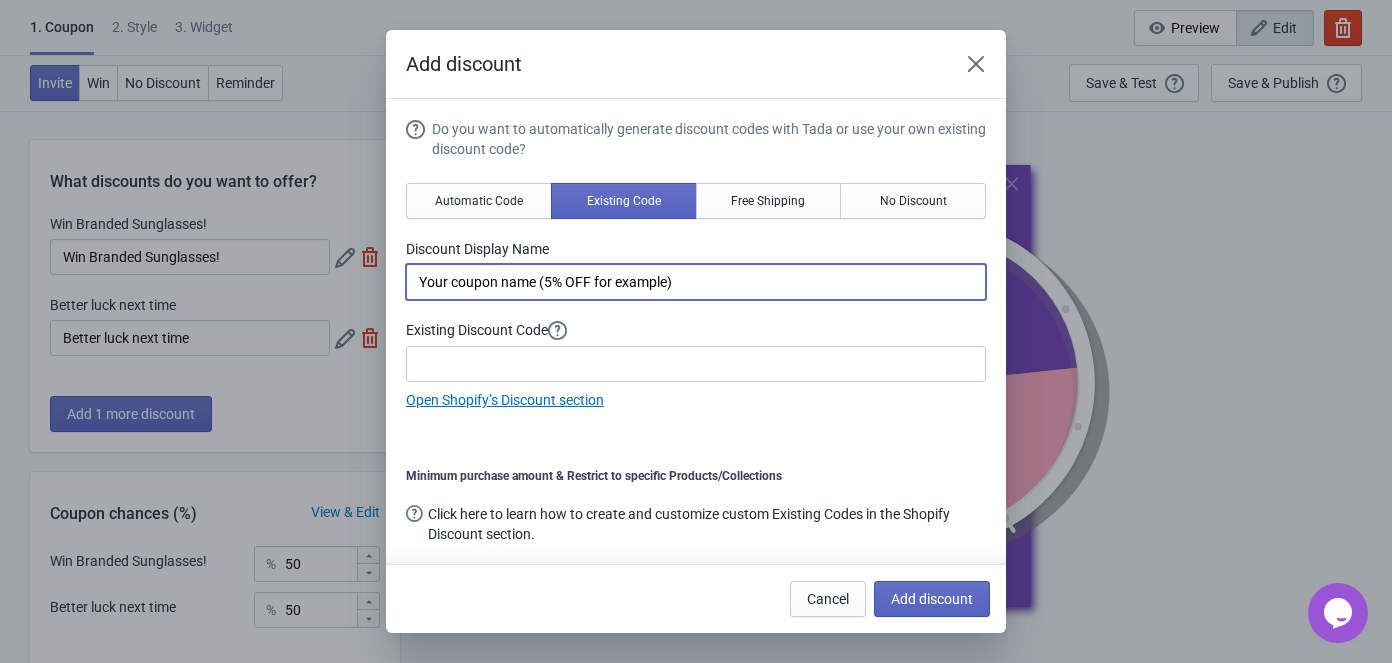 drag, startPoint x: 717, startPoint y: 292, endPoint x: 263, endPoint y: 294, distance: 454.0044 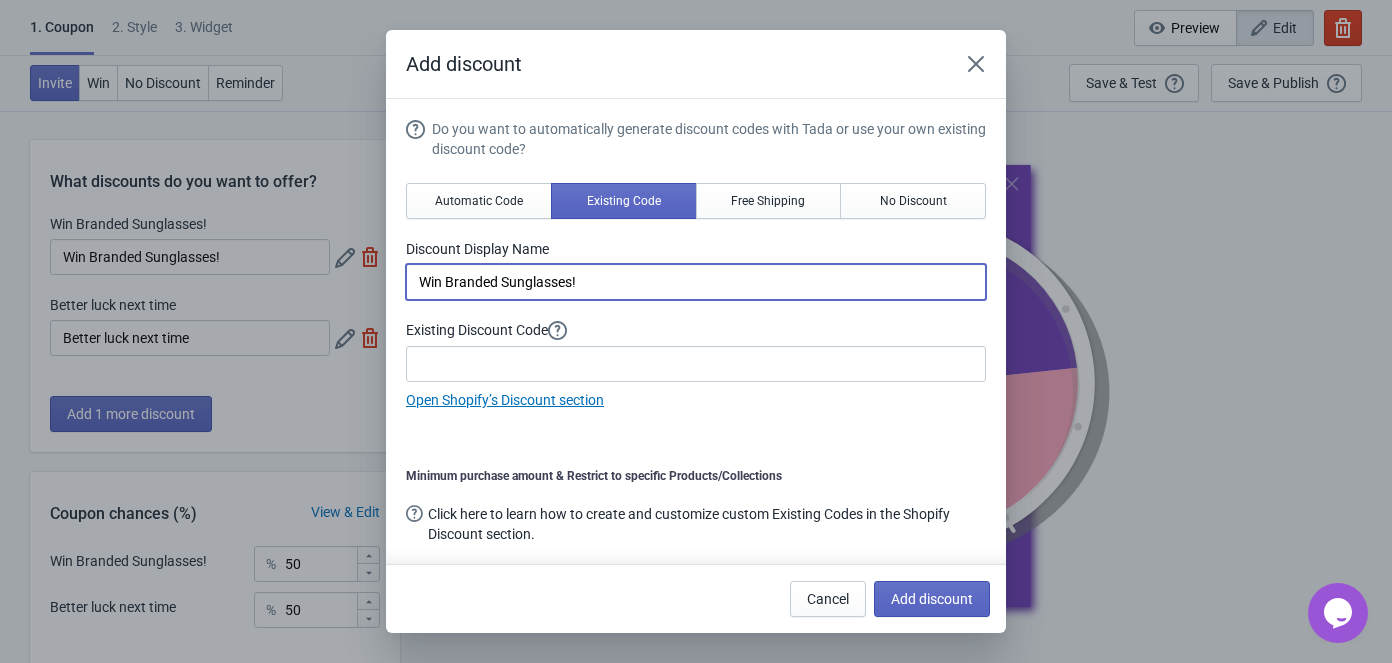 type on "Win Branded Sunglasses!" 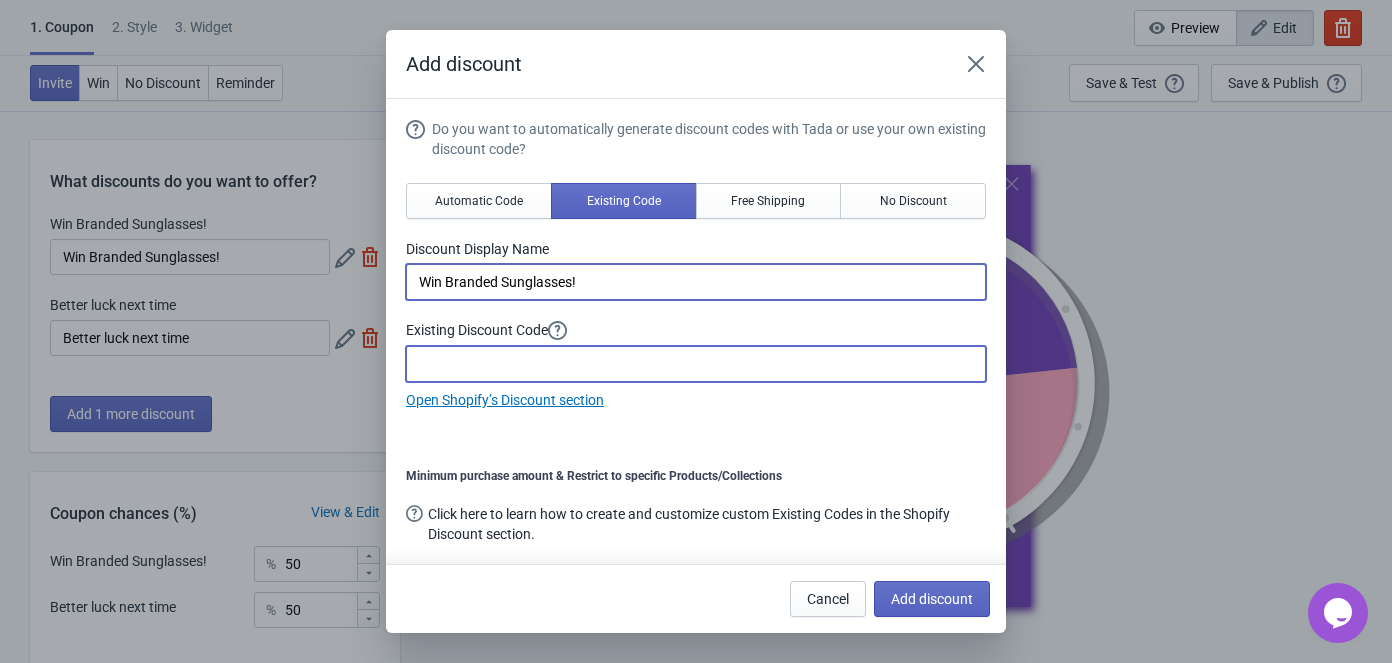 click at bounding box center [696, 364] 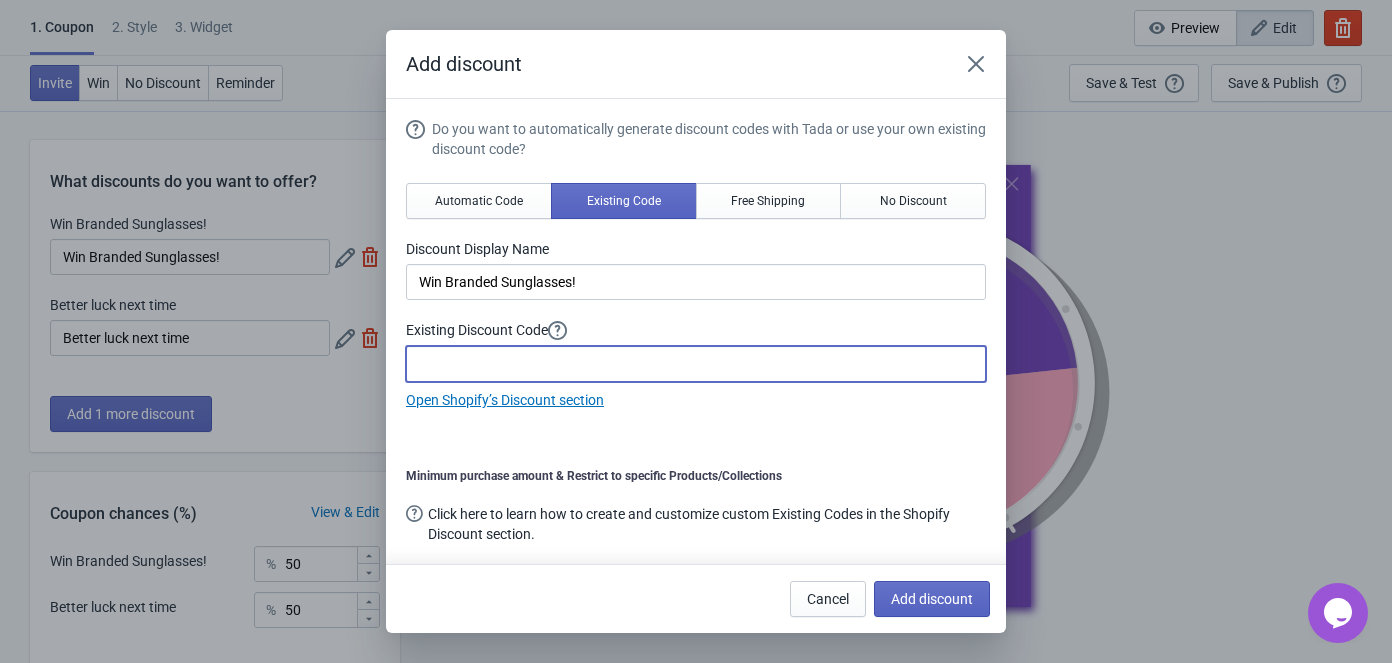 paste on "Win Branded Sunglasses!" 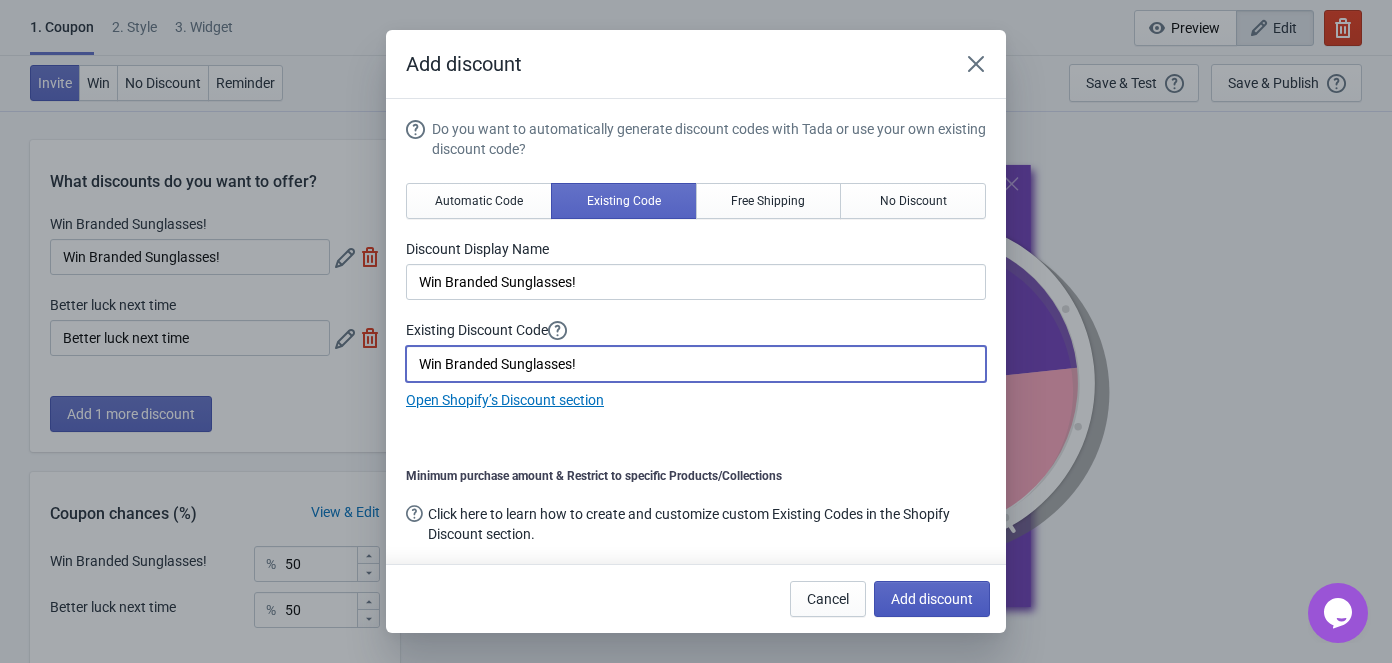 type on "Win Branded Sunglasses!" 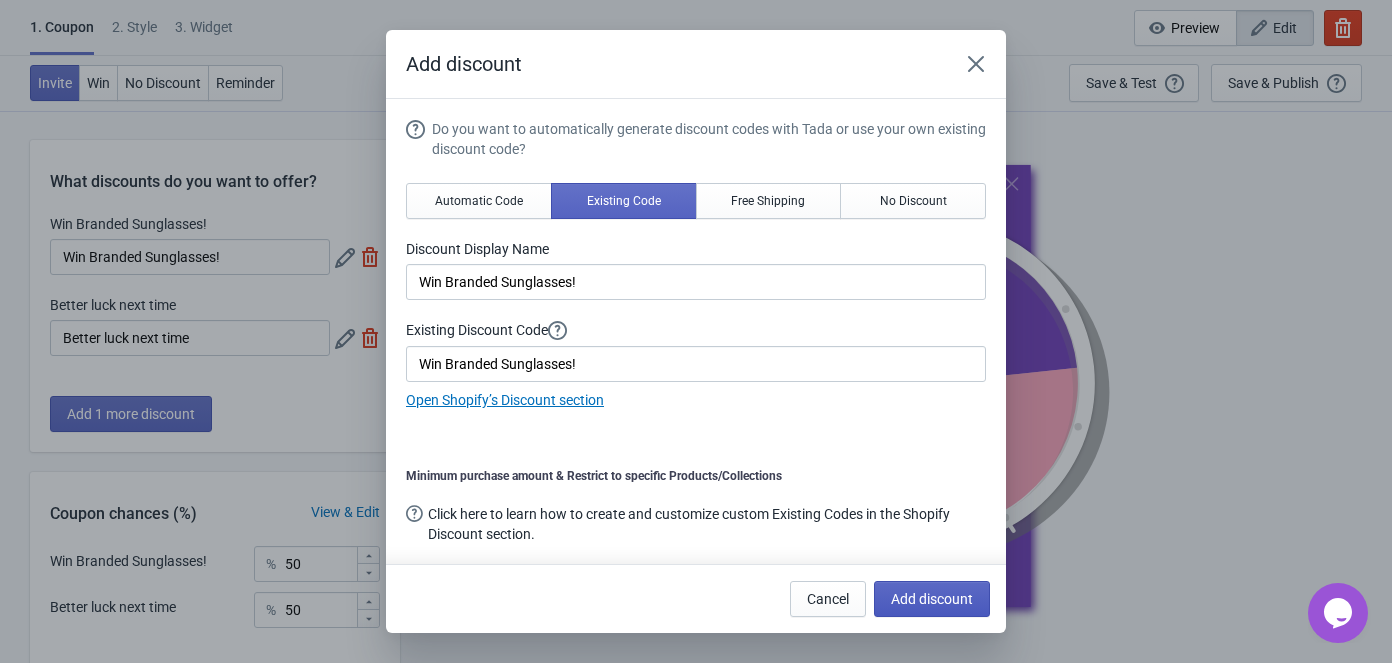 click on "Add discount" at bounding box center (932, 599) 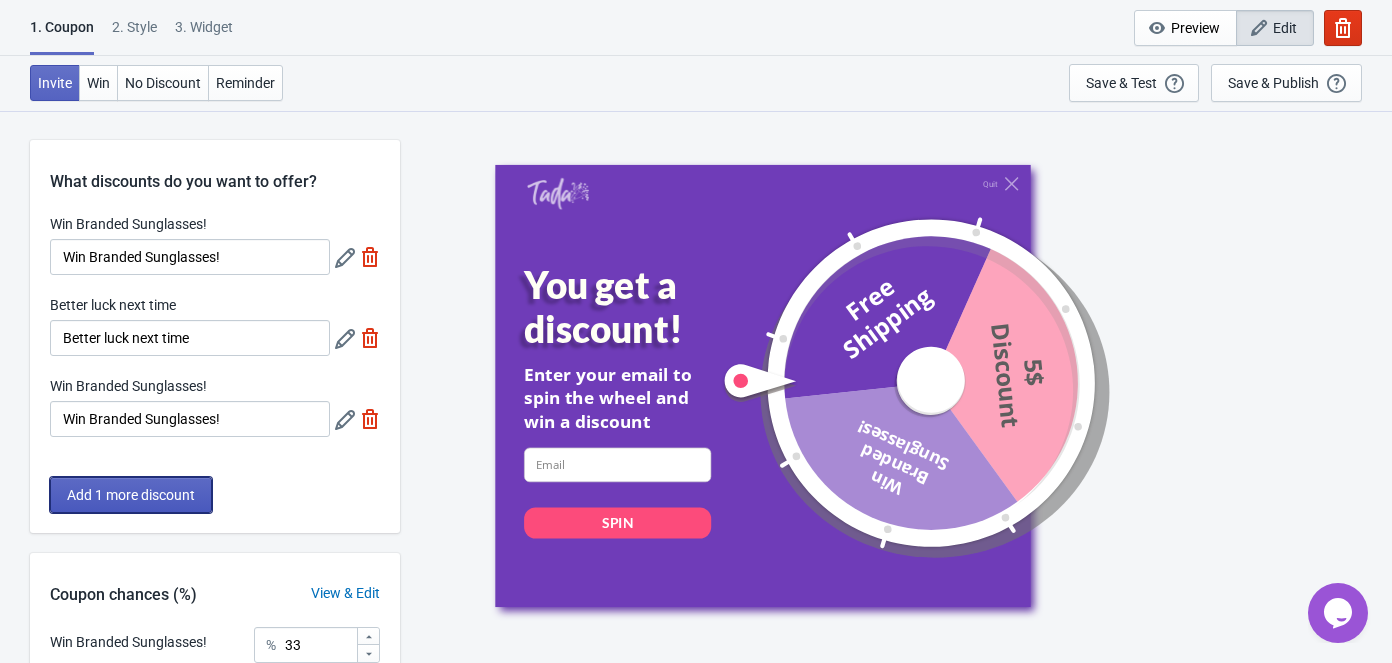 click on "Add 1 more discount" at bounding box center (131, 495) 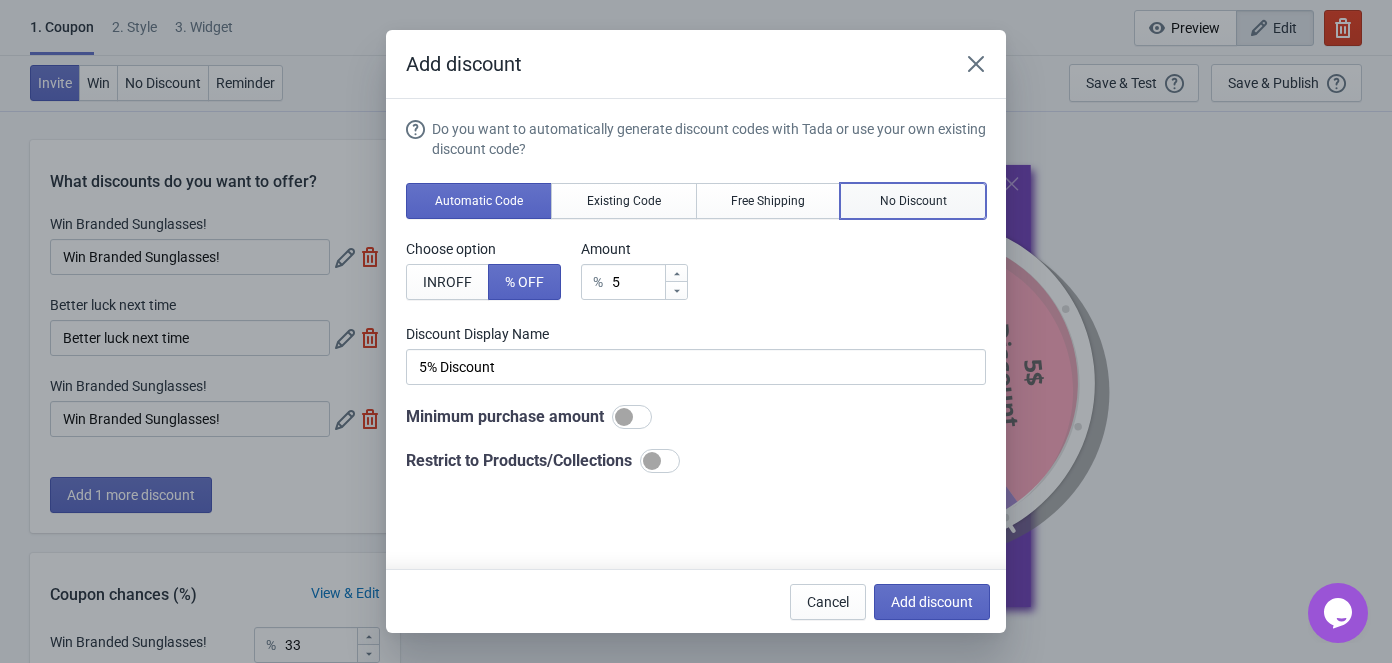 click on "No Discount" at bounding box center [913, 201] 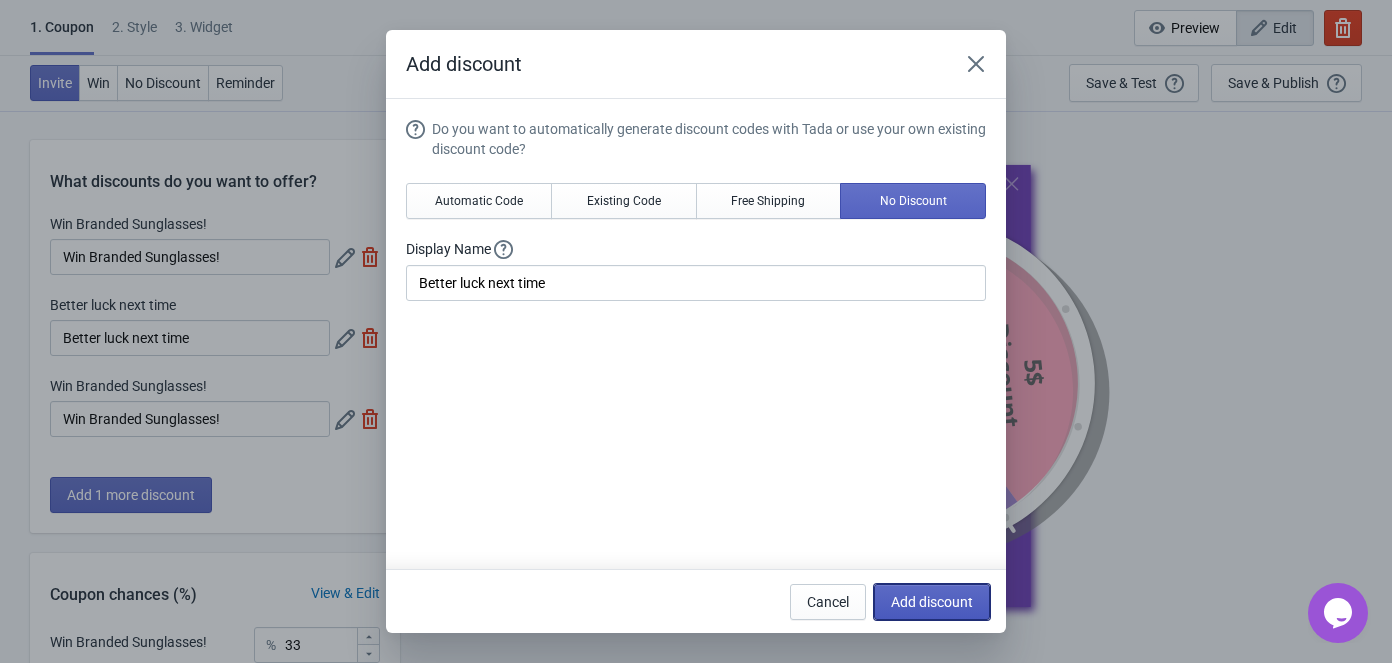 click on "Add discount" at bounding box center (932, 602) 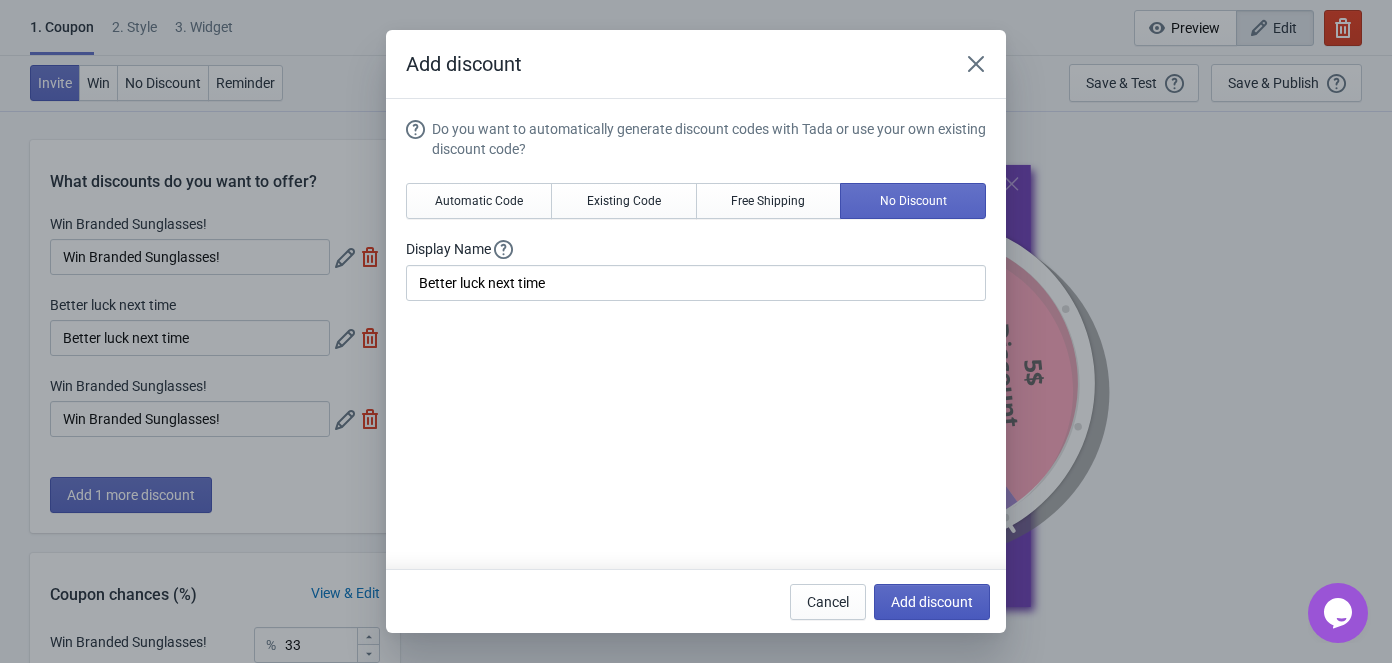 type on "25" 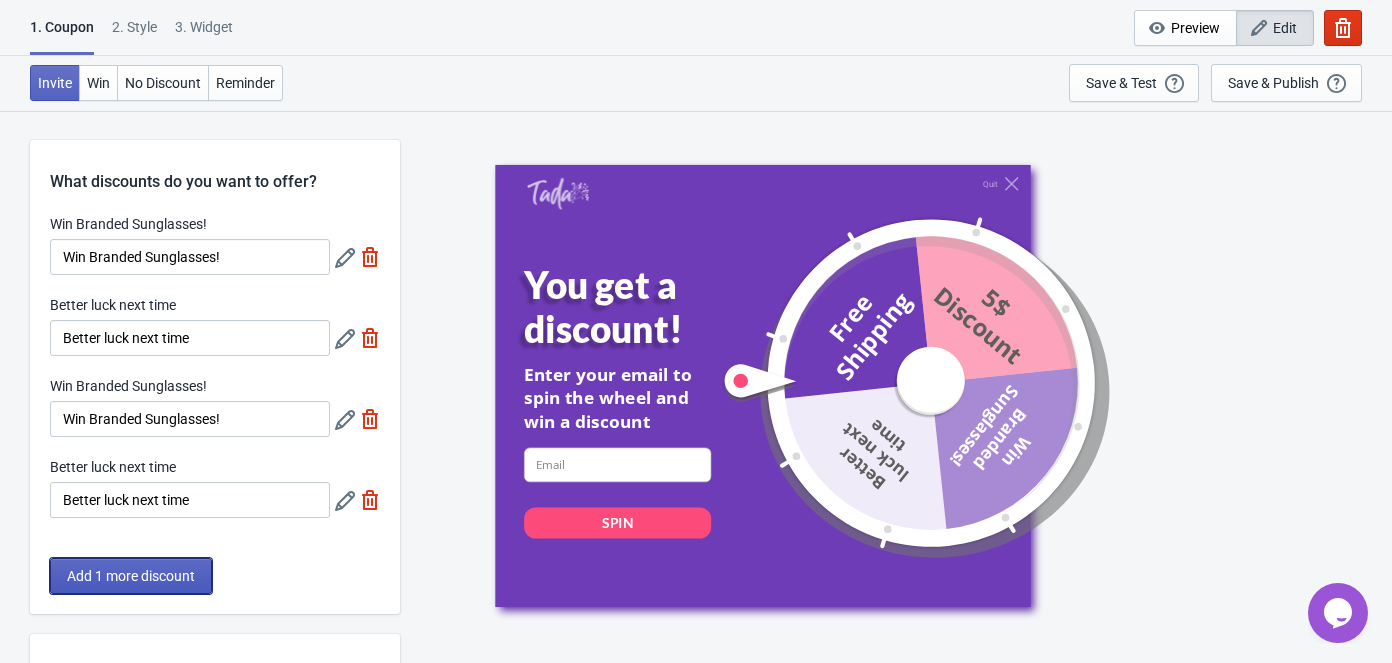 click on "Add 1 more discount" at bounding box center [131, 576] 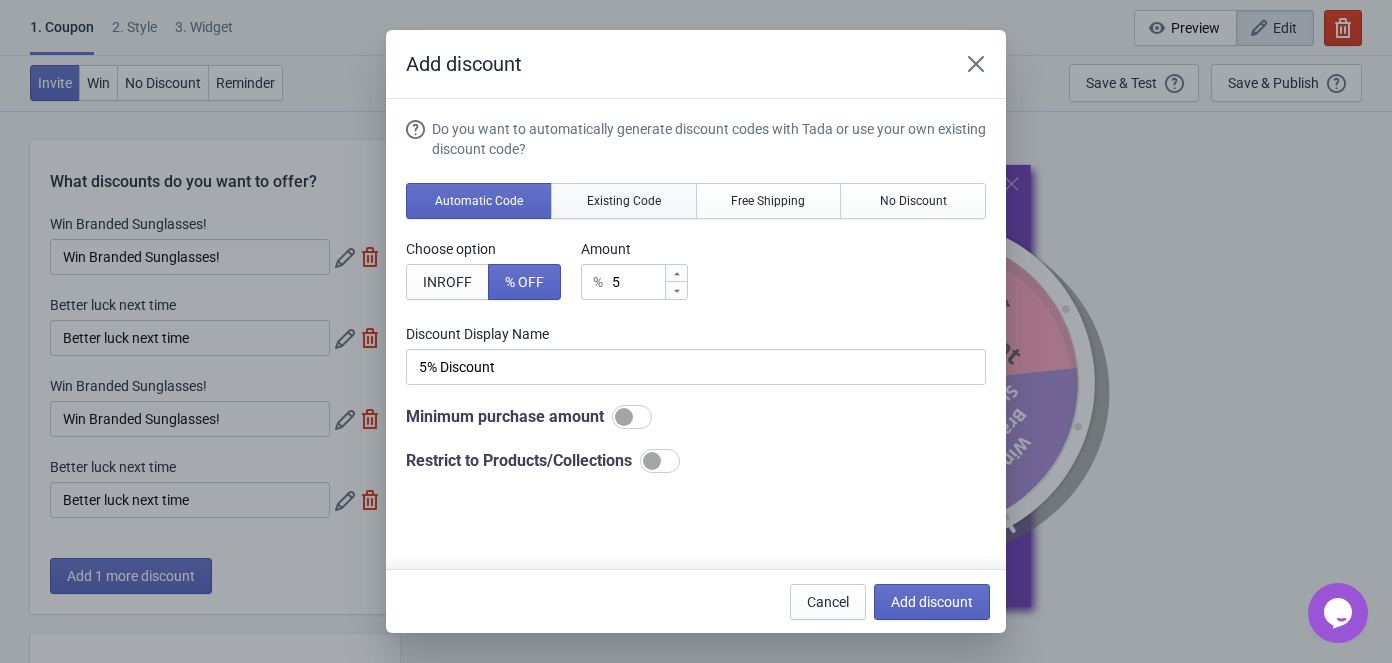 click on "Existing Code" at bounding box center (624, 201) 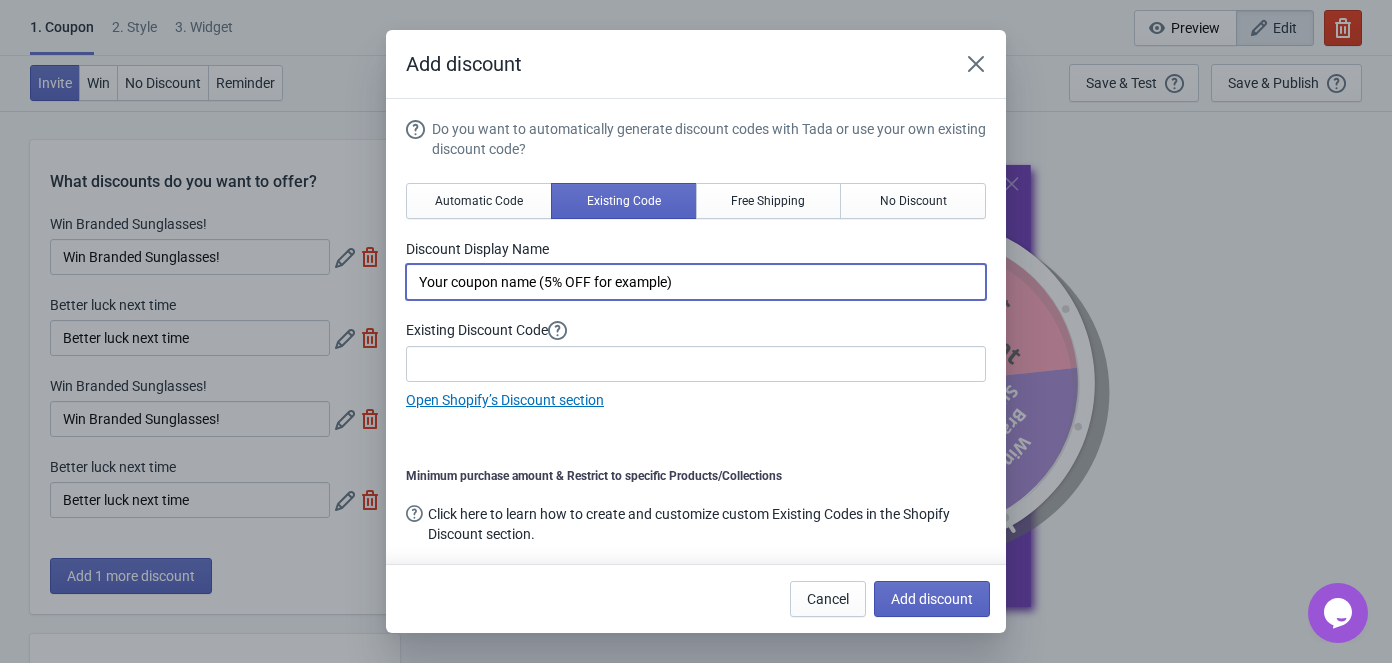 drag, startPoint x: 698, startPoint y: 280, endPoint x: 228, endPoint y: 299, distance: 470.38388 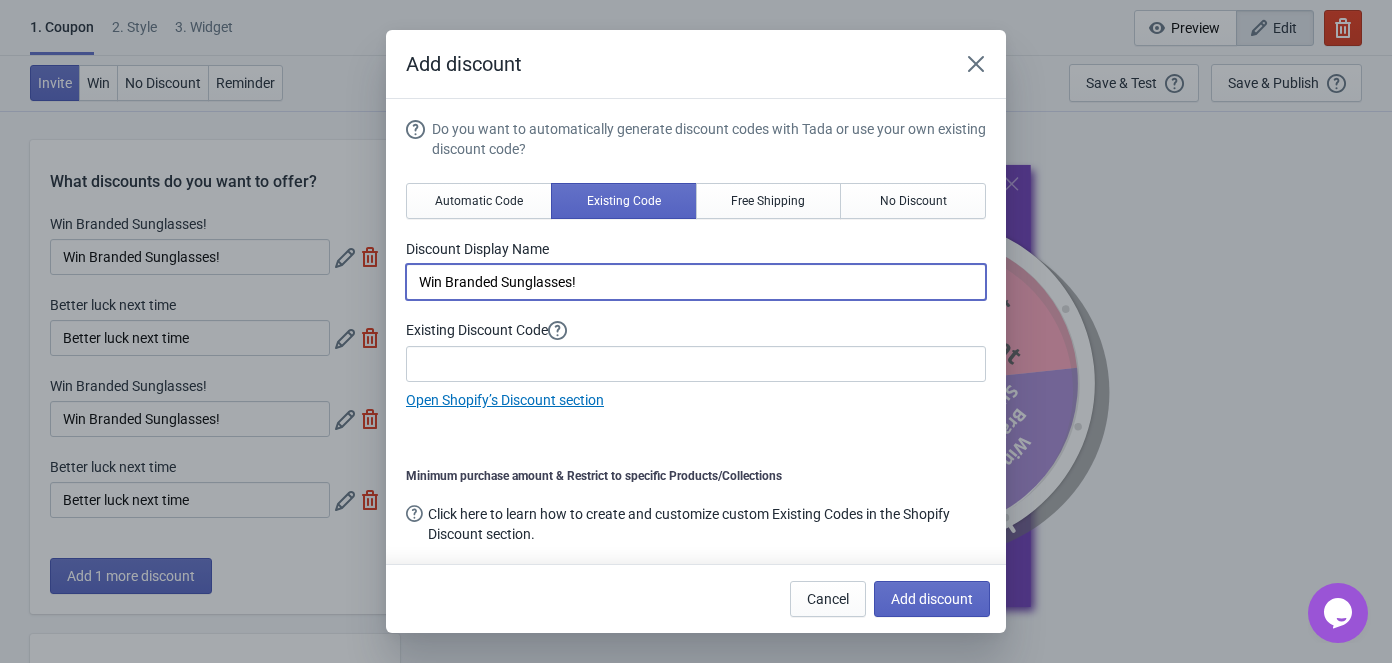 type on "Win Branded Sunglasses!" 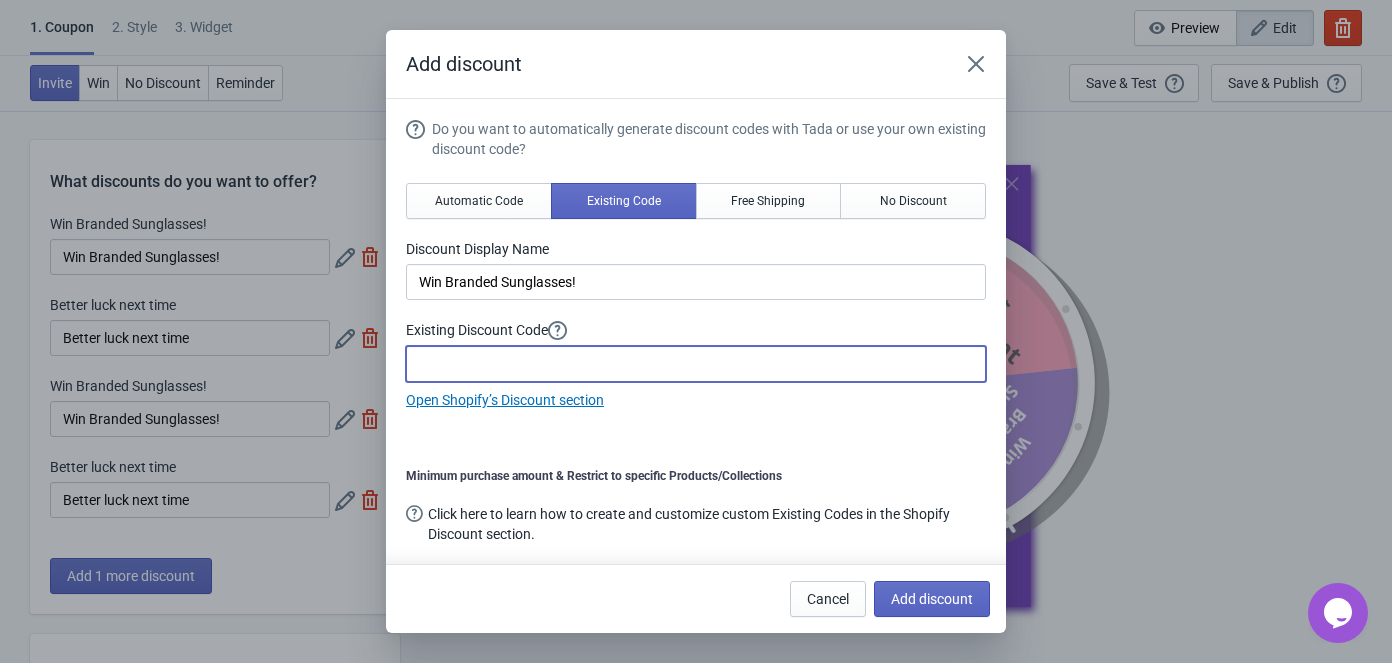 click at bounding box center [696, 364] 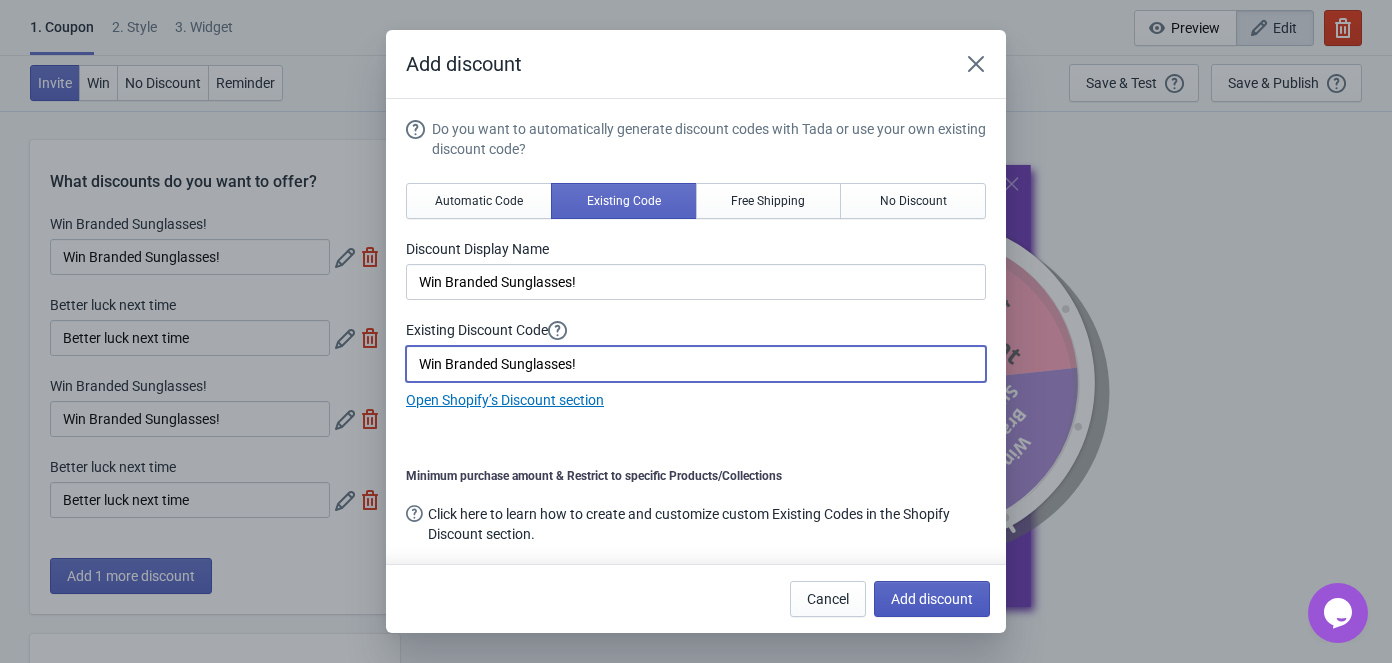type on "Win Branded Sunglasses!" 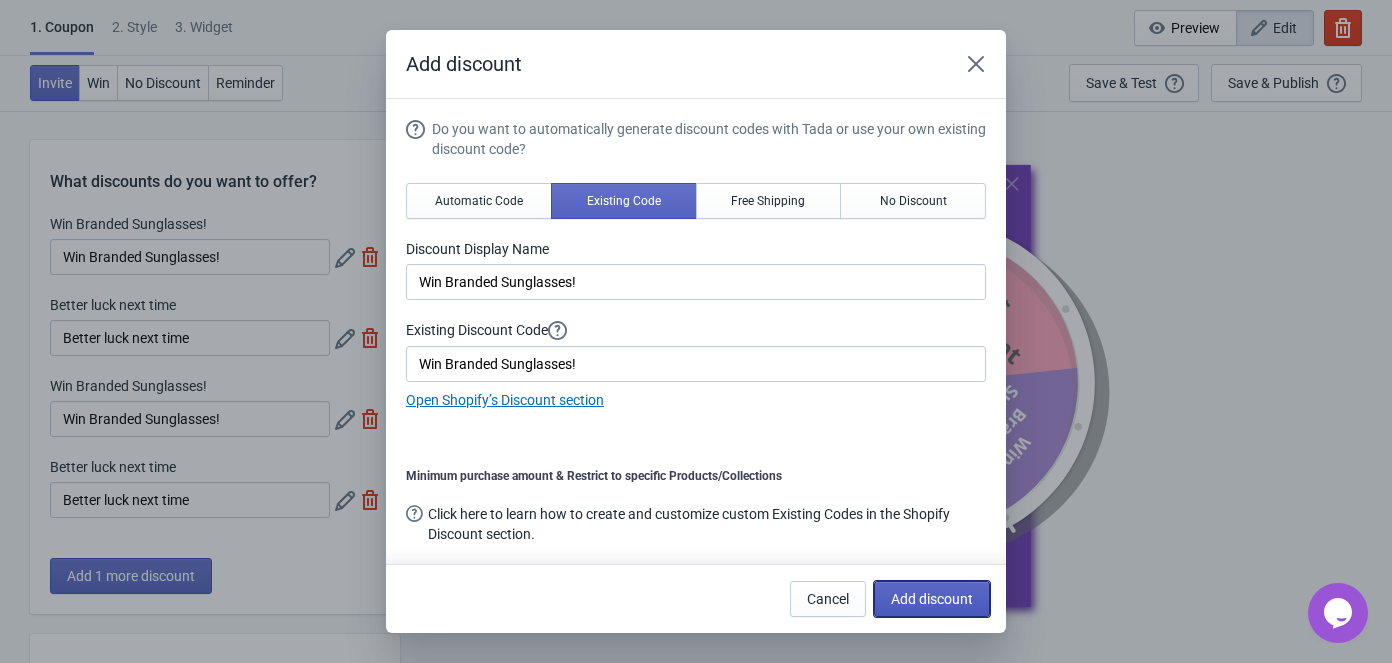 click on "Add discount" at bounding box center [932, 599] 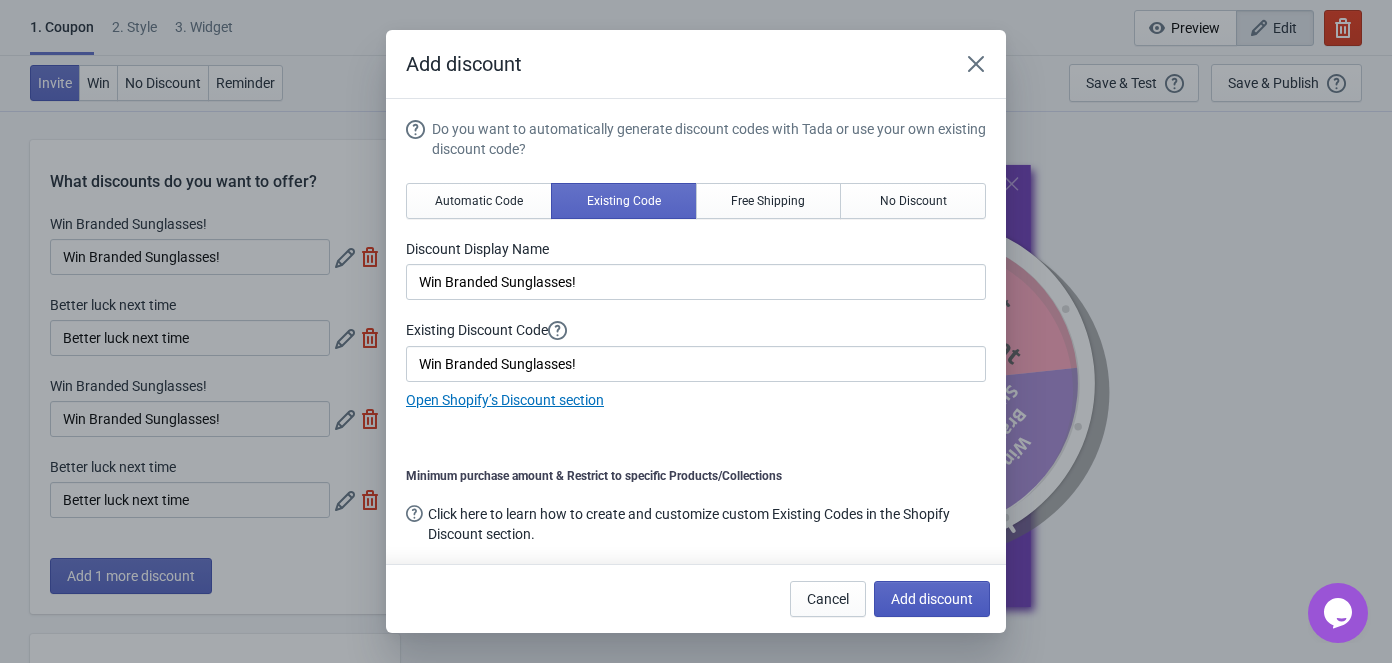 type on "20" 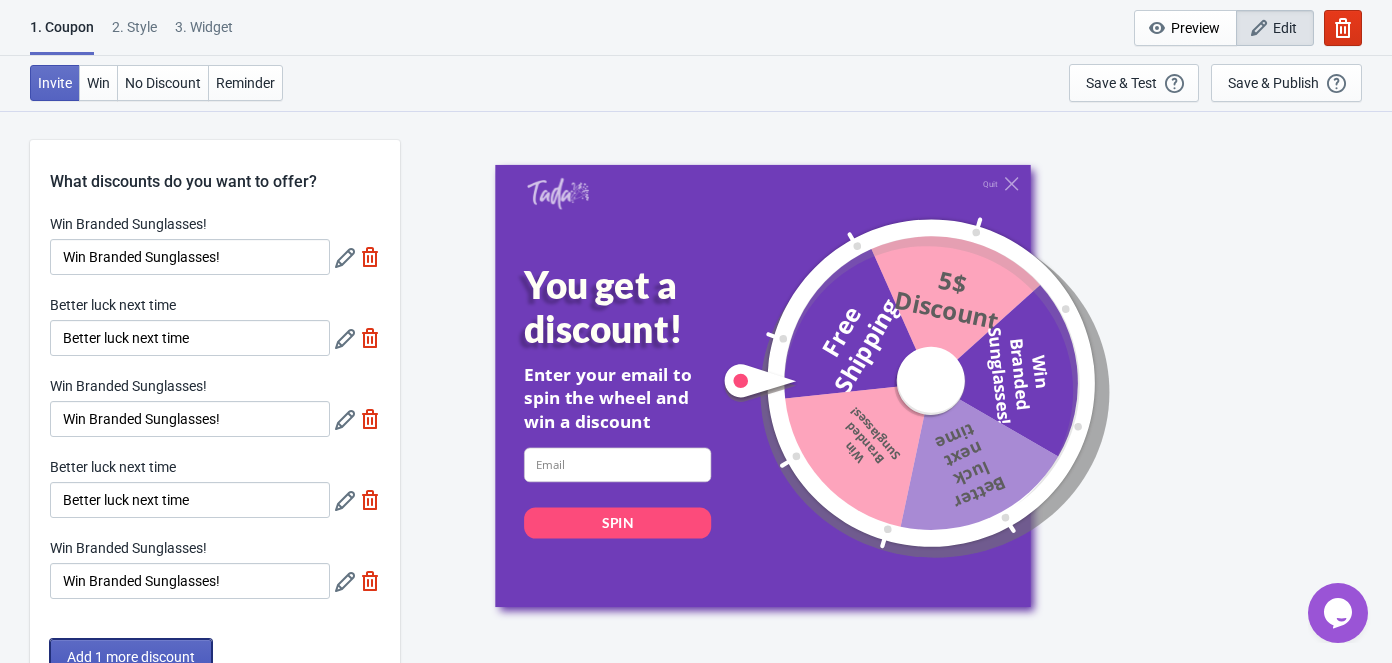 click on "Add 1 more discount" at bounding box center [131, 657] 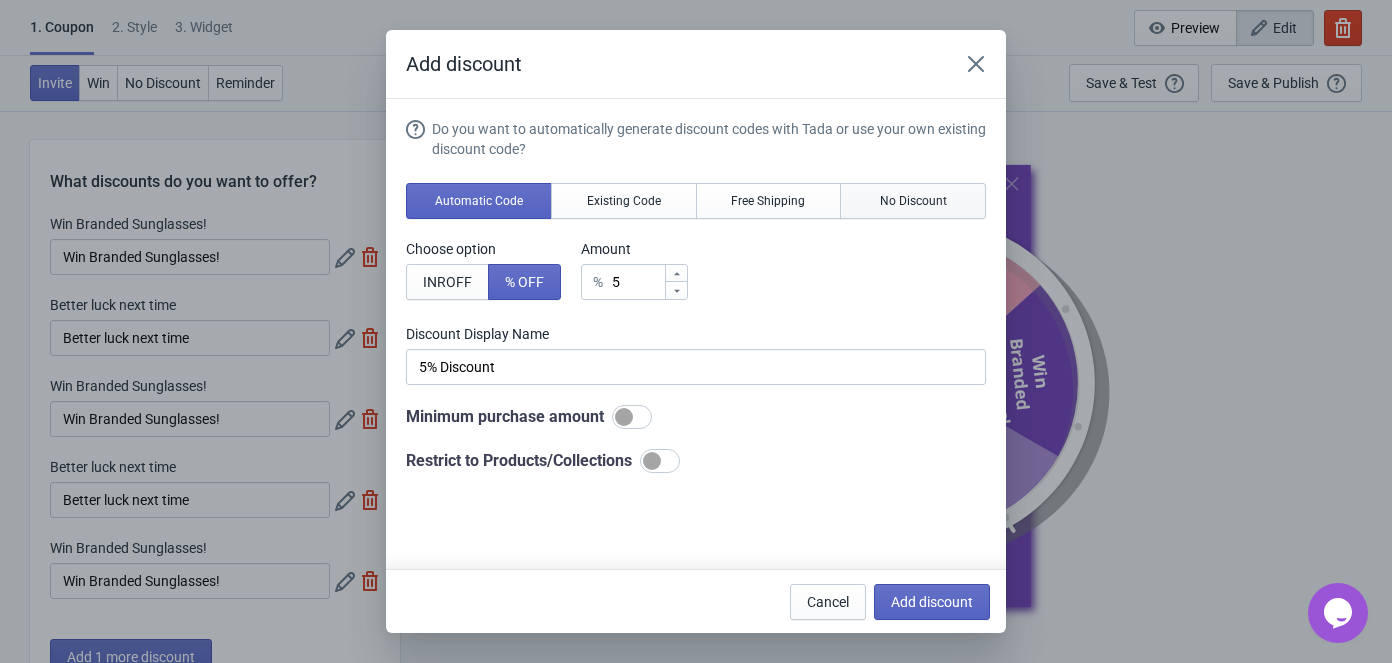click on "No Discount" at bounding box center [913, 201] 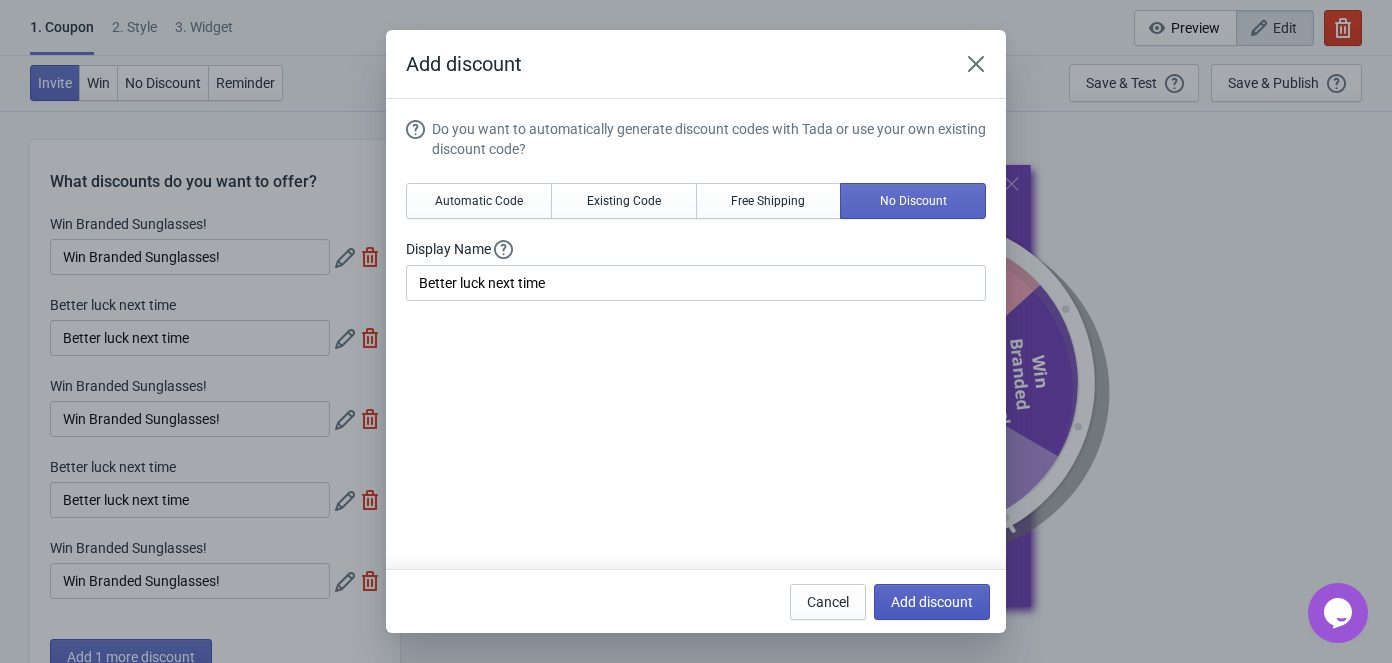 click on "Add discount" at bounding box center [932, 602] 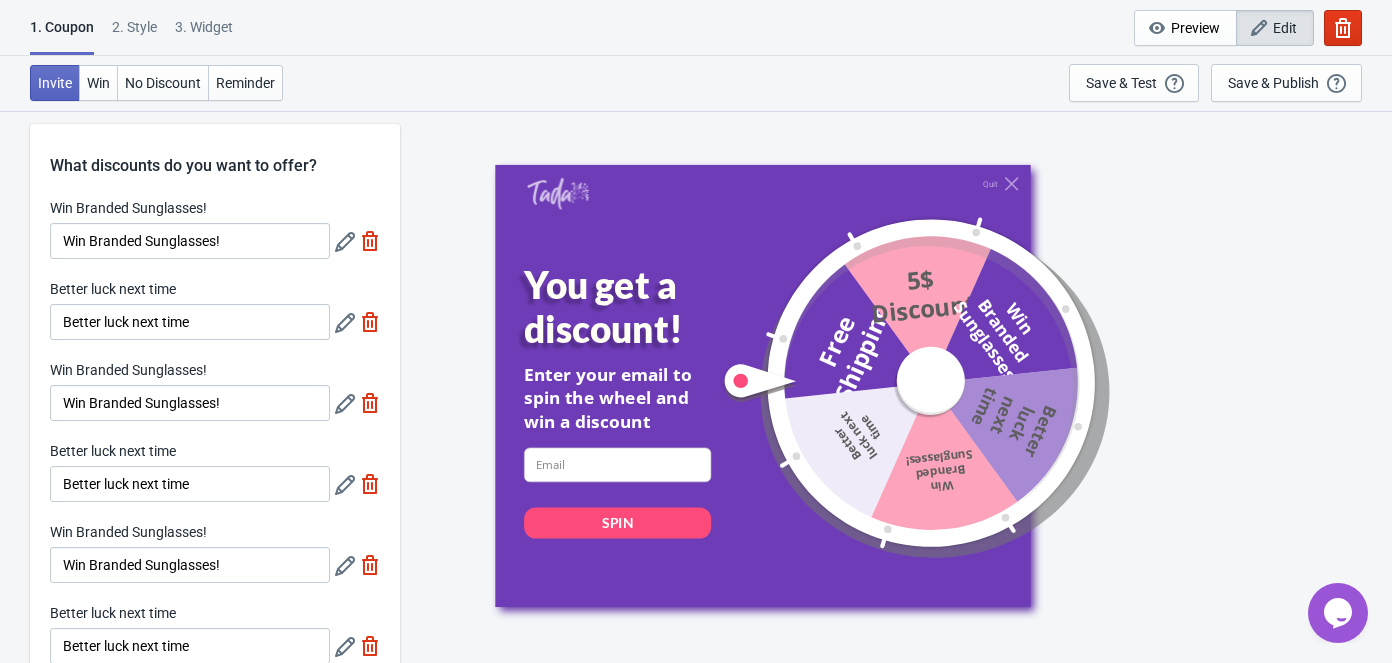 scroll, scrollTop: 0, scrollLeft: 0, axis: both 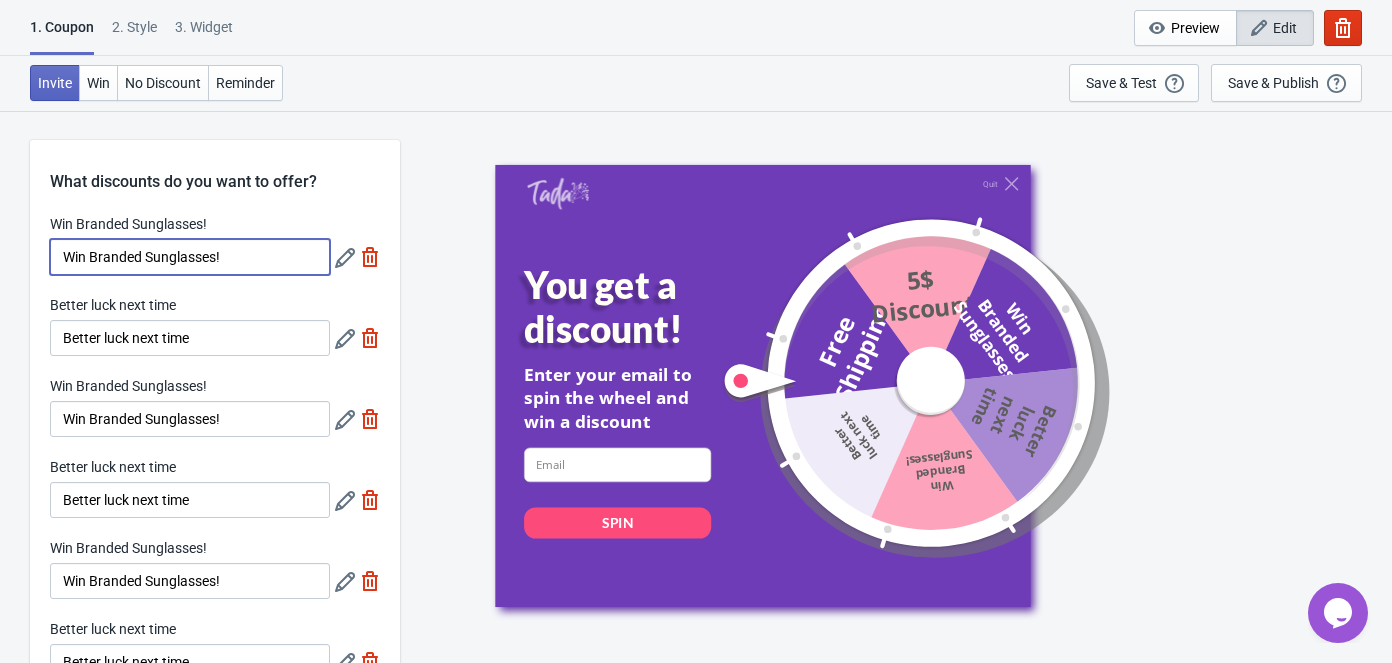 drag, startPoint x: 244, startPoint y: 263, endPoint x: -57, endPoint y: 257, distance: 301.05978 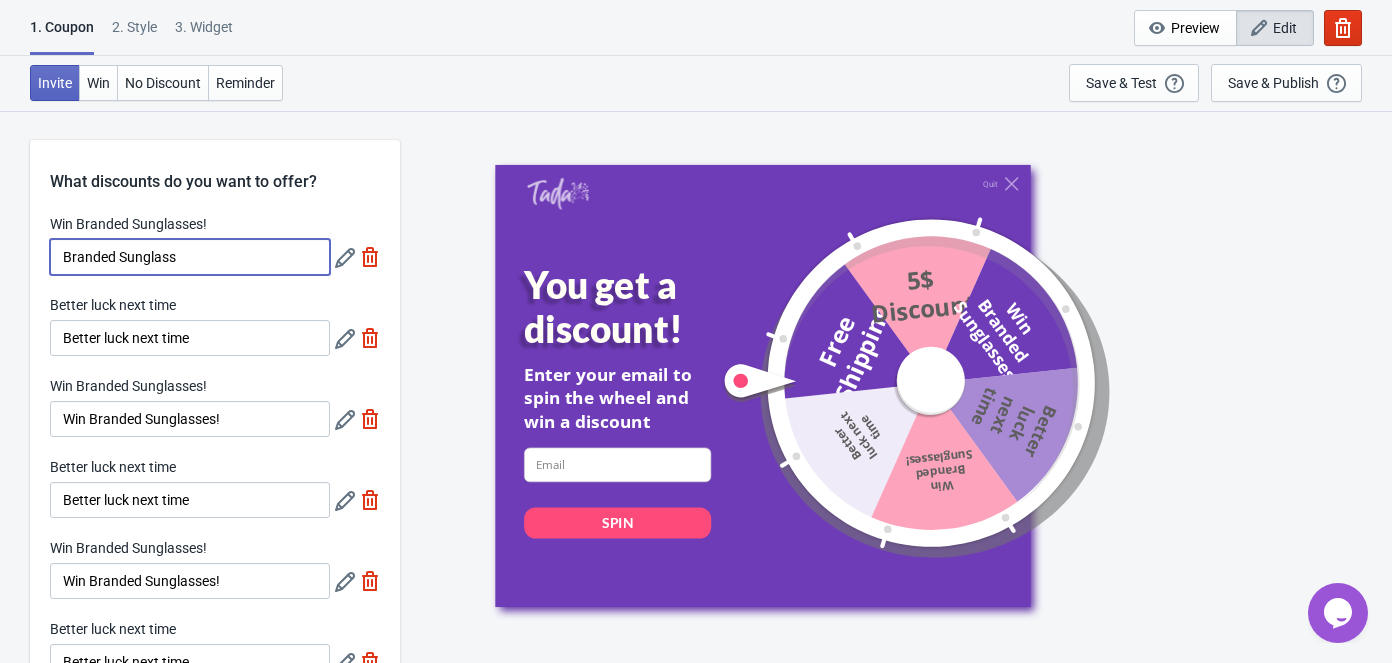 scroll, scrollTop: 90, scrollLeft: 0, axis: vertical 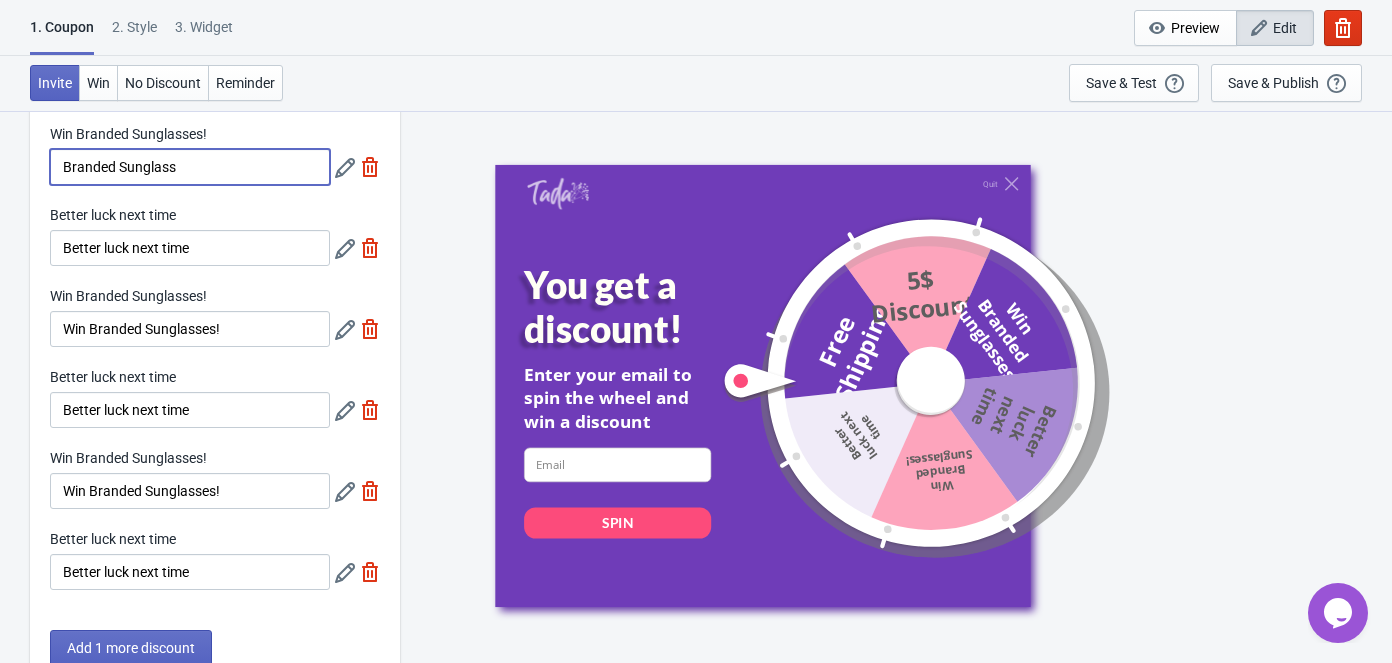 type on "Branded Sunglass" 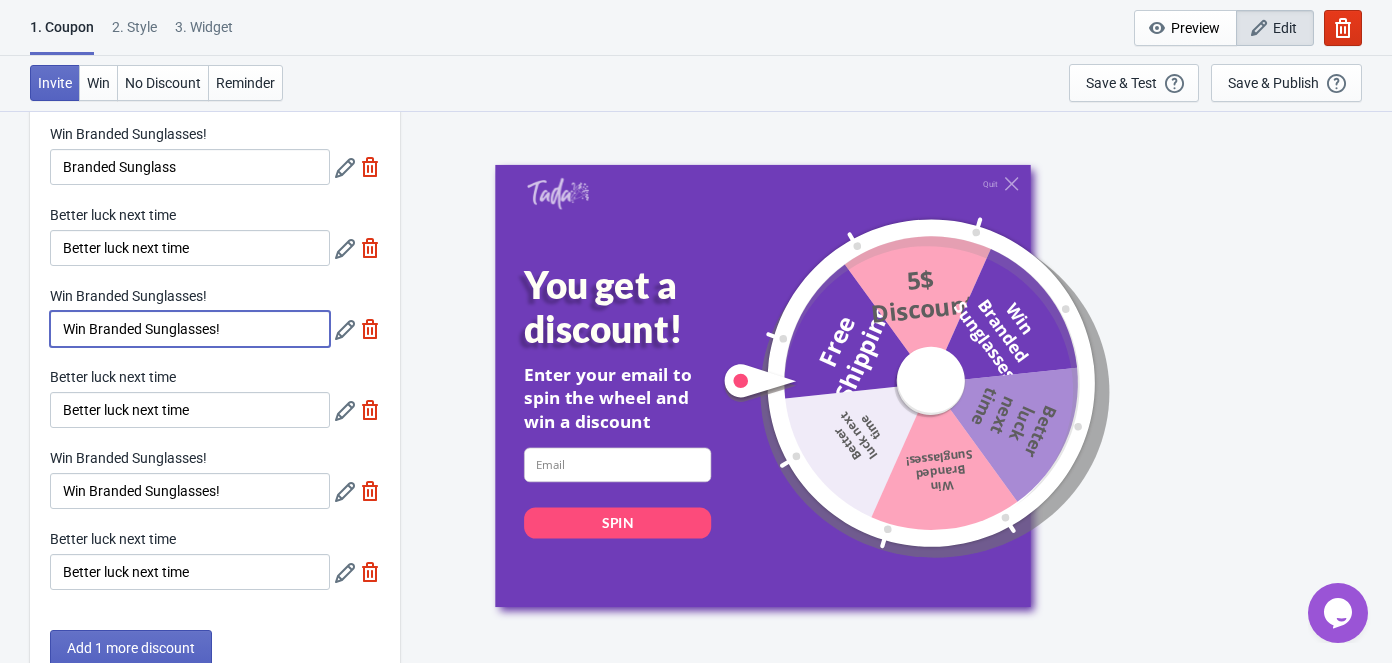 drag, startPoint x: 250, startPoint y: 330, endPoint x: -63, endPoint y: 341, distance: 313.19324 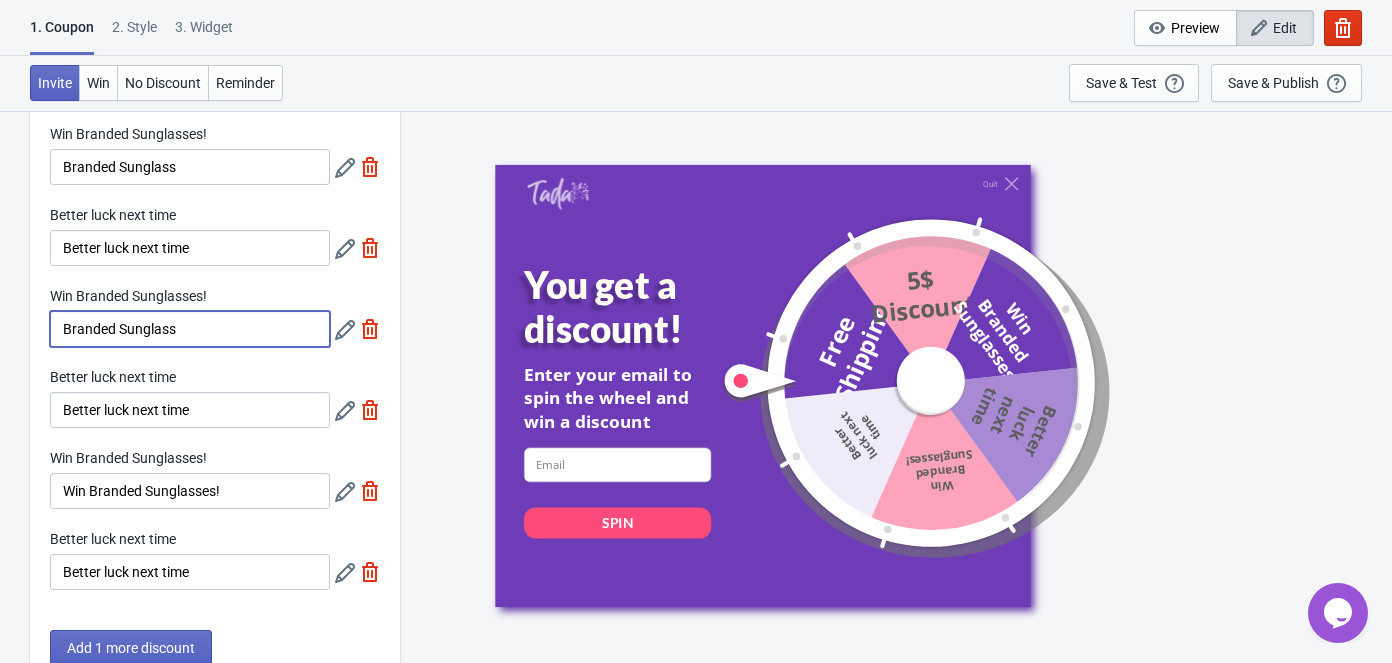 type on "Branded Sunglass" 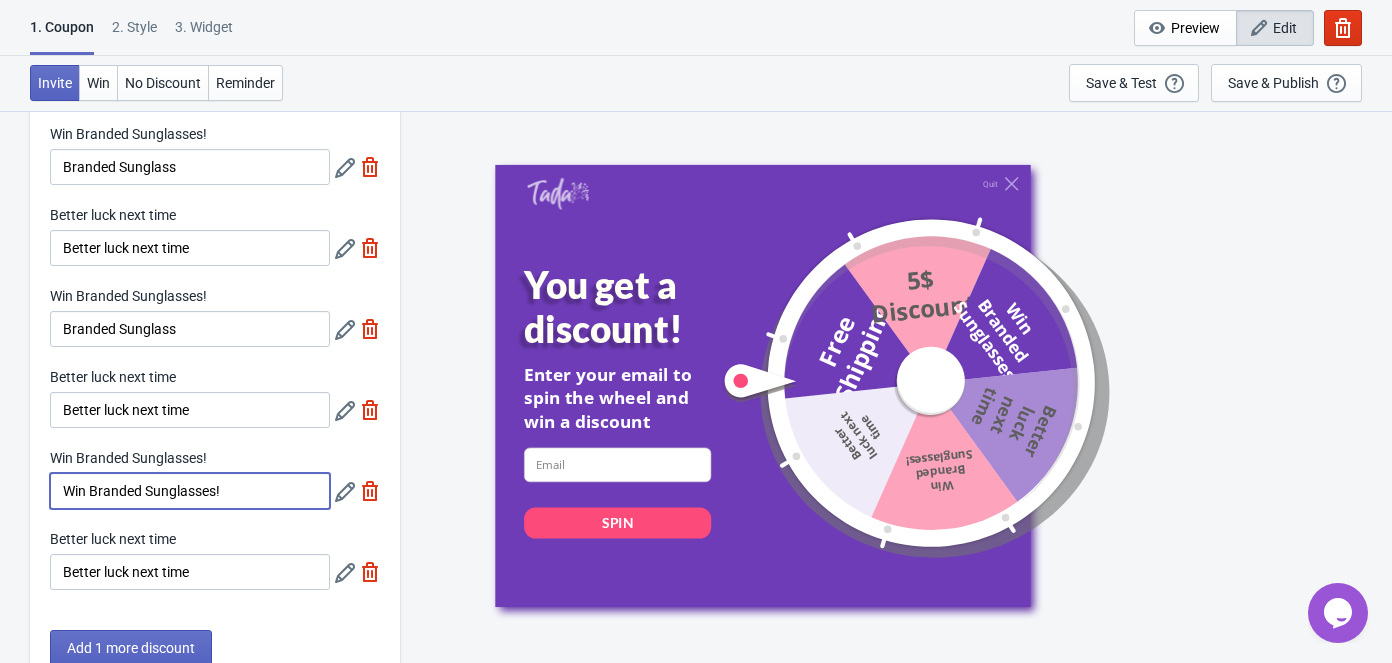drag, startPoint x: 115, startPoint y: 498, endPoint x: -39, endPoint y: 493, distance: 154.08115 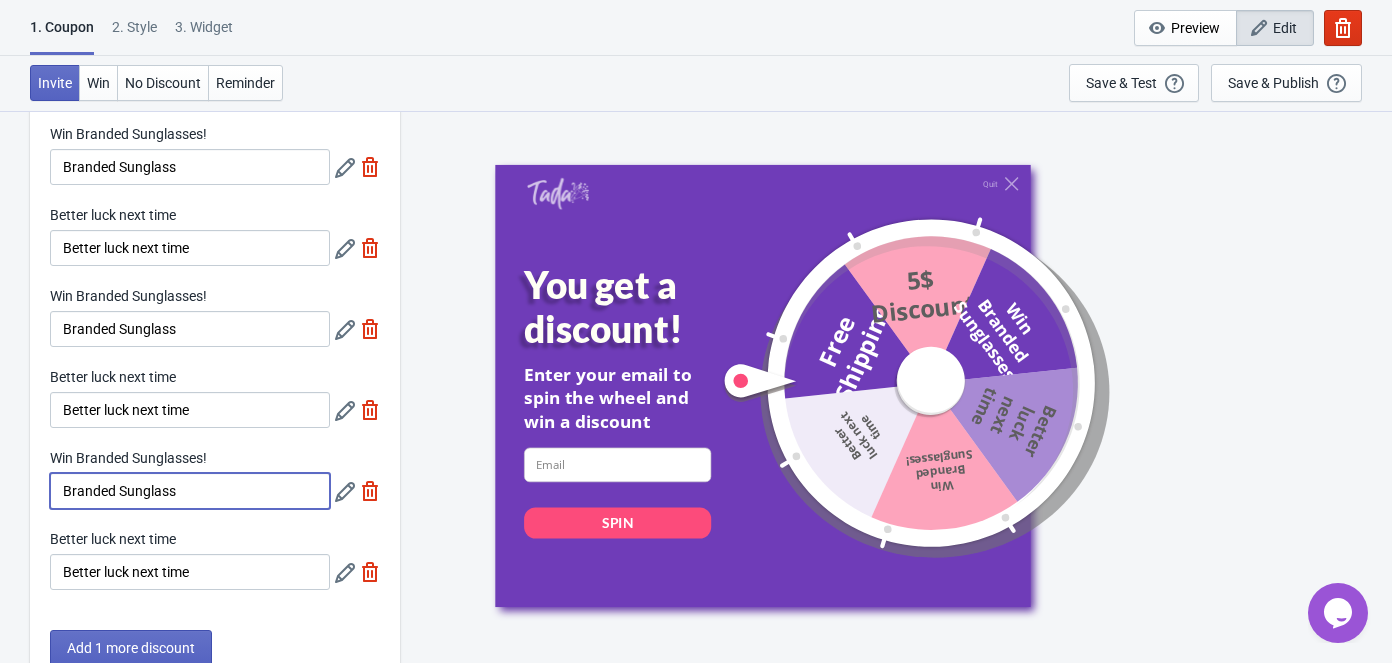 type on "Branded Sunglass" 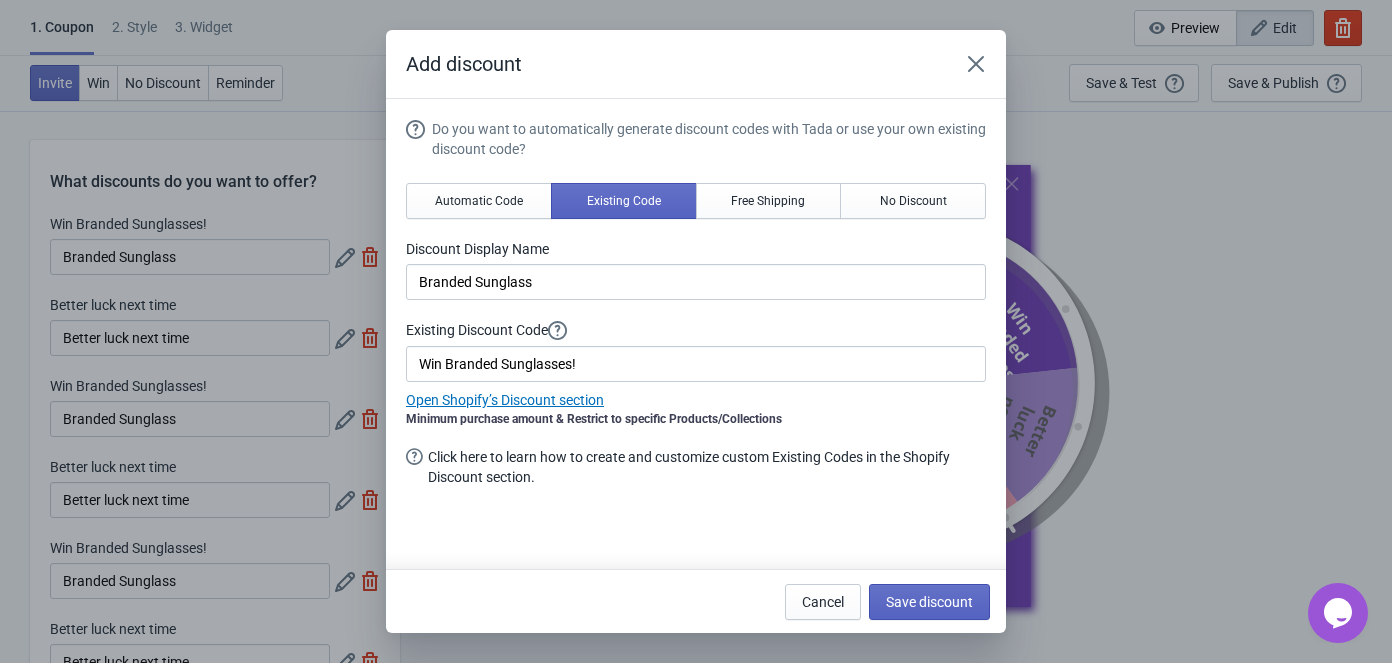 scroll, scrollTop: 0, scrollLeft: 0, axis: both 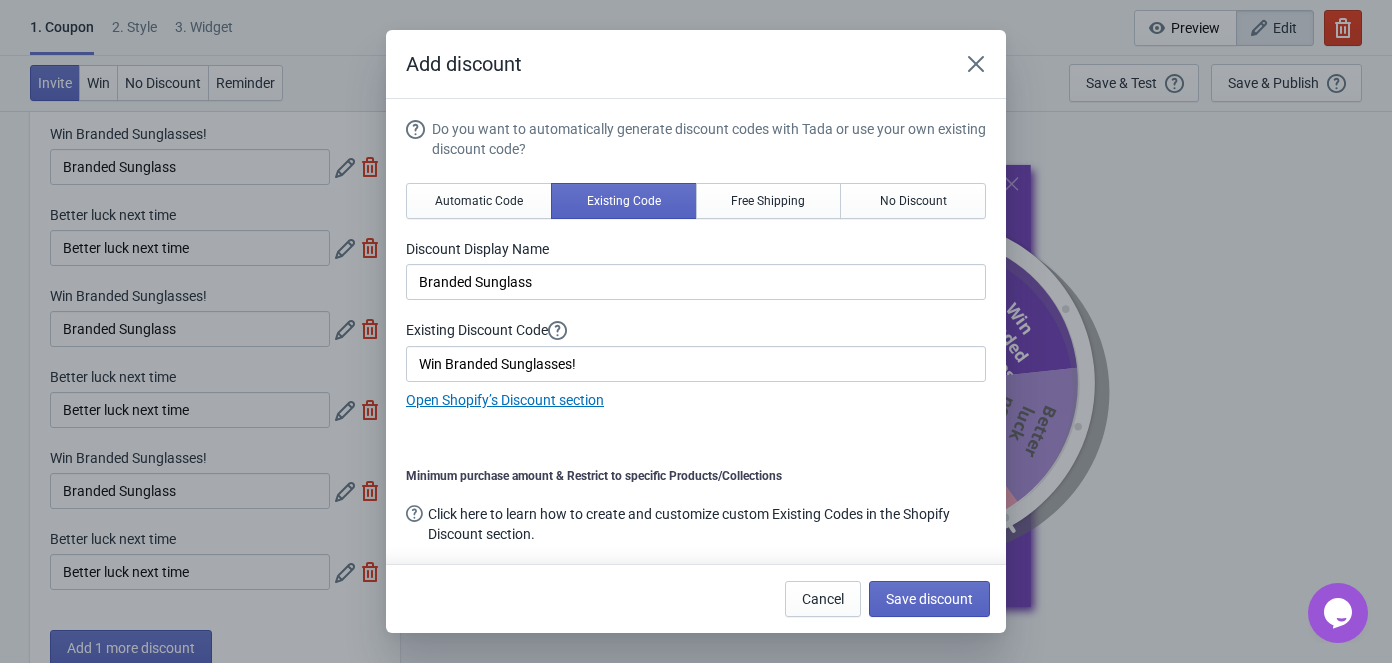 click on "Do you want to automatically generate discount codes with Tada or use your own existing discount code?  Automatic Code Existing Code Free Shipping No Discount Discount Display Name Branded Sunglass Existing Discount Code  Win Branded Sunglasses! Open Shopify’s Discount section" at bounding box center [696, 265] 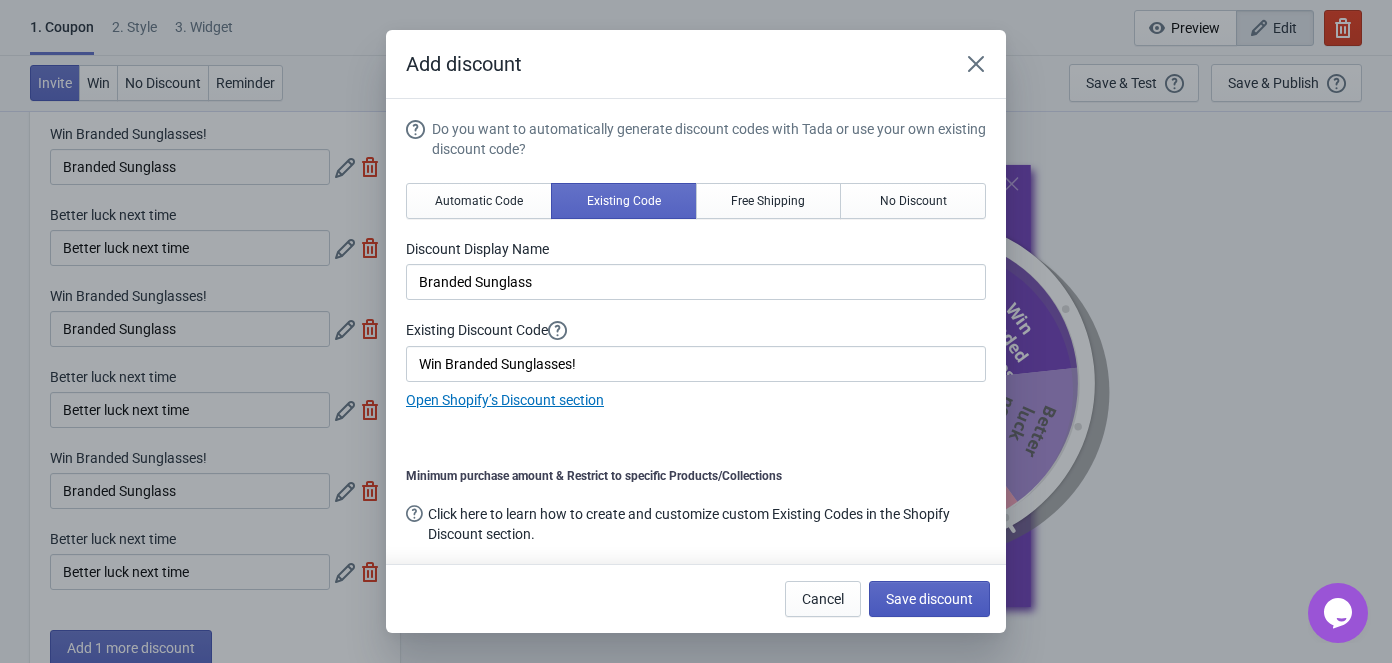 click on "Save discount" at bounding box center (929, 599) 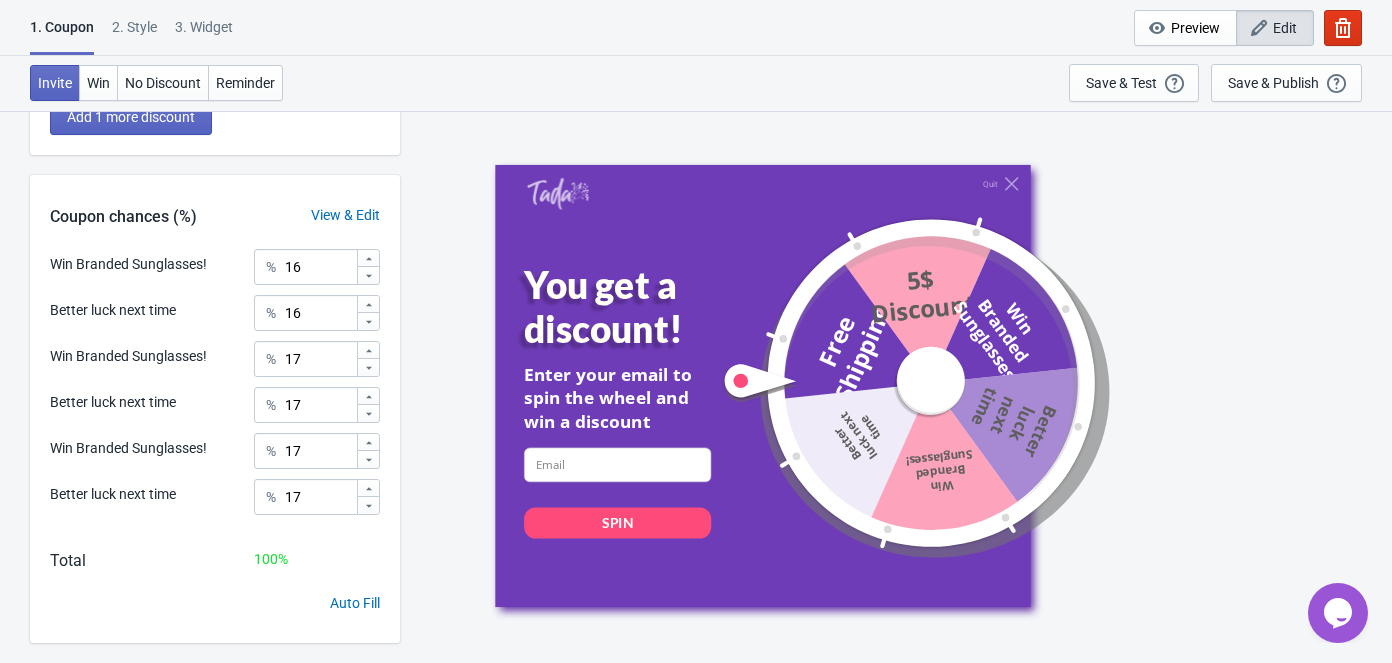 scroll, scrollTop: 635, scrollLeft: 0, axis: vertical 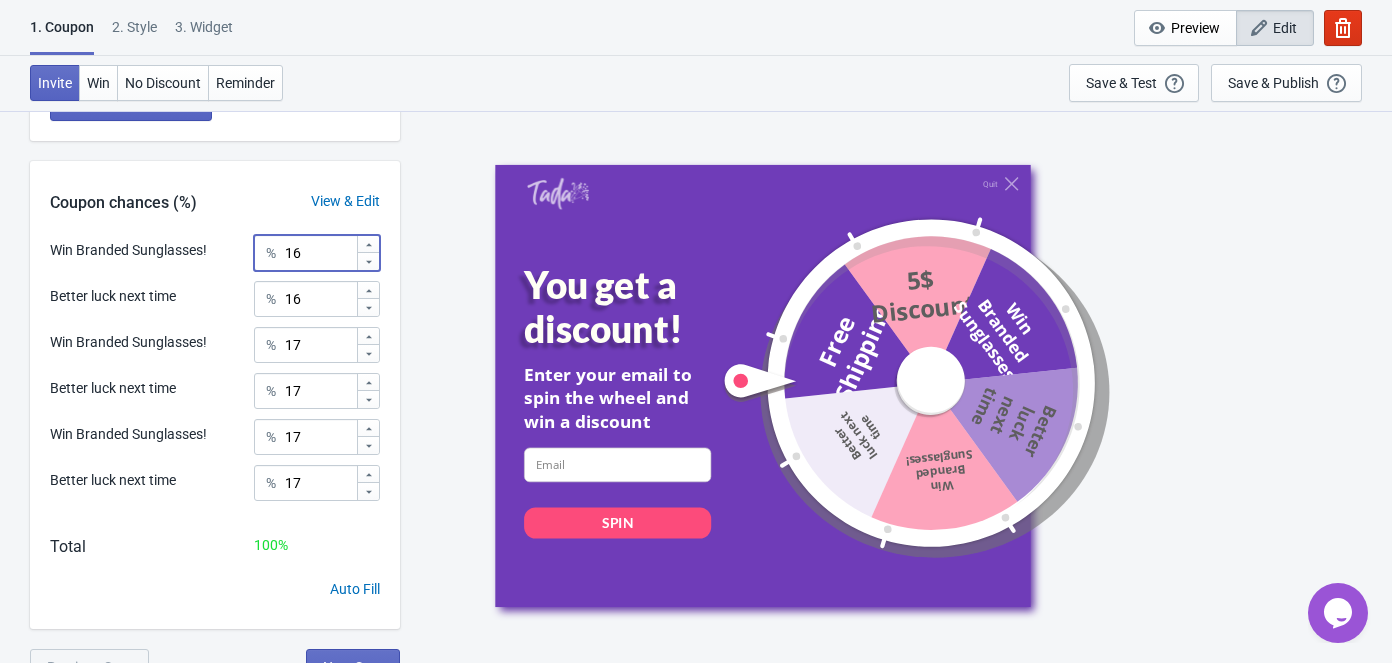 drag, startPoint x: 316, startPoint y: 252, endPoint x: 234, endPoint y: 249, distance: 82.05486 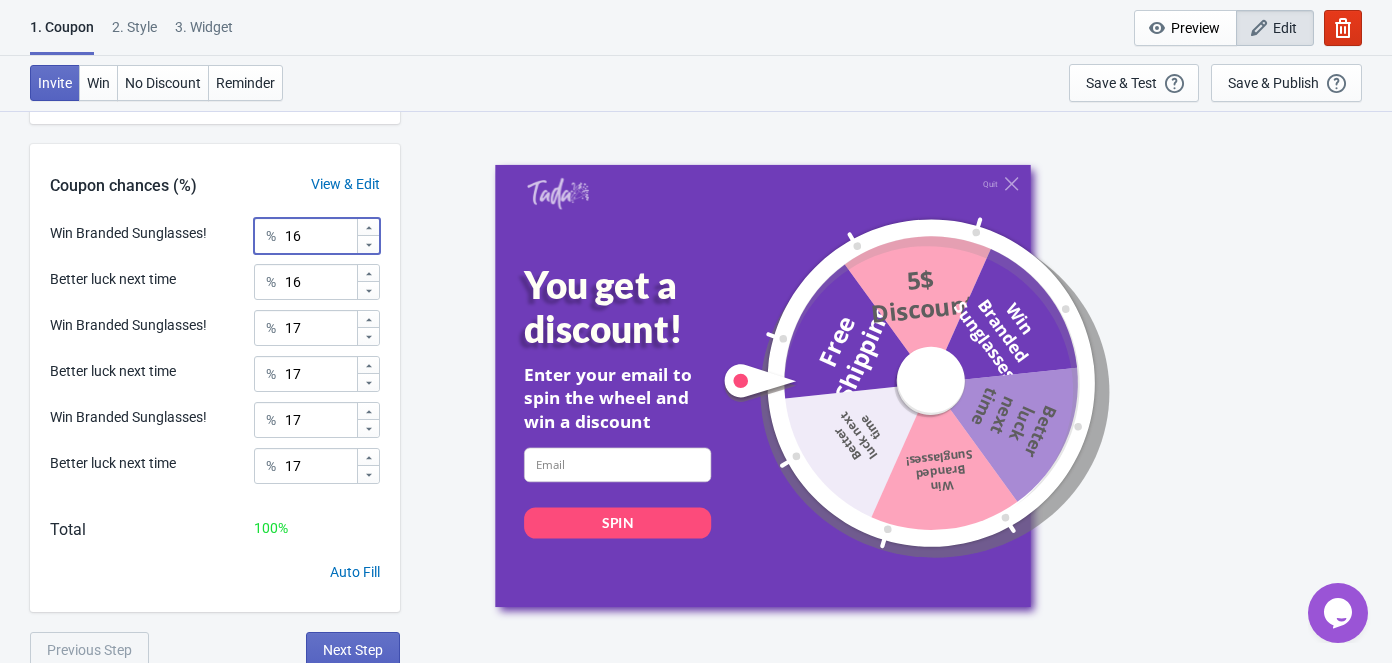 scroll, scrollTop: 656, scrollLeft: 0, axis: vertical 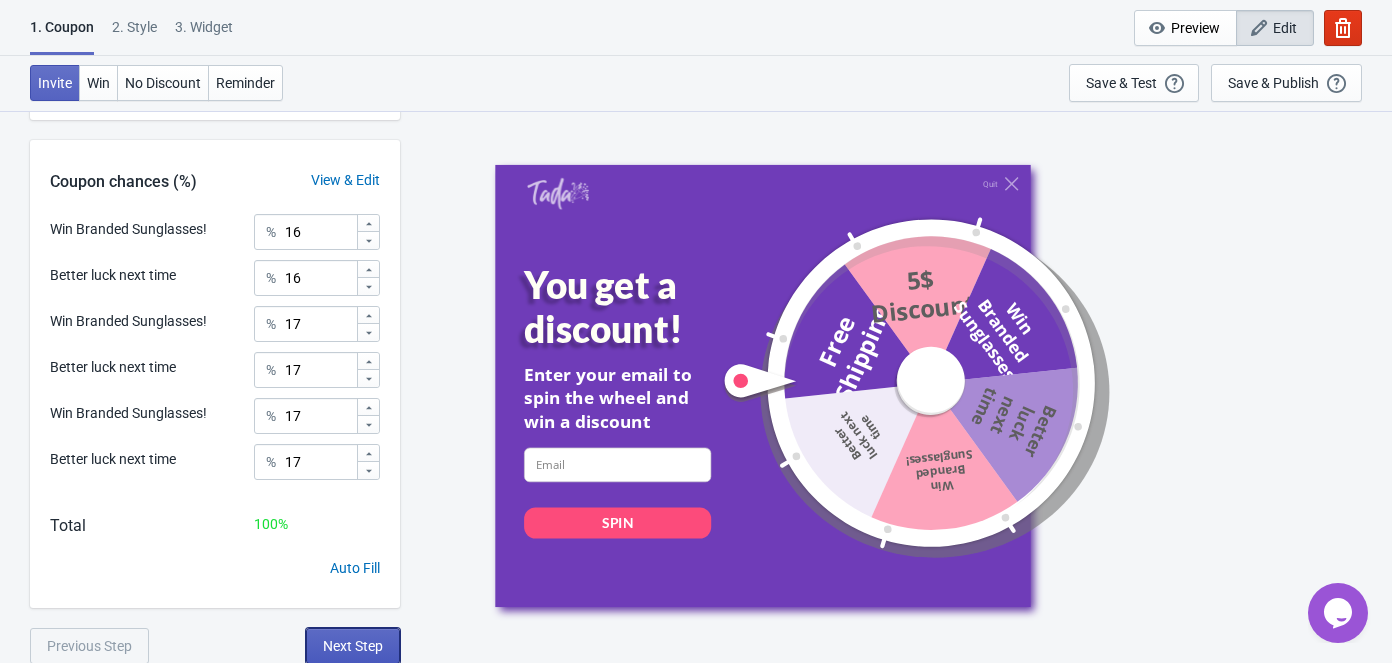 click on "Next Step" at bounding box center [353, 646] 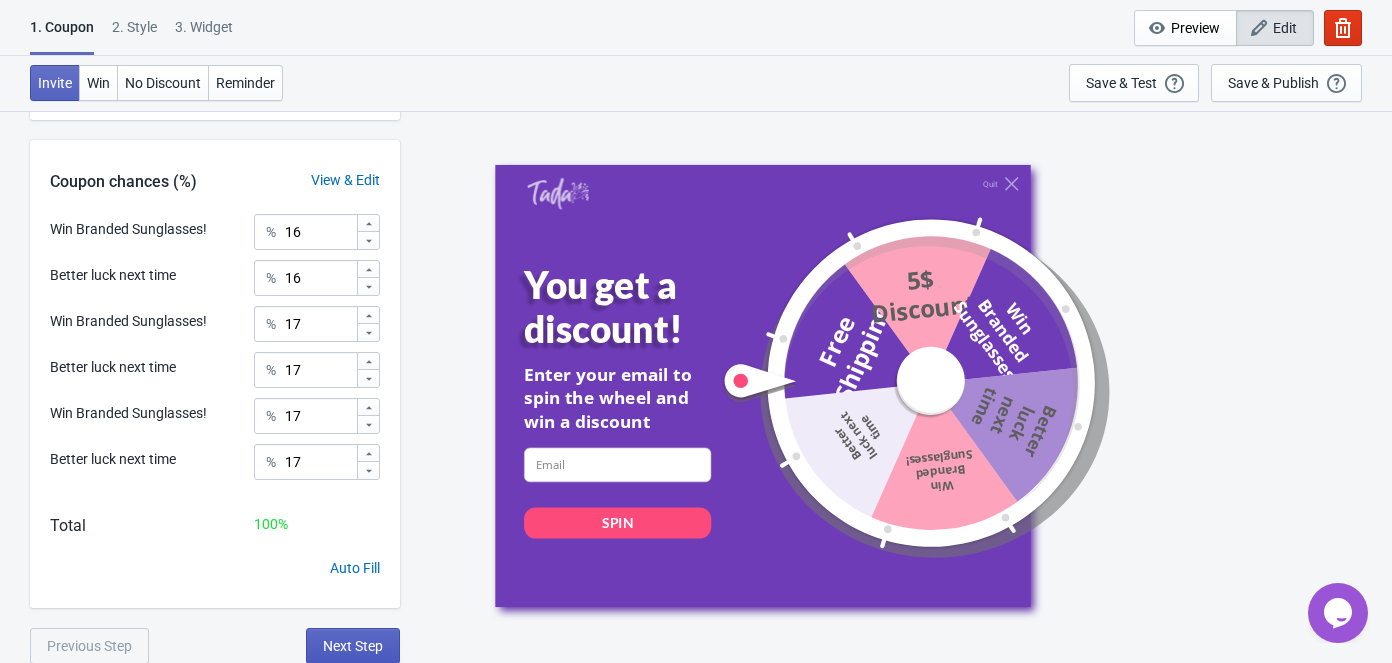 scroll, scrollTop: 0, scrollLeft: 0, axis: both 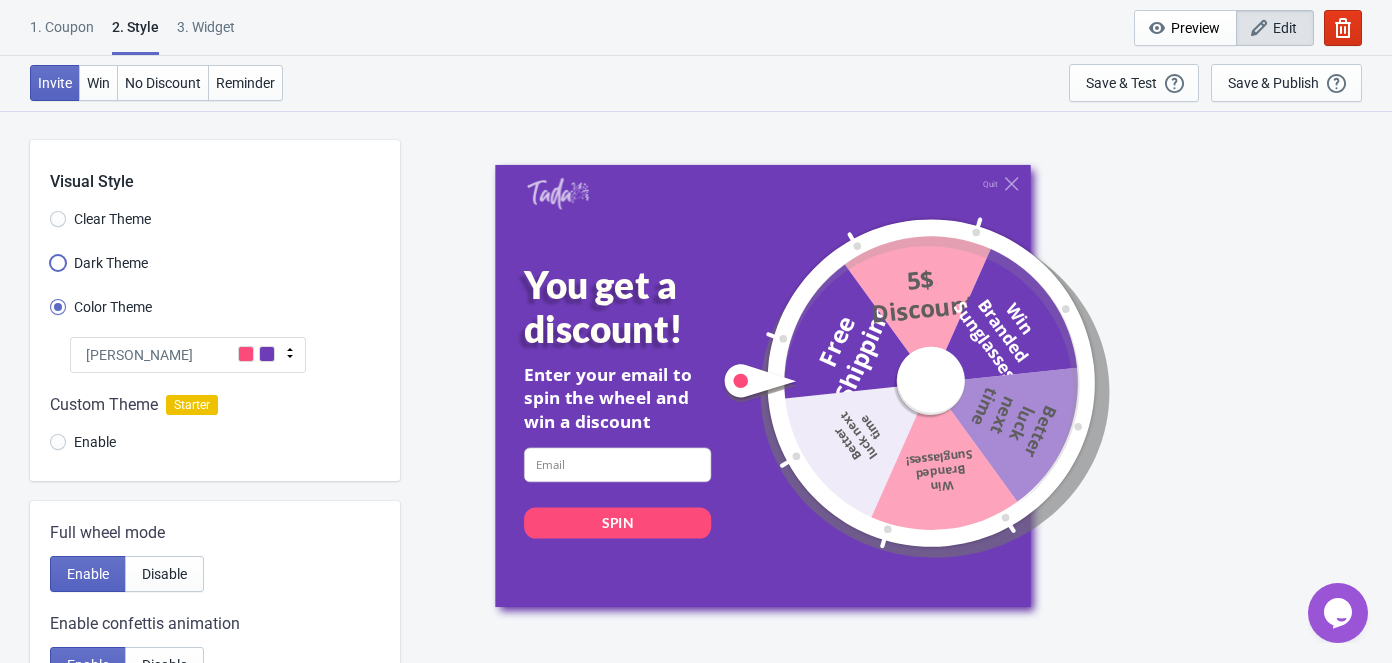 click on "Dark Theme" at bounding box center [58, 273] 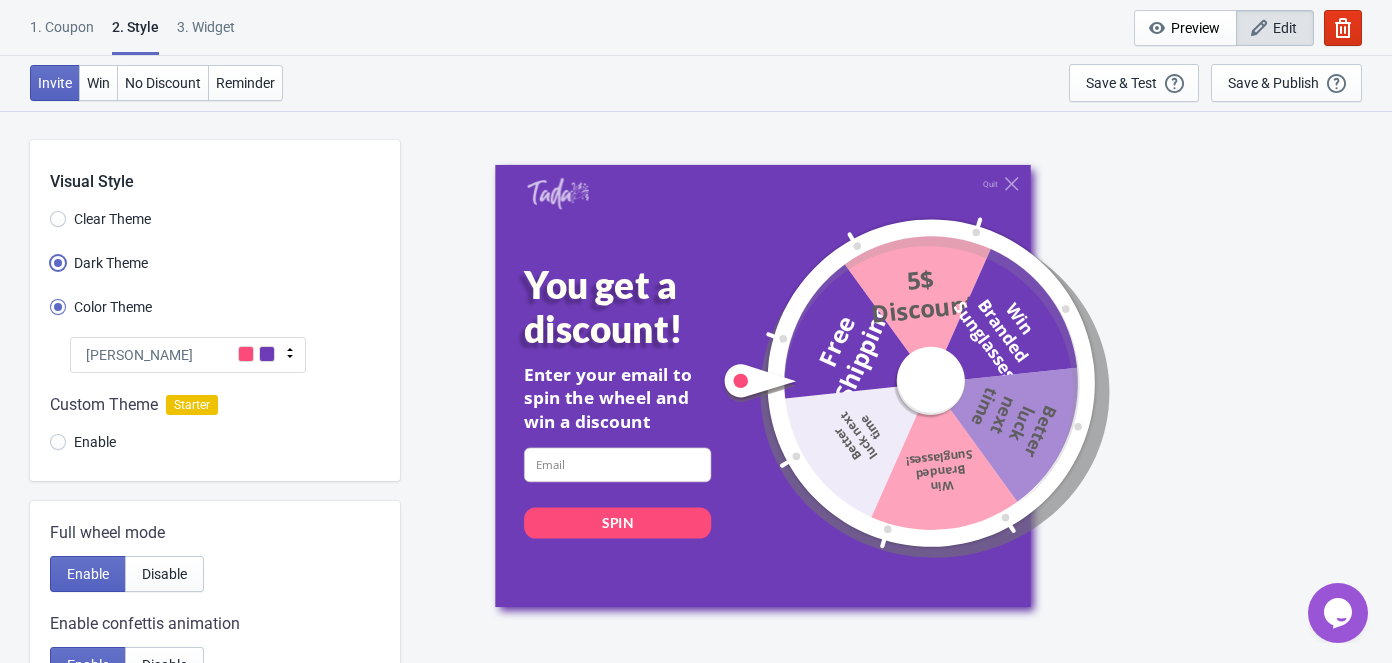 radio on "true" 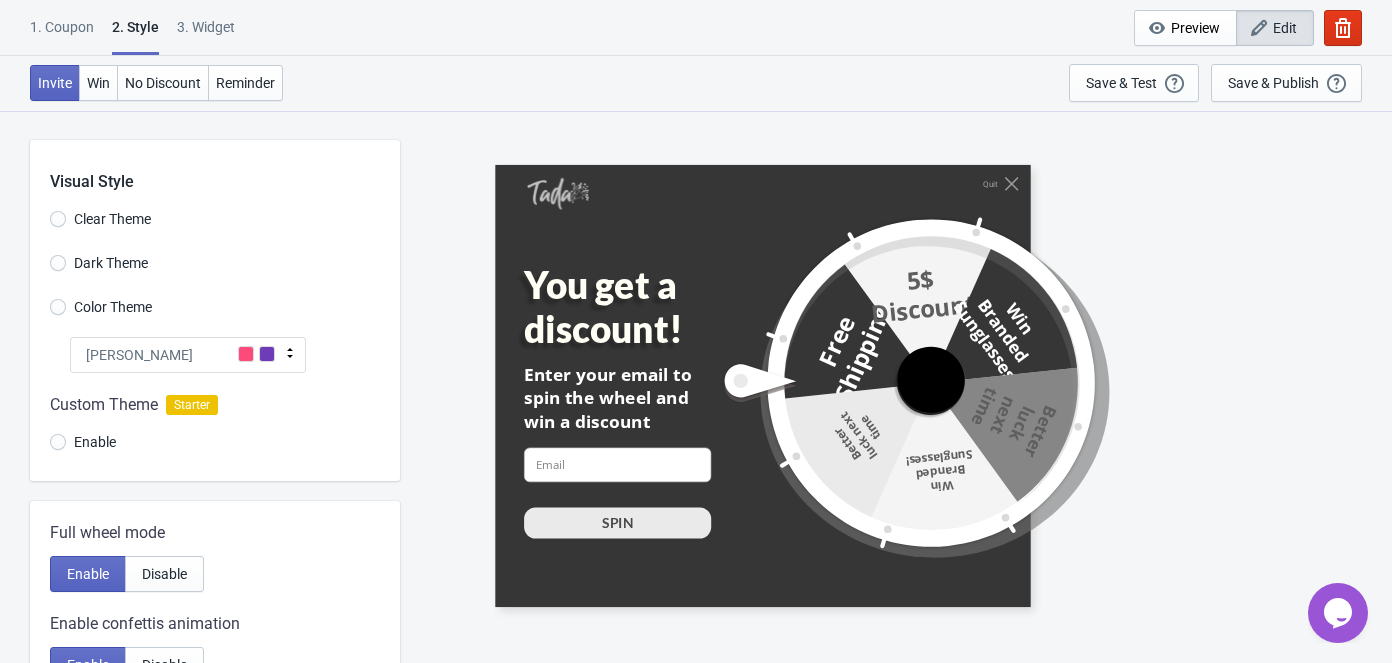 click on "Clear Theme" at bounding box center [100, 219] 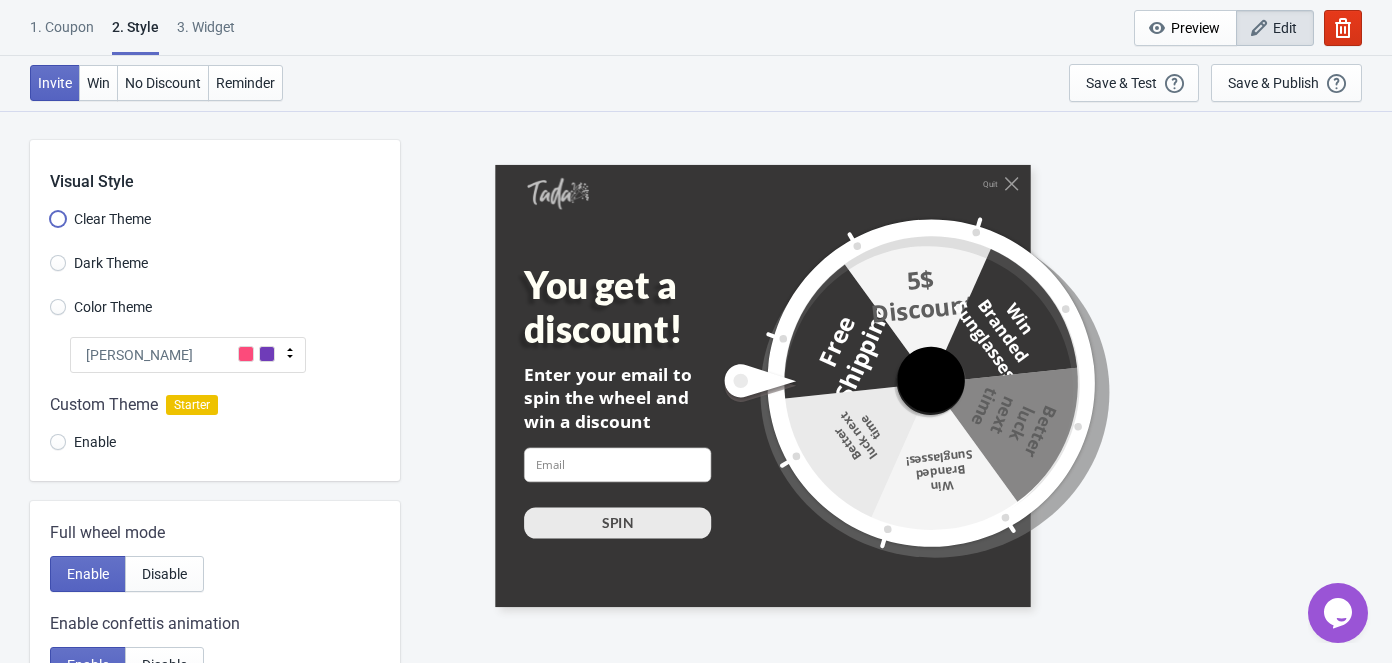 radio on "true" 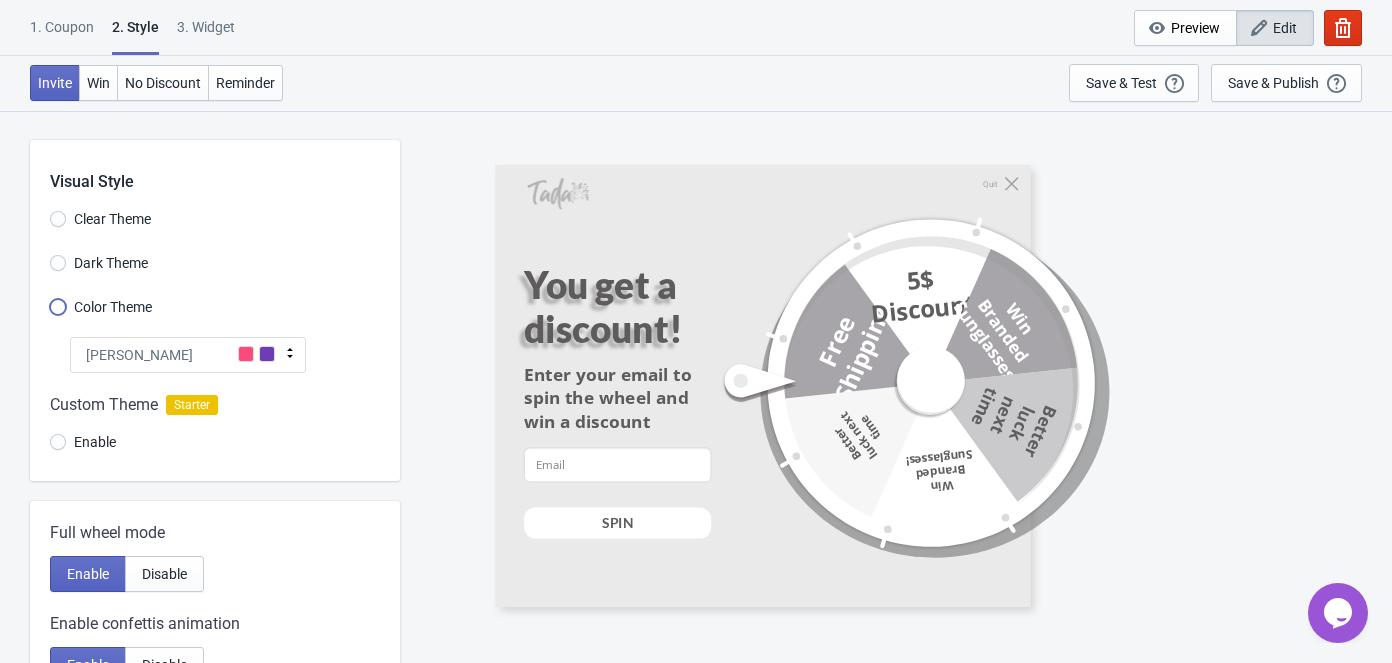 click on "Color Theme" at bounding box center [58, 317] 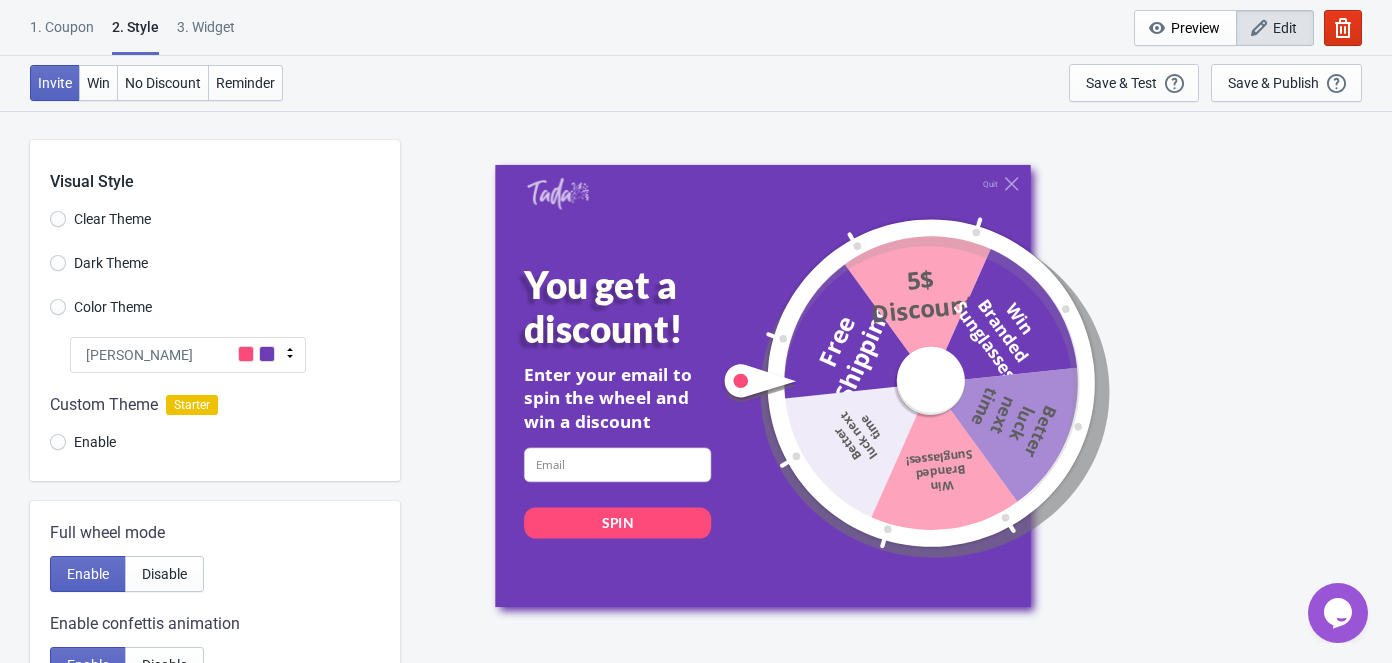 click on "[PERSON_NAME]" at bounding box center [188, 355] 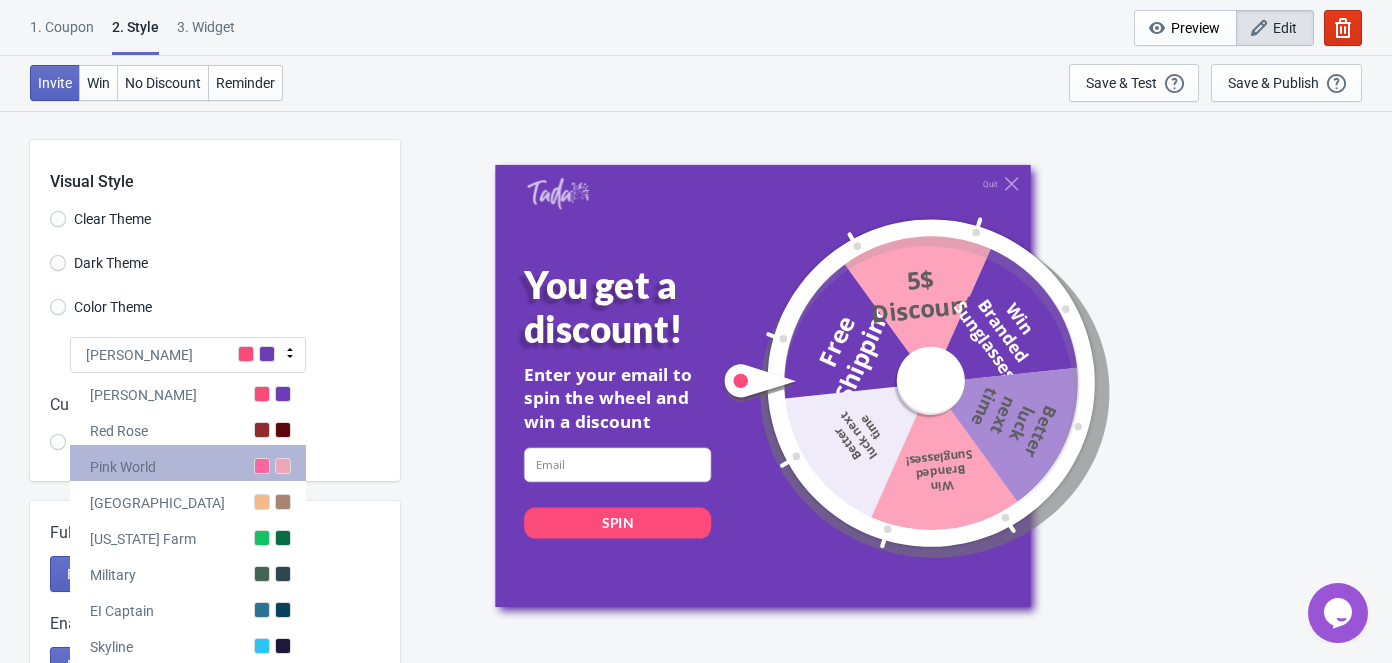 click on "Pink World" at bounding box center [188, 463] 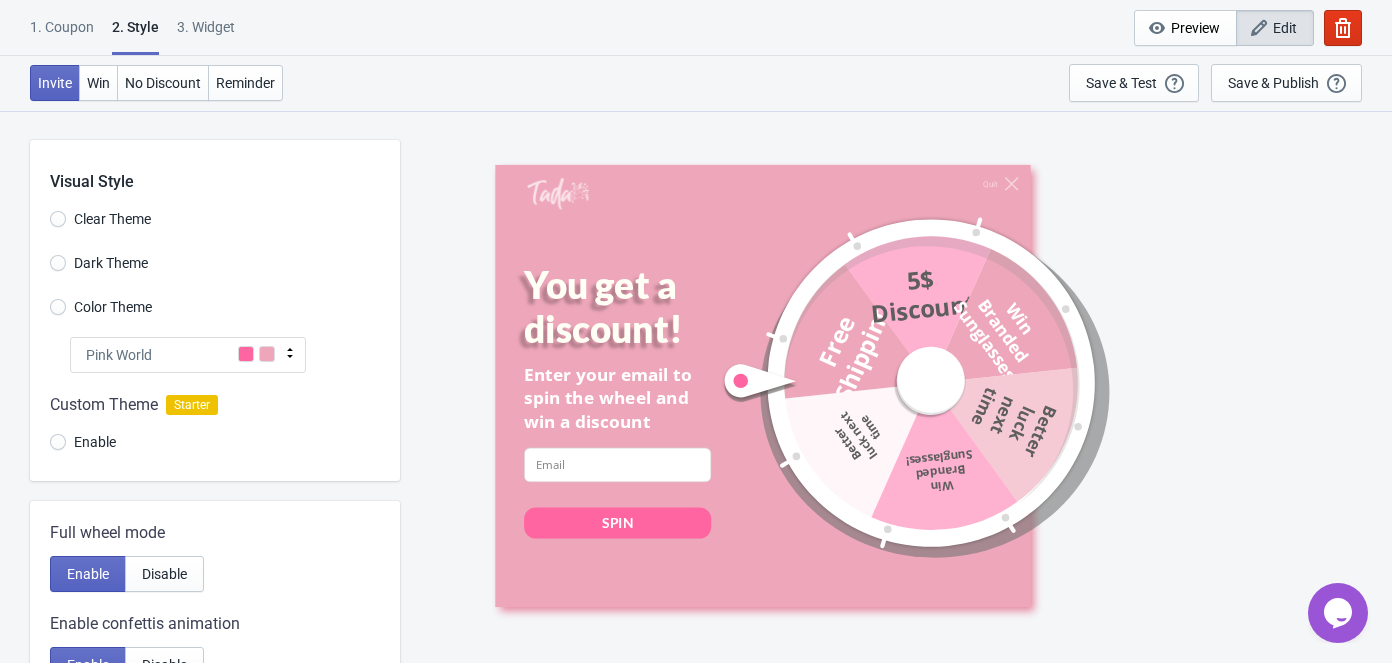 click on "Pink World" at bounding box center (188, 355) 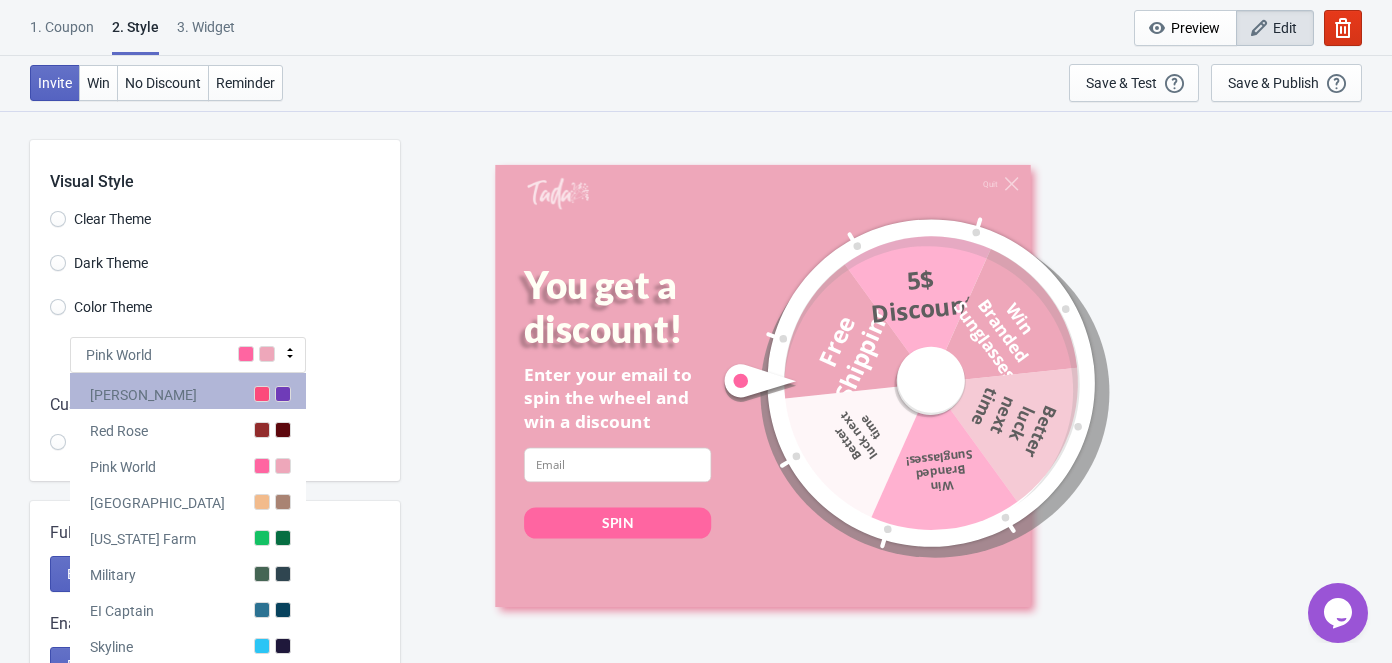 click at bounding box center [262, 394] 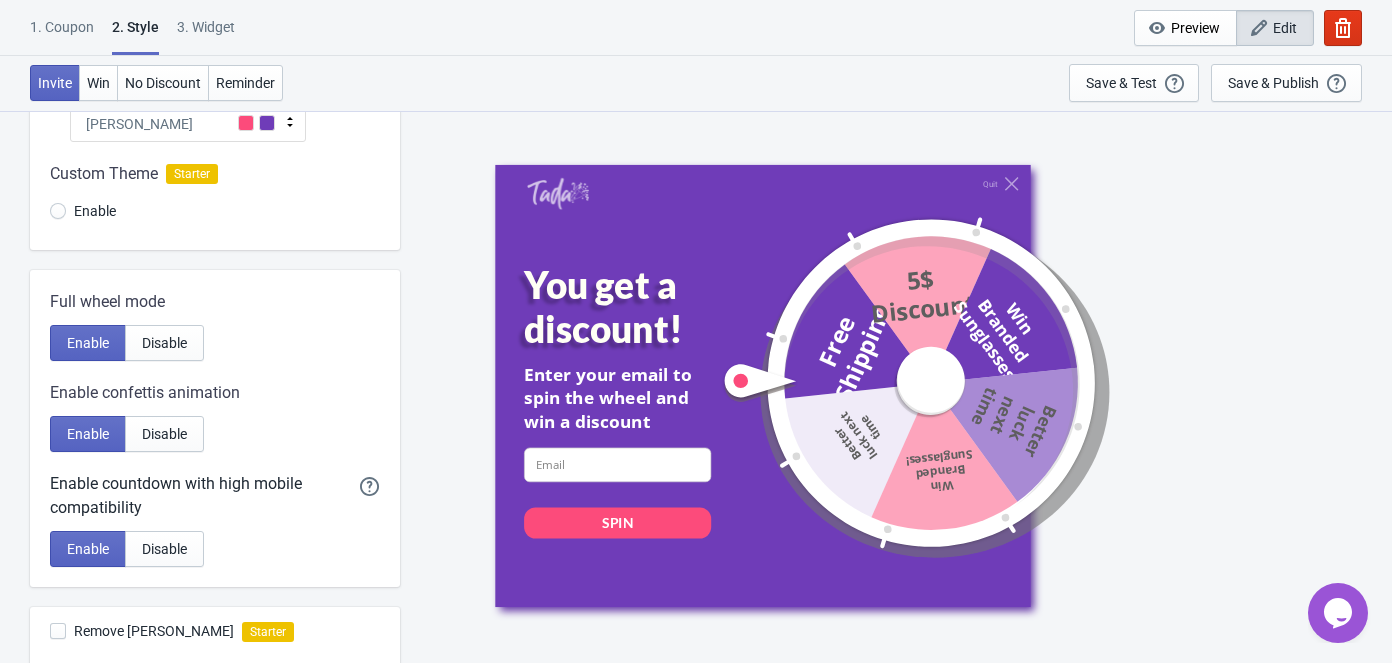 scroll, scrollTop: 272, scrollLeft: 0, axis: vertical 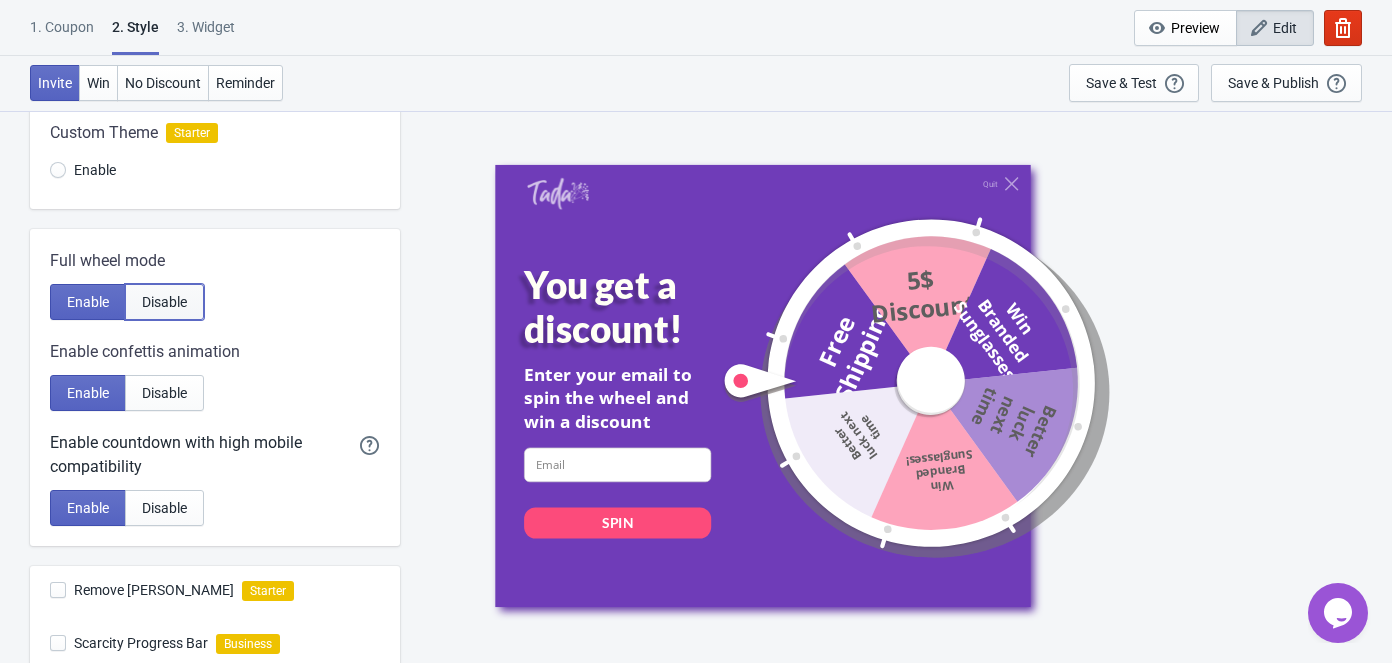 click on "Disable" at bounding box center (164, 302) 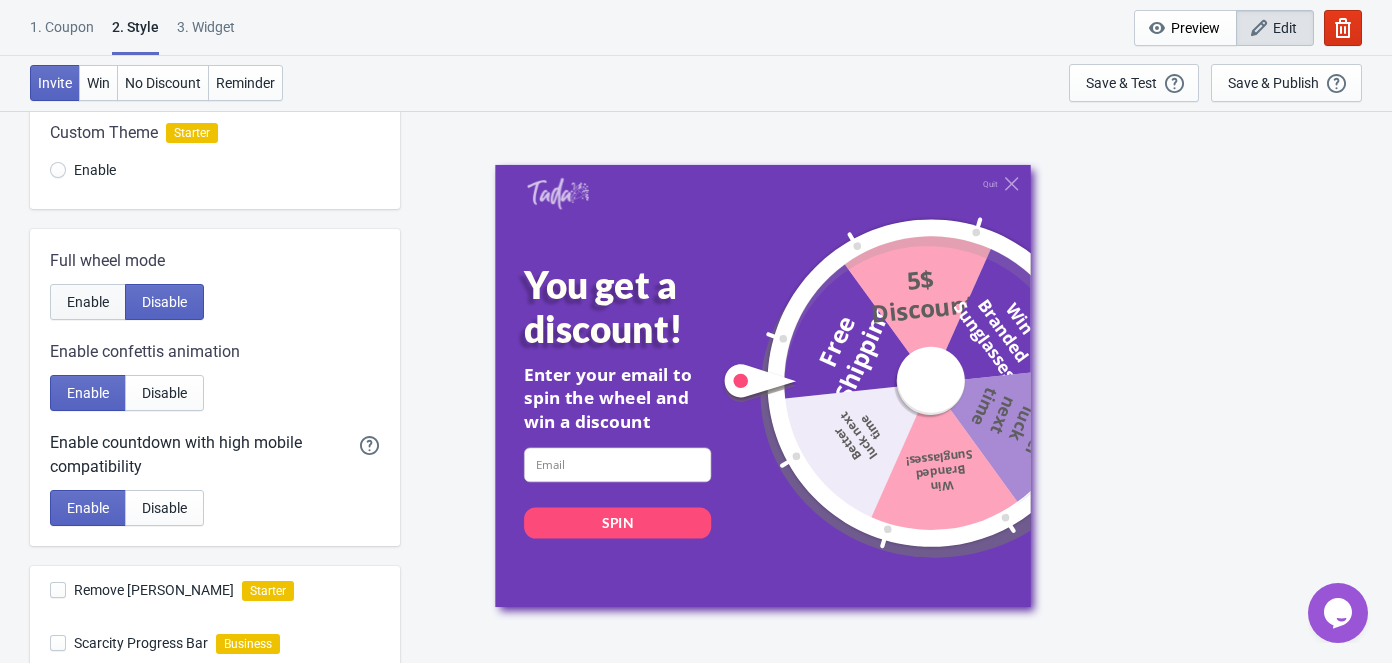 click on "Enable" at bounding box center (88, 302) 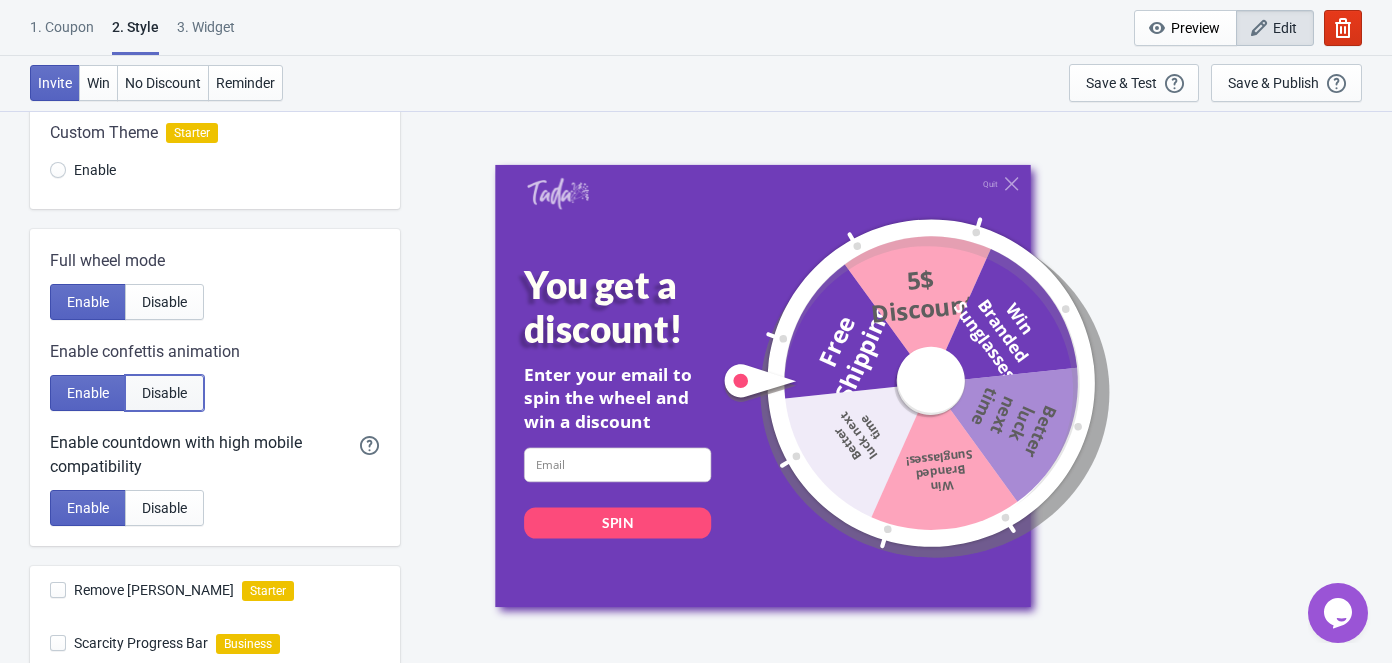 click on "Disable" at bounding box center (164, 393) 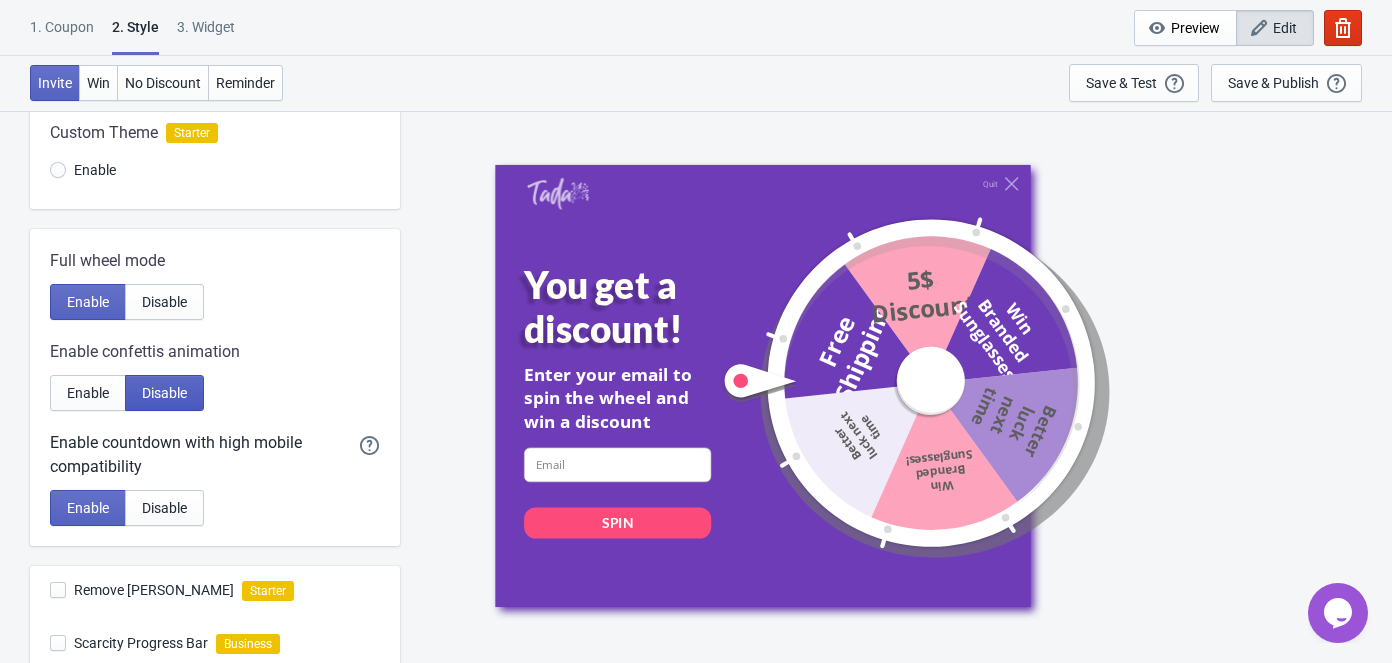 click on "Disable" at bounding box center (164, 393) 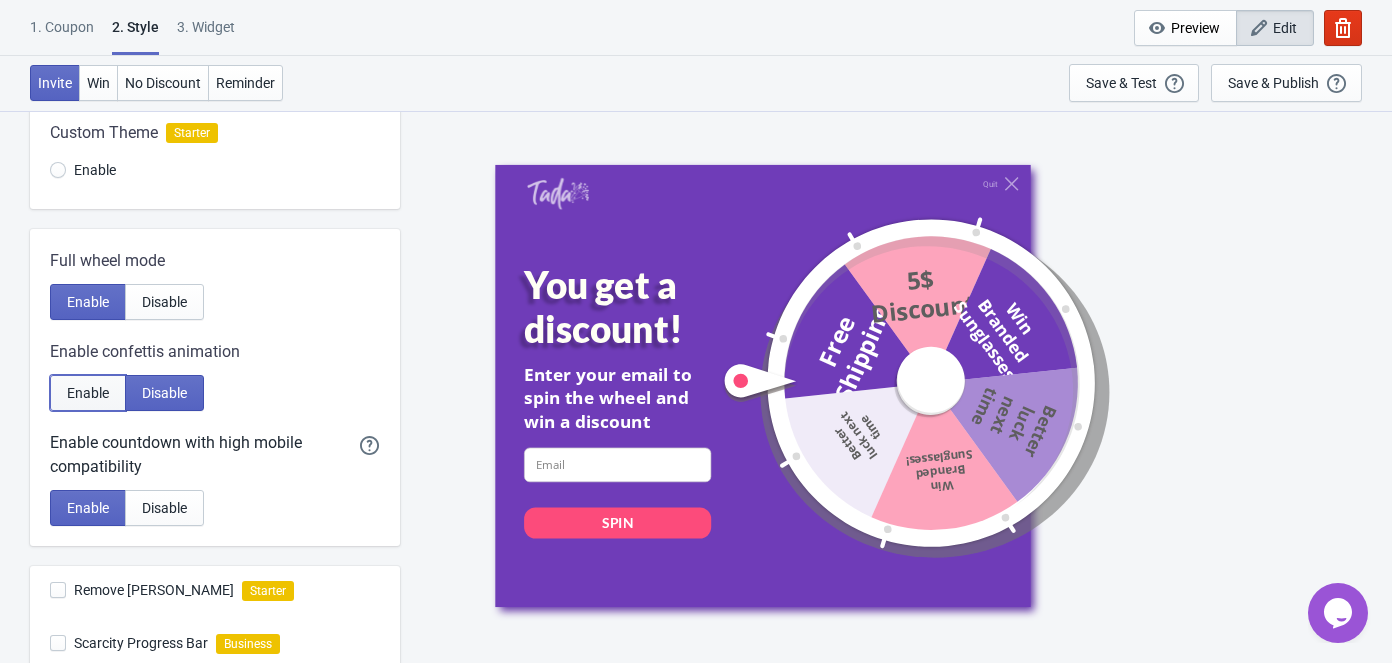 click on "Enable" at bounding box center [88, 393] 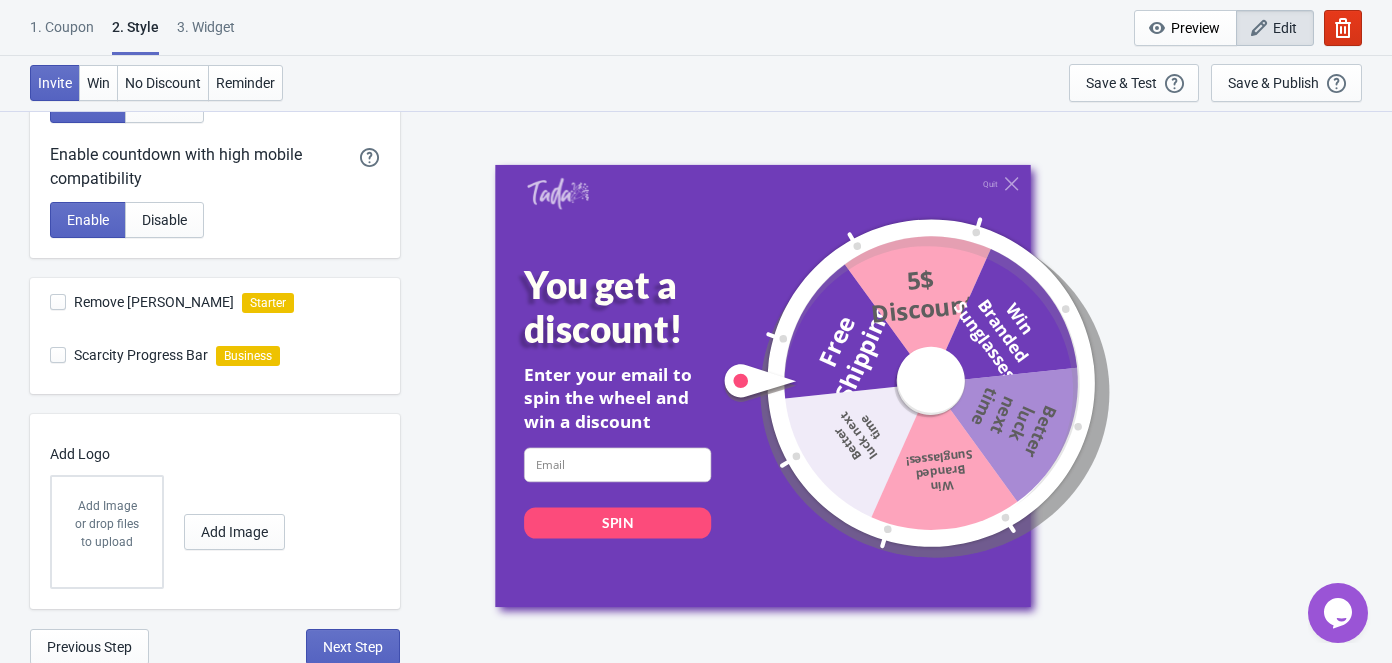 scroll, scrollTop: 561, scrollLeft: 0, axis: vertical 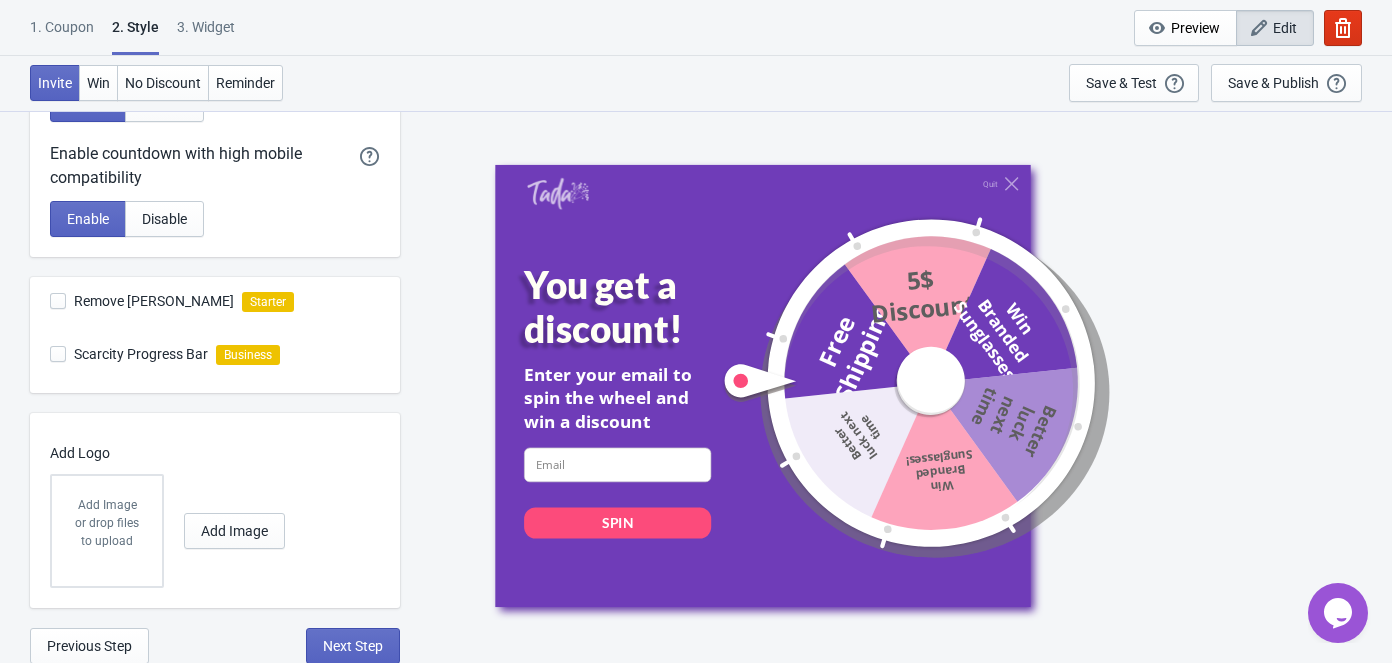 click on "or drop files to upload" at bounding box center [107, 532] 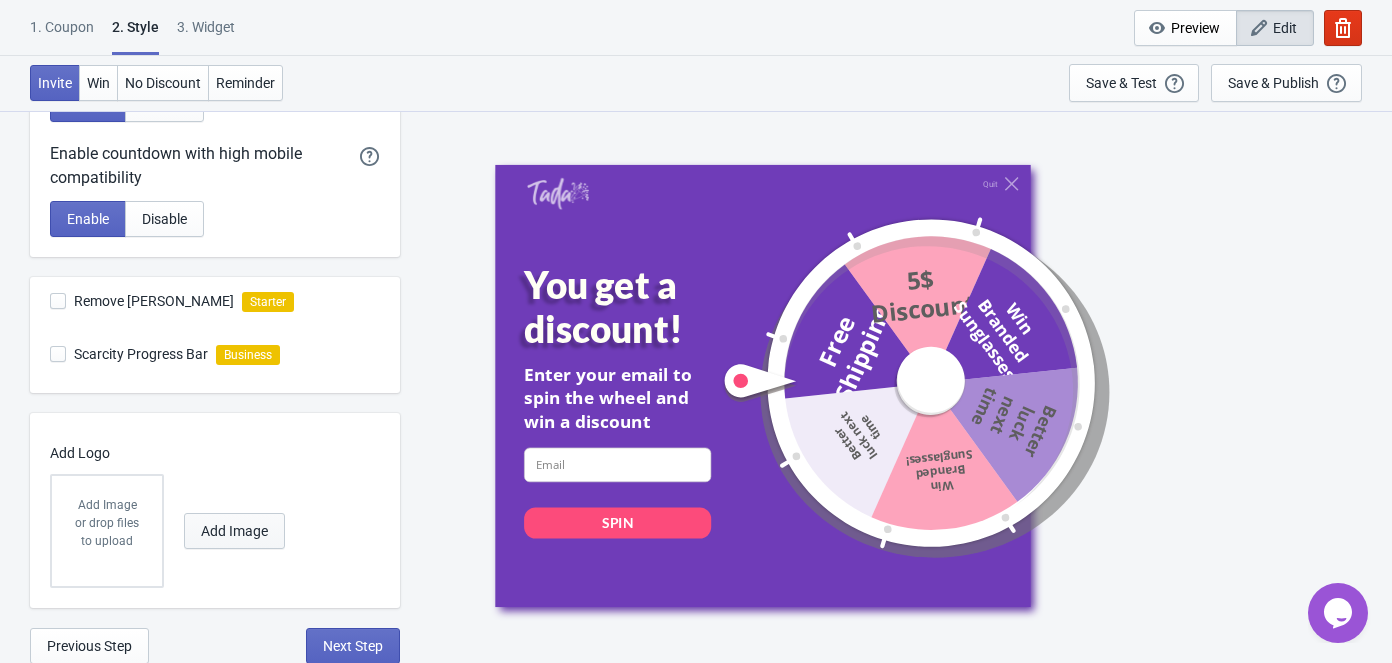 click on "Add Image" at bounding box center (234, 531) 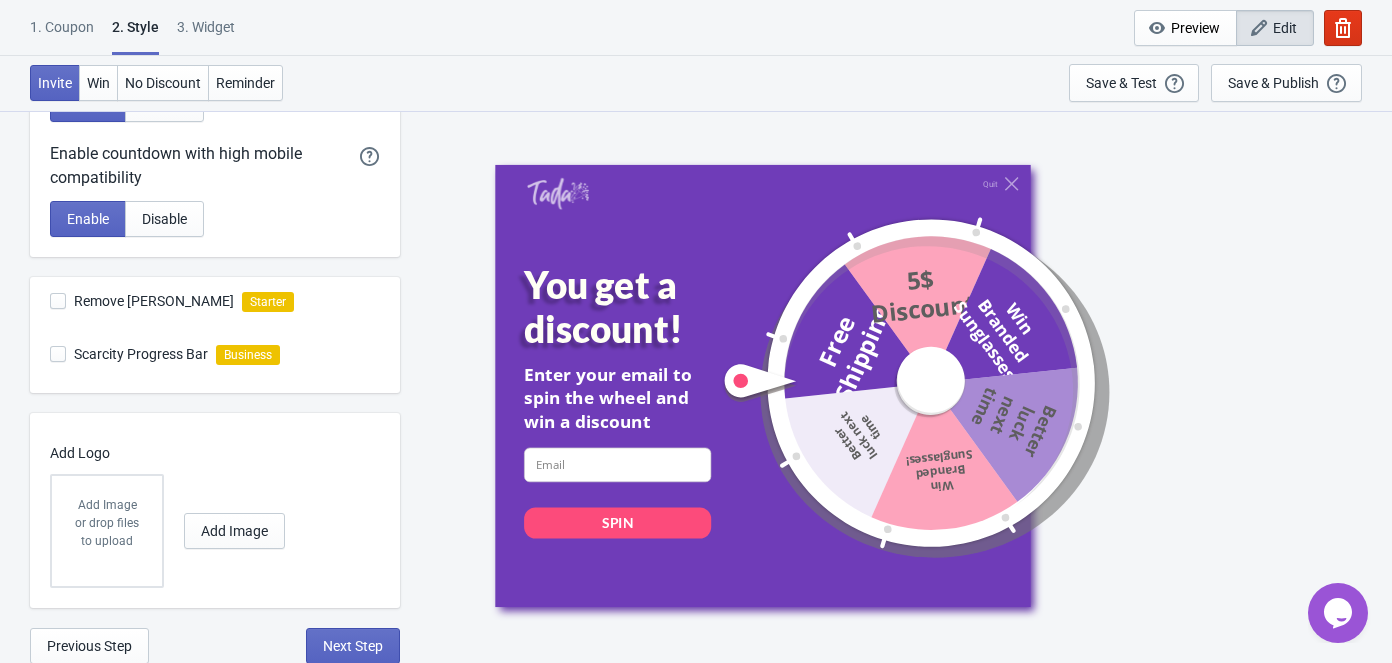 radio on "true" 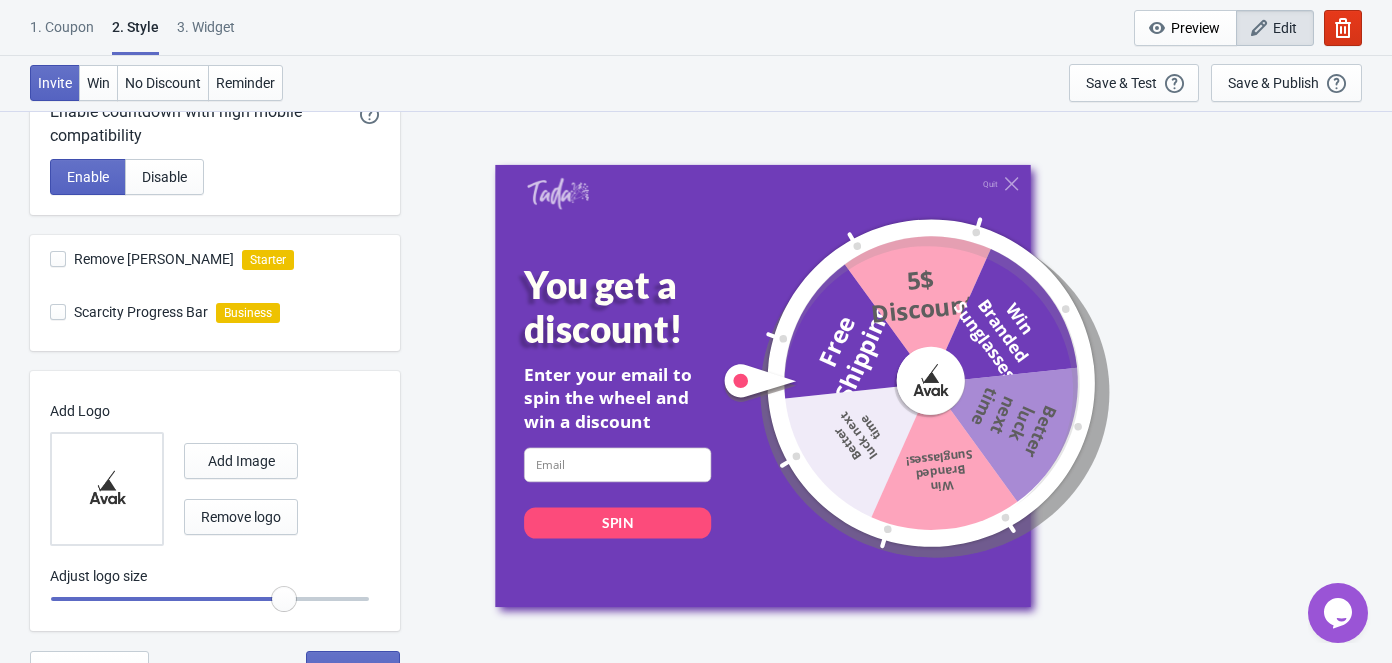 scroll, scrollTop: 626, scrollLeft: 0, axis: vertical 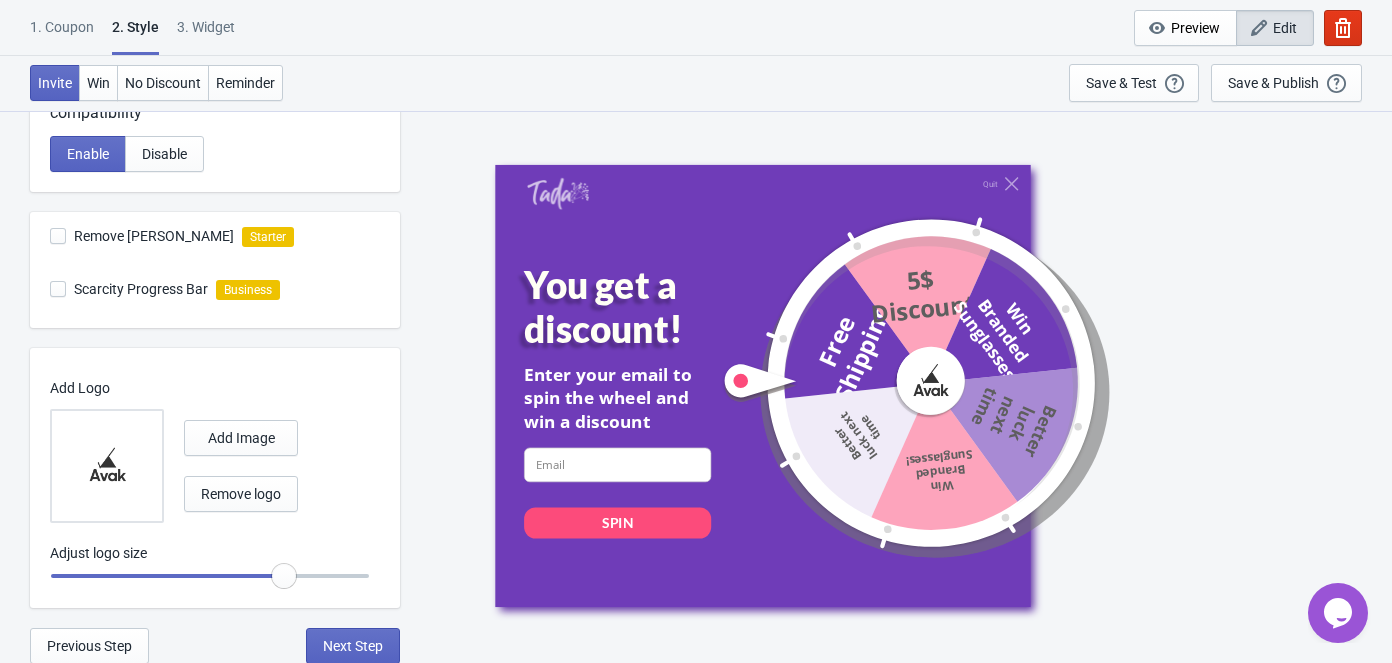 click on "Add Image Remove logo" at bounding box center [210, 466] 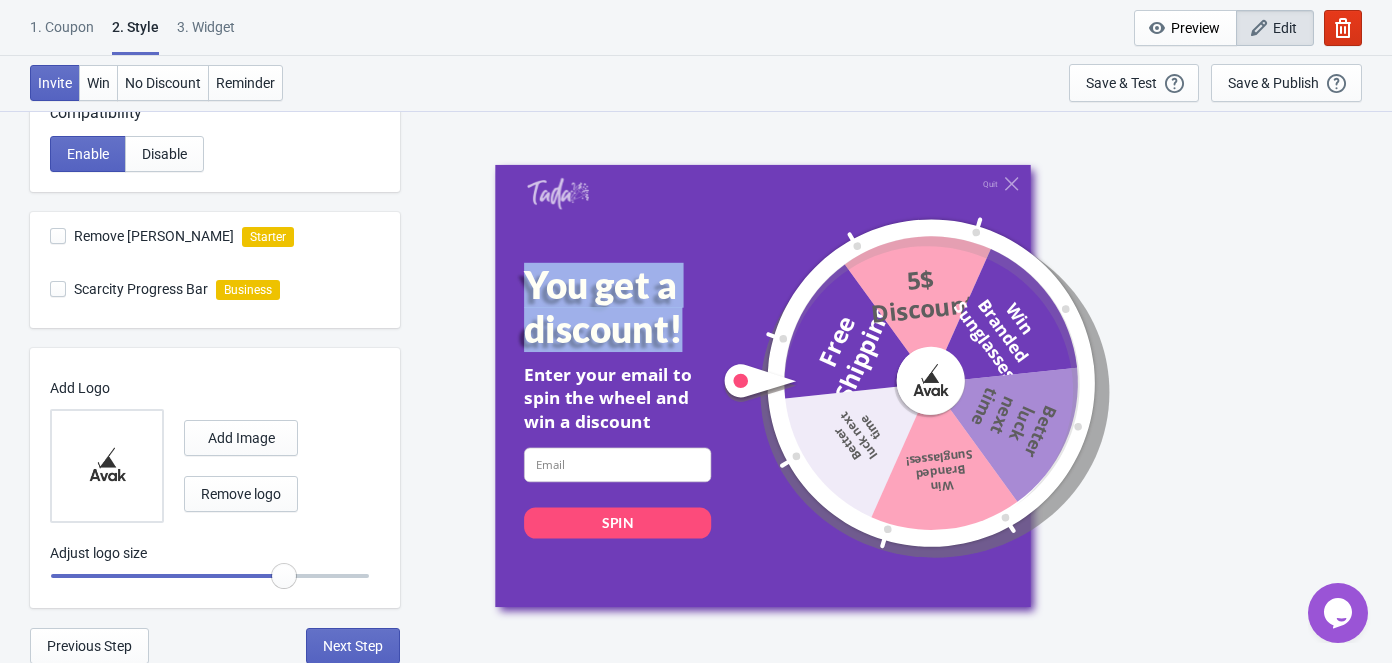 drag, startPoint x: 528, startPoint y: 274, endPoint x: 672, endPoint y: 345, distance: 160.55217 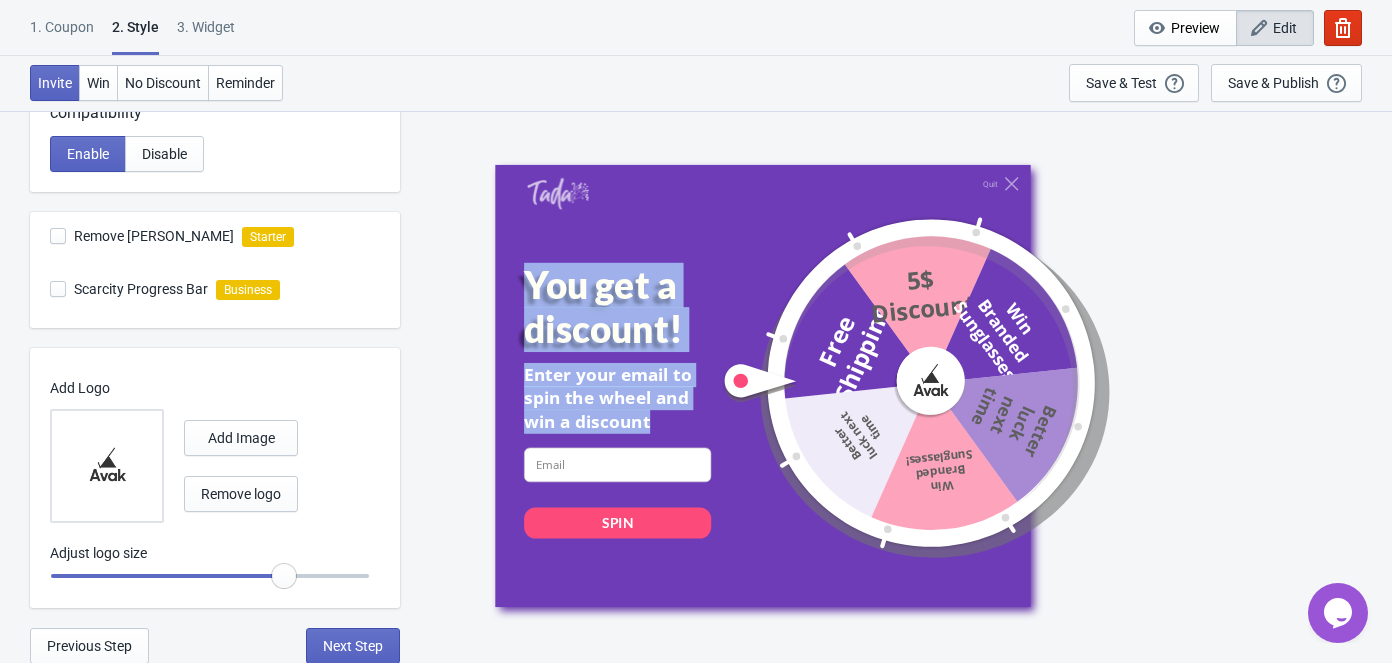 drag, startPoint x: 525, startPoint y: 276, endPoint x: 653, endPoint y: 426, distance: 197.19026 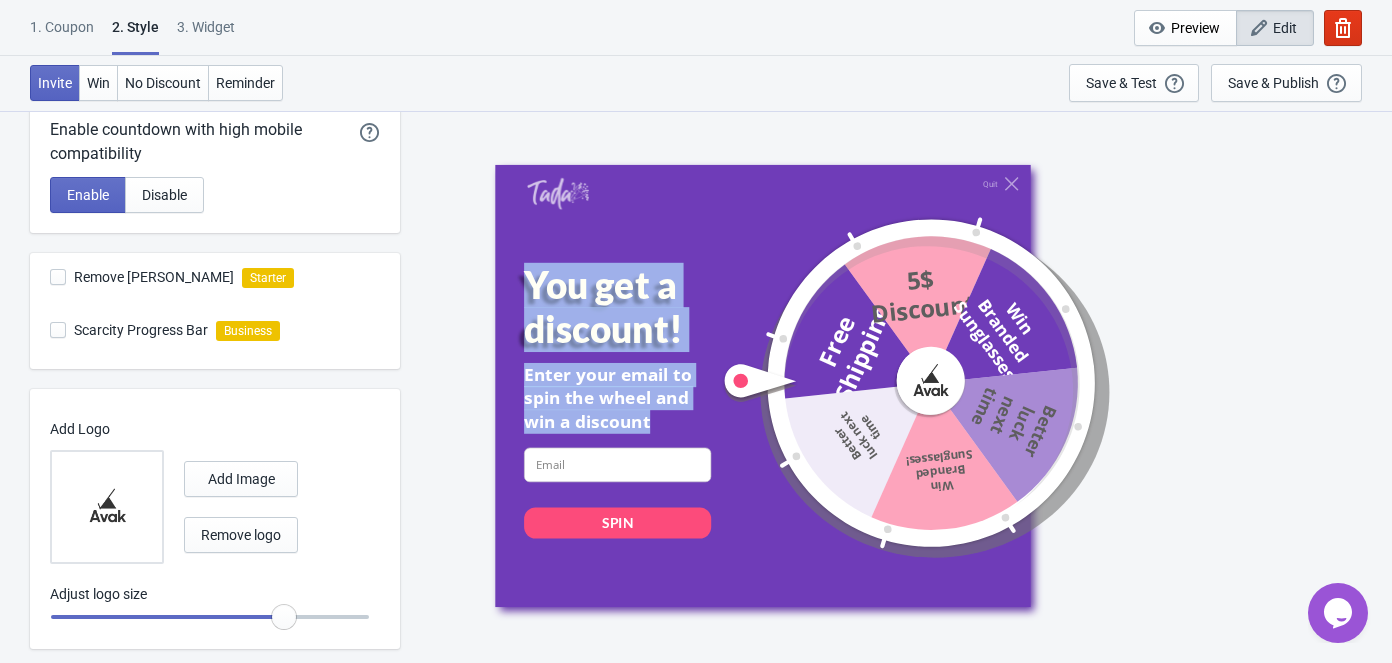 scroll, scrollTop: 626, scrollLeft: 0, axis: vertical 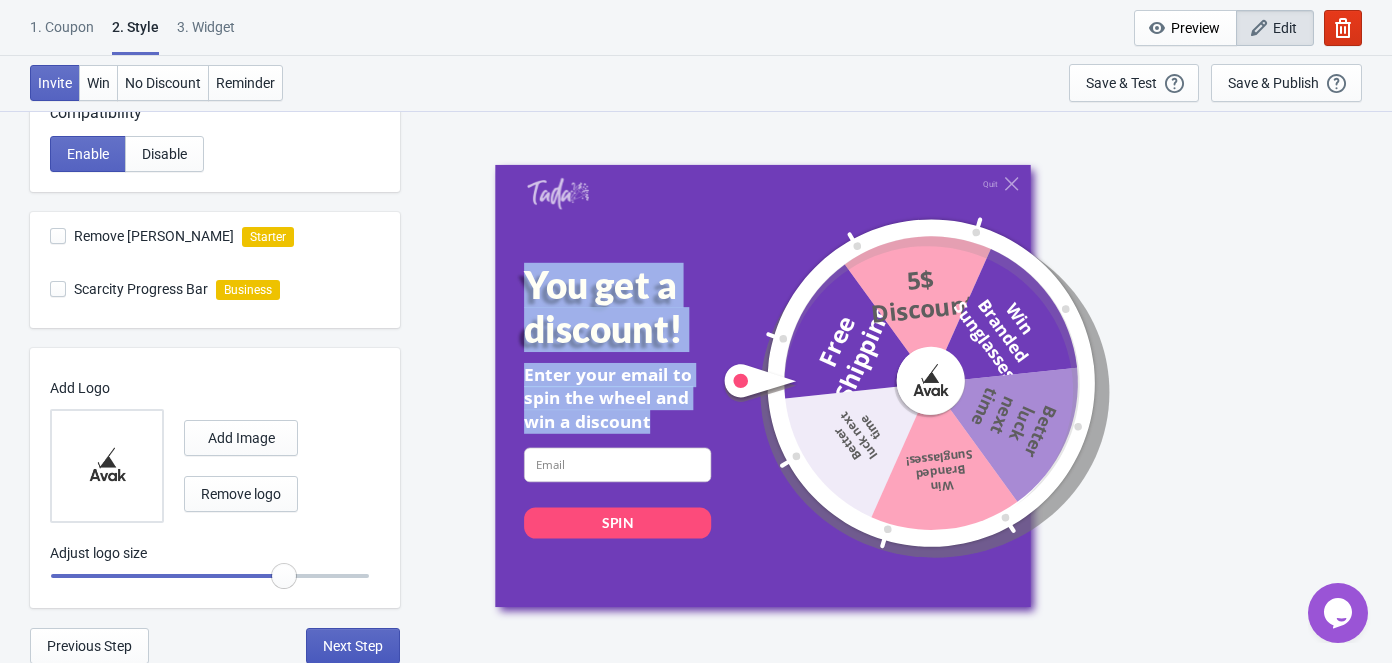 click on "Next Step" at bounding box center (353, 646) 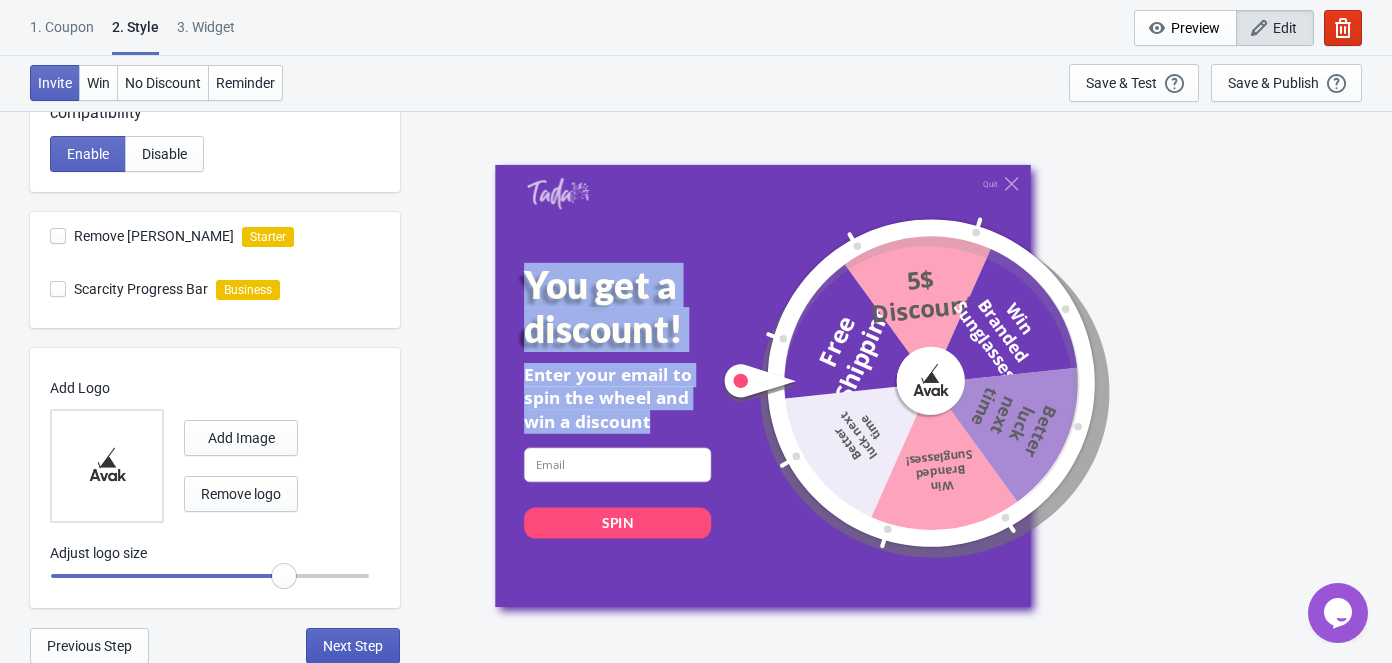 select on "once" 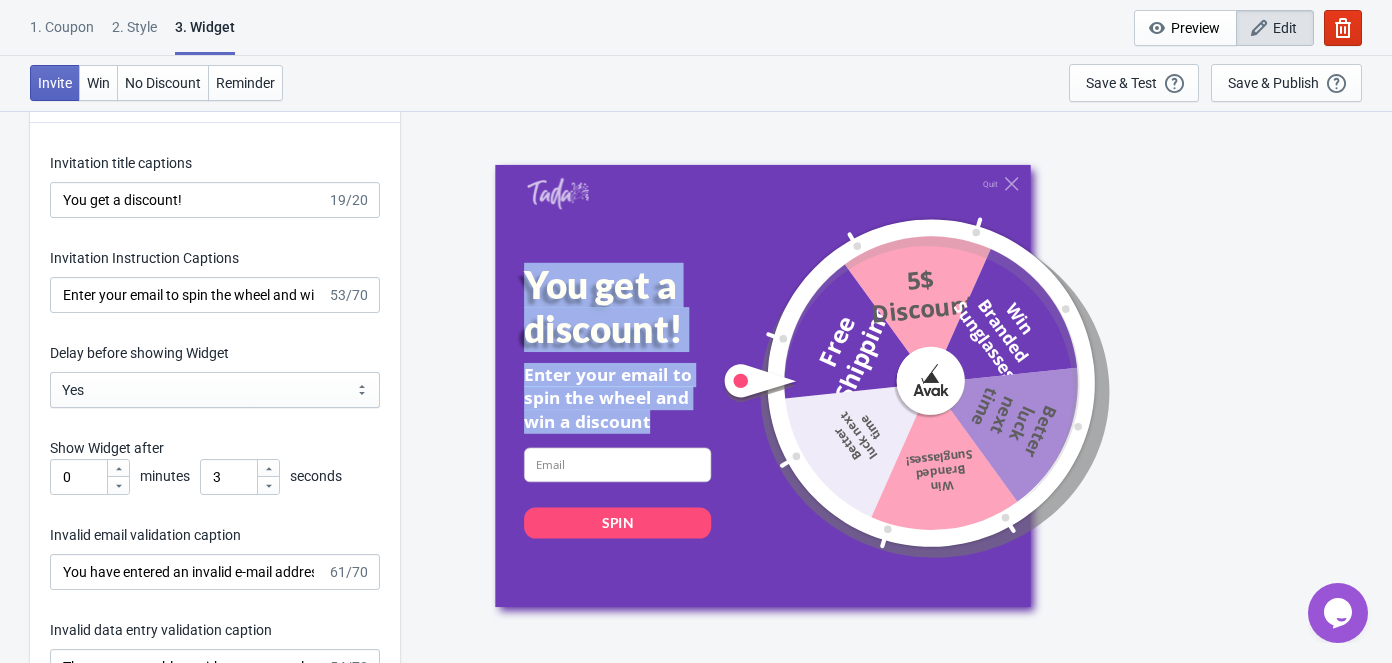 scroll, scrollTop: 2727, scrollLeft: 0, axis: vertical 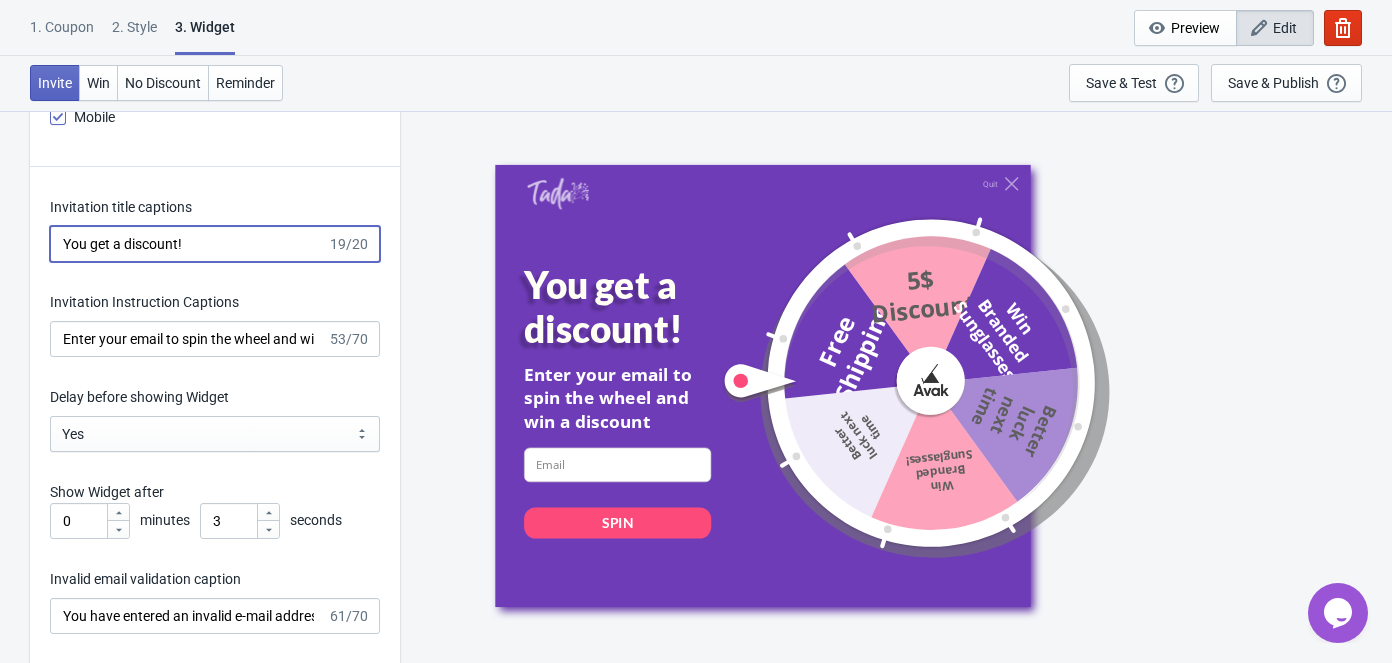 drag, startPoint x: 231, startPoint y: 244, endPoint x: -76, endPoint y: 241, distance: 307.01465 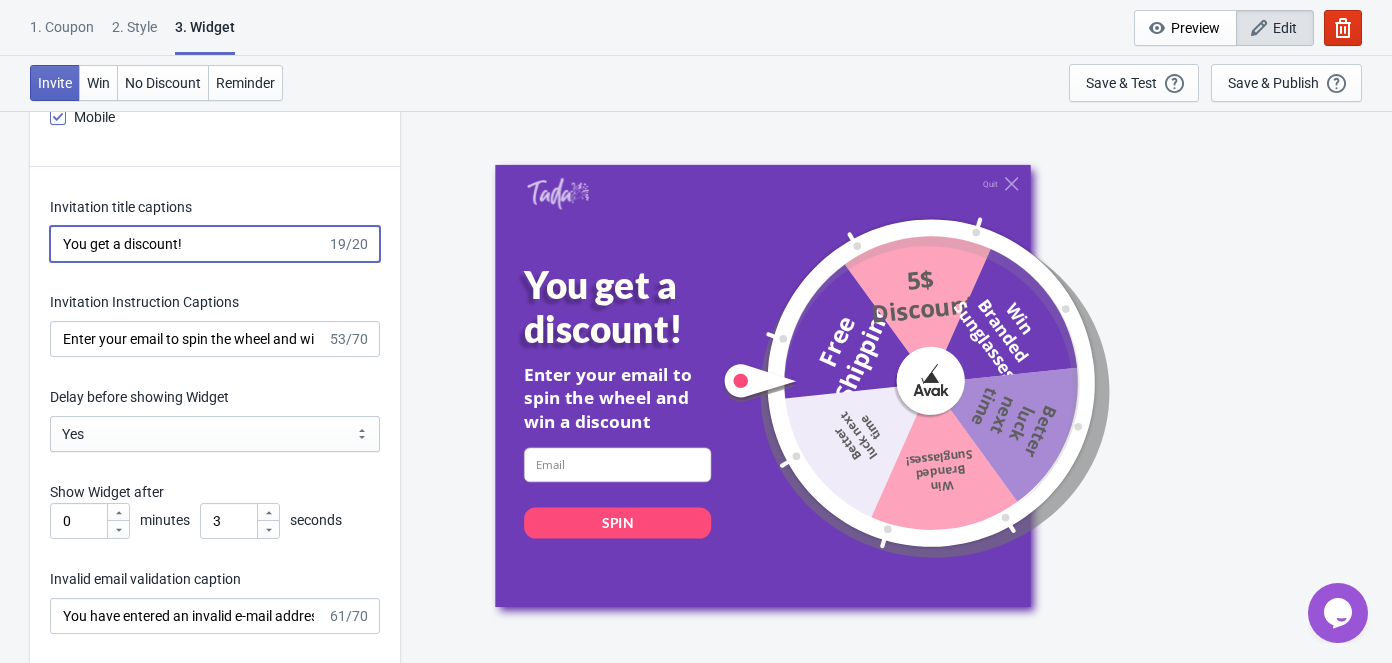 click on "1. Coupon 2 . Style 3. Widget 1. Coupon 2 . Style 3. Widget Cancel Widget Preview Edit Invite Win No Discount Reminder Save & Test Open a Widget Preview of your site so that you can try it out. It will show over and over again on every page view (test mode). Your Widget will NOT be visibile to your visitors until you click “Save & Publish” Save & Publish This option will save your Widget so that it will be visible to your visitors. You can come back and edit your Widget at any time. What information do you want to collect? Ask visitors for to fill in our questions with this Widget We recommend keeping input fields to a minimum.  Showing a single input field is recommended to minimize drop-off. Email *Required Email Add field Optional Recommended Real-time Email Validation Email validation Tokens left  Increase conversion & ROI by over 100% 0 Learn more Enable Real-time Email Validation on this Widget Yes  (Recommended) No If the email entered includes a "+" wildcard, should it fail verification? Yes  No 0" at bounding box center (696, -2396) 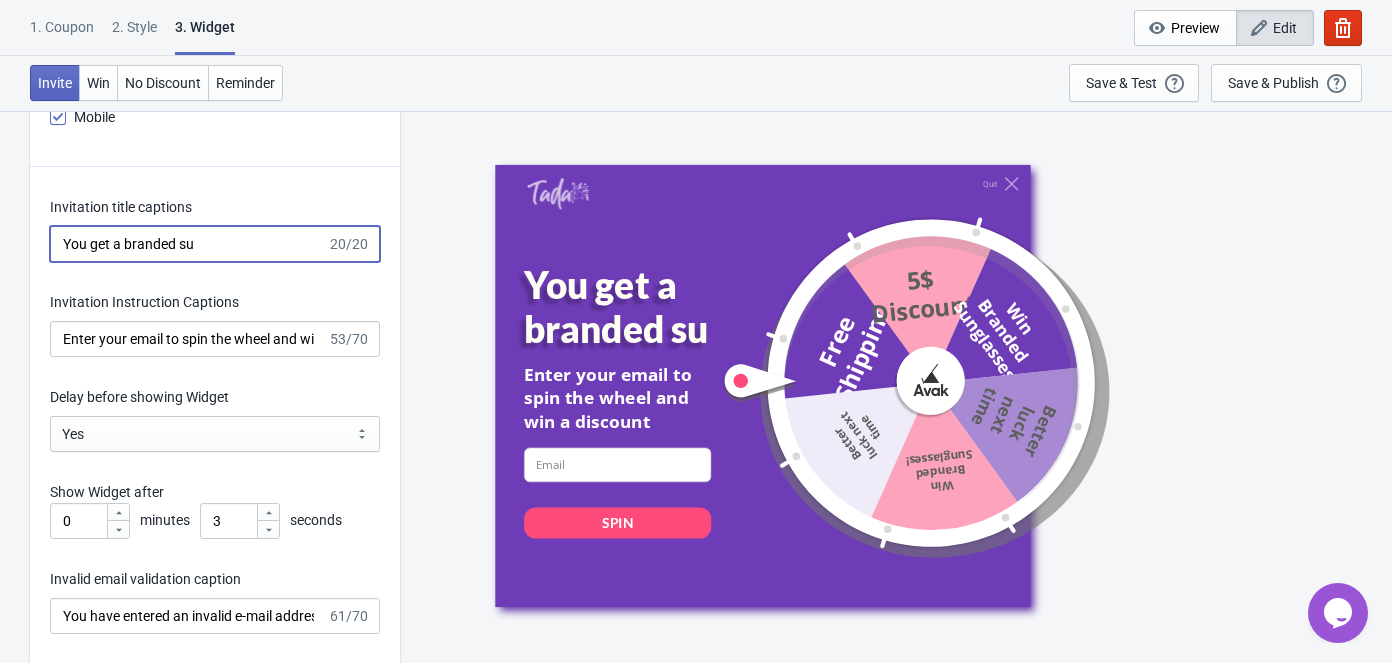 drag, startPoint x: 221, startPoint y: 243, endPoint x: 1, endPoint y: 258, distance: 220.51077 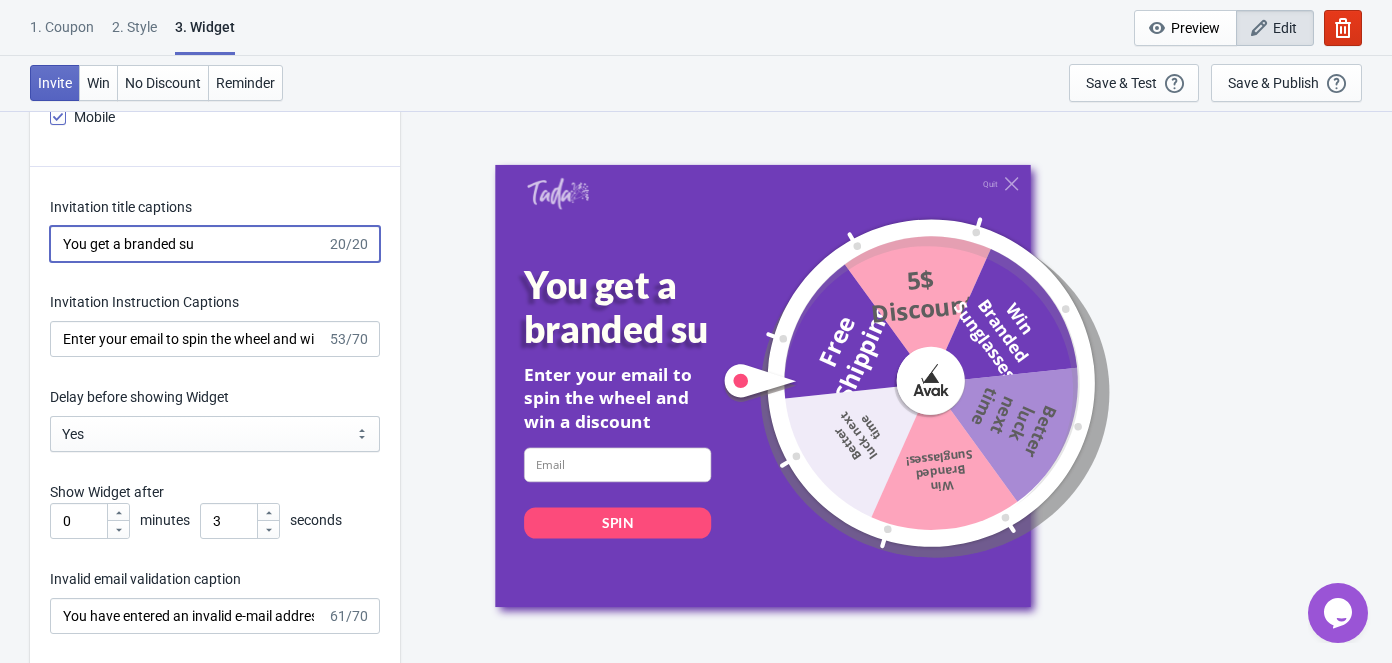 paste on "sunglass!" 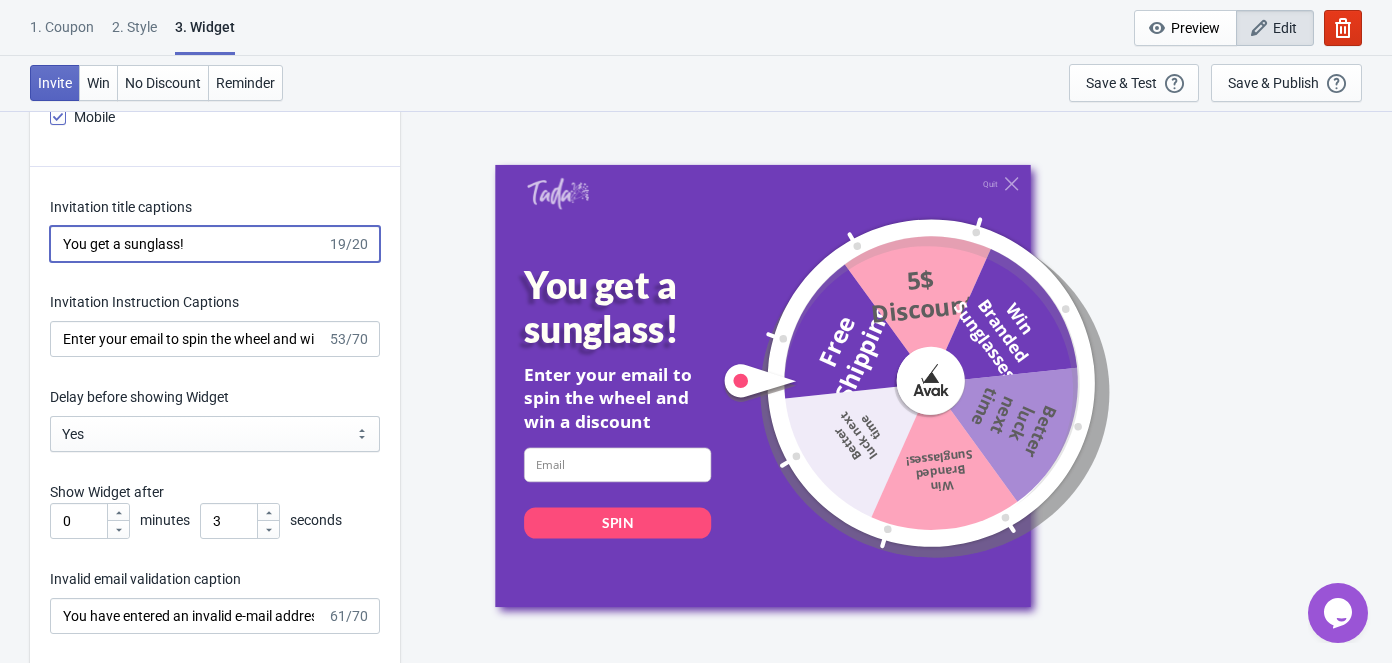 type on "You get a sunglass!" 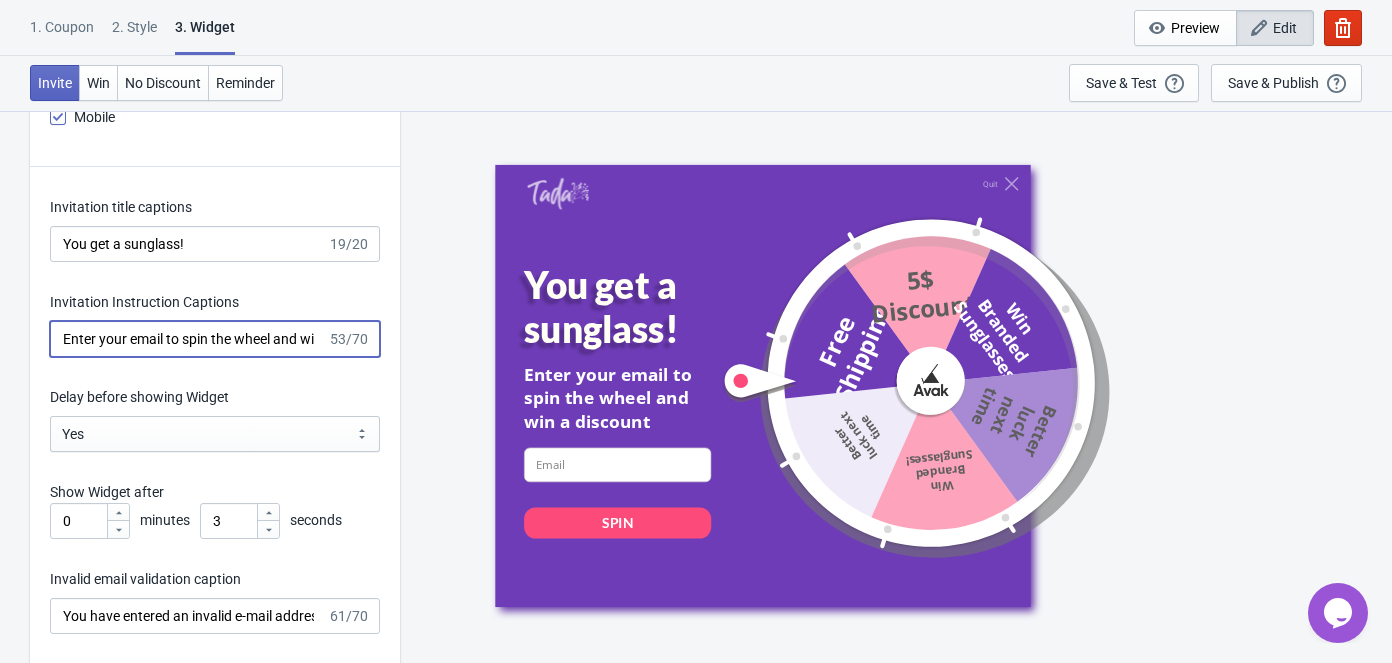 scroll, scrollTop: 0, scrollLeft: 78, axis: horizontal 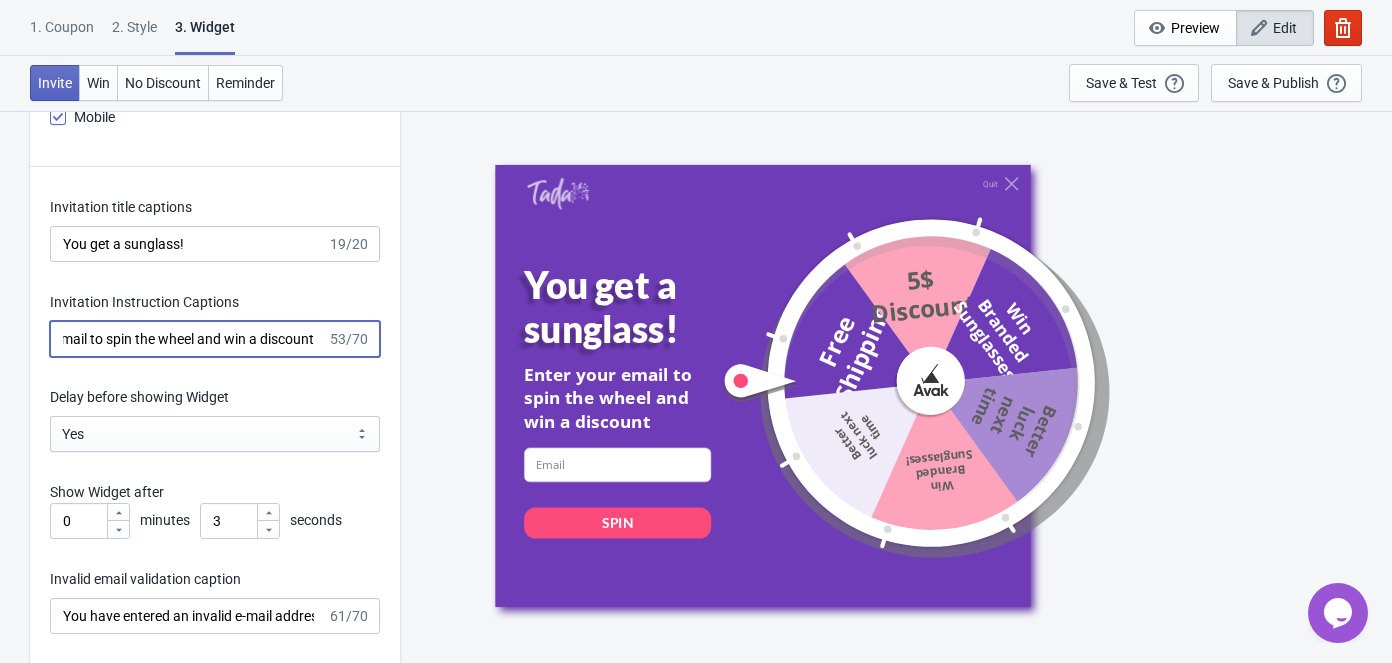 drag, startPoint x: 63, startPoint y: 338, endPoint x: 687, endPoint y: 329, distance: 624.0649 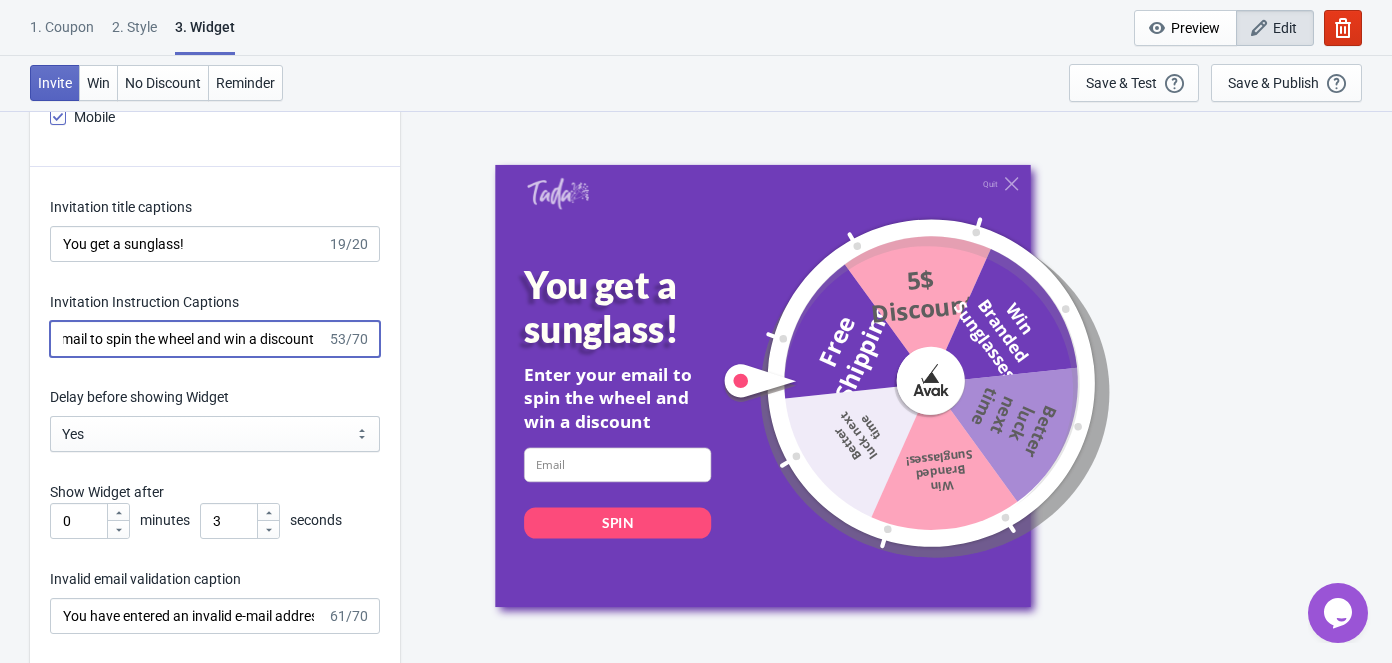 paste on "branded sunglass." 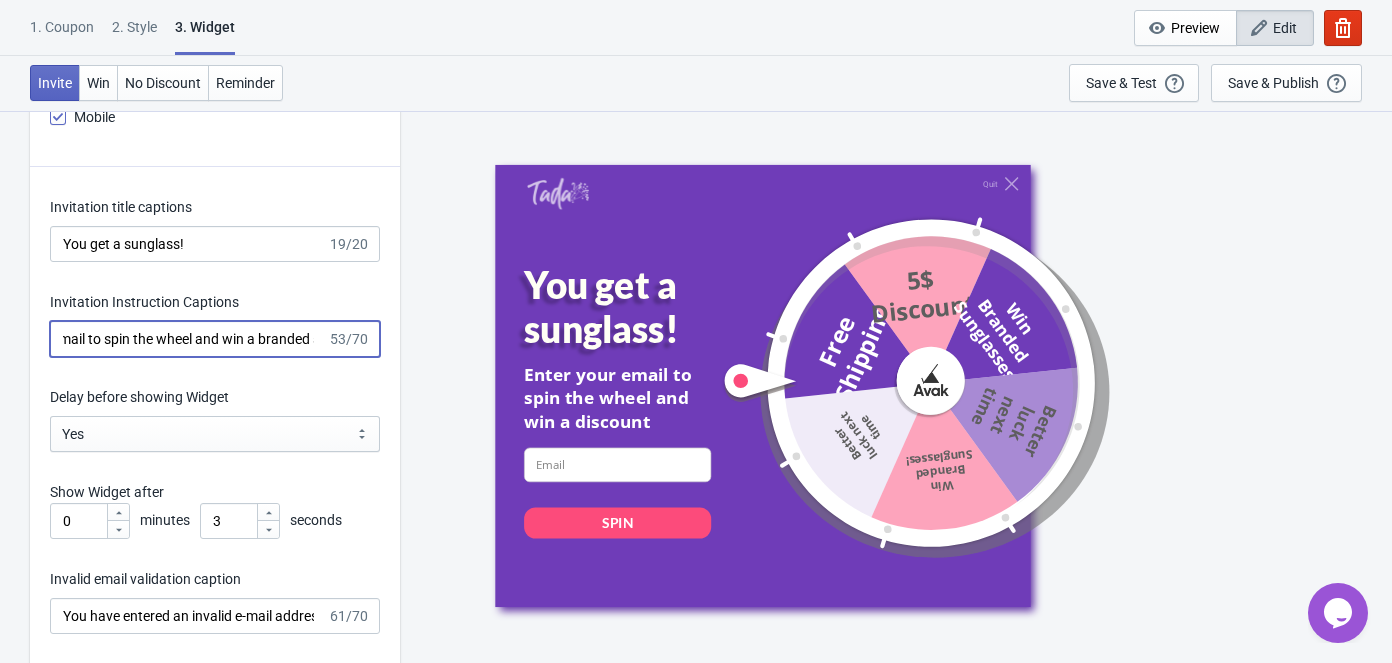 scroll, scrollTop: 0, scrollLeft: 138, axis: horizontal 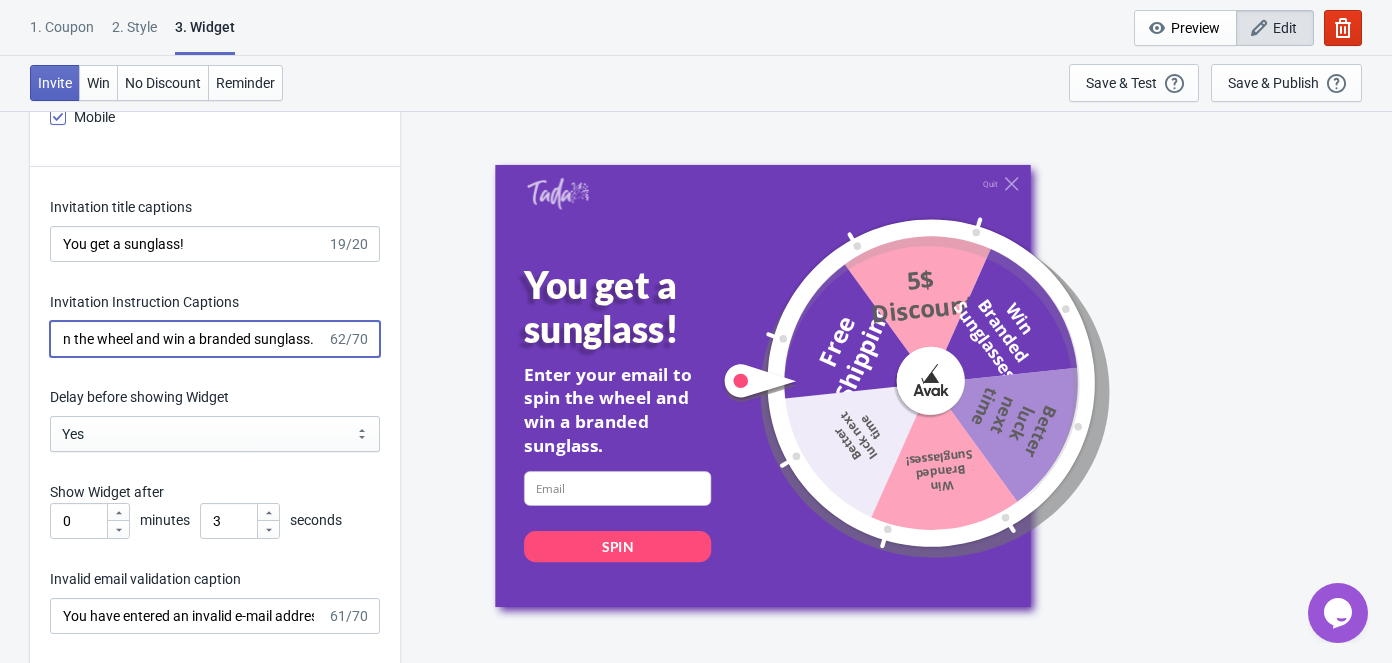 type on "Enter your email to spin the wheel and win a branded sunglass." 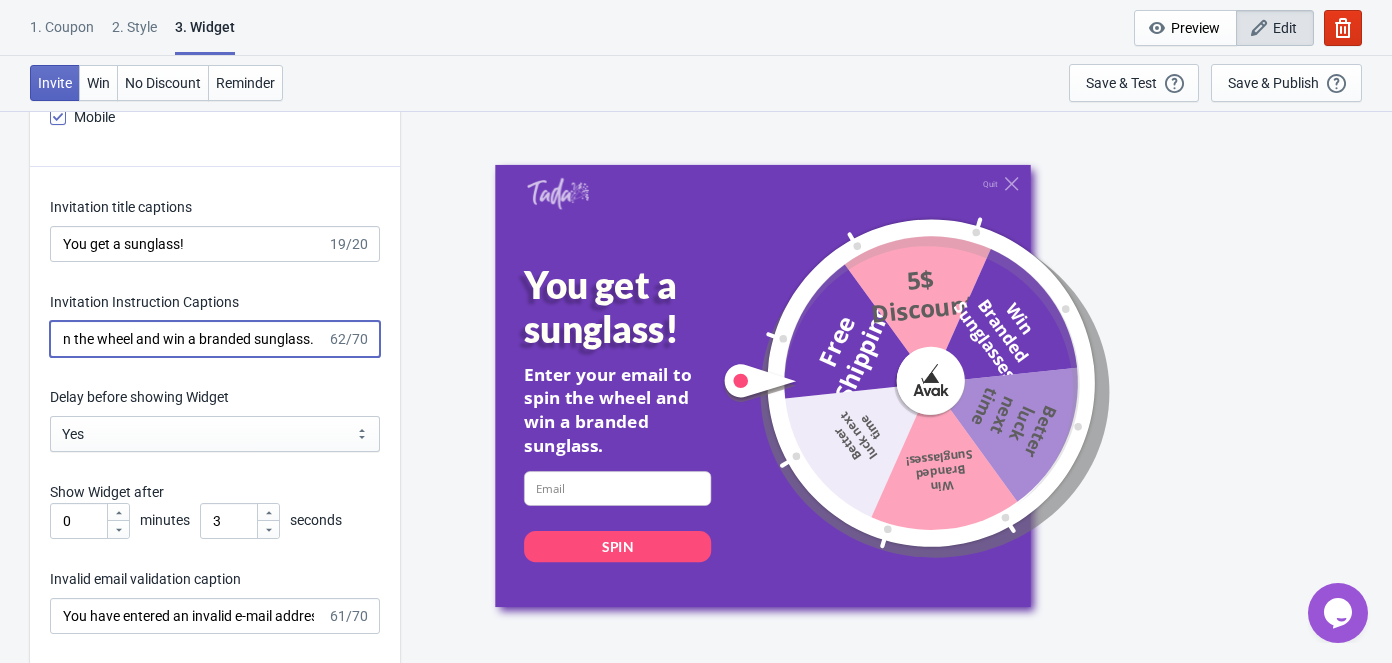 scroll, scrollTop: 0, scrollLeft: 0, axis: both 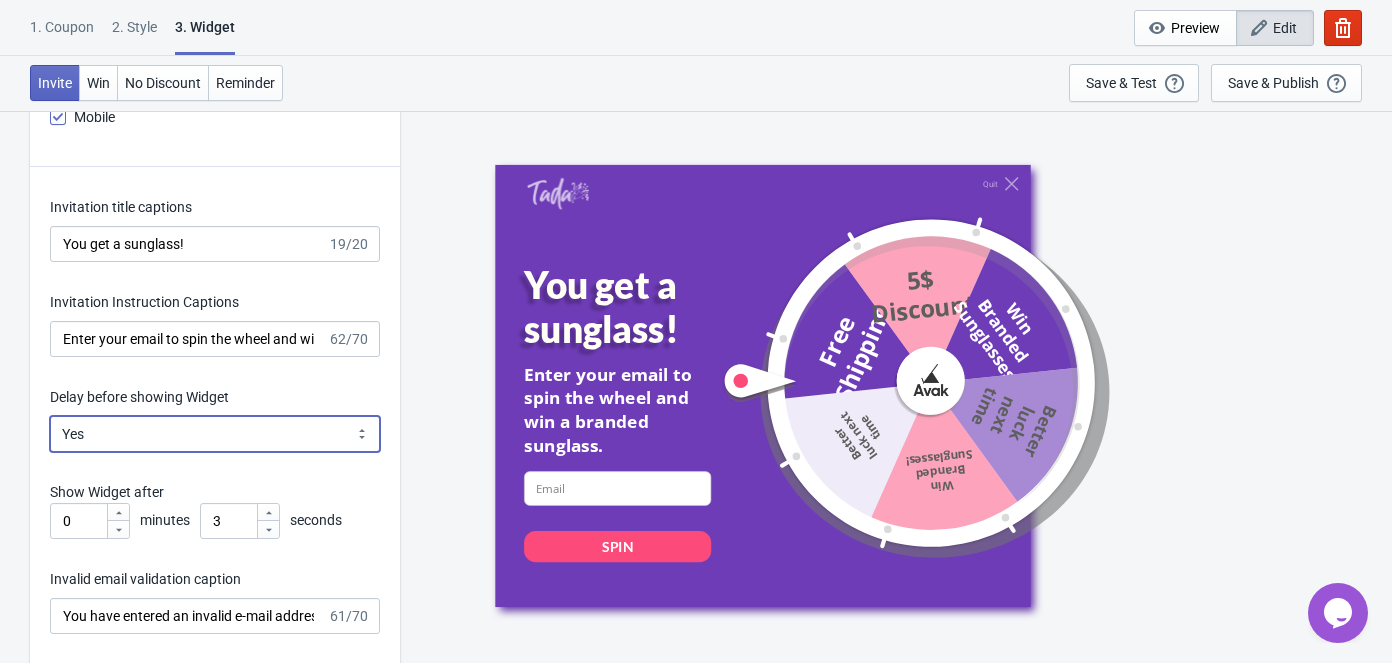 click on "Yes No" at bounding box center [215, 434] 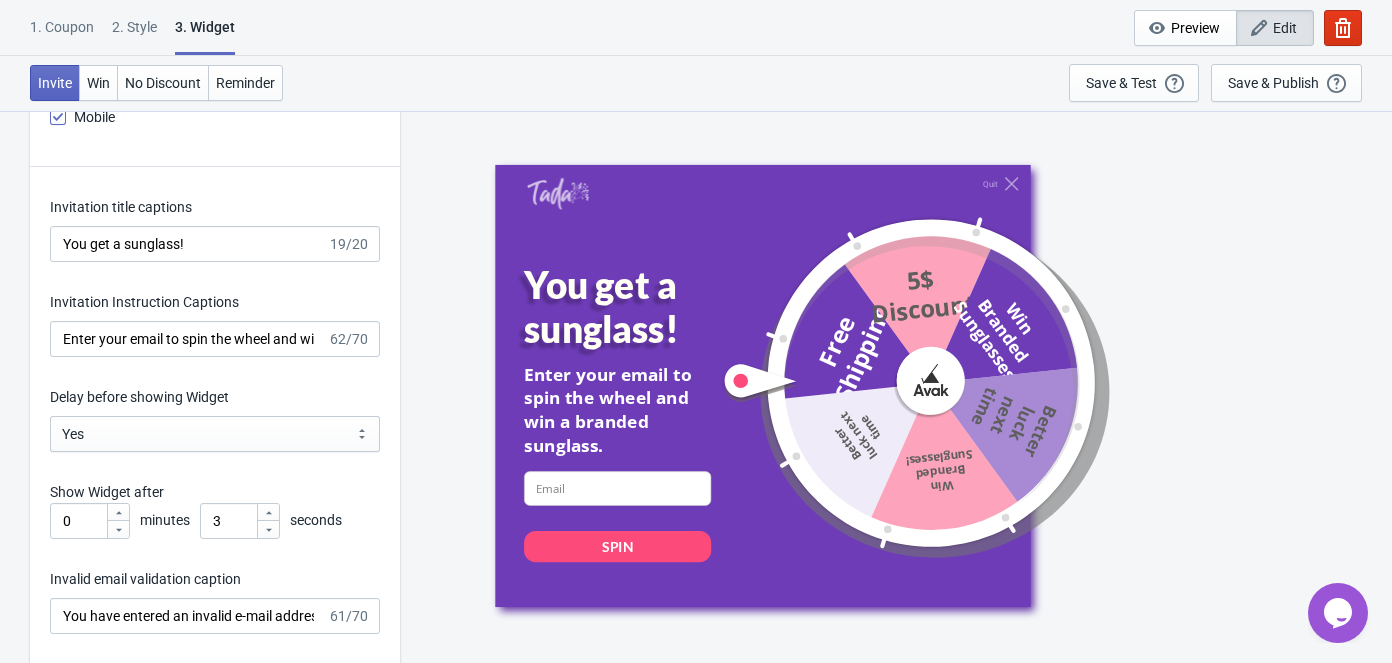 click on "Show Widget after" at bounding box center [215, 492] 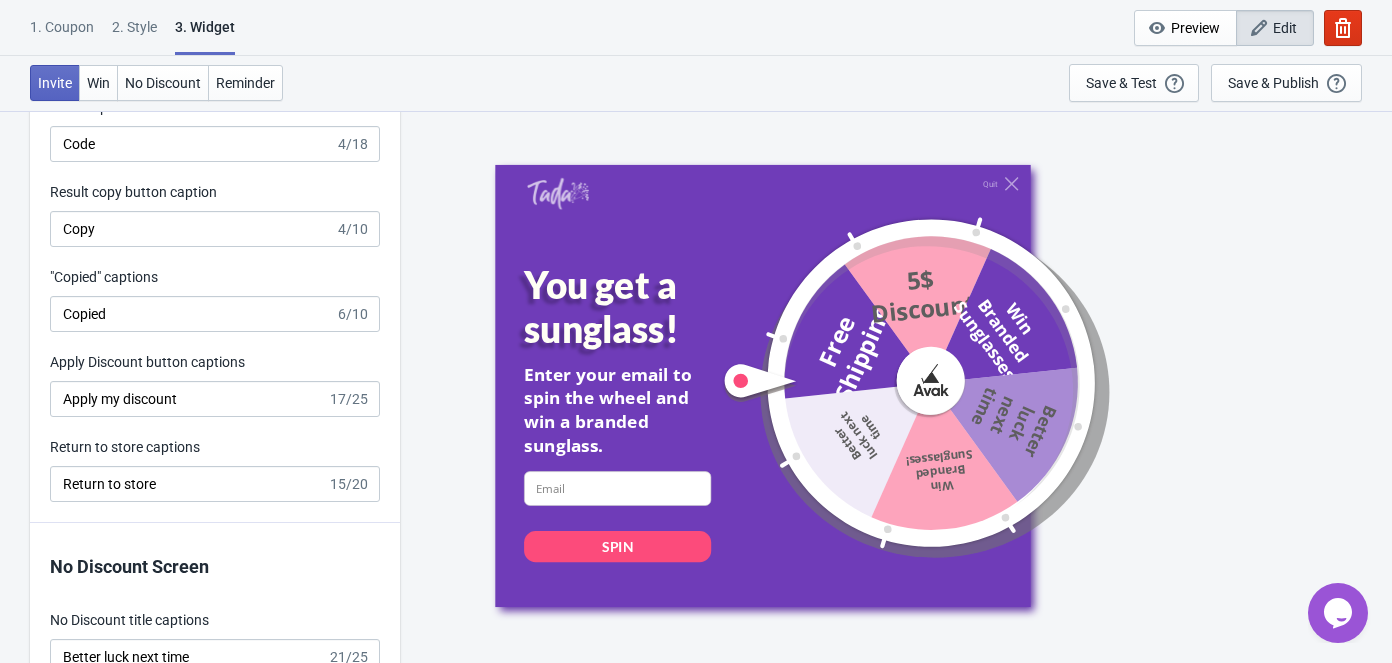 scroll, scrollTop: 4181, scrollLeft: 0, axis: vertical 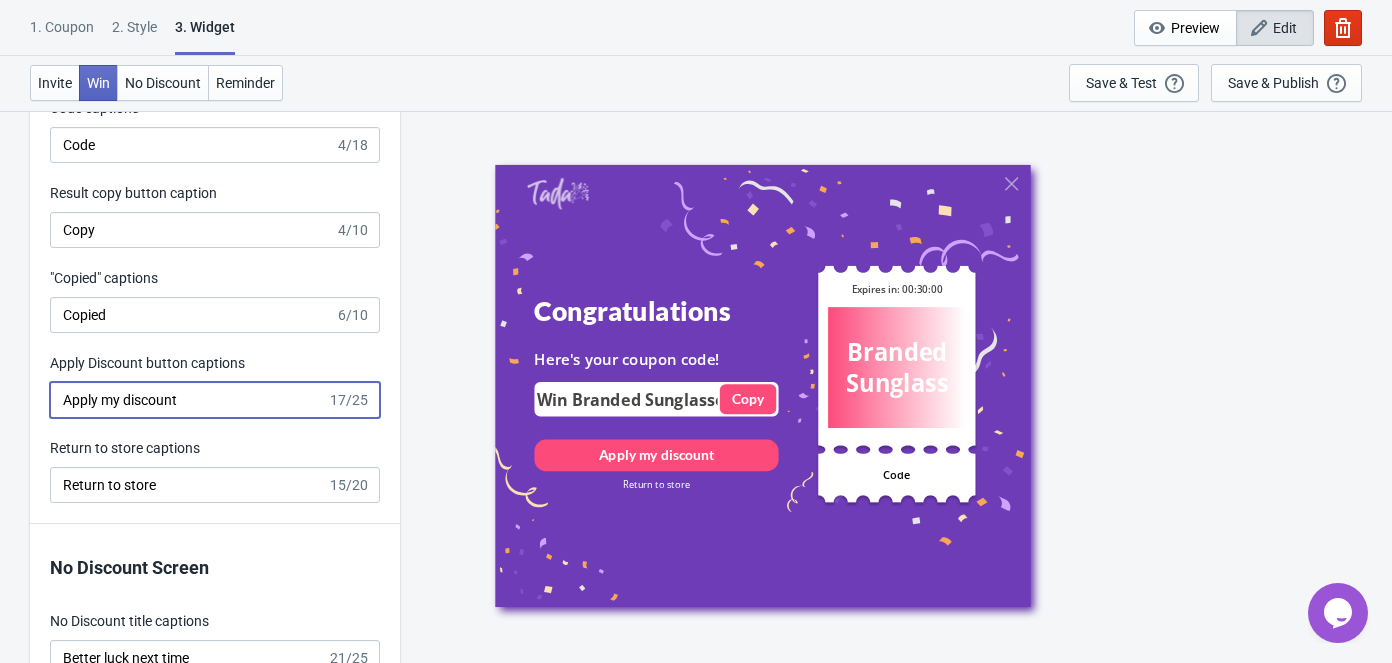 drag, startPoint x: 206, startPoint y: 395, endPoint x: 6, endPoint y: 410, distance: 200.5617 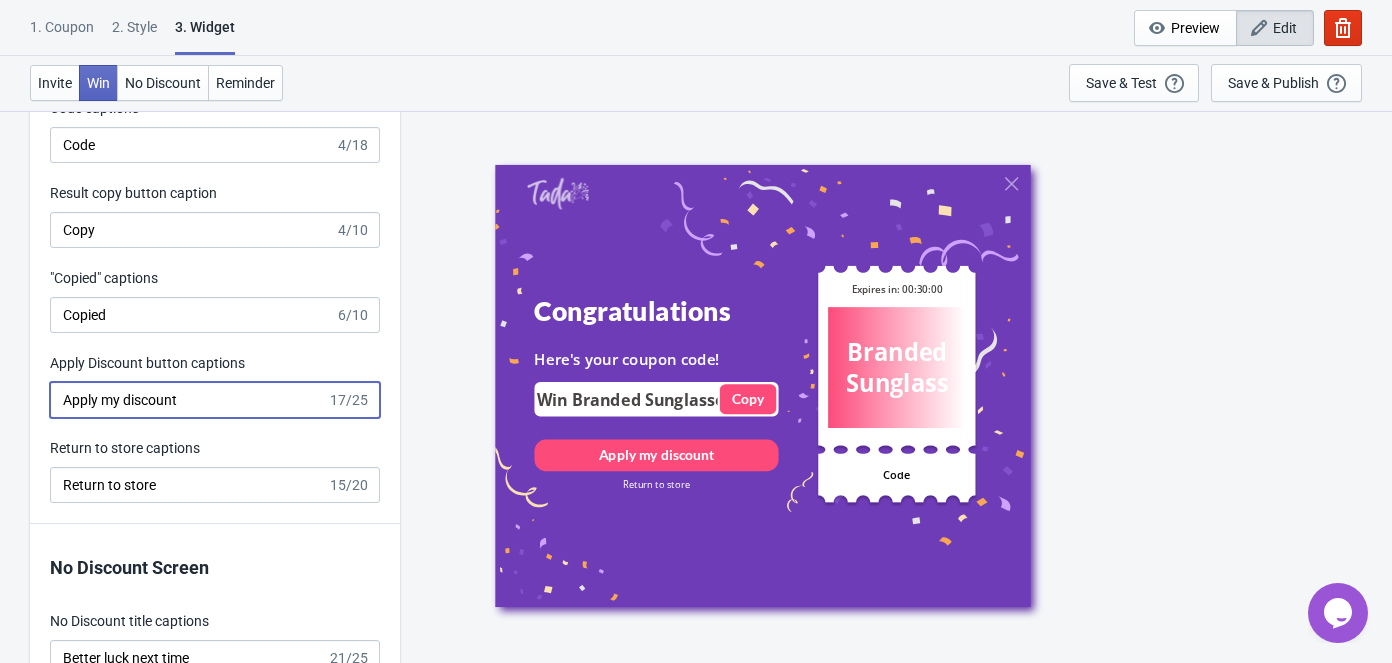 click on "What information do you want to collect? Ask visitors for to fill in our questions with this Widget We recommend keeping input fields to a minimum.  Showing a single input field is recommended to minimize drop-off. Email *Required Email Add field Optional Recommended Real-time Email Validation Email validation Tokens left  Increase conversion & ROI by over 100% 0 Learn more Enable Real-time Email Validation on this Widget Yes  (Recommended) No If the email entered includes a "+" wildcard, should it fail verification? With most email provider, users are able to add a "+" in their email and still receive these emails. For example [PERSON_NAME][EMAIL_ADDRESS][DOMAIN_NAME] would still receive his email at [EMAIL_ADDRESS][DOMAIN_NAME]. This could get abused to get infinite discount and we recommend that you prevent these cases with this option. Yes  (Recommended) No If the email entered fails validation, do you still want to give a discount? Yes No  (Recommended) Prevent Email Duplication Yes  (Recommended) No Zapier Integration Connected" at bounding box center (696, -998) 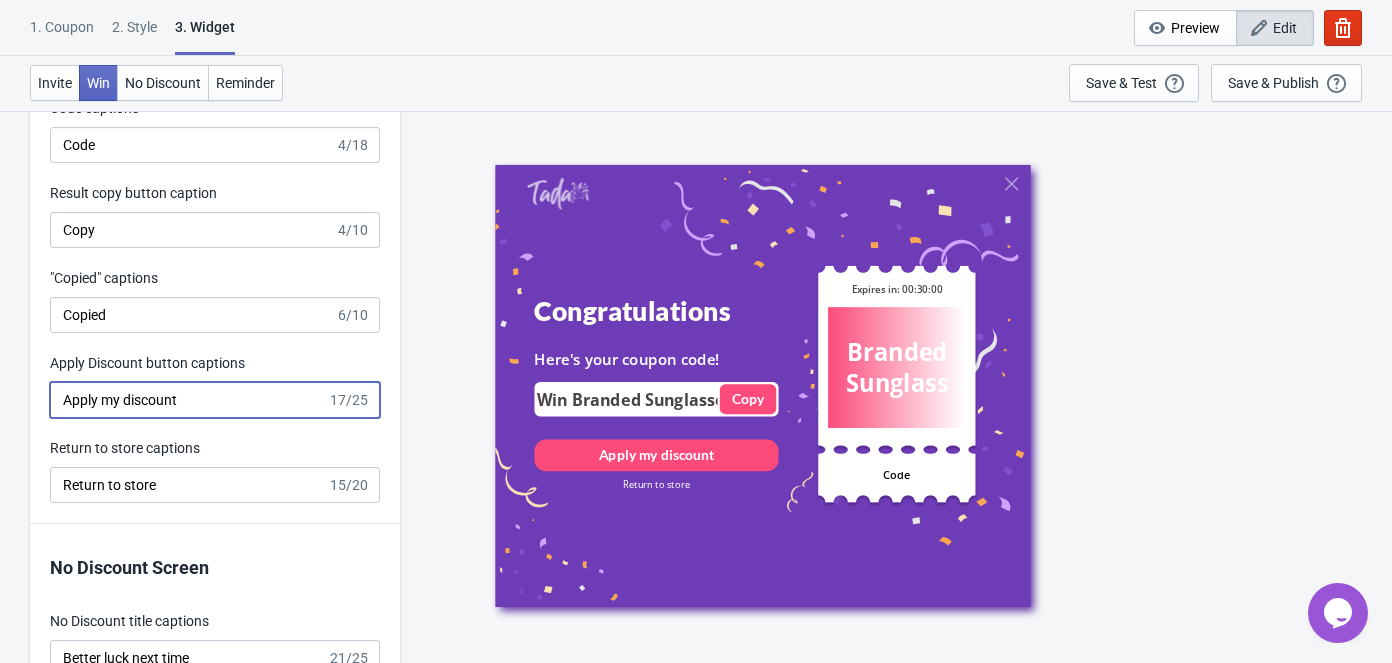 paste on "Get My Voucher" 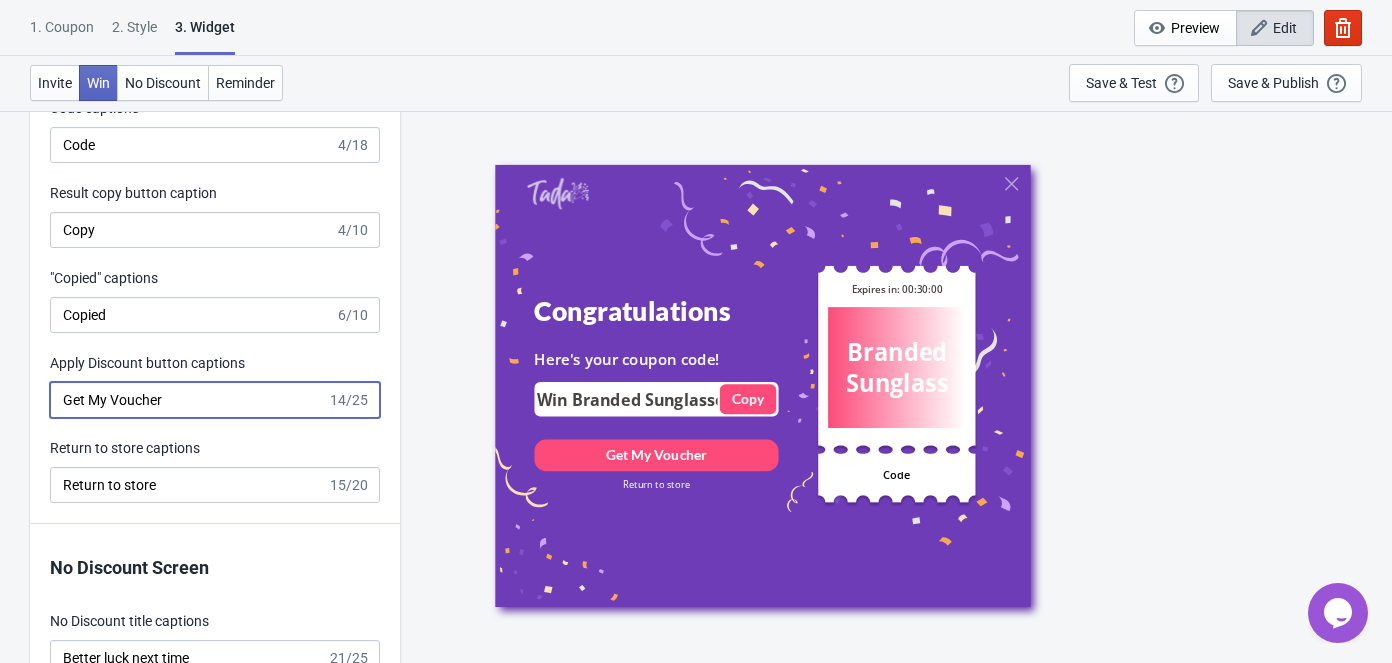 type on "Get My Voucher" 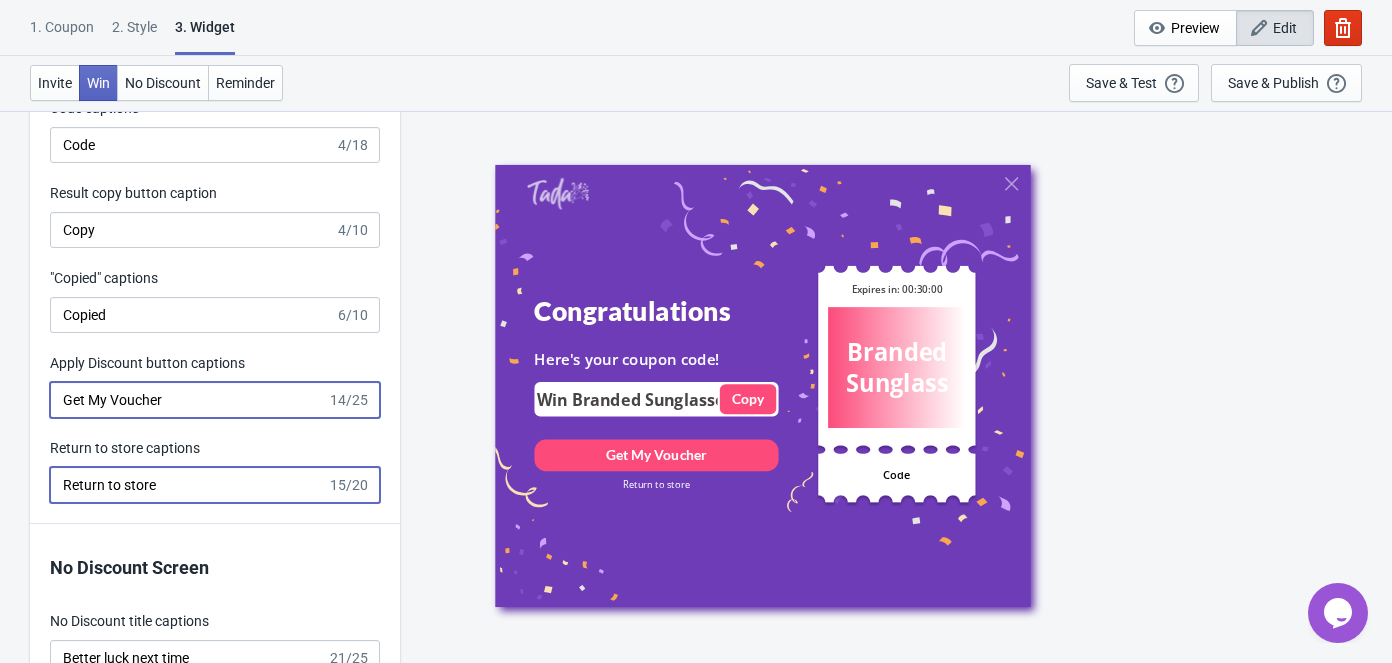 click on "Return to store" at bounding box center [188, 485] 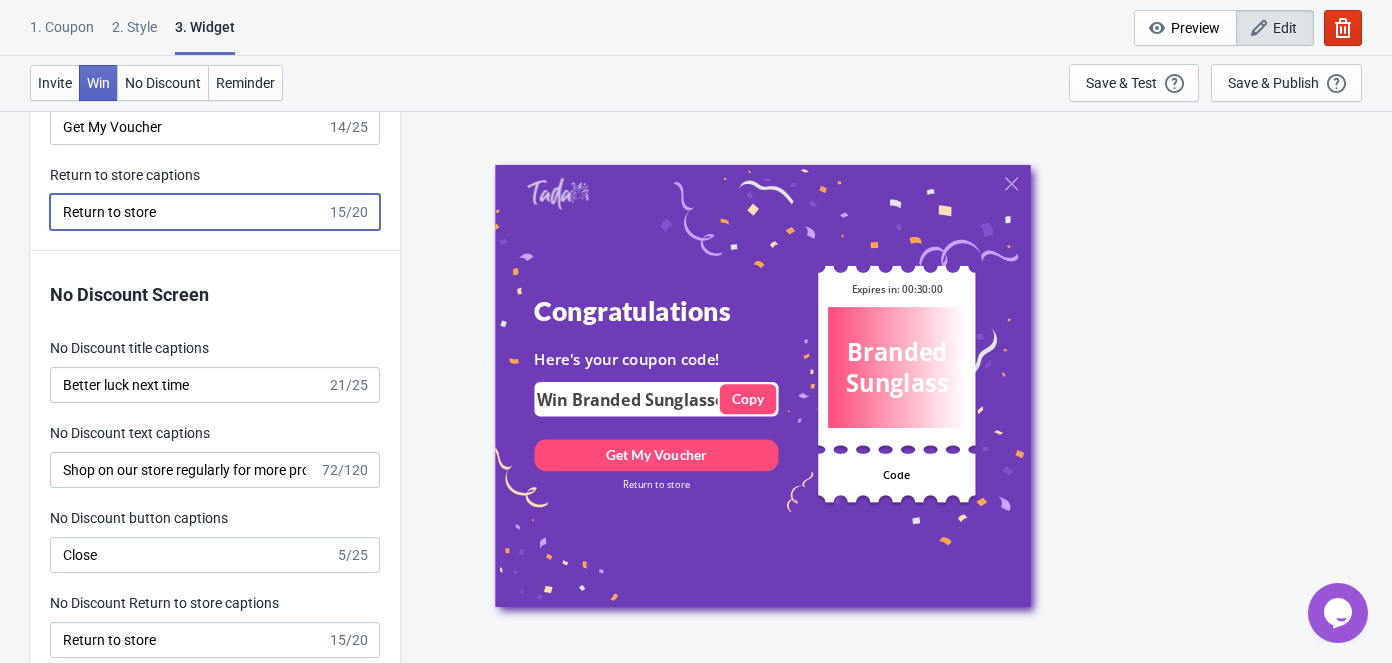 scroll, scrollTop: 4545, scrollLeft: 0, axis: vertical 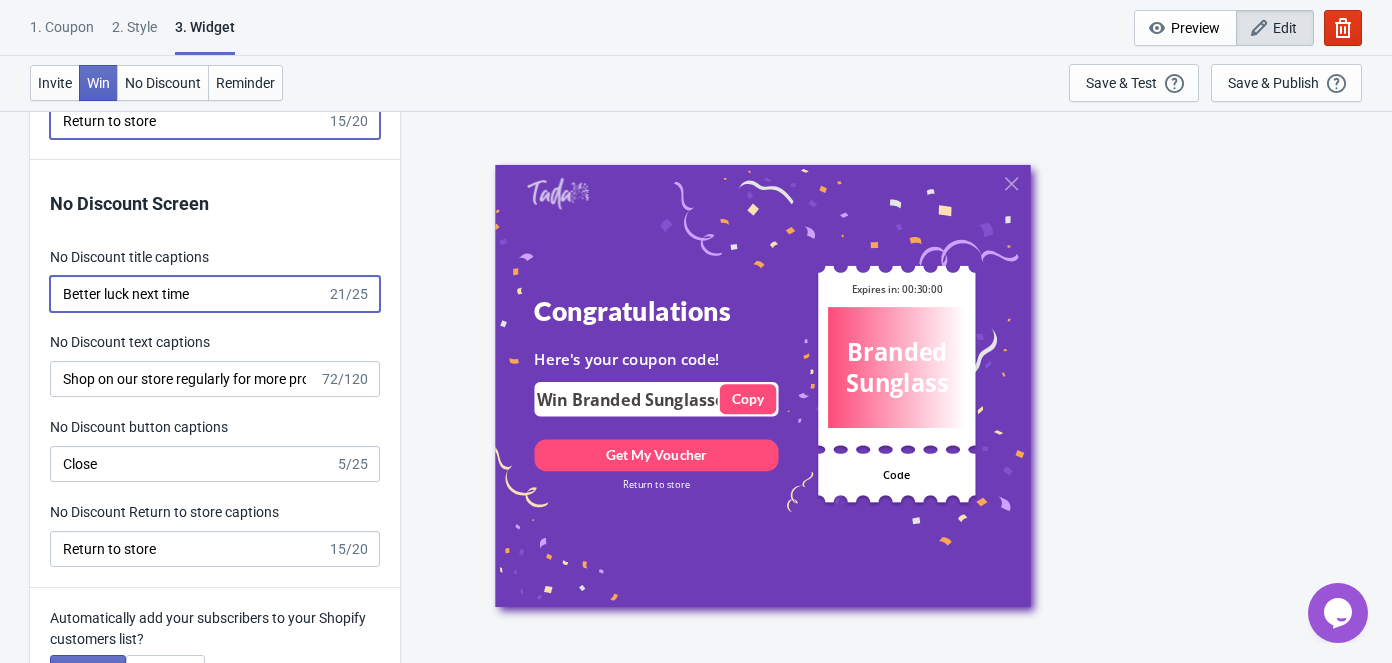 click on "Better luck next time" at bounding box center [188, 294] 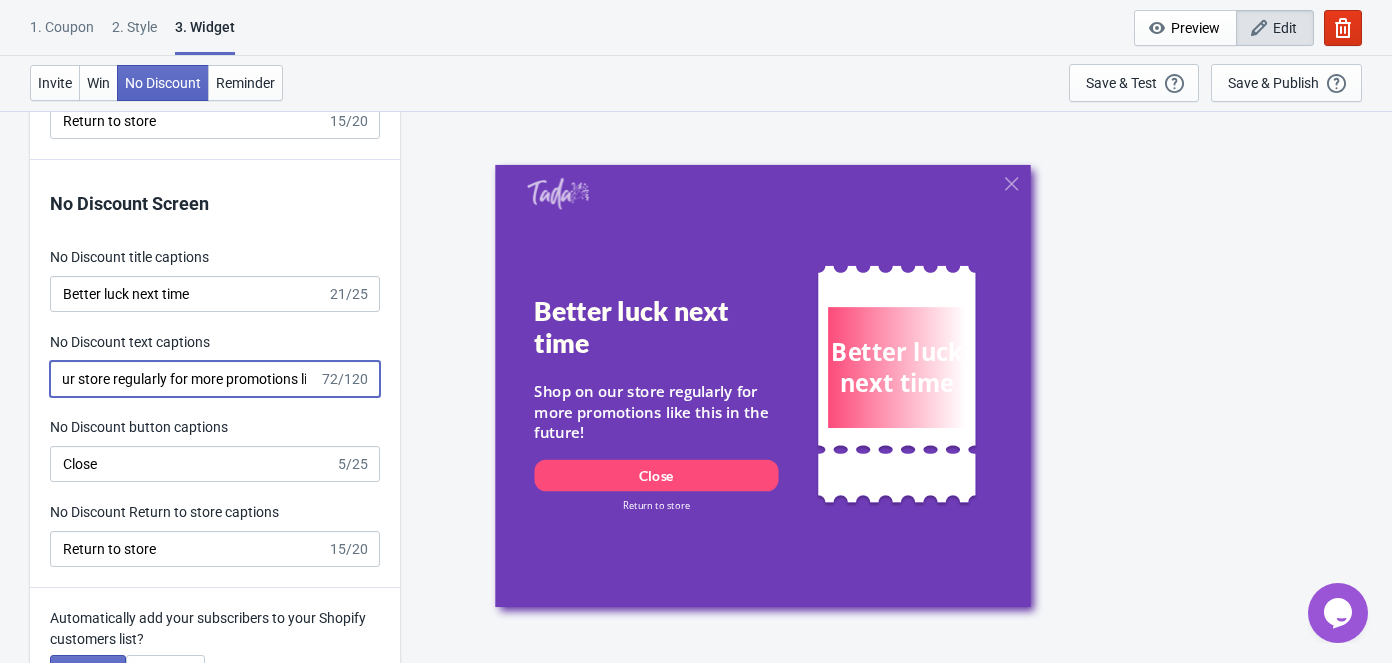 scroll, scrollTop: 0, scrollLeft: 187, axis: horizontal 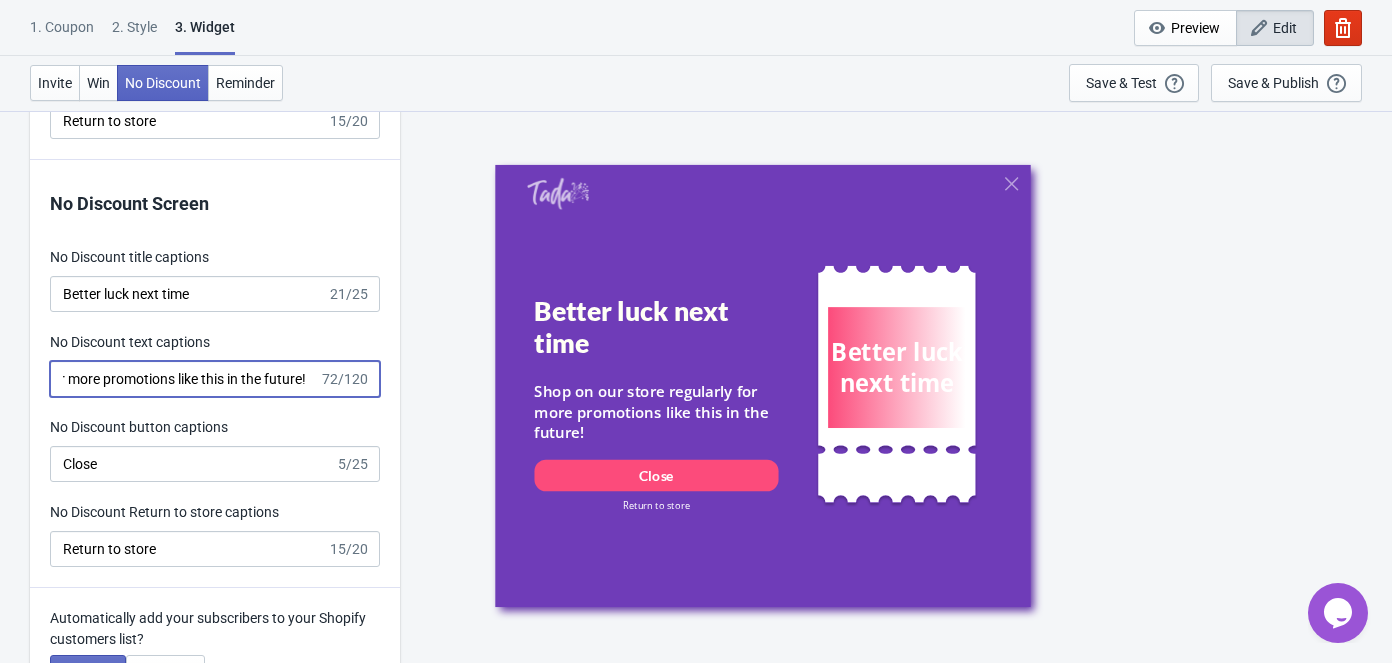 drag, startPoint x: 129, startPoint y: 378, endPoint x: 332, endPoint y: 386, distance: 203.15758 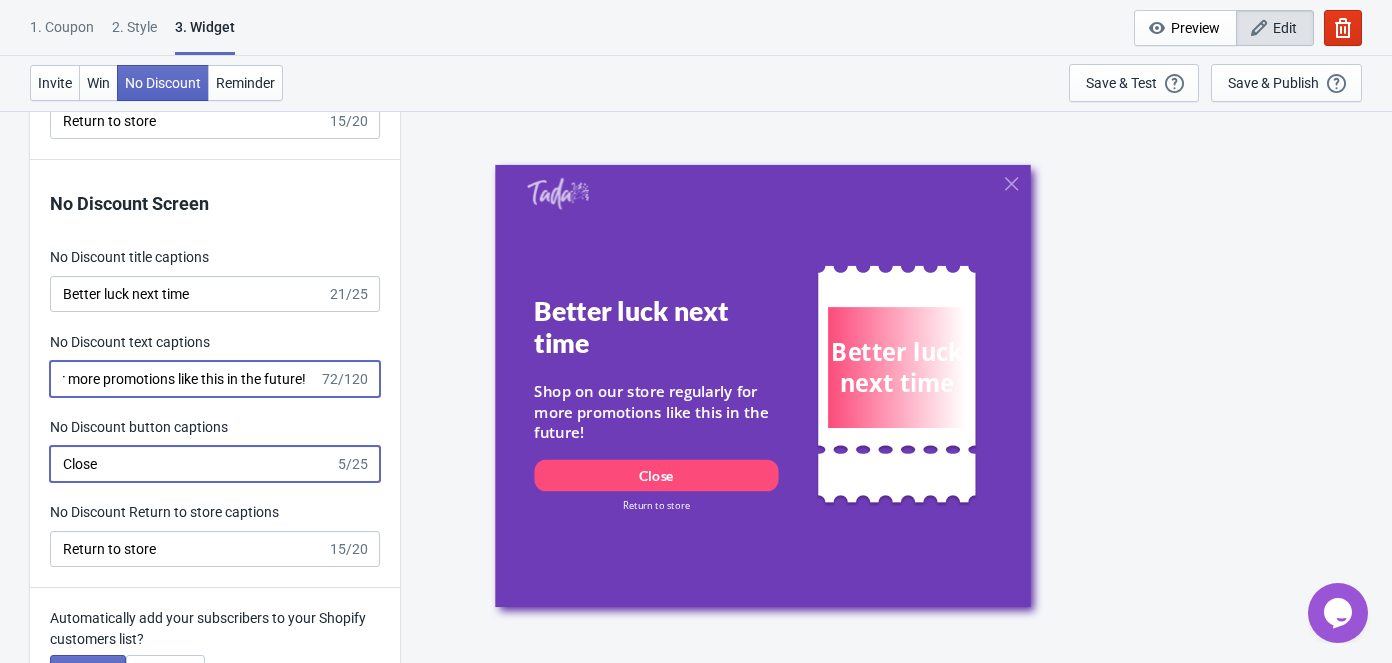 scroll, scrollTop: 0, scrollLeft: 0, axis: both 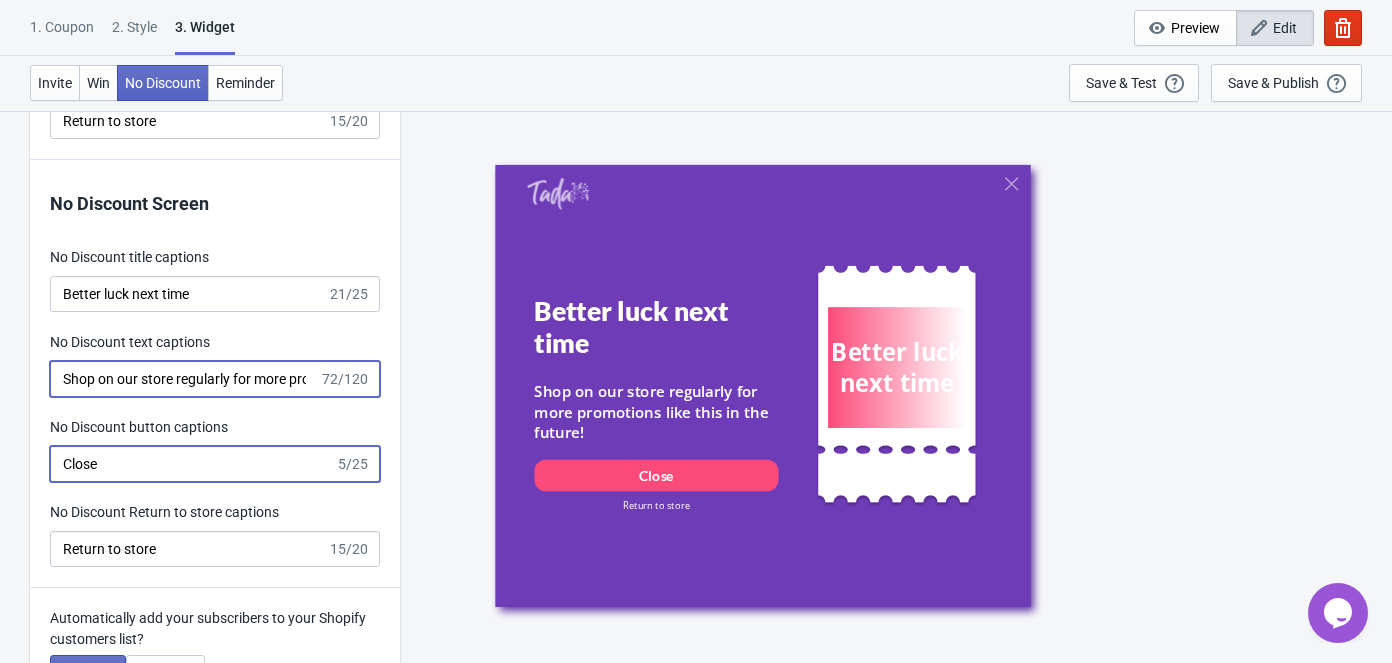 click on "Close" at bounding box center (192, 464) 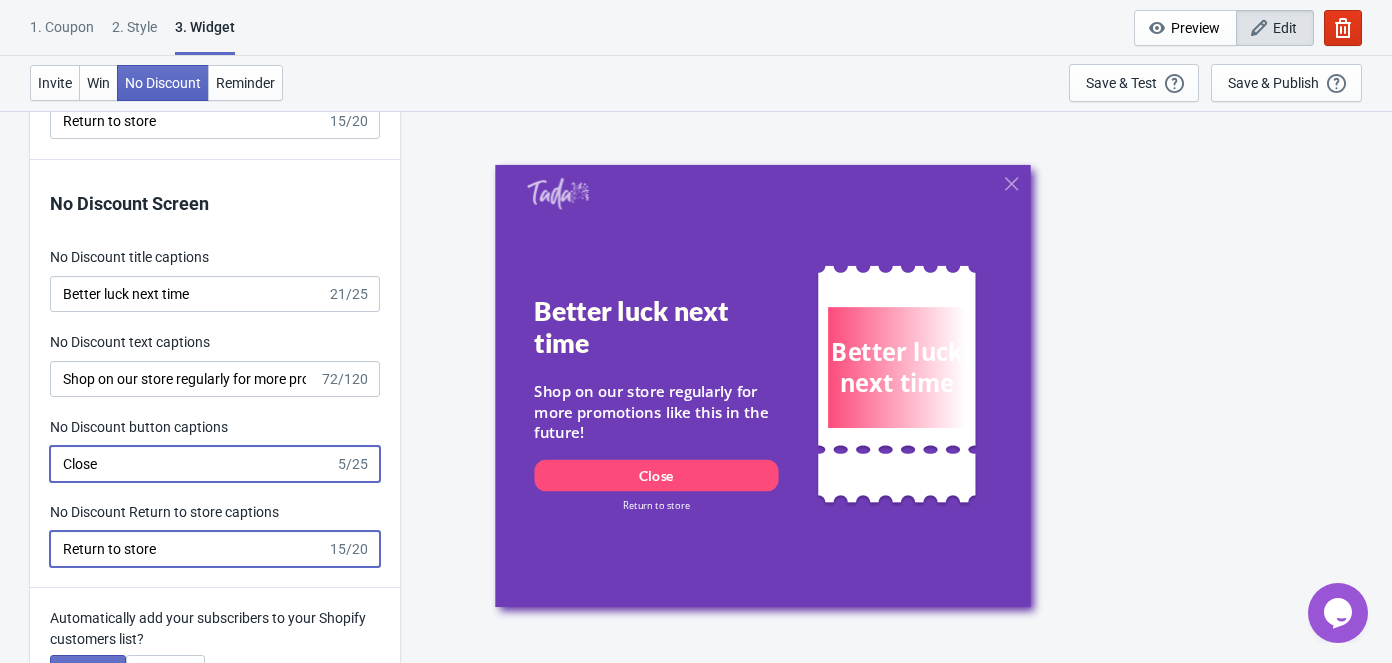 click on "Return to store" at bounding box center (188, 549) 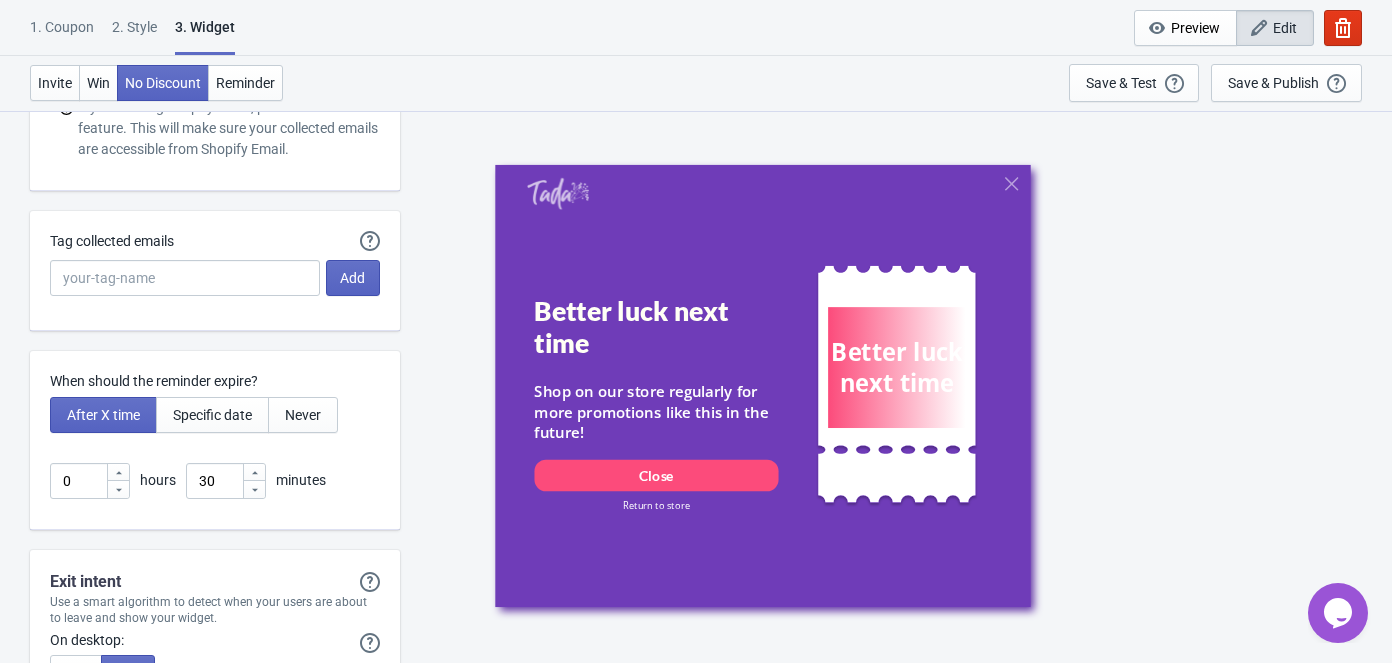 scroll, scrollTop: 5181, scrollLeft: 0, axis: vertical 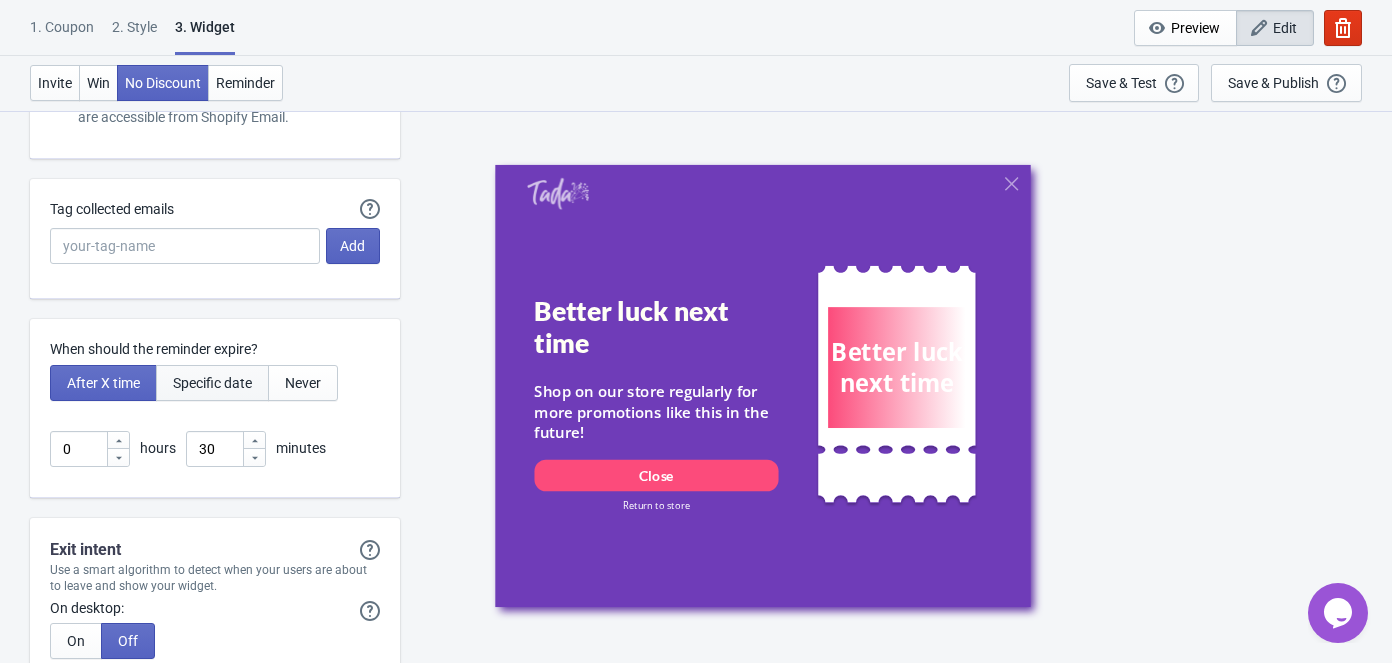 click on "Specific date" at bounding box center [212, 383] 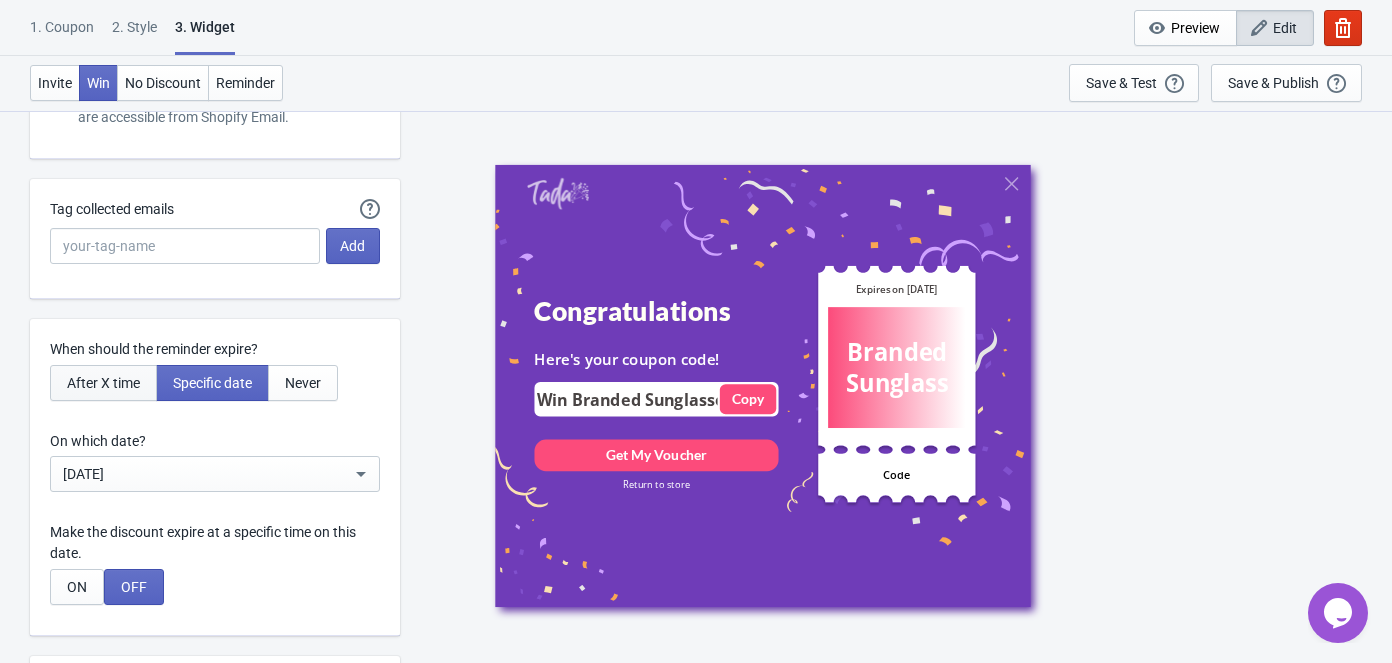 click on "After X time" at bounding box center (103, 383) 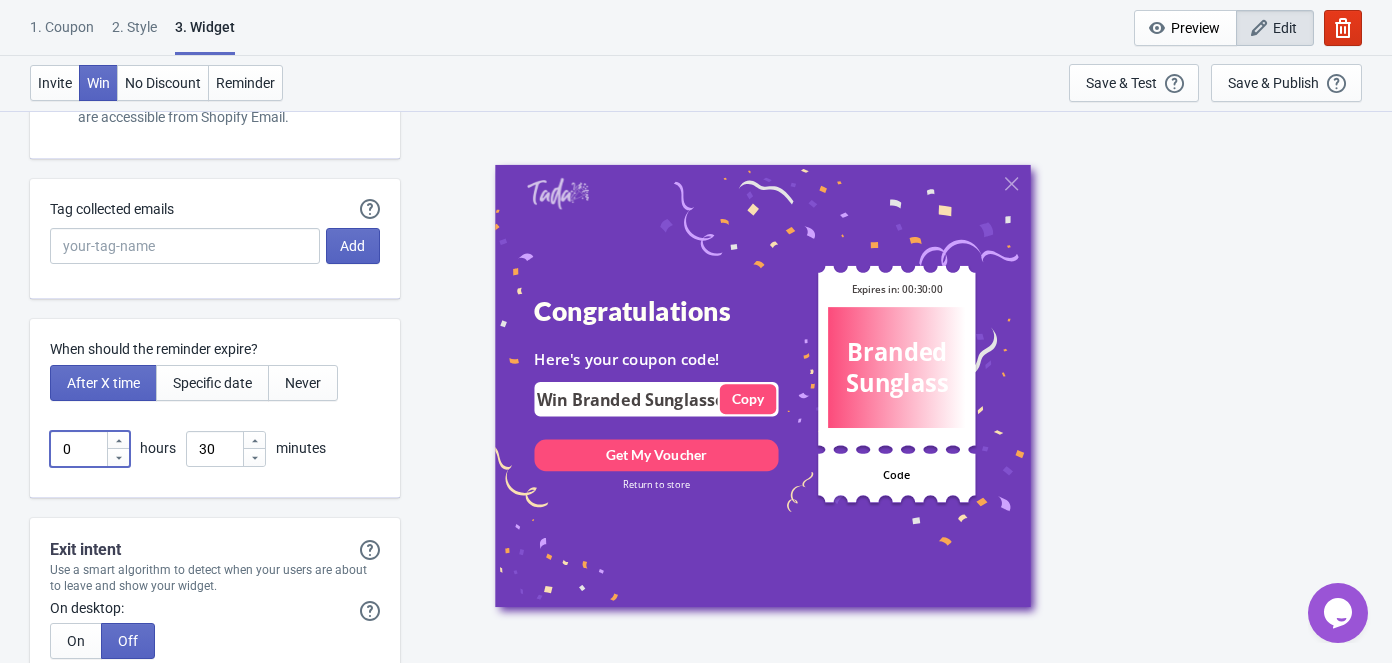 drag, startPoint x: 89, startPoint y: 445, endPoint x: 31, endPoint y: 449, distance: 58.137768 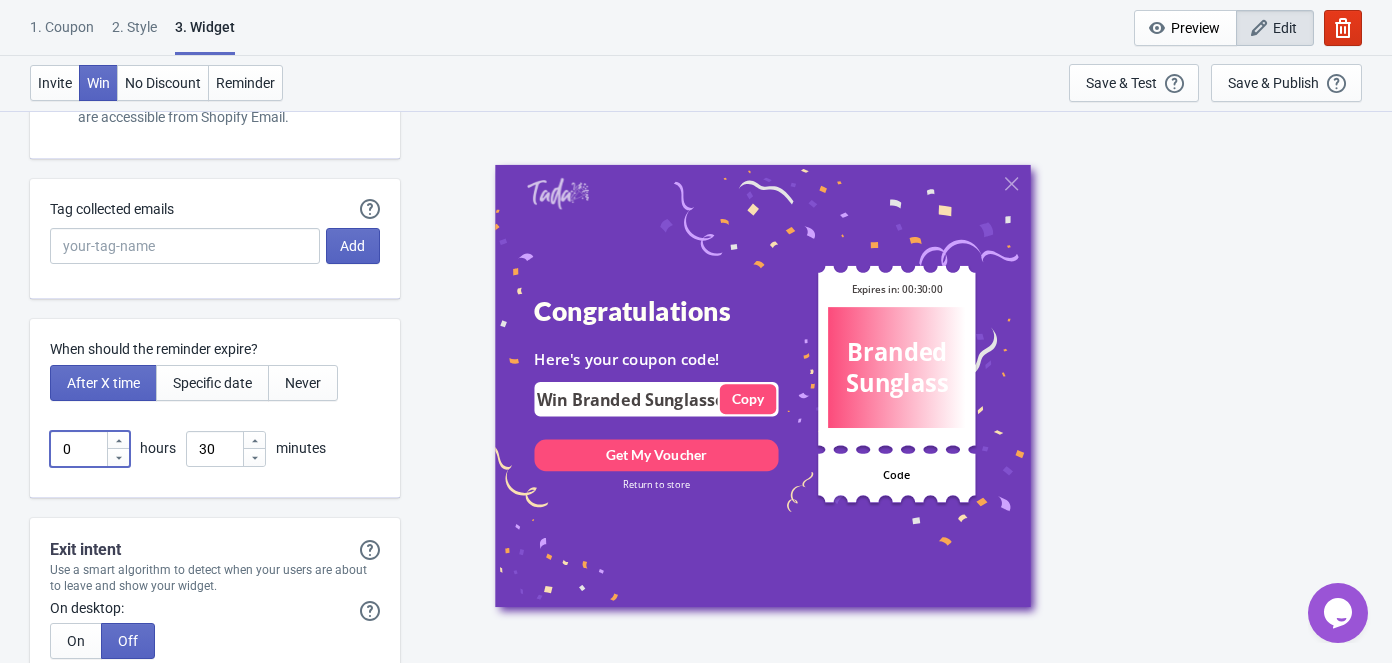 click on "When should the reminder expire? After X time Specific date Never 0 hours 30 minutes" at bounding box center [215, 408] 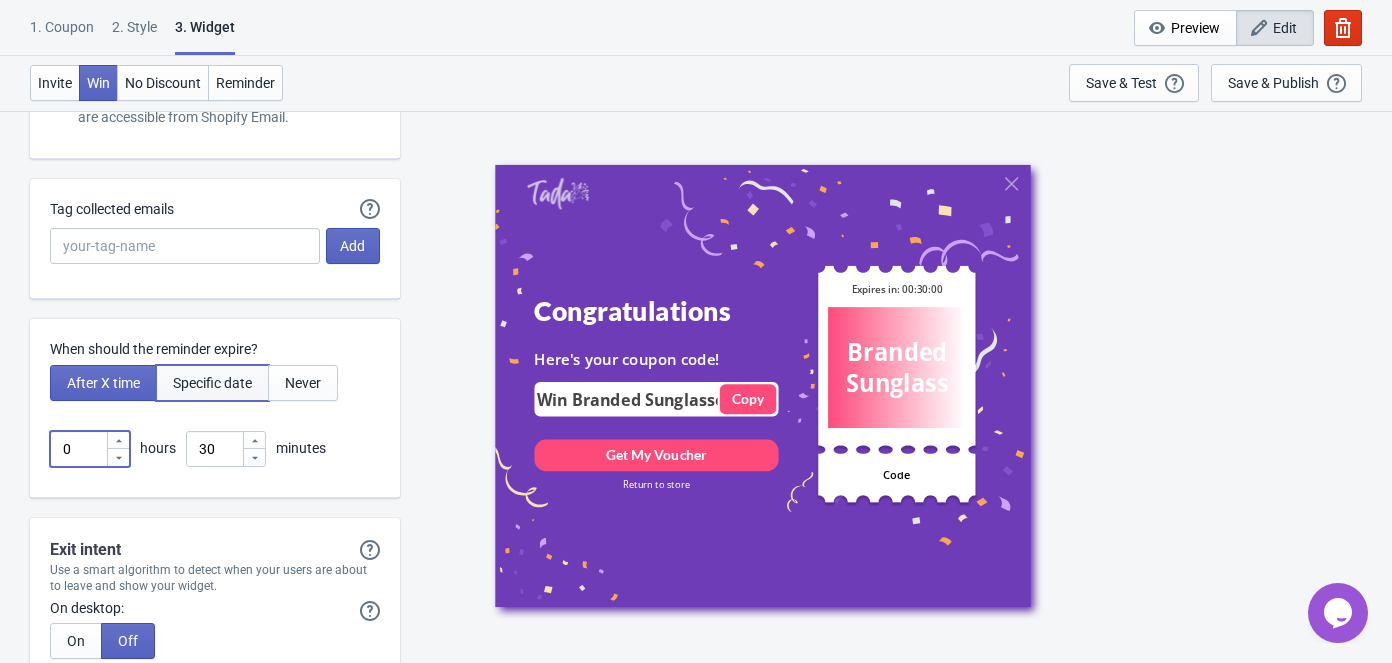 click on "Specific date" at bounding box center (212, 383) 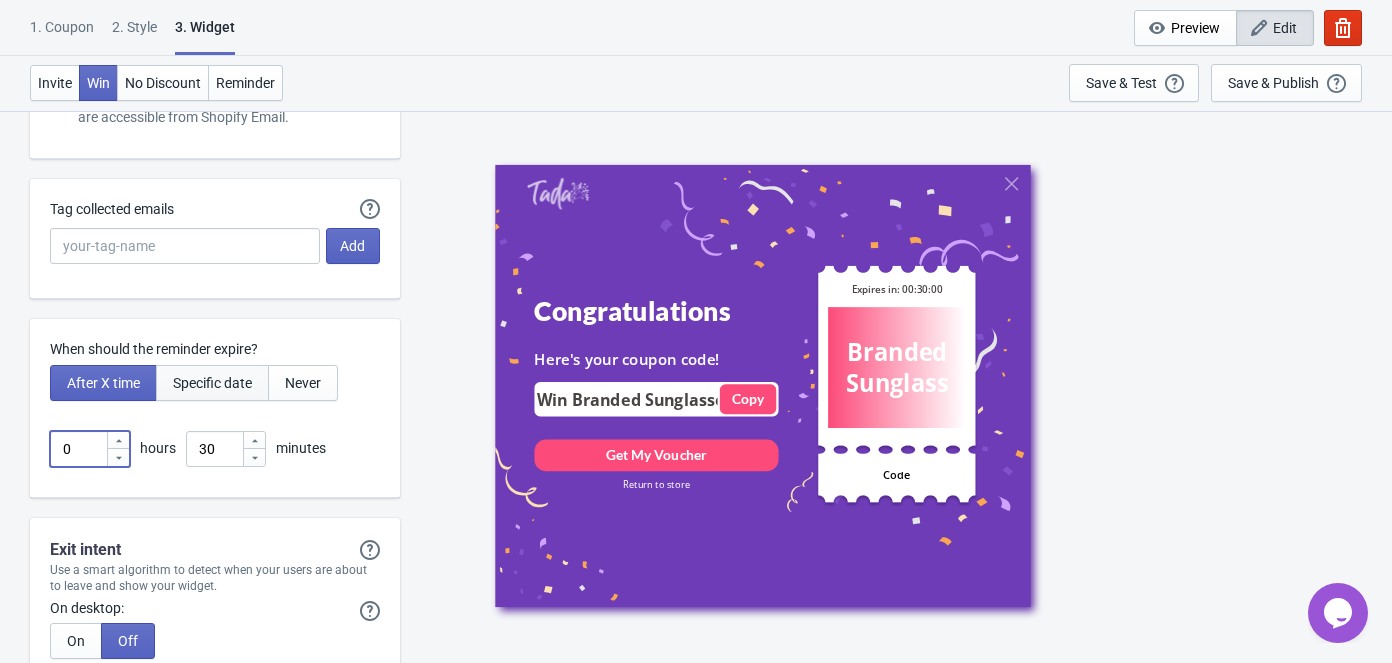type on ", Valid until" 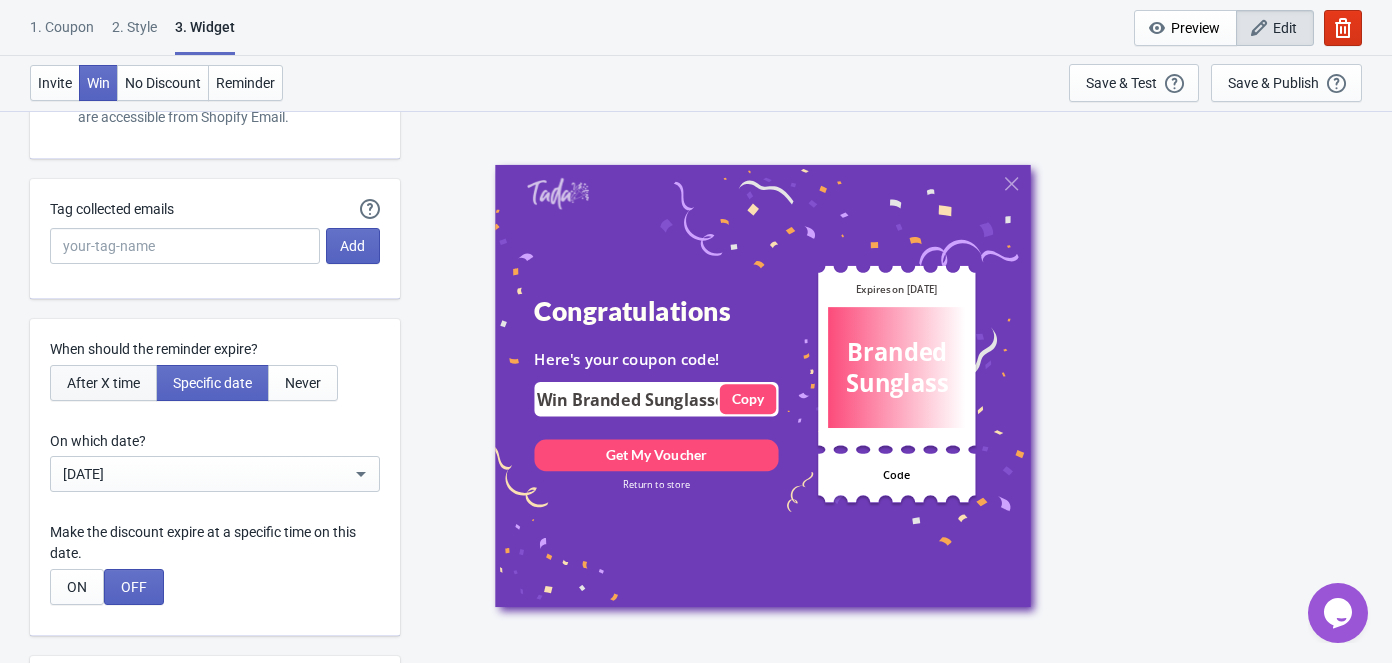 click on "After X time" at bounding box center [103, 383] 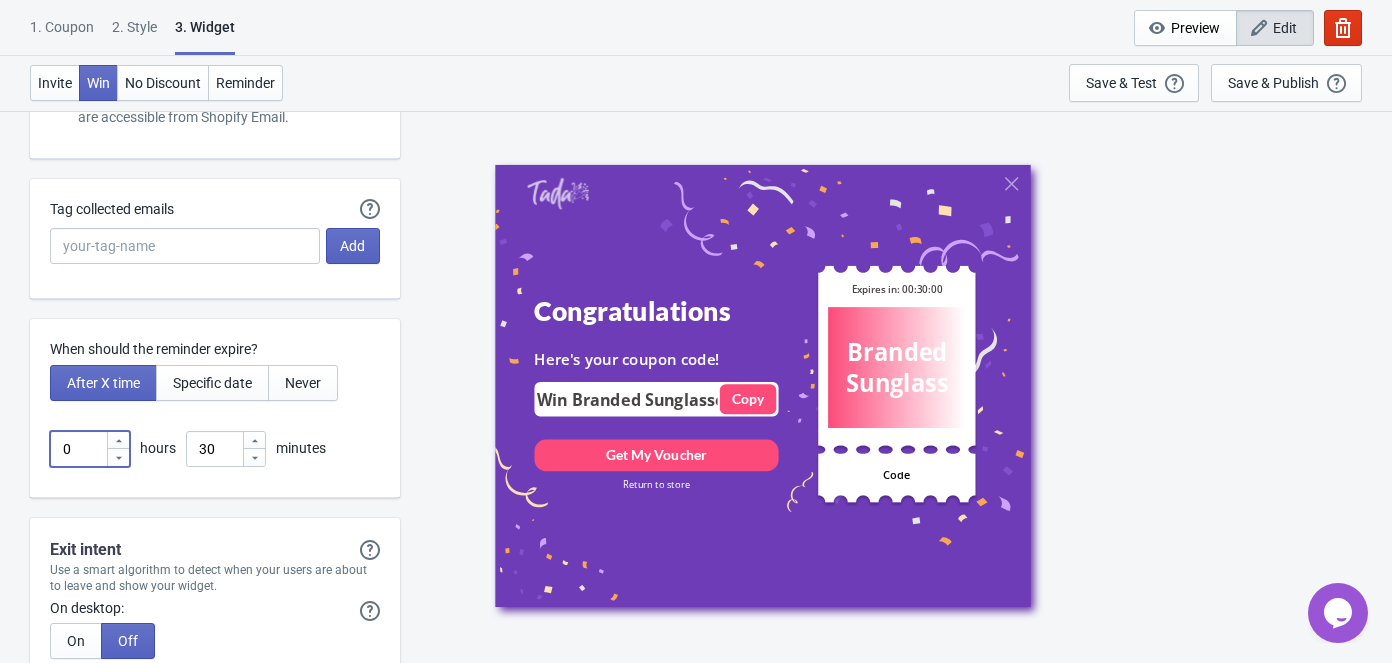 drag, startPoint x: 83, startPoint y: 445, endPoint x: 29, endPoint y: 450, distance: 54.230988 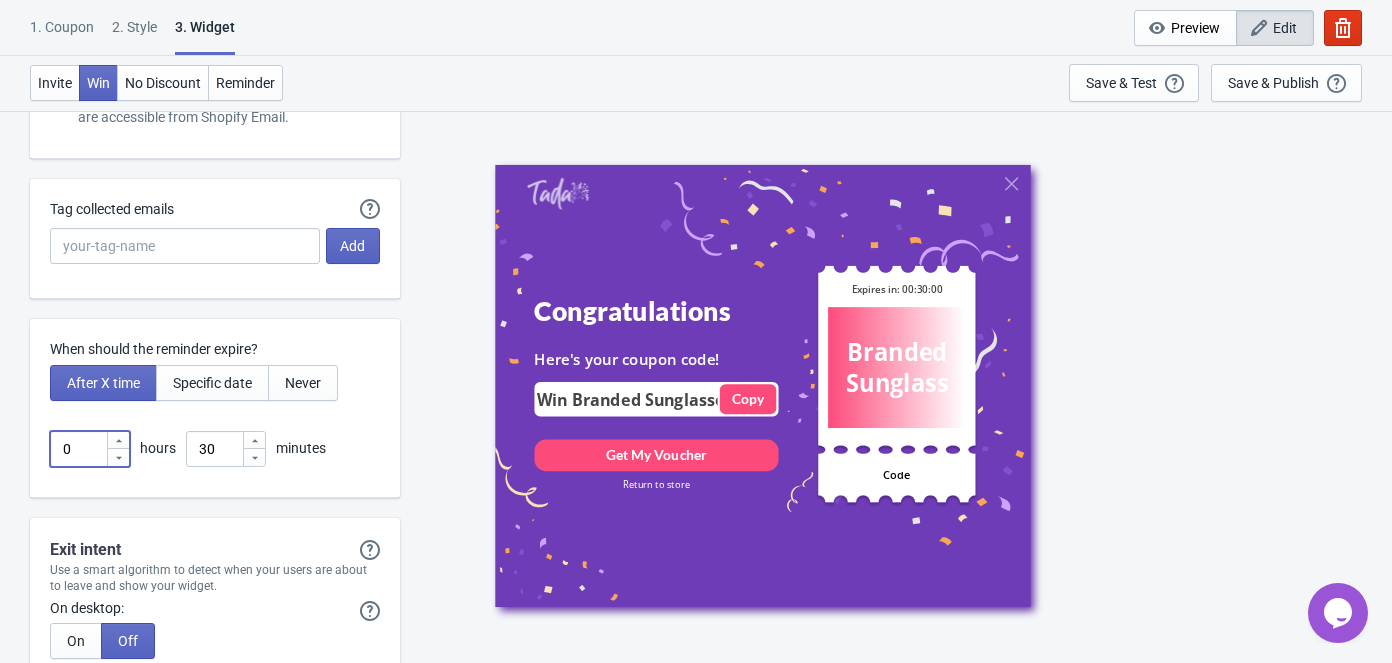 click on "When should the reminder expire? After X time Specific date Never 0 hours 30 minutes" at bounding box center (215, 408) 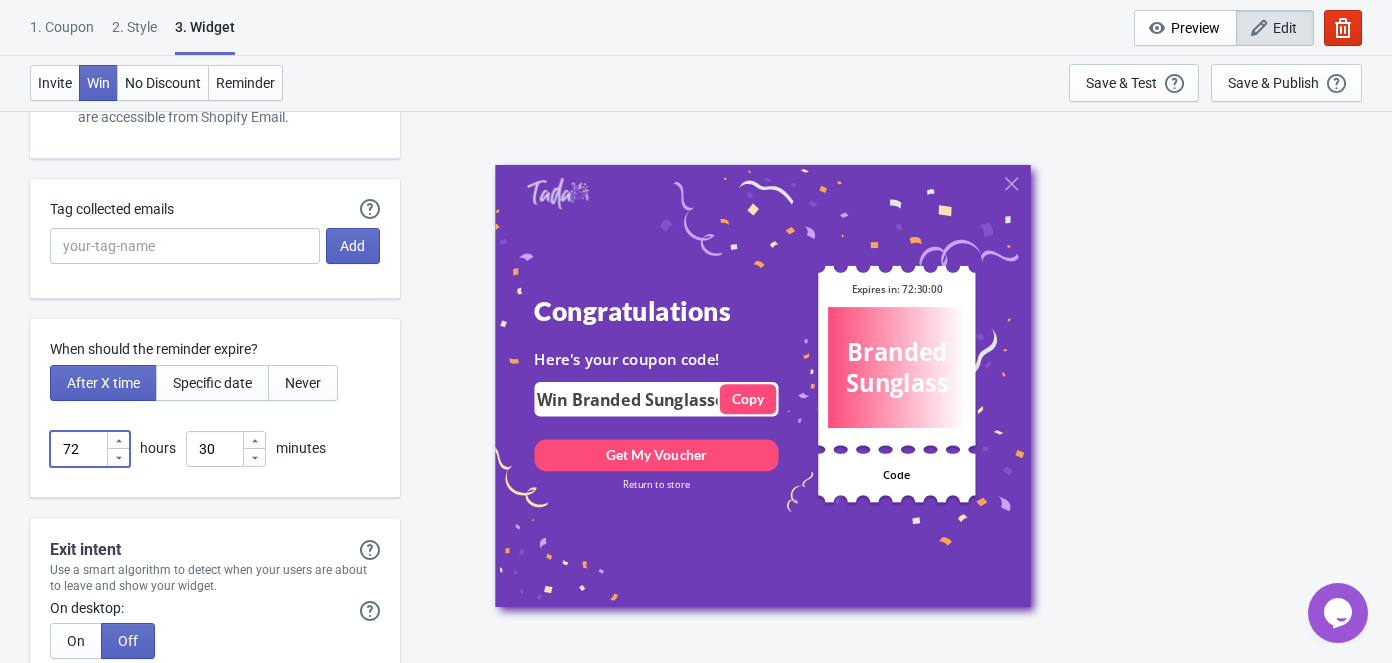 type on "72" 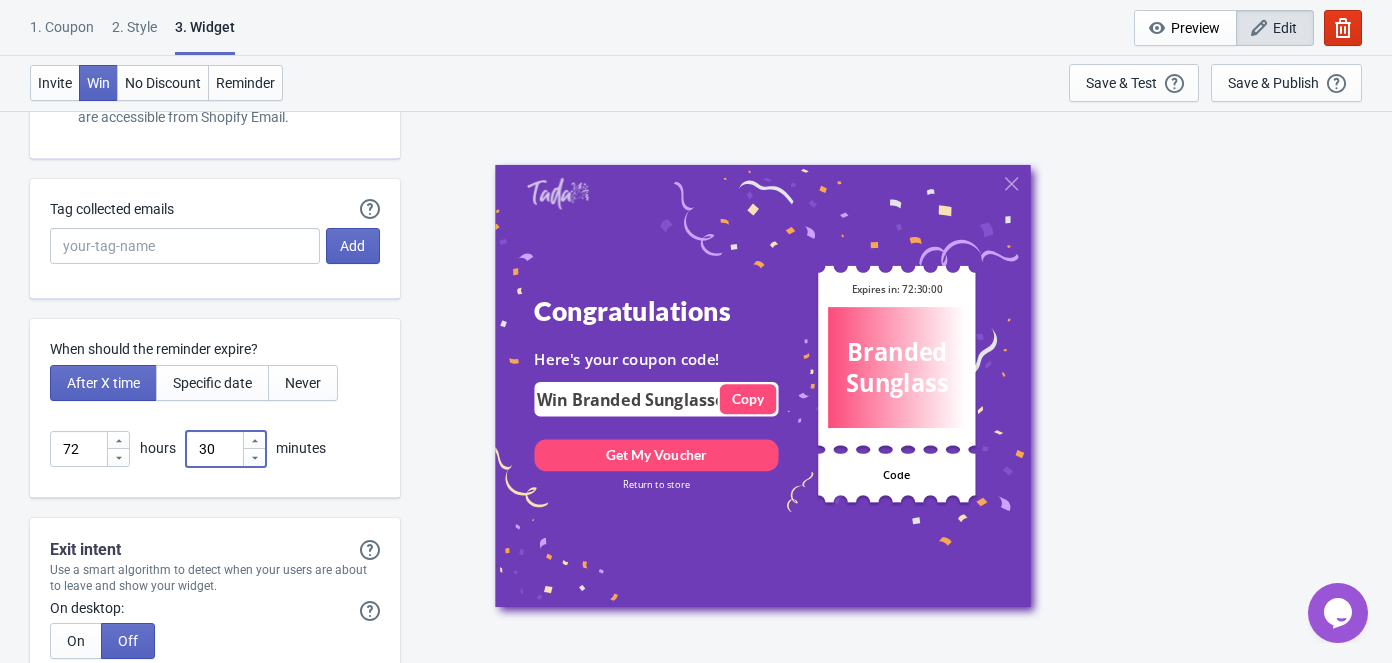 drag, startPoint x: 211, startPoint y: 439, endPoint x: 176, endPoint y: 443, distance: 35.22783 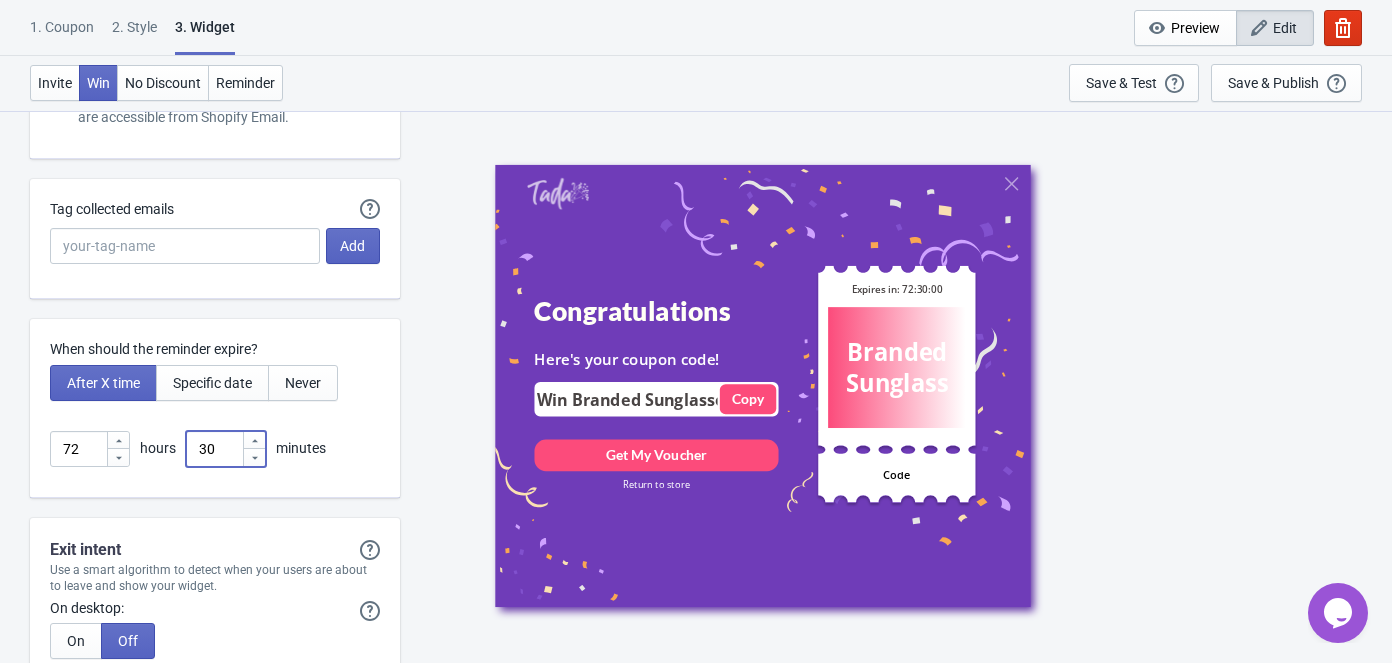 click on "72 hours 30 minutes" at bounding box center [215, 449] 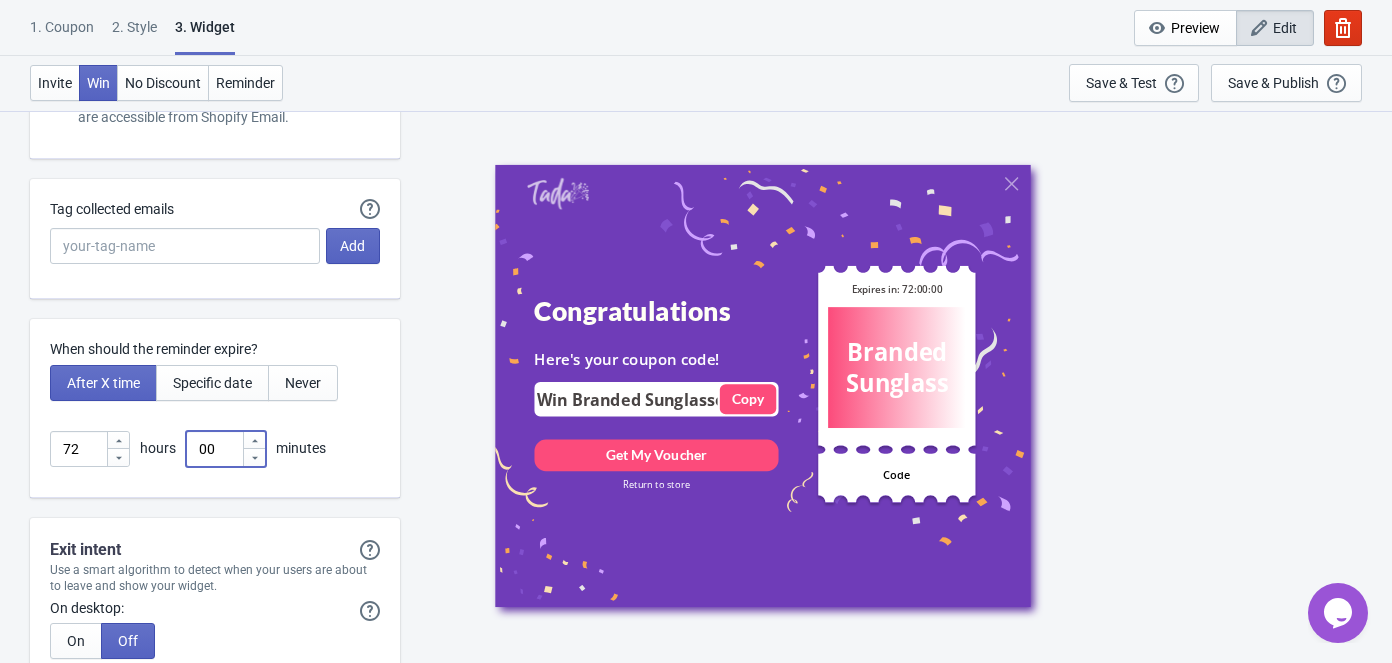 type on "00" 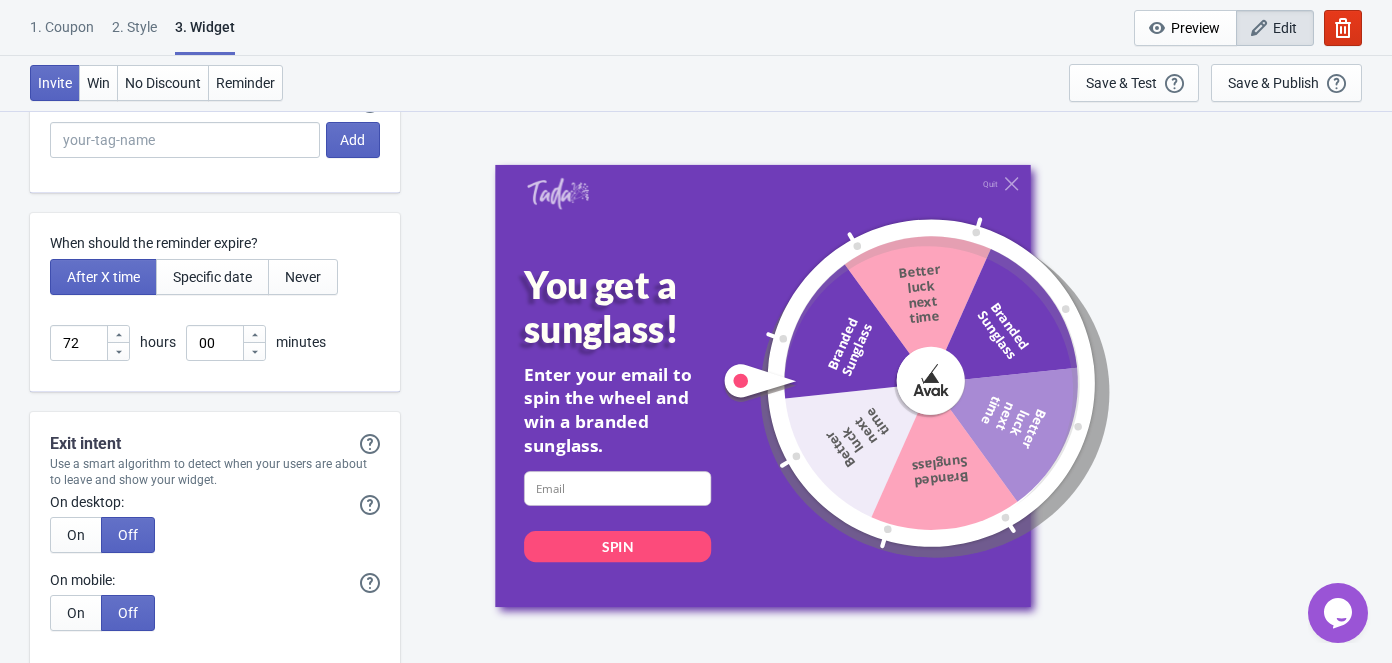 scroll, scrollTop: 5319, scrollLeft: 0, axis: vertical 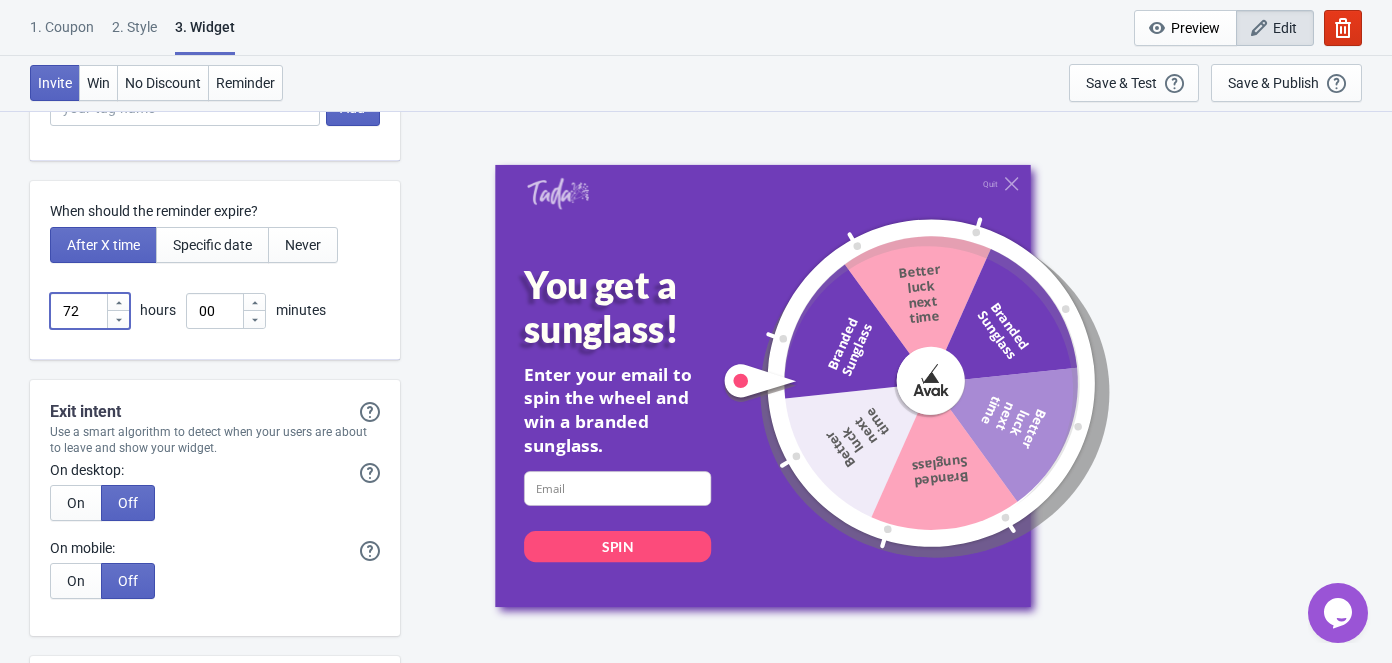 click on "72" at bounding box center (78, 311) 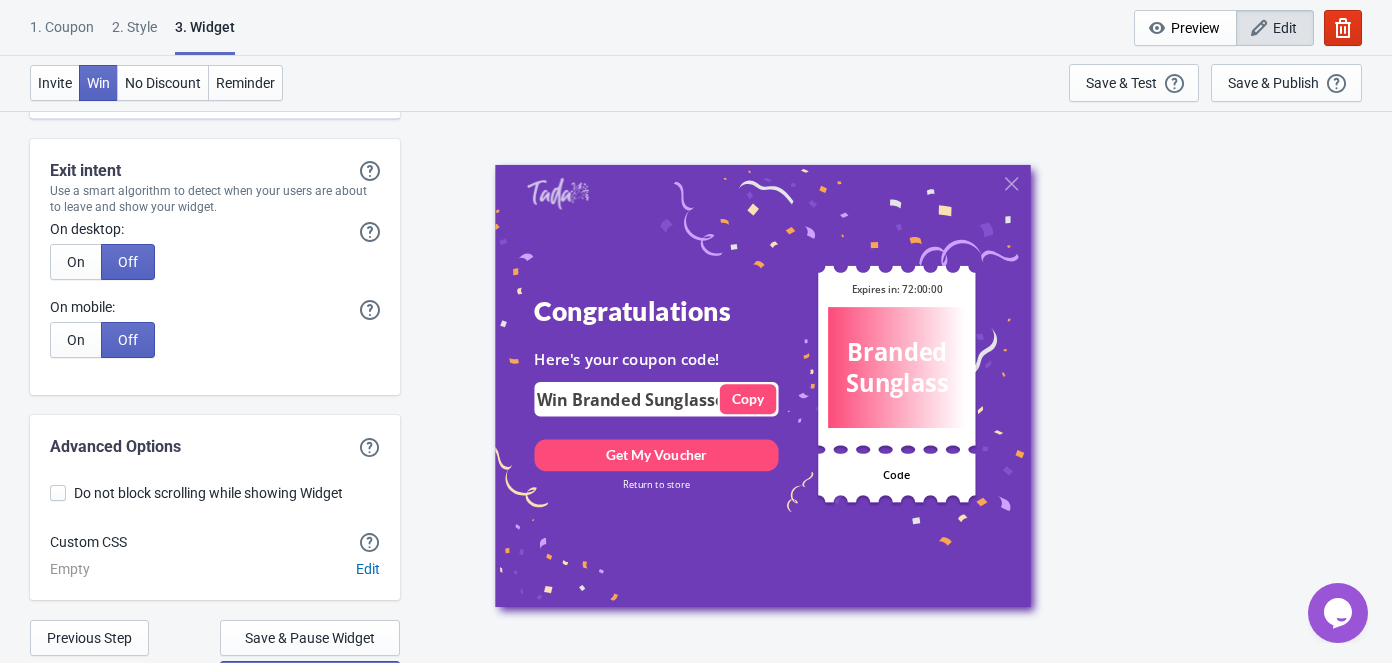 scroll, scrollTop: 5591, scrollLeft: 0, axis: vertical 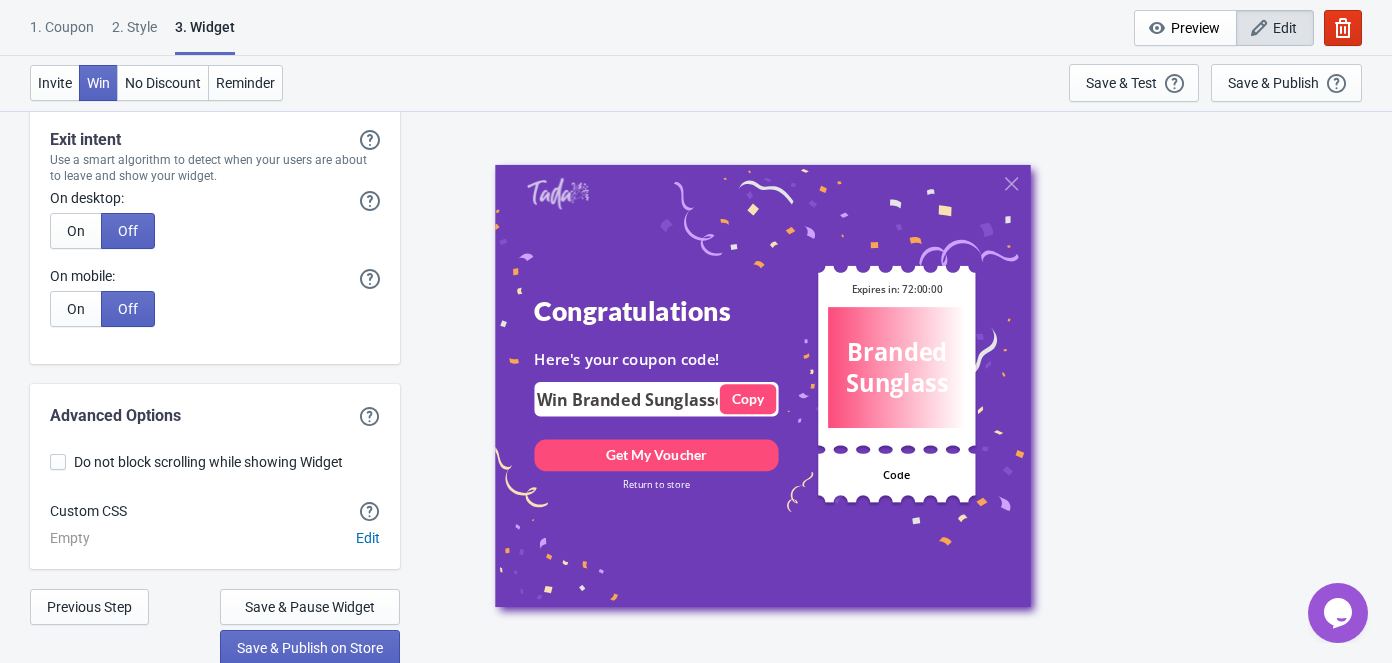 click at bounding box center (58, 462) 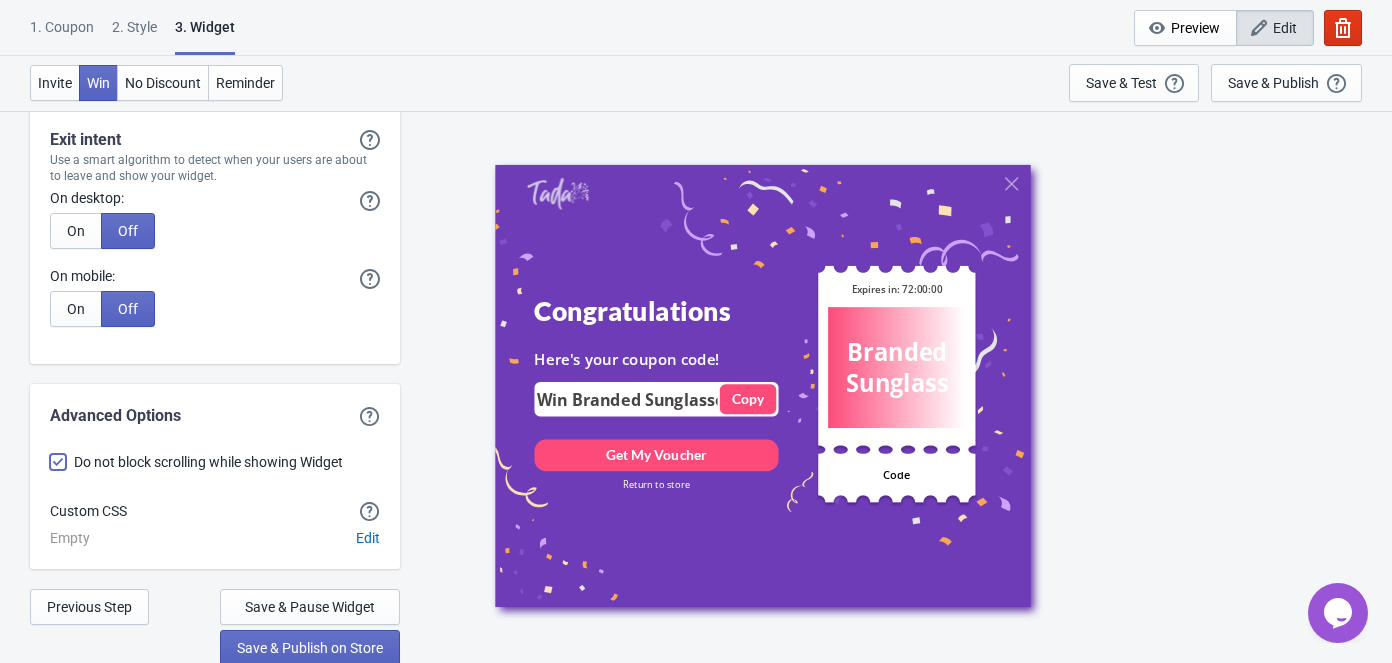 click on "Do not block scrolling while showing Widget" at bounding box center (50, 472) 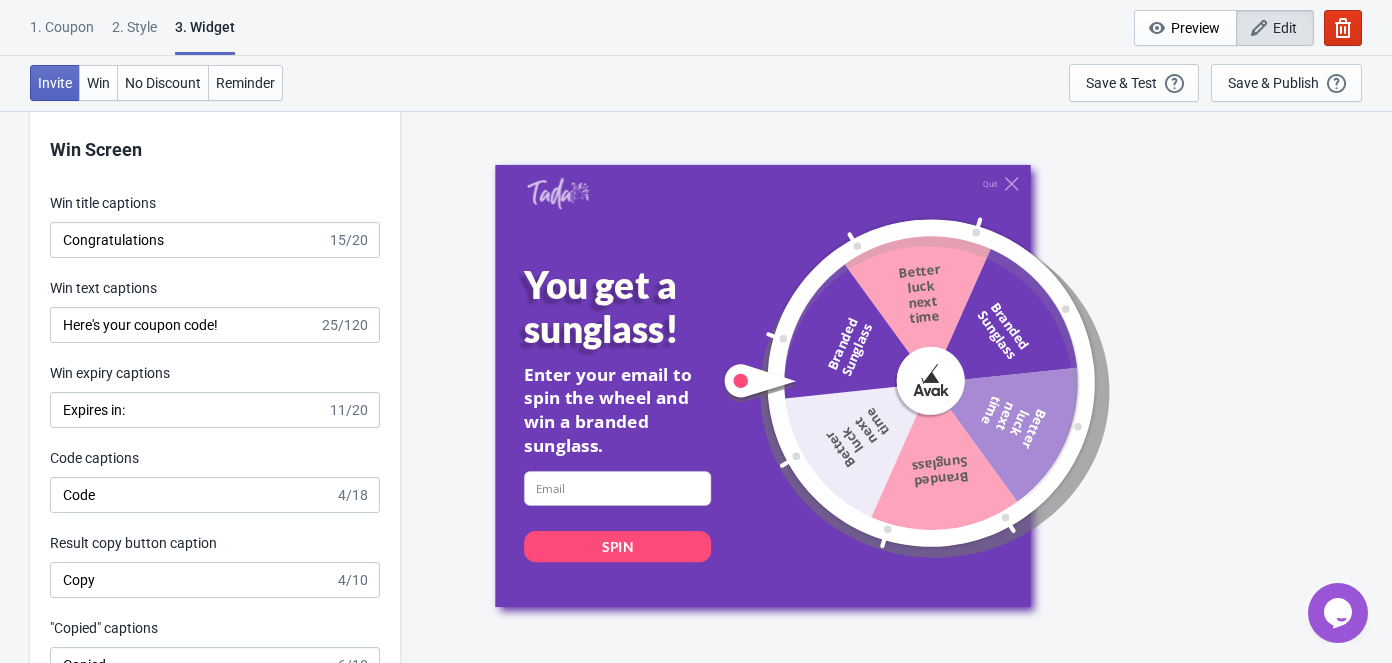 scroll, scrollTop: 3864, scrollLeft: 0, axis: vertical 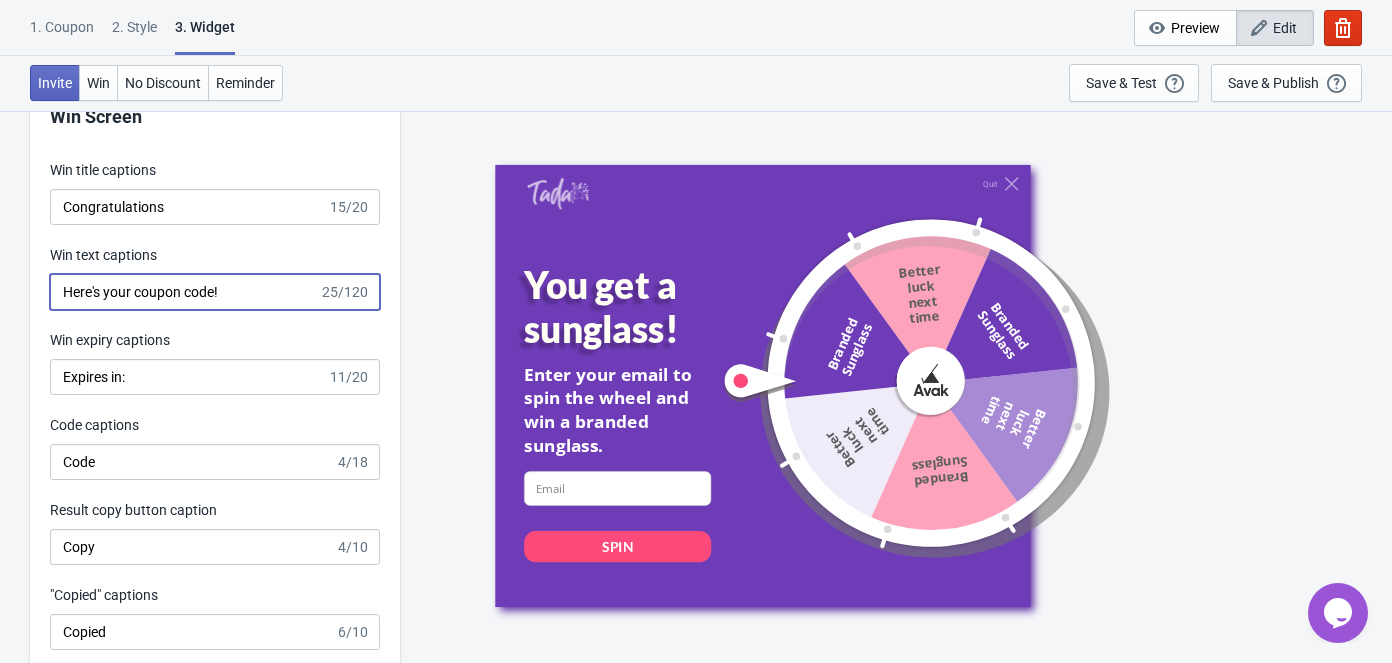 click on "Here's your coupon code!" at bounding box center (184, 292) 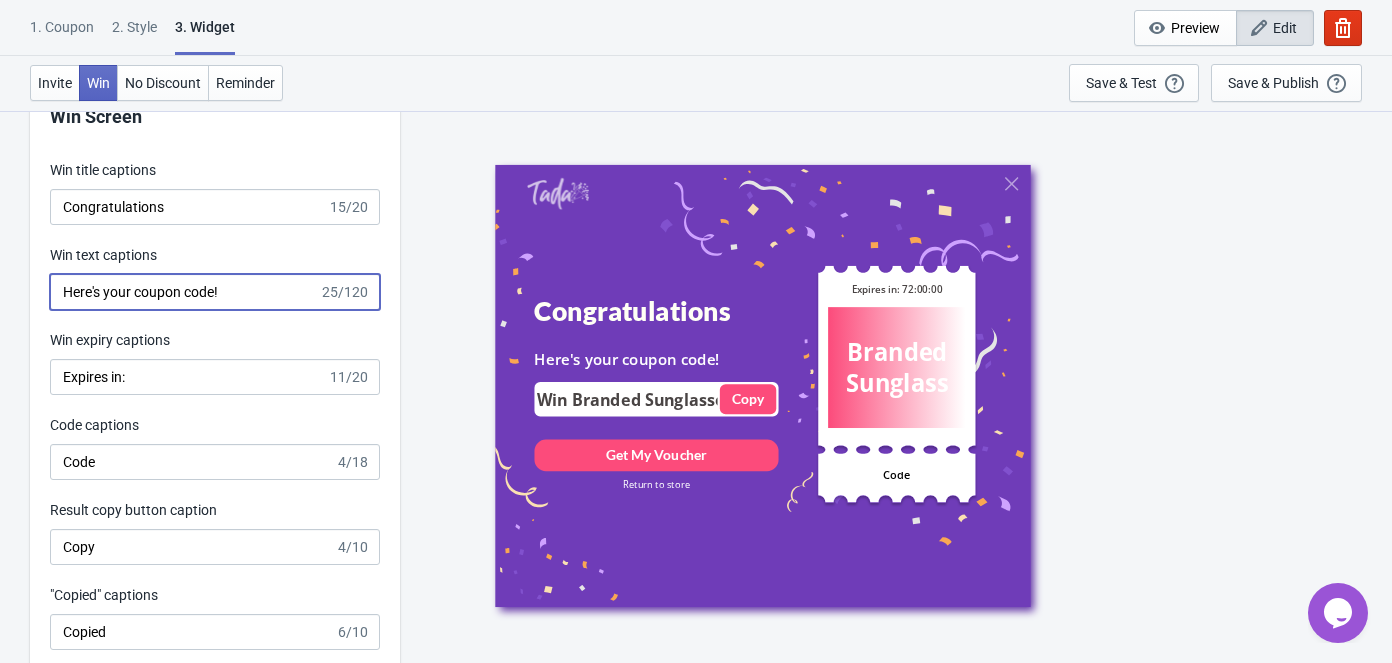 drag, startPoint x: 181, startPoint y: 289, endPoint x: 137, endPoint y: 293, distance: 44.181442 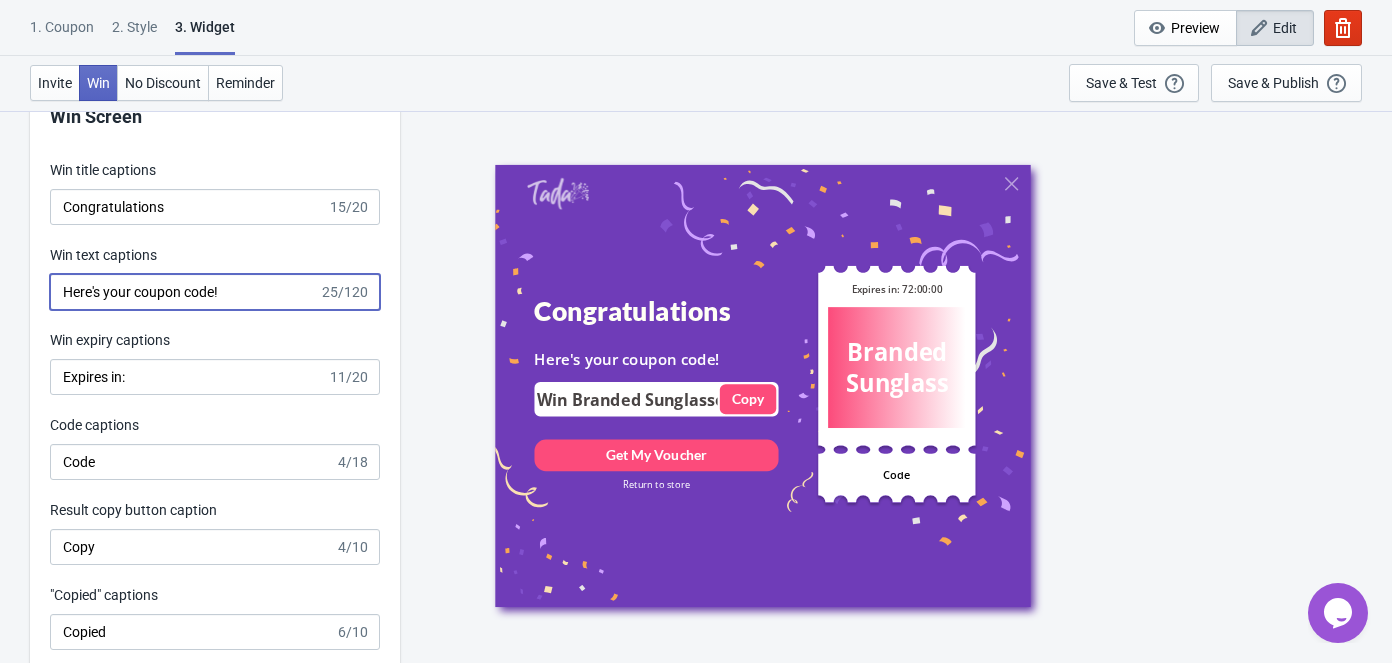 click on "Here's your coupon code!" at bounding box center [184, 292] 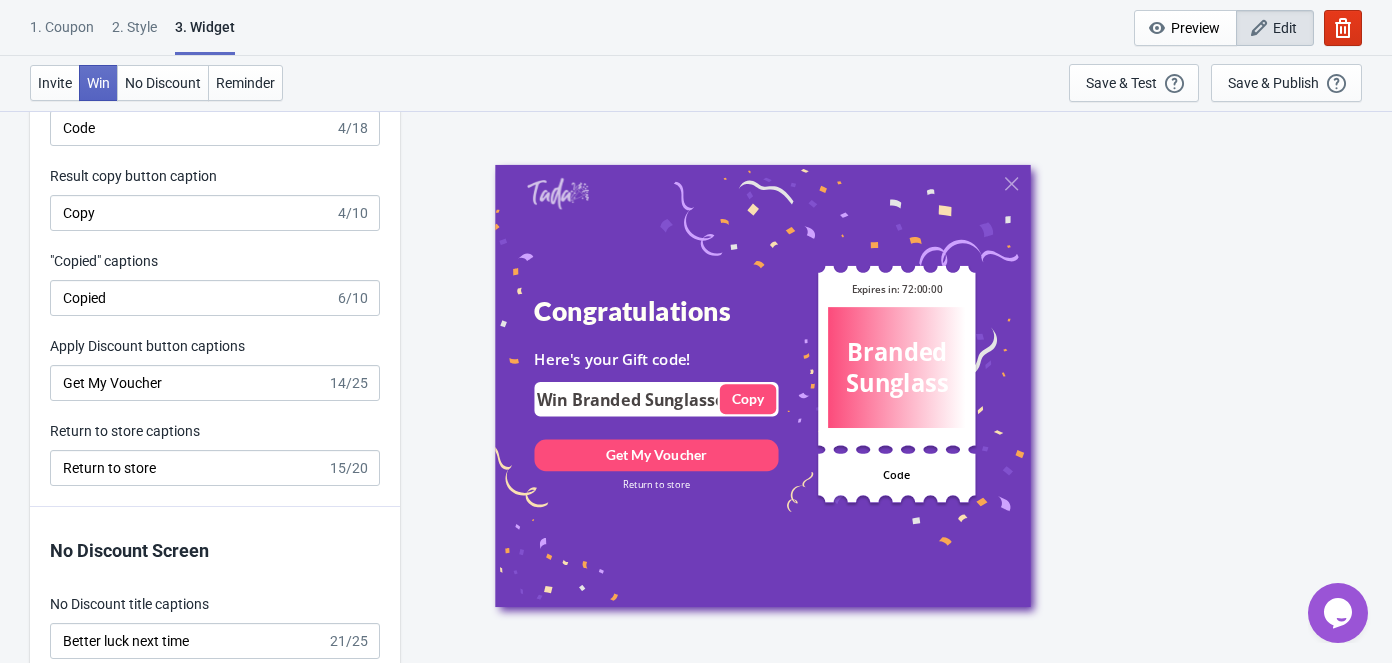scroll, scrollTop: 4228, scrollLeft: 0, axis: vertical 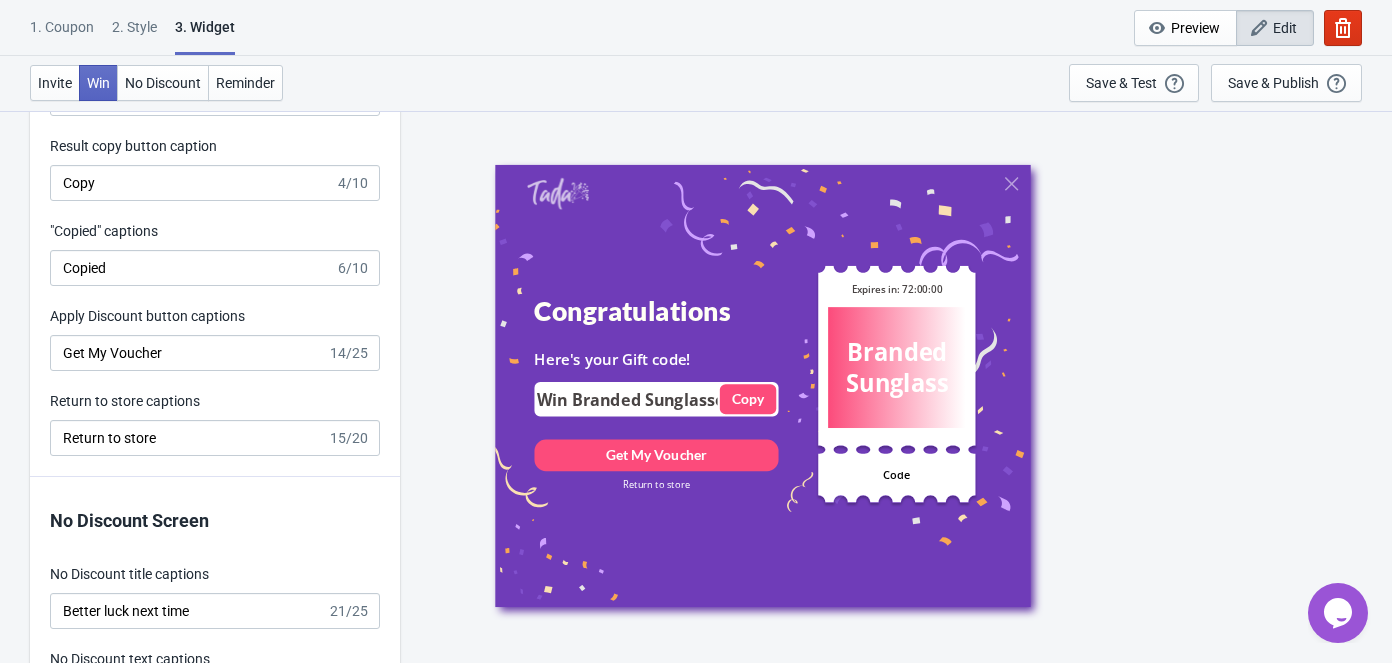 type on "Here's your Gift code!" 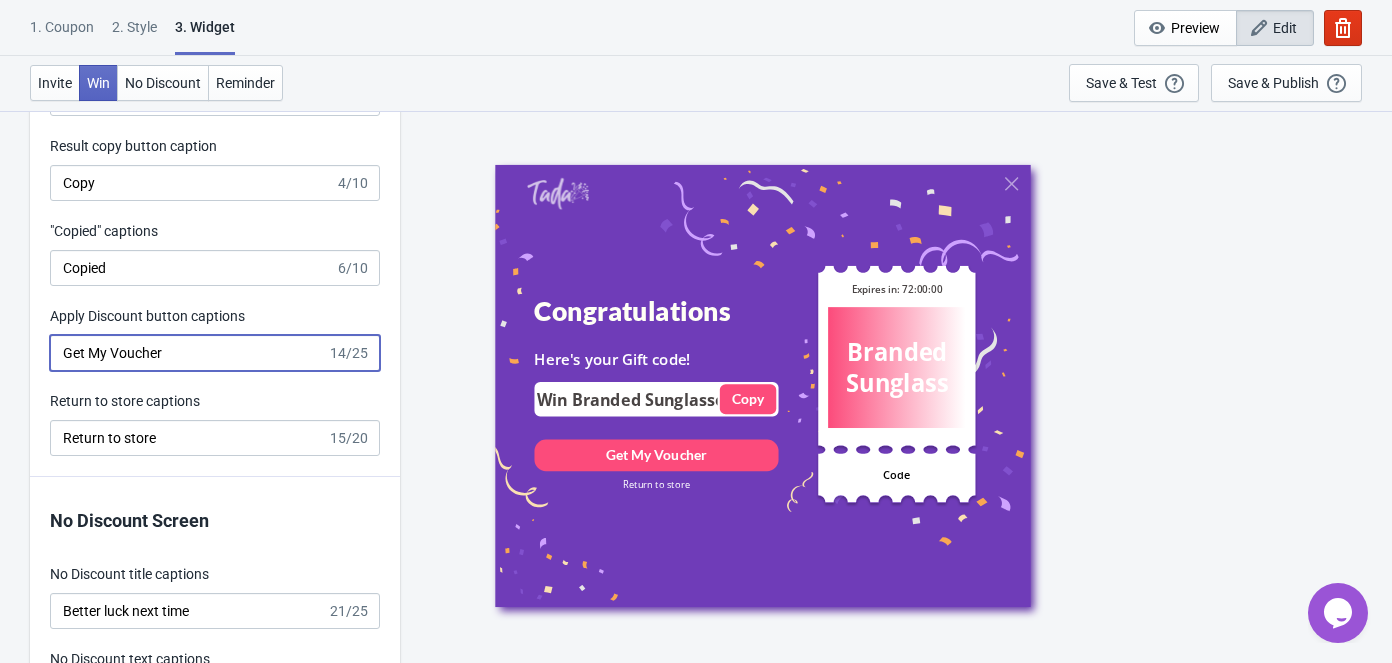 click on "Get My Voucher" at bounding box center (188, 353) 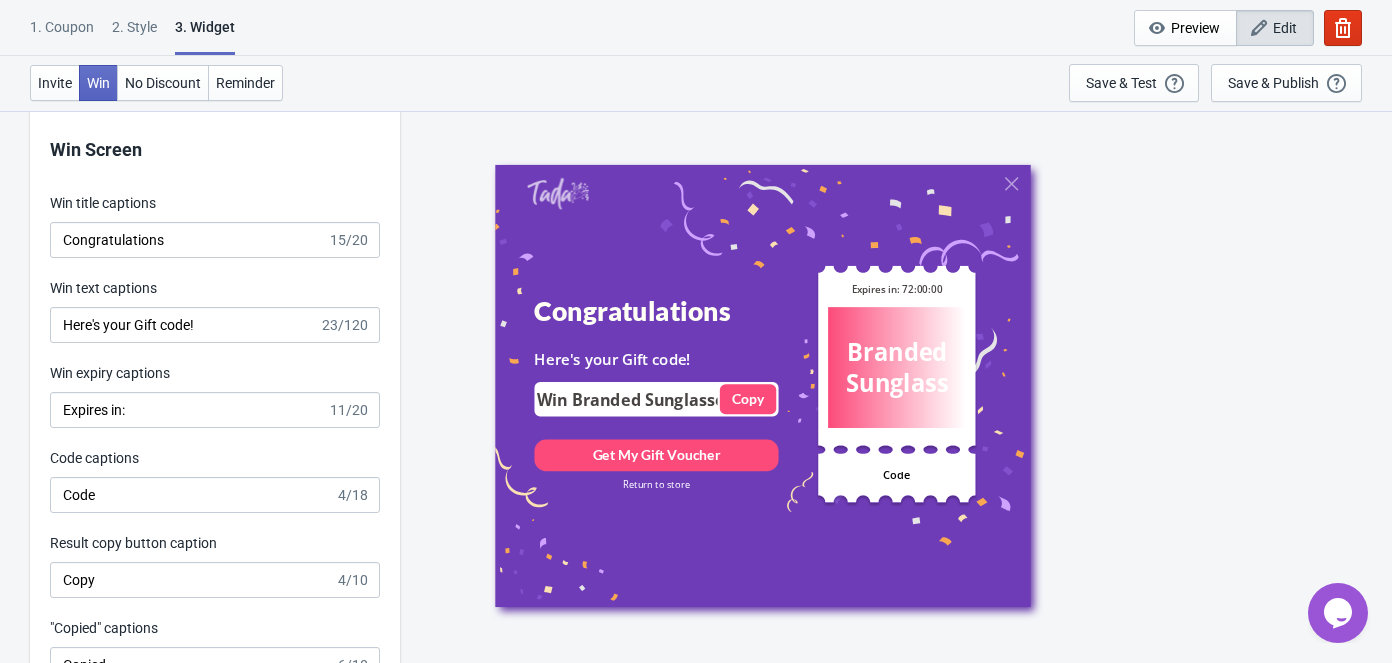 scroll, scrollTop: 3864, scrollLeft: 0, axis: vertical 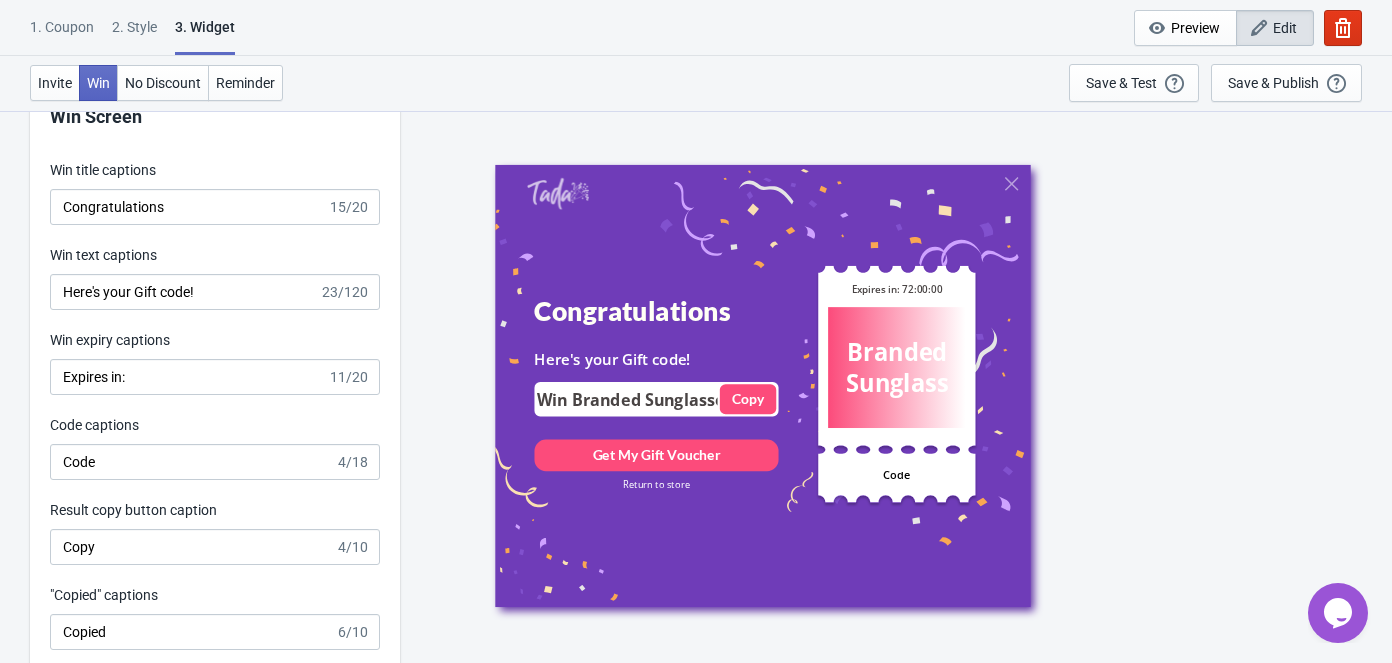 type on "Get My Gift Voucher" 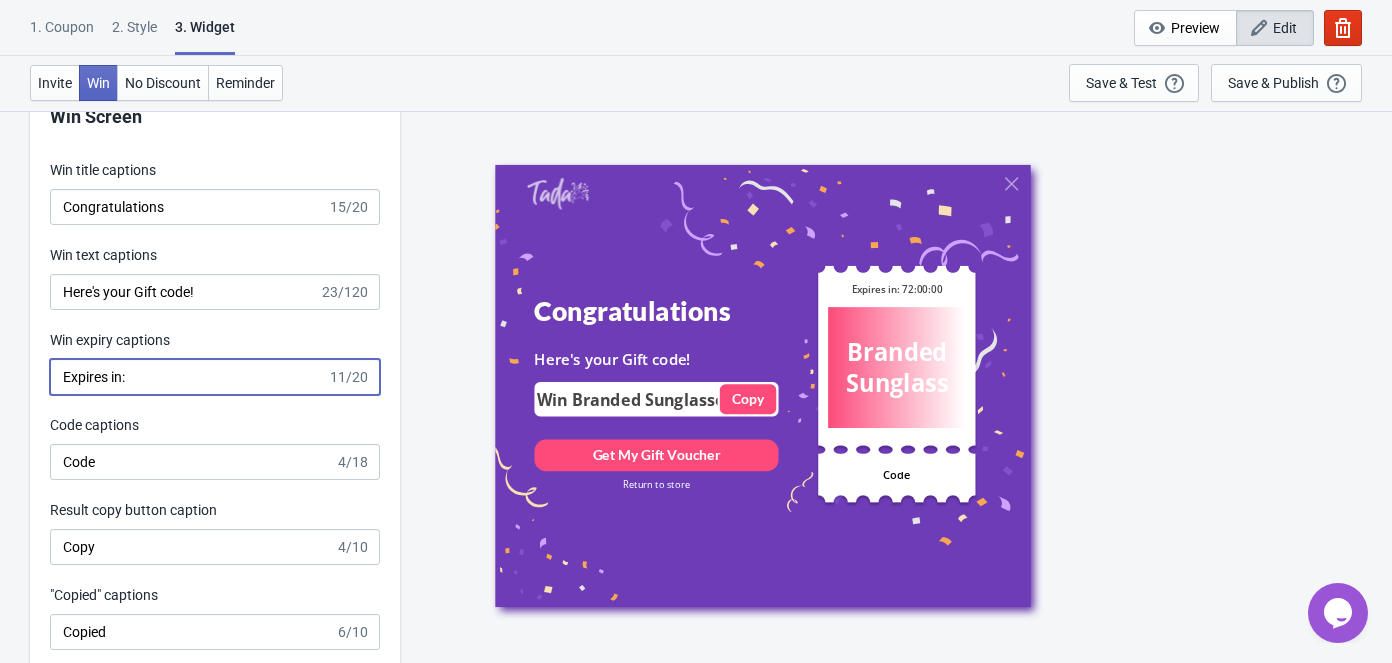 click on "Expires in:" at bounding box center (188, 377) 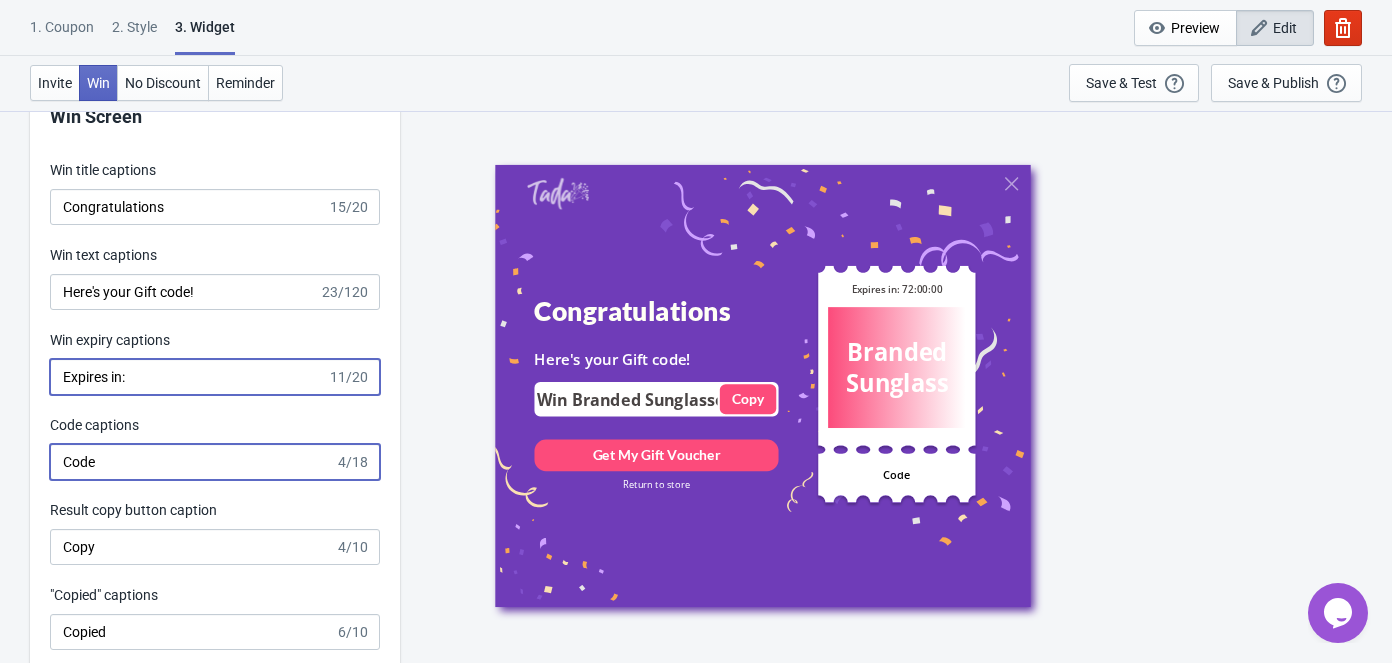 click on "Code" at bounding box center [192, 462] 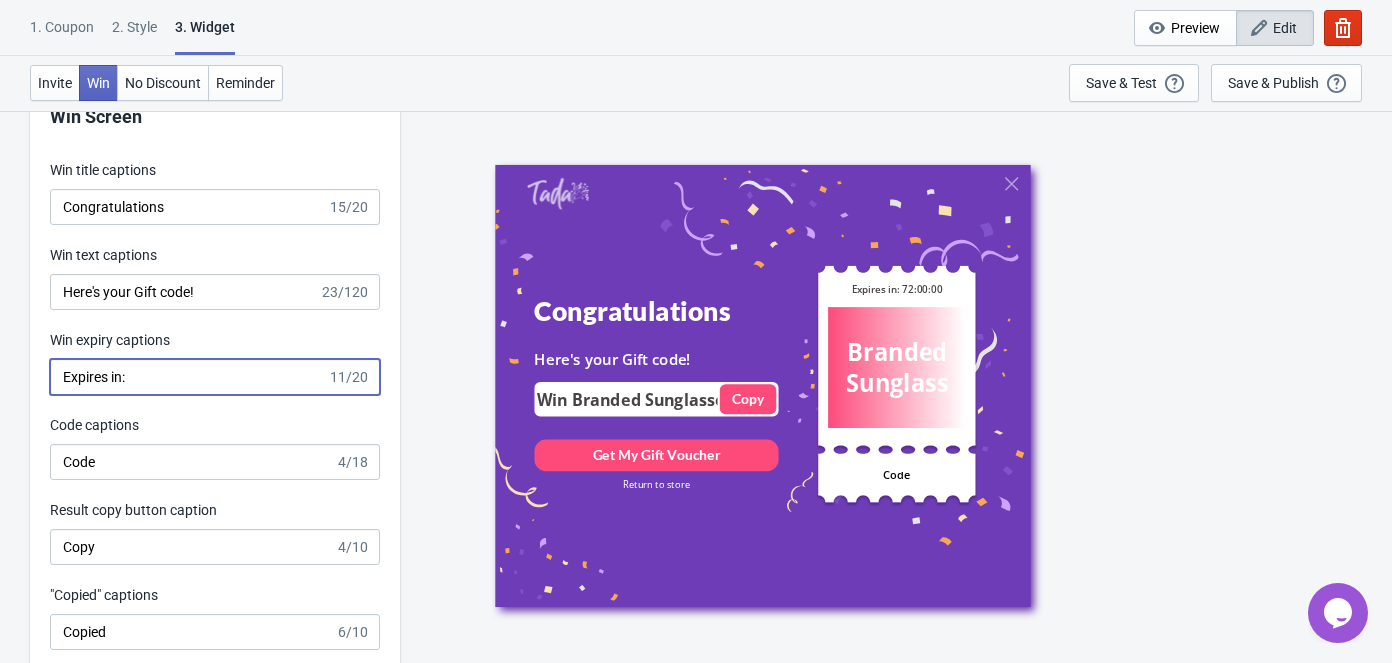 click on "Expires in:" at bounding box center (188, 377) 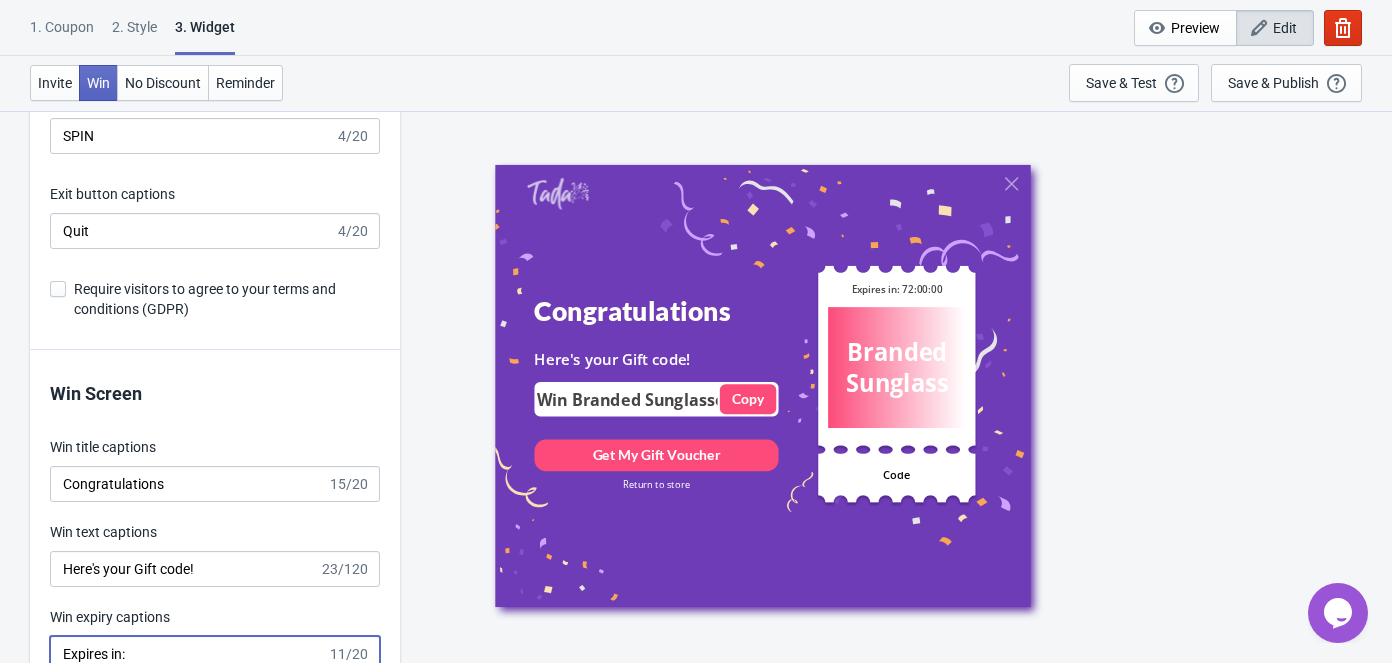 scroll, scrollTop: 3591, scrollLeft: 0, axis: vertical 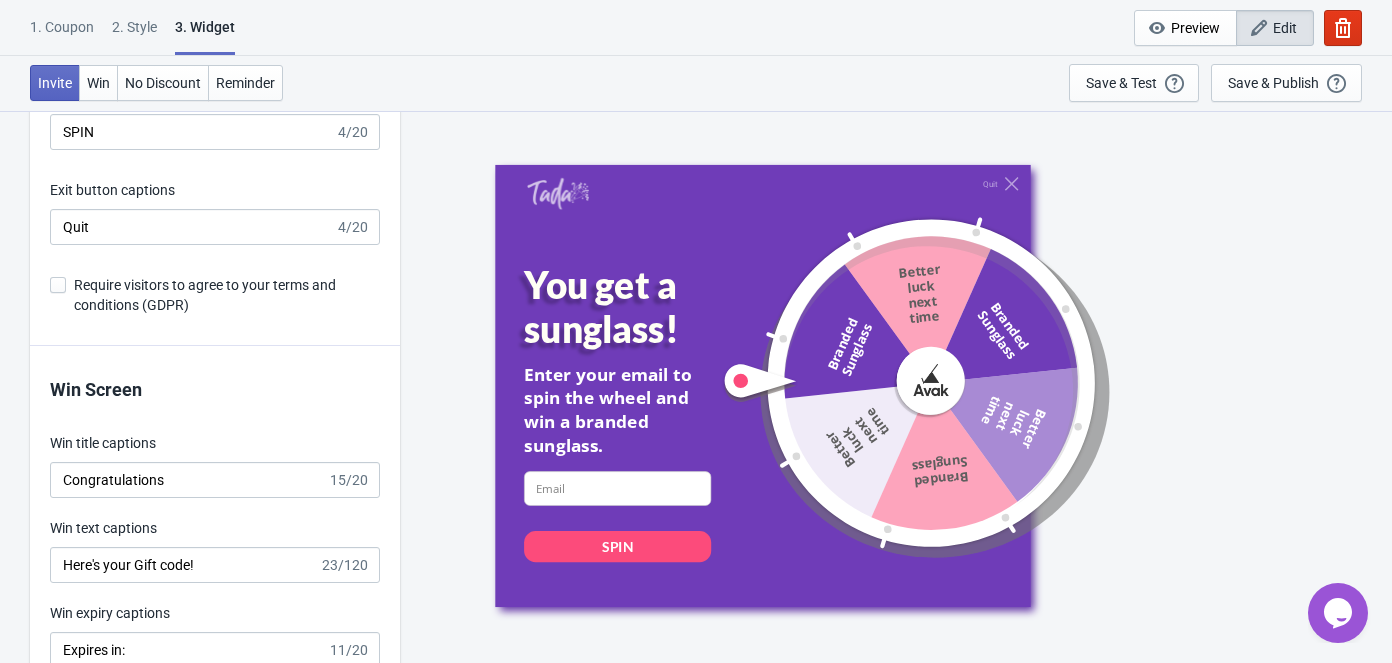 click at bounding box center [58, 285] 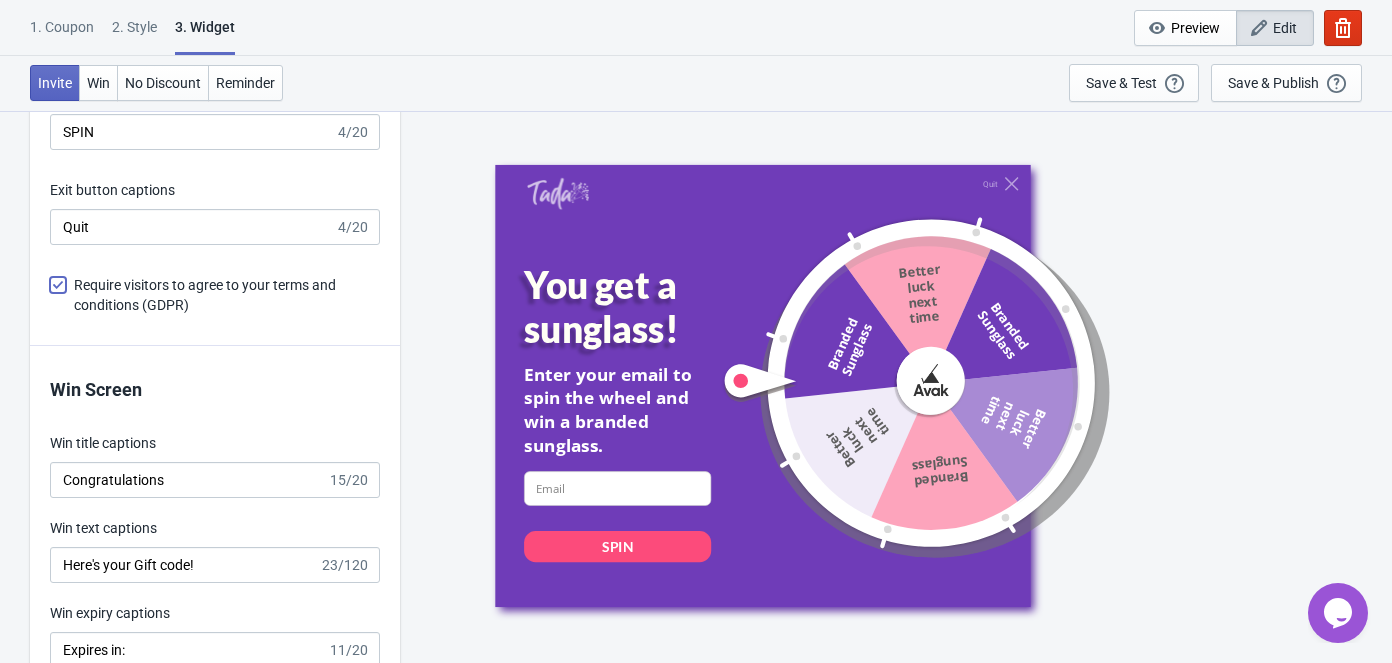 click on "Require visitors to agree to your terms and conditions (GDPR)" at bounding box center [50, 295] 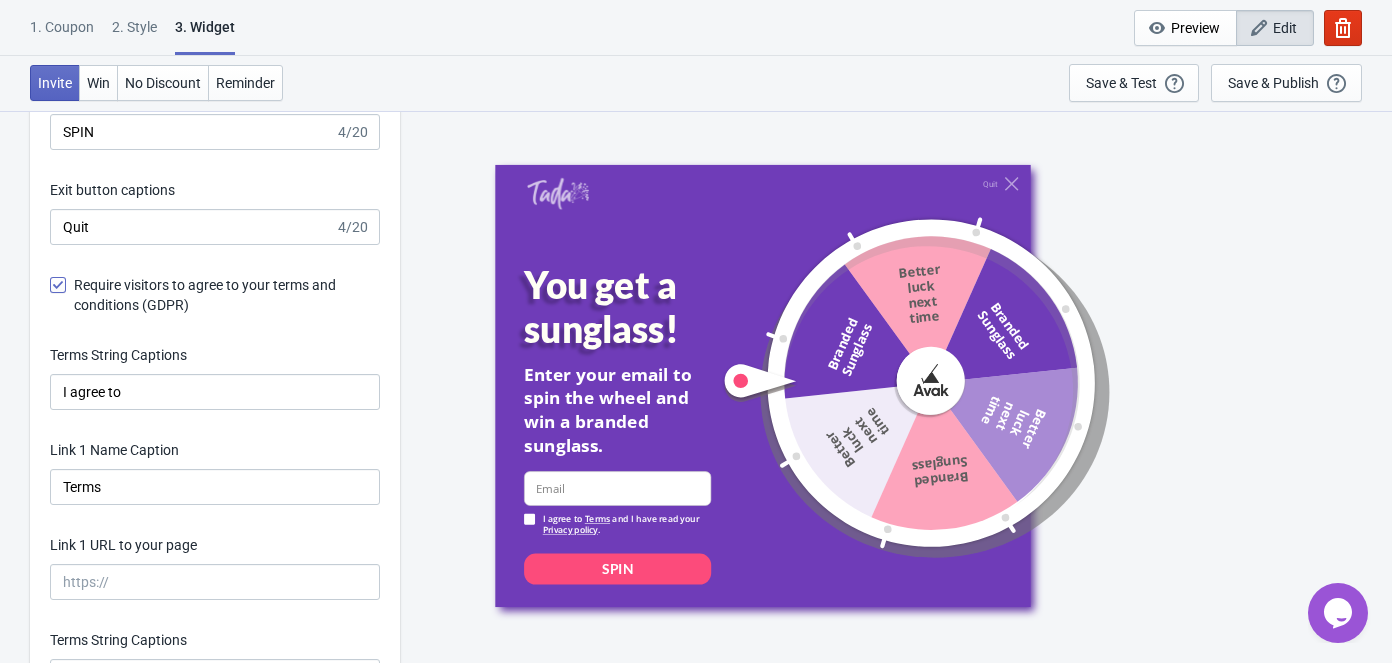 click at bounding box center [58, 285] 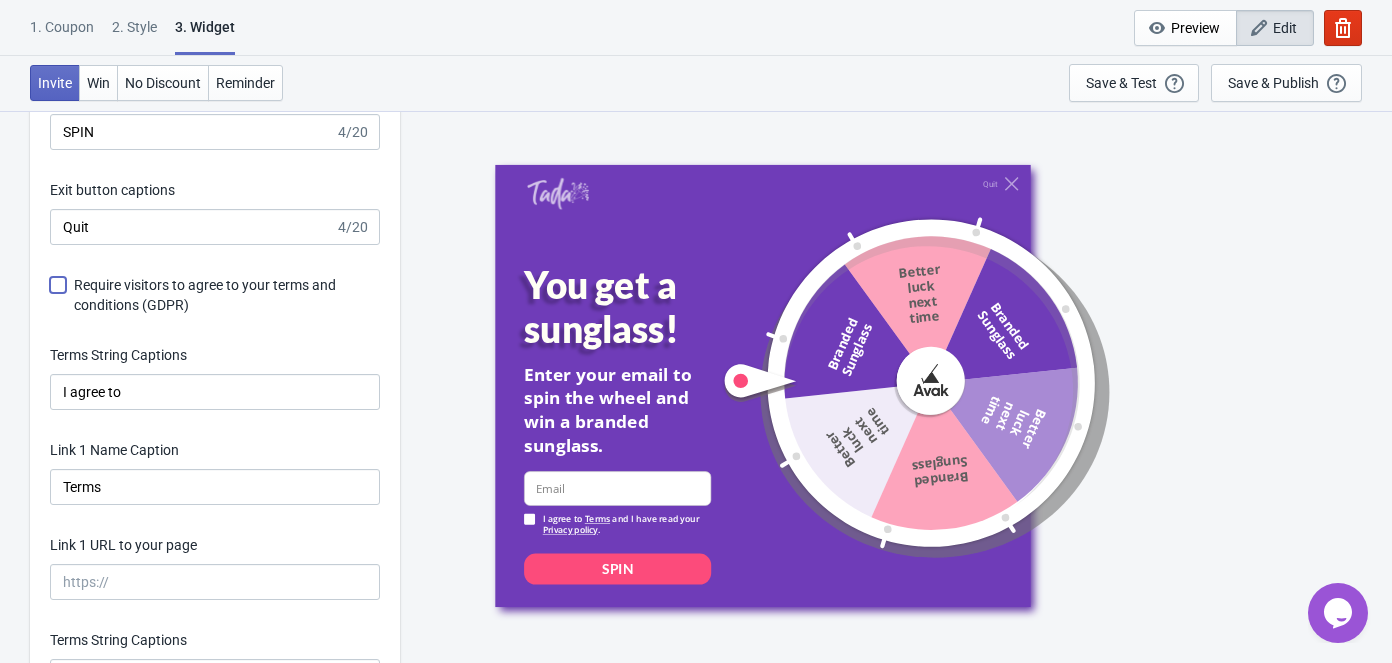 click on "Require visitors to agree to your terms and conditions (GDPR)" at bounding box center [50, 295] 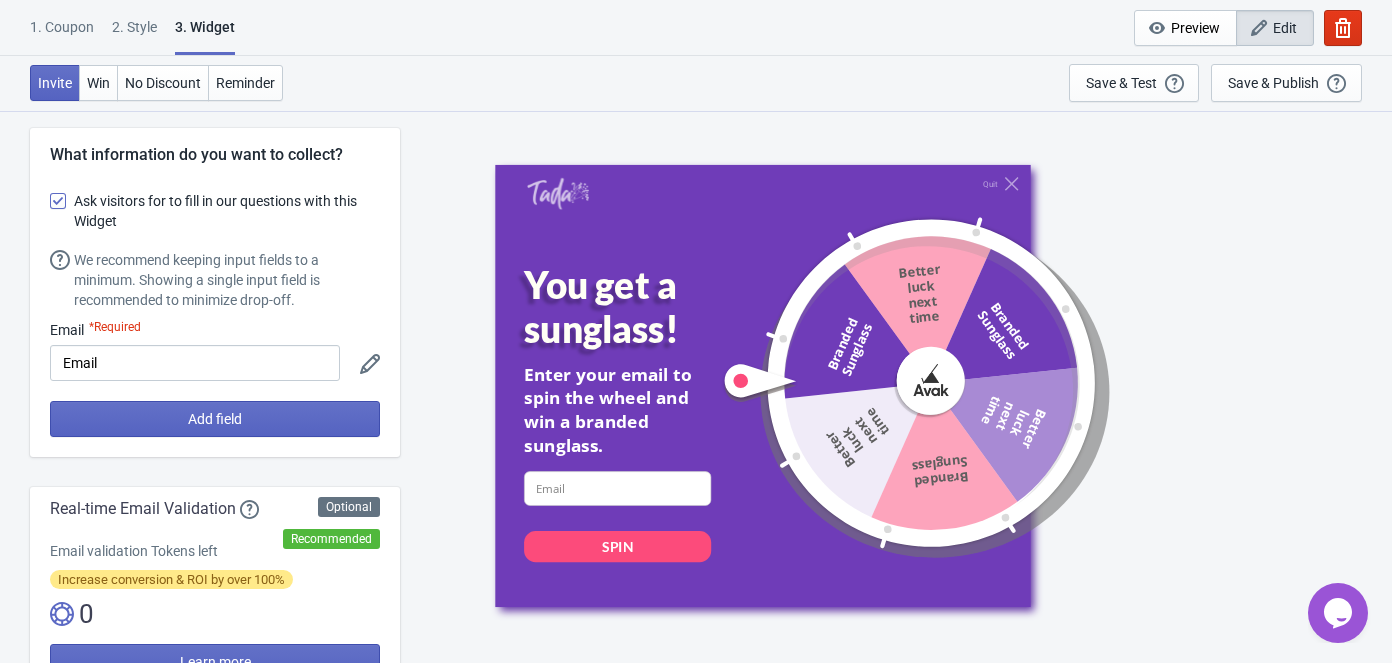 scroll, scrollTop: 0, scrollLeft: 0, axis: both 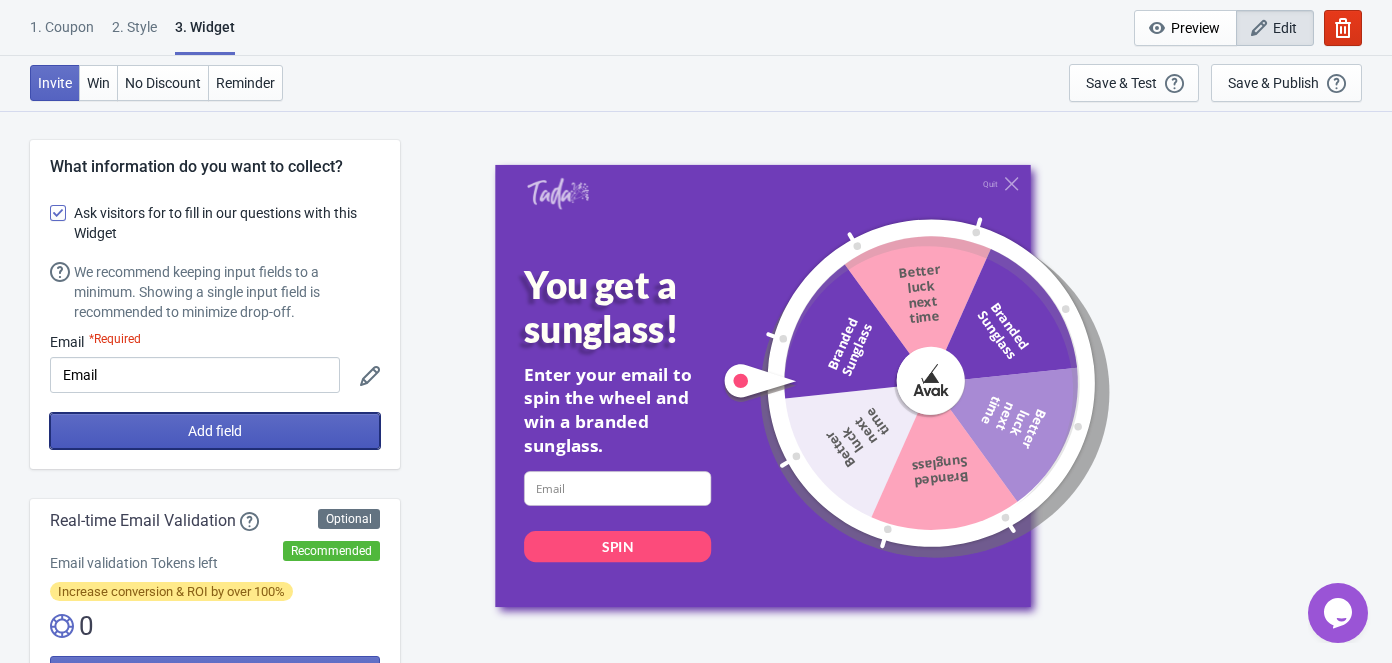 click on "Add field" at bounding box center (215, 431) 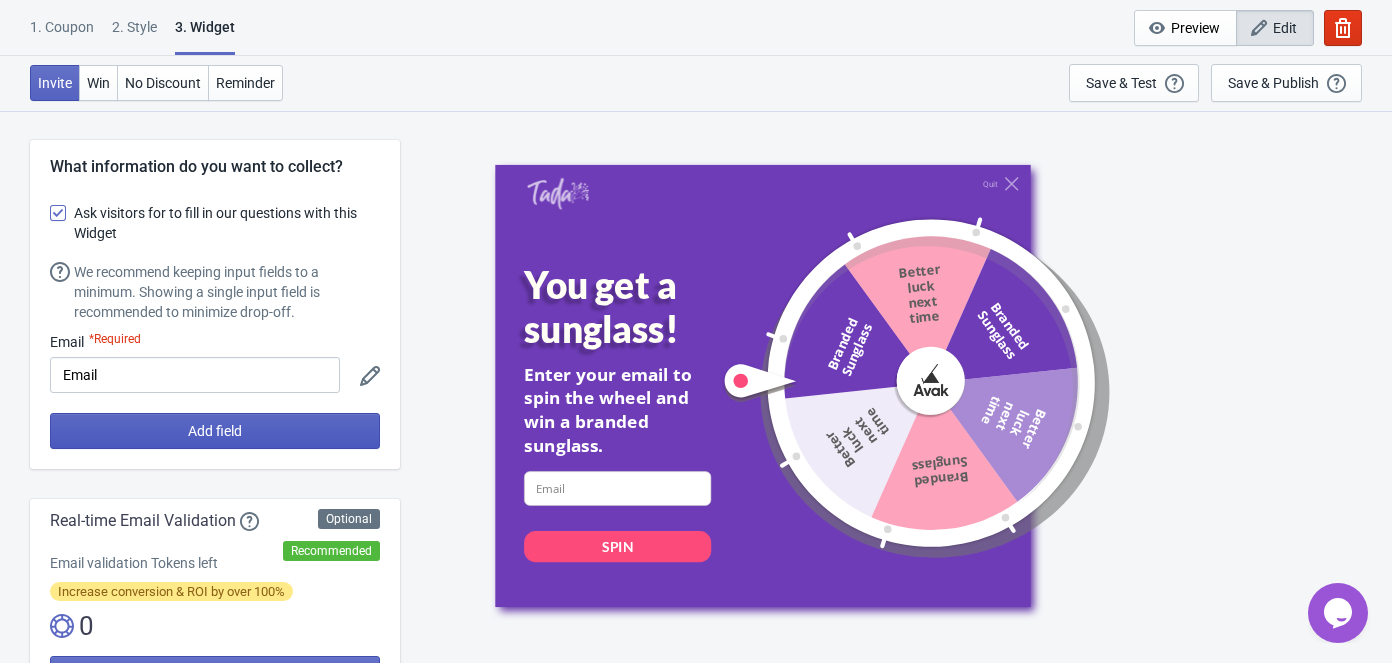 scroll, scrollTop: 0, scrollLeft: 0, axis: both 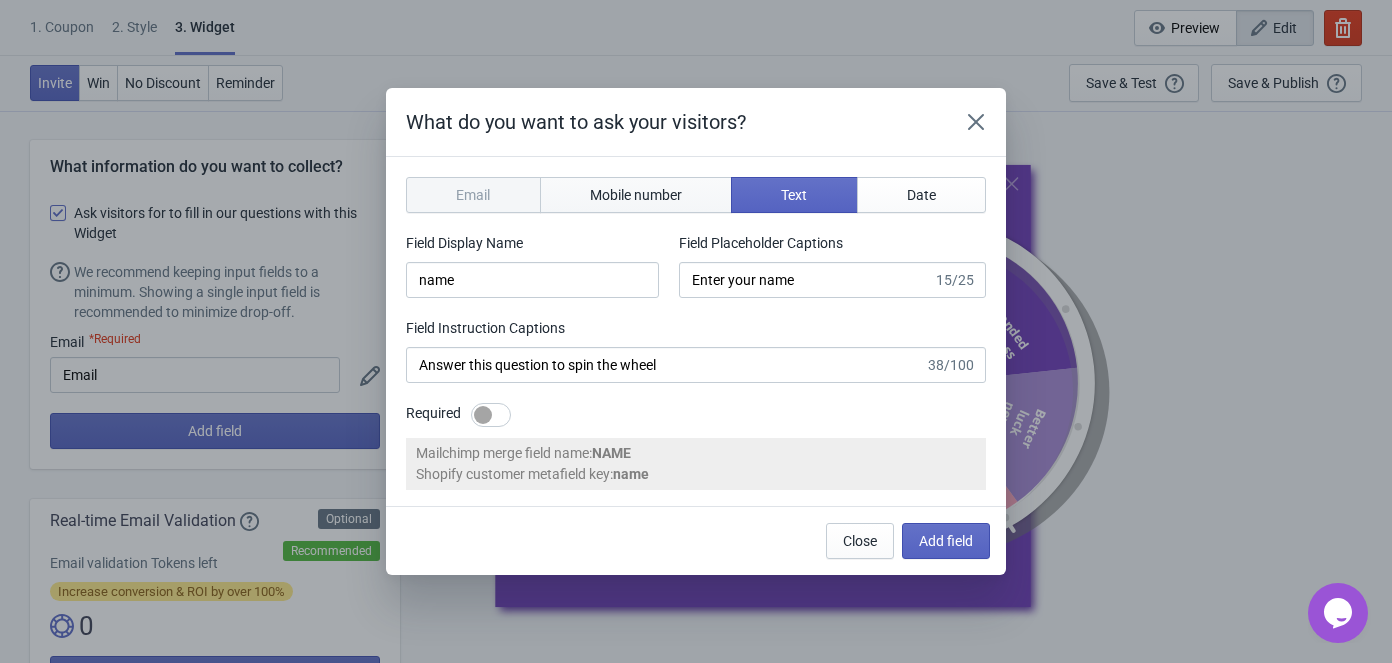 click on "Mobile number" at bounding box center (636, 195) 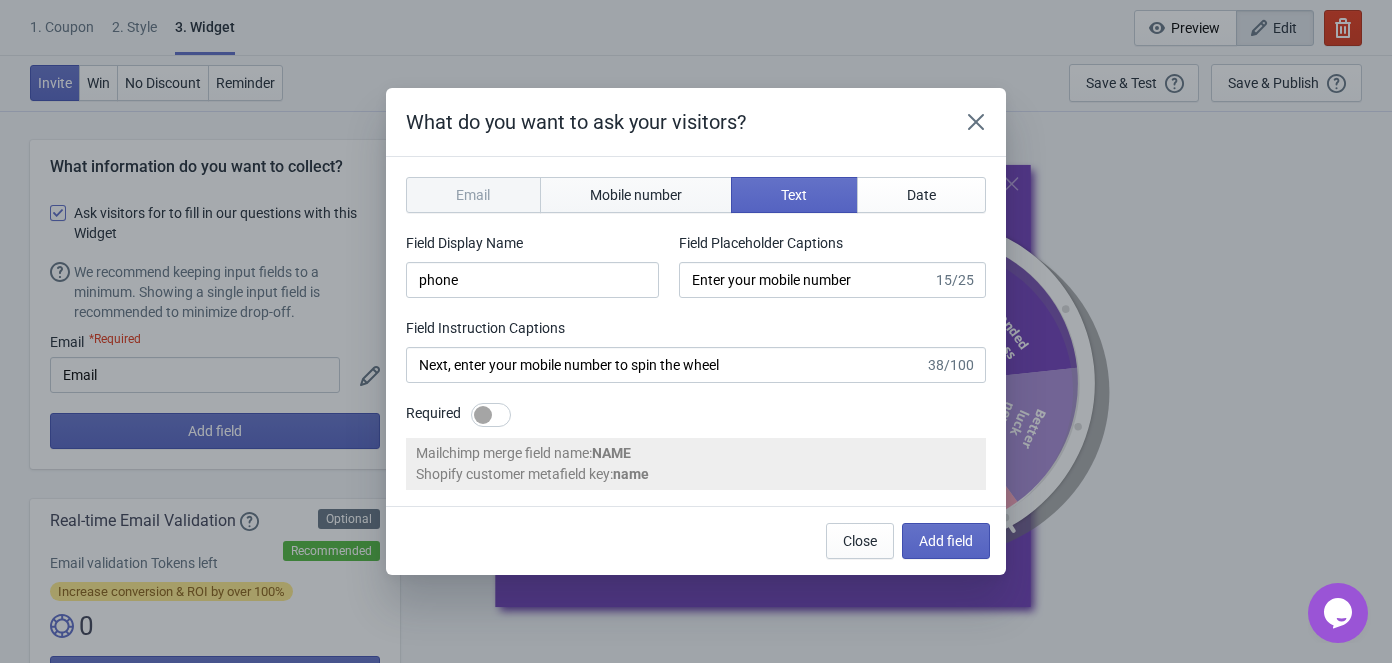 select on "in" 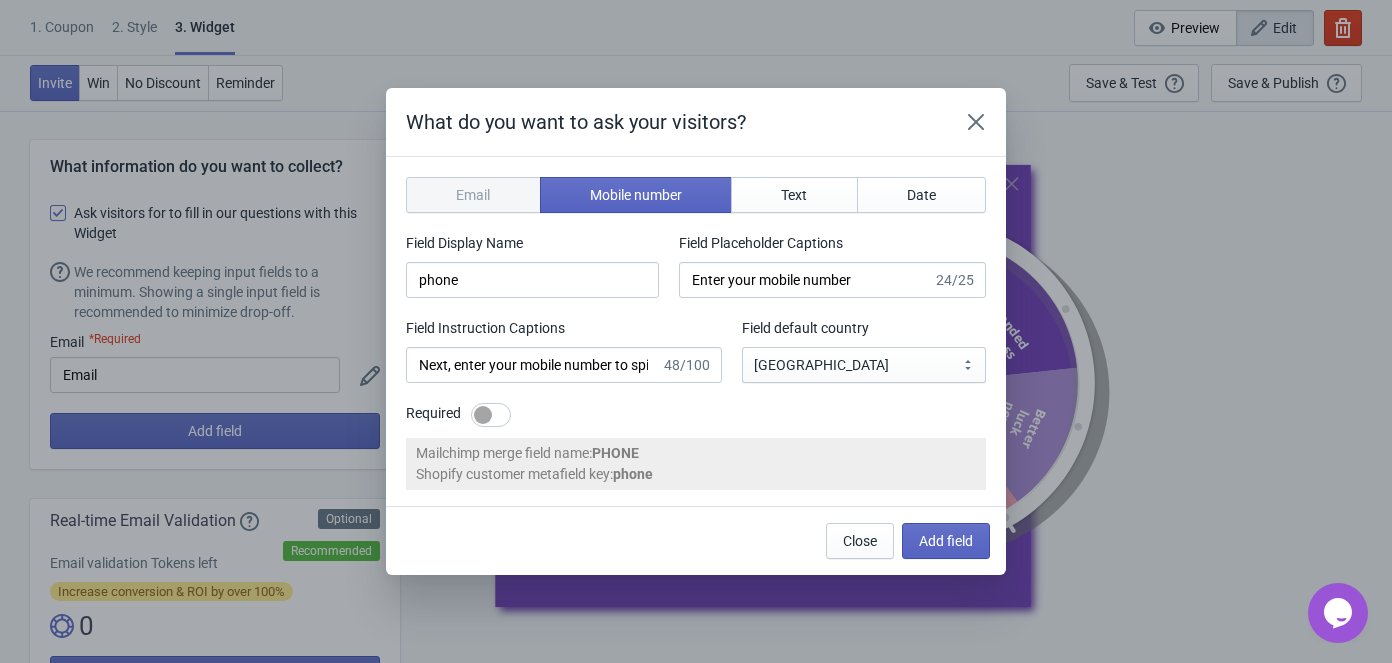 click at bounding box center (491, 415) 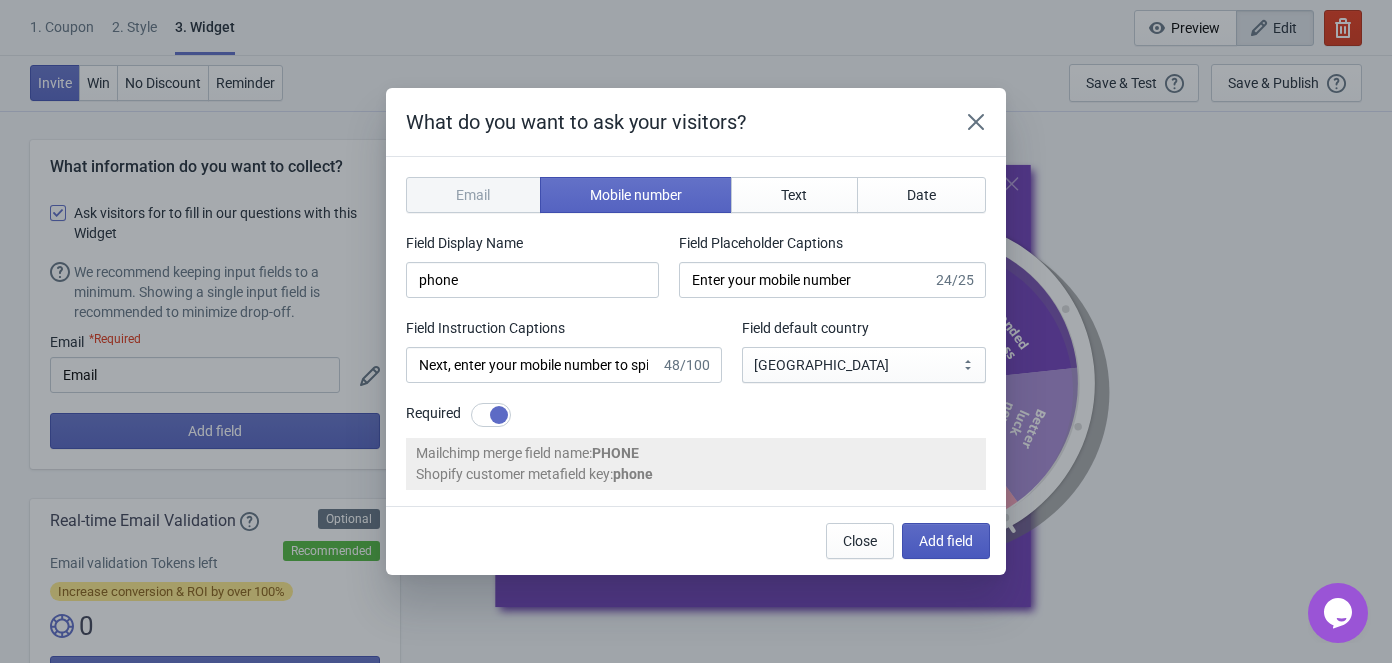 click on "Add field" at bounding box center [946, 541] 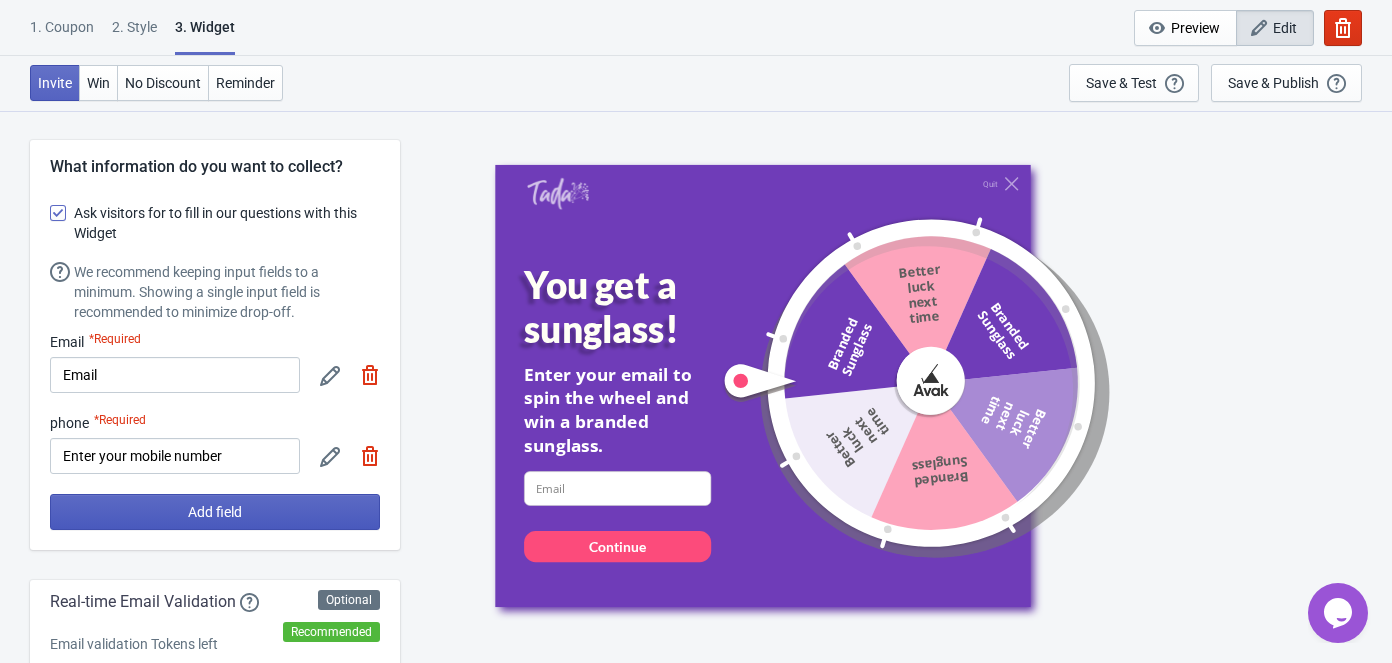 click on "Add field" at bounding box center (215, 512) 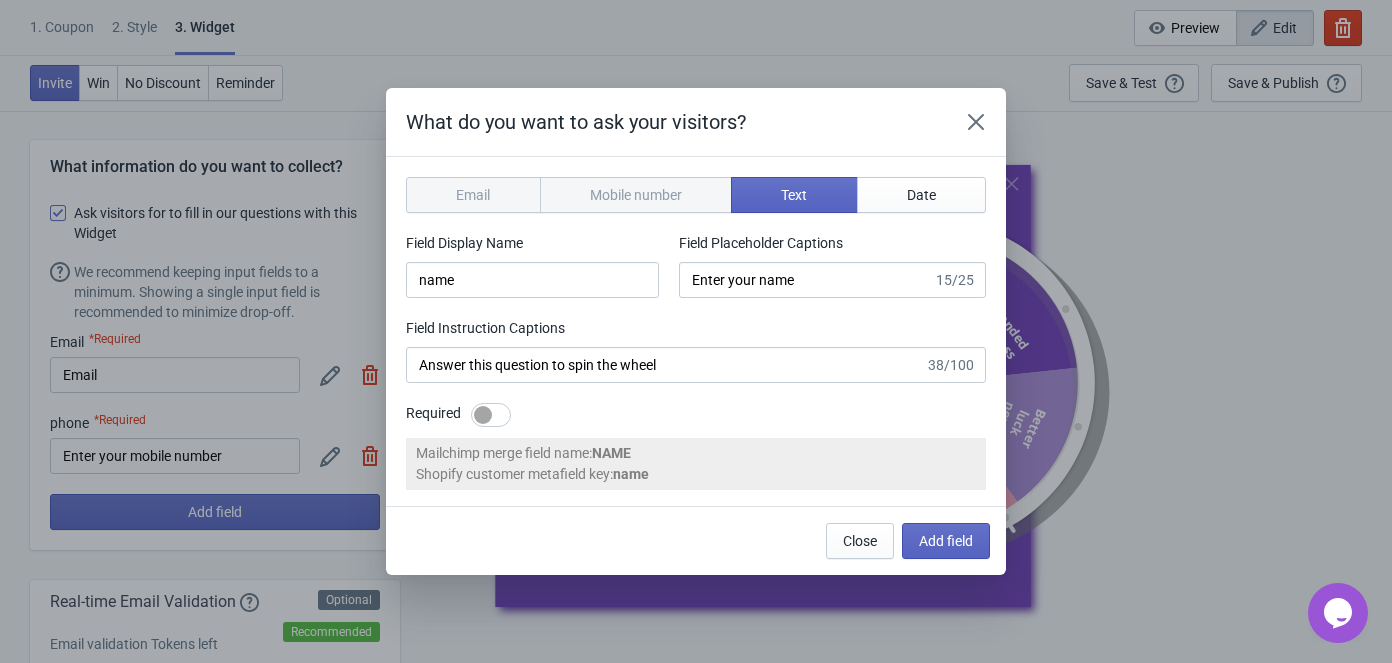 click at bounding box center [483, 415] 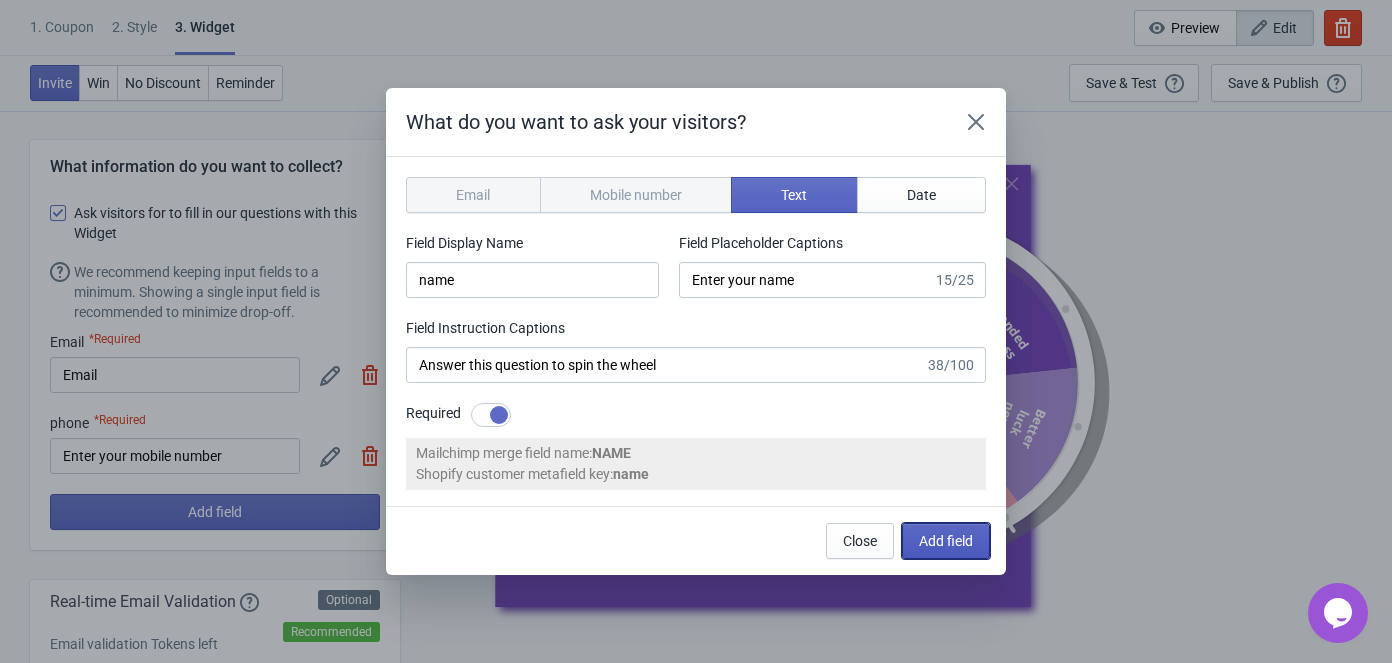 click on "Add field" at bounding box center [946, 541] 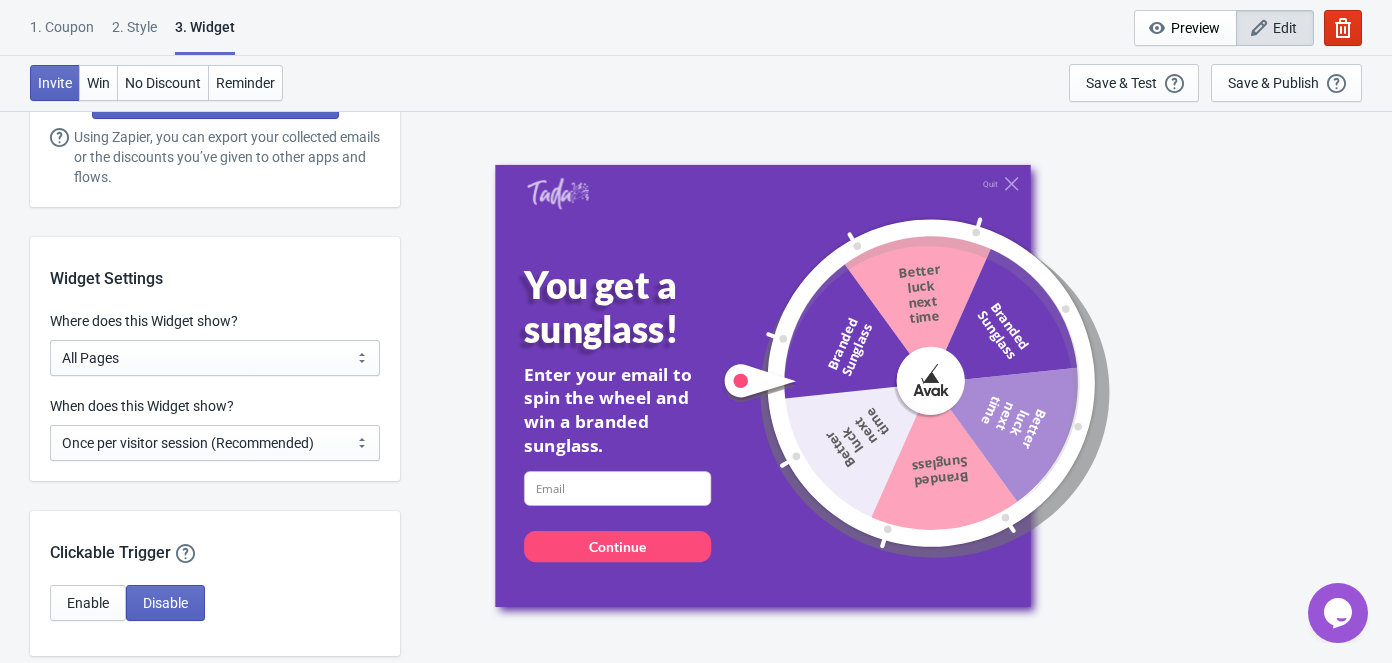scroll, scrollTop: 1636, scrollLeft: 0, axis: vertical 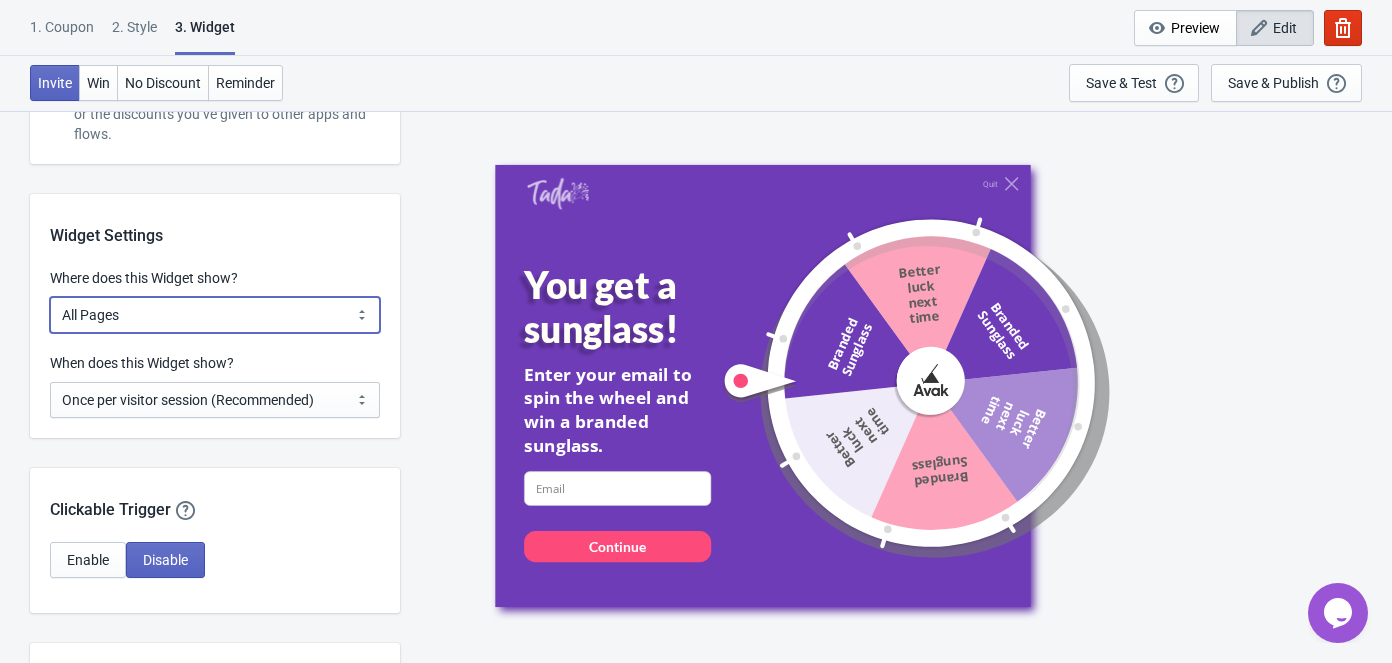 click on "All Pages All Product Pages All Blog Pages All Static Pages Specific Product(s) Specific Blog Posts Specific Pages Specific Collection Homepage Only Specific URL" at bounding box center (215, 315) 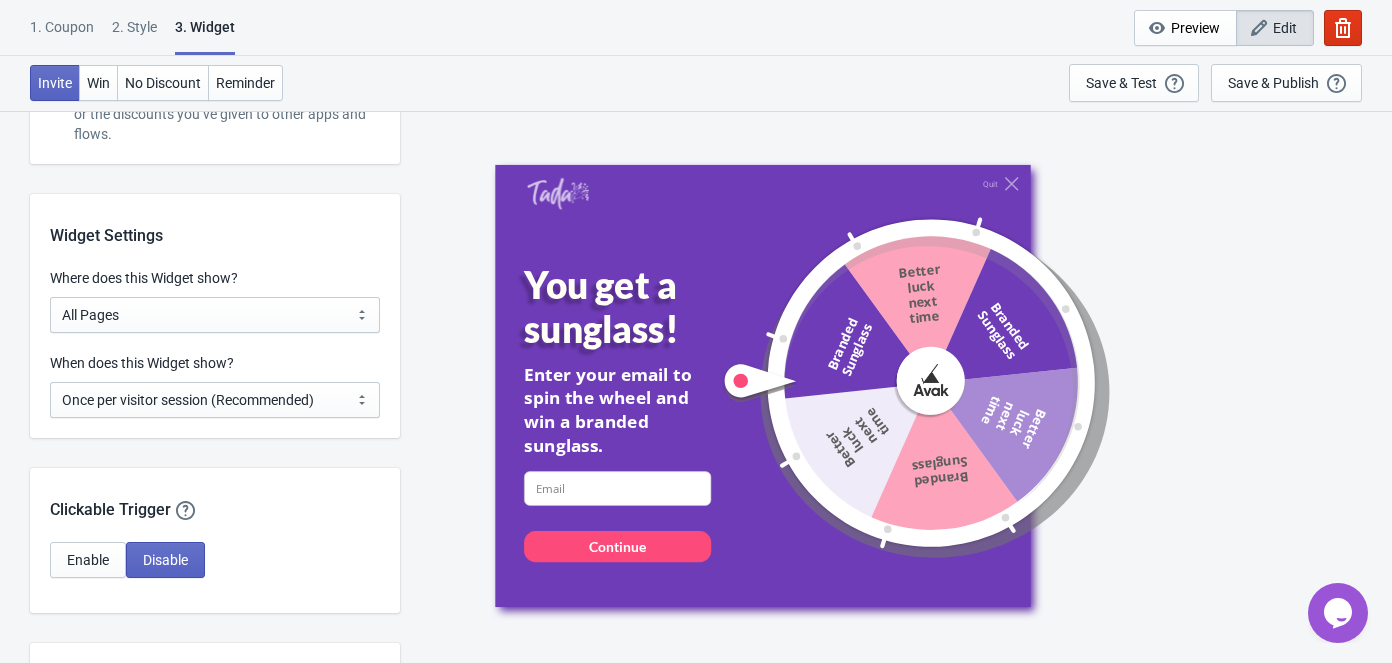 click on "Widget Settings" at bounding box center (215, 221) 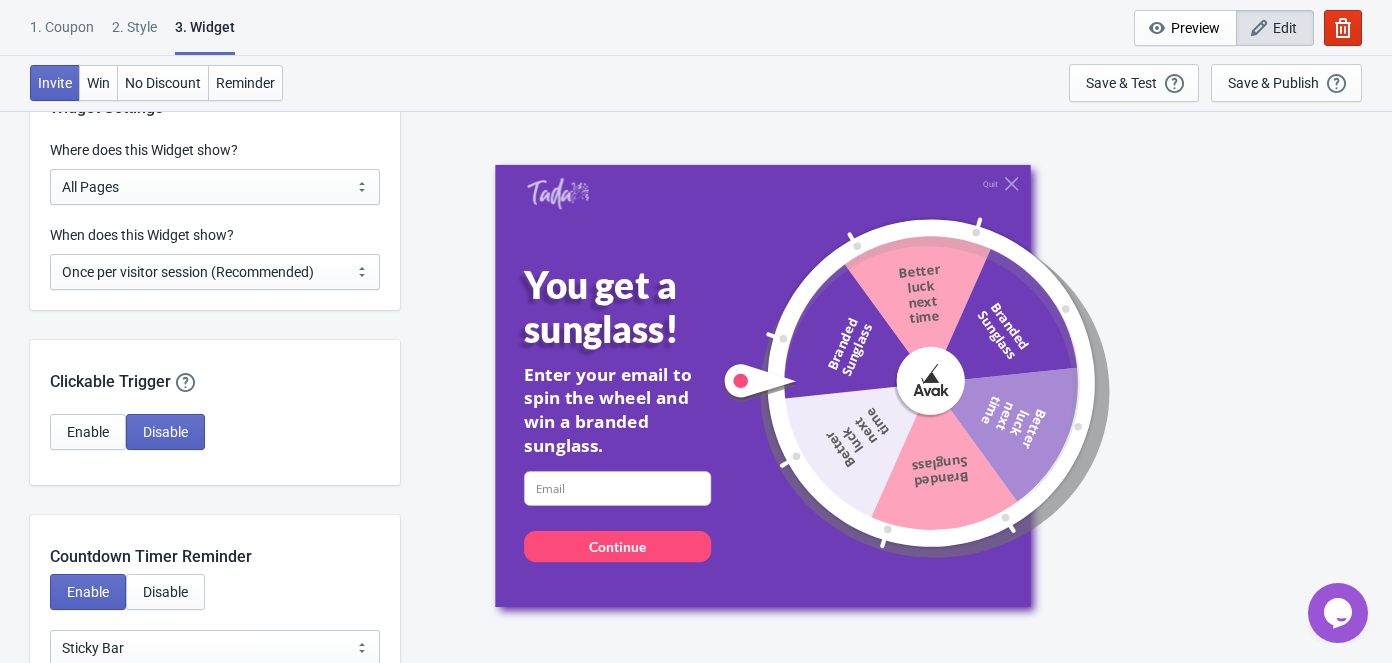 scroll, scrollTop: 1818, scrollLeft: 0, axis: vertical 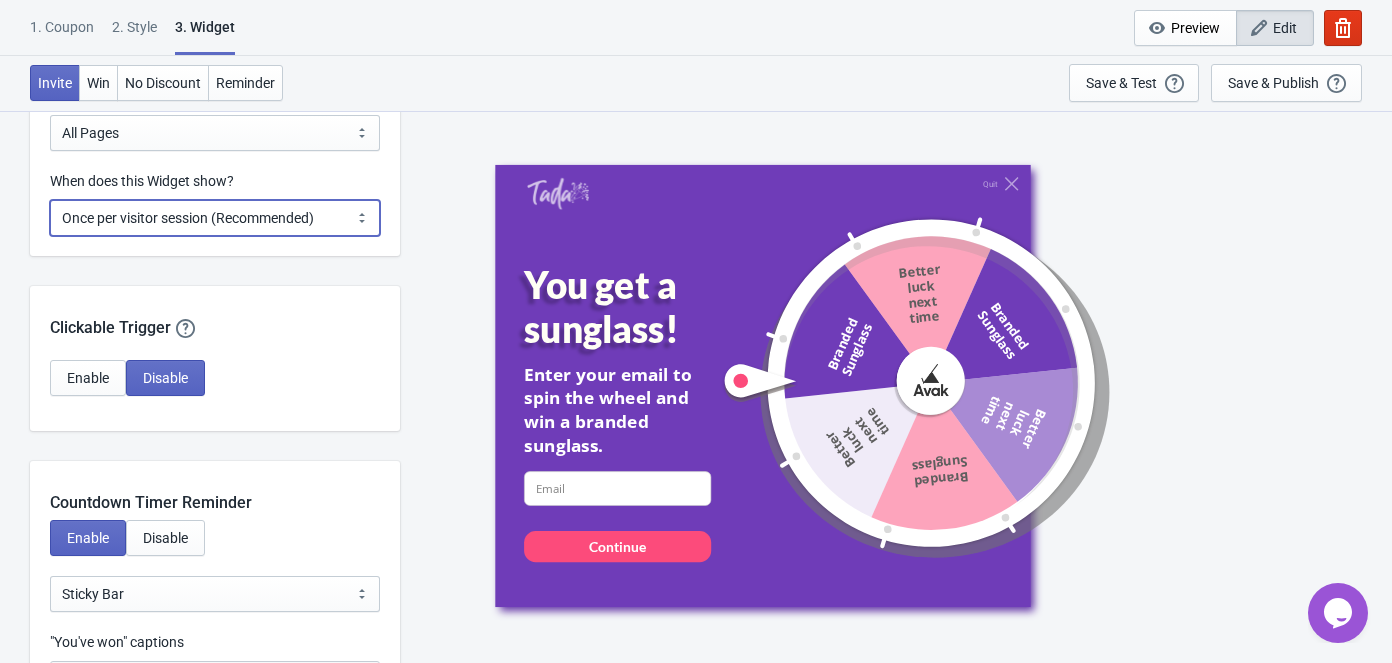 click on "Every new visit of page Once every period of time Once per visitor session (Recommended) Once per user" at bounding box center (215, 218) 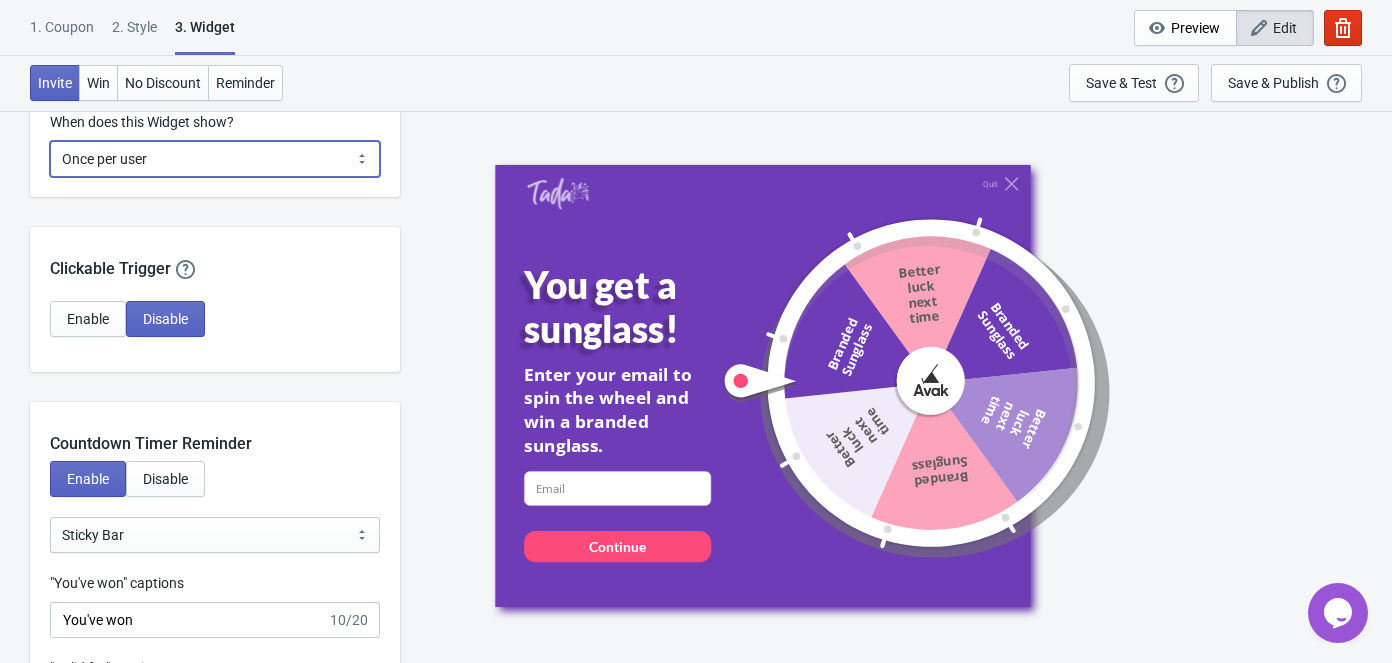 scroll, scrollTop: 1909, scrollLeft: 0, axis: vertical 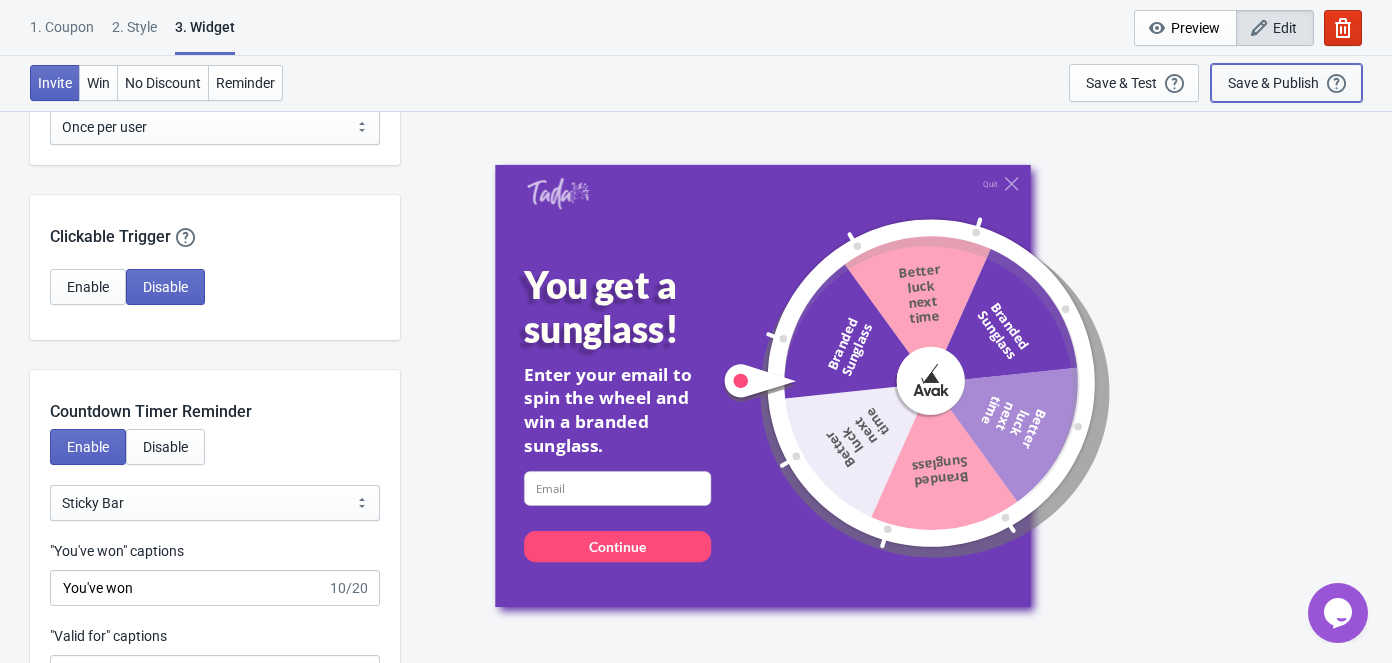 click on "Save & Publish" at bounding box center [1273, 83] 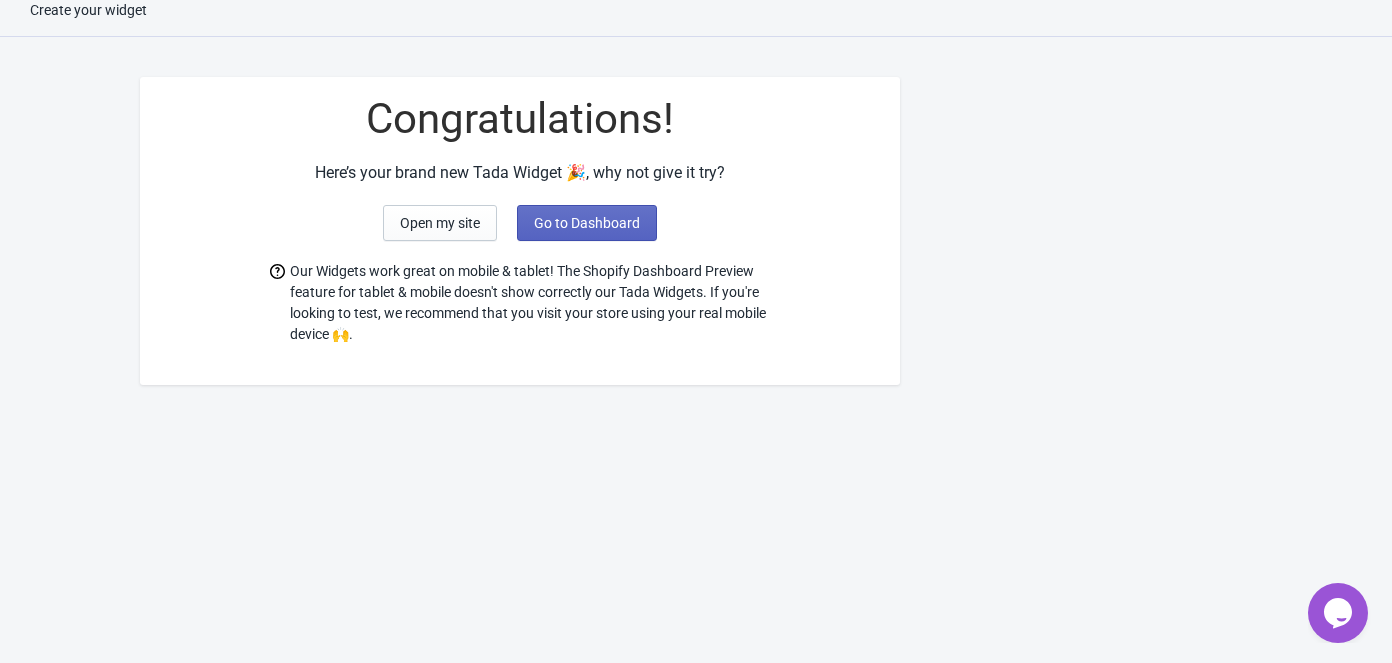 scroll, scrollTop: 19, scrollLeft: 0, axis: vertical 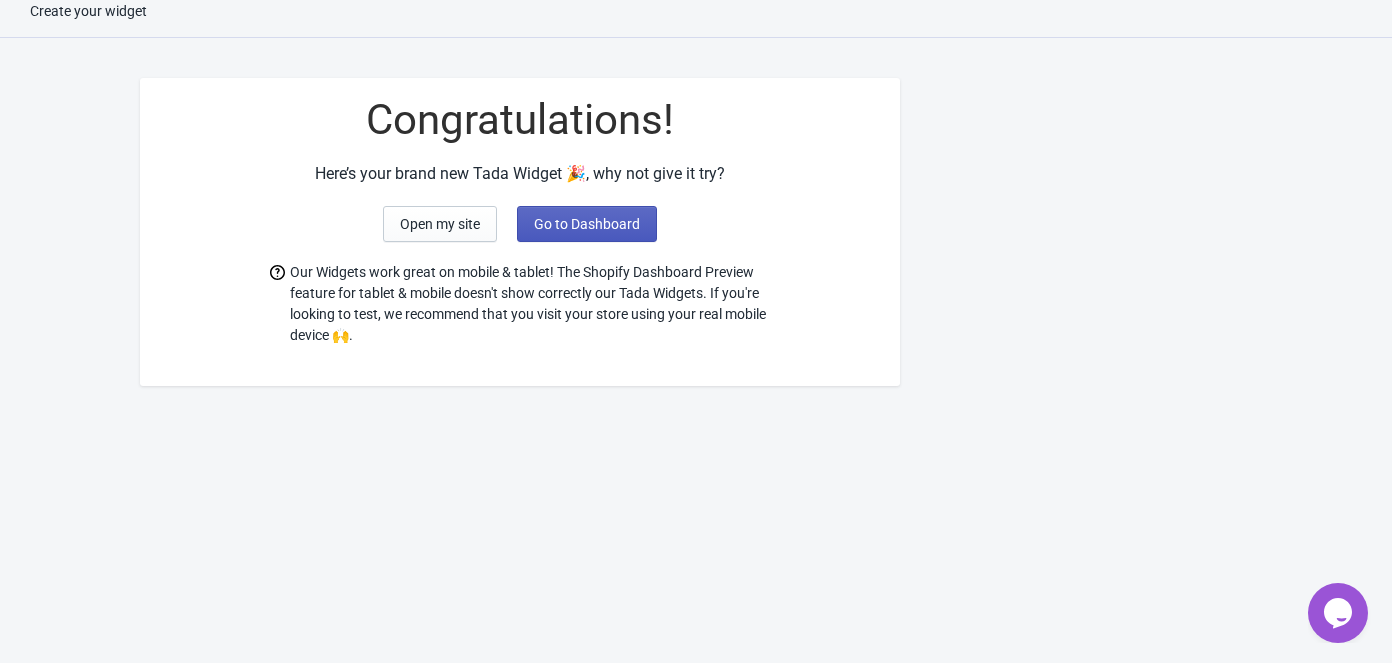 click on "Go to Dashboard" at bounding box center [587, 224] 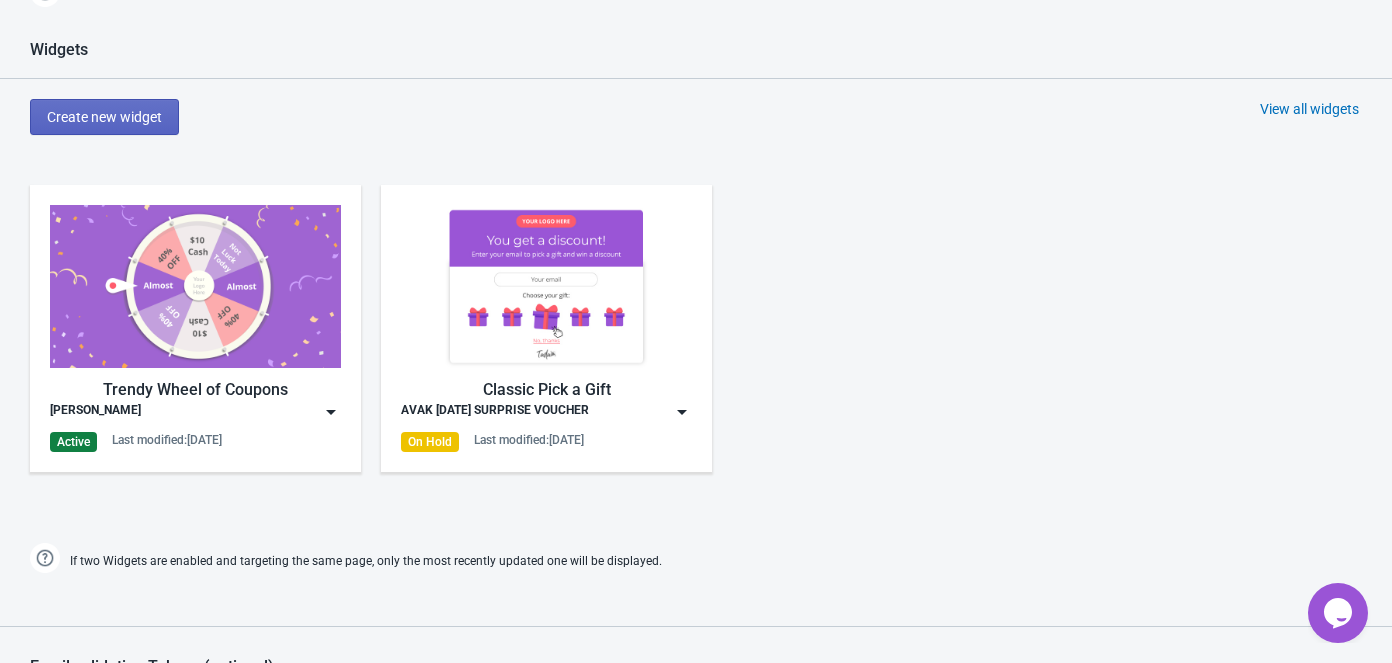 scroll, scrollTop: 928, scrollLeft: 0, axis: vertical 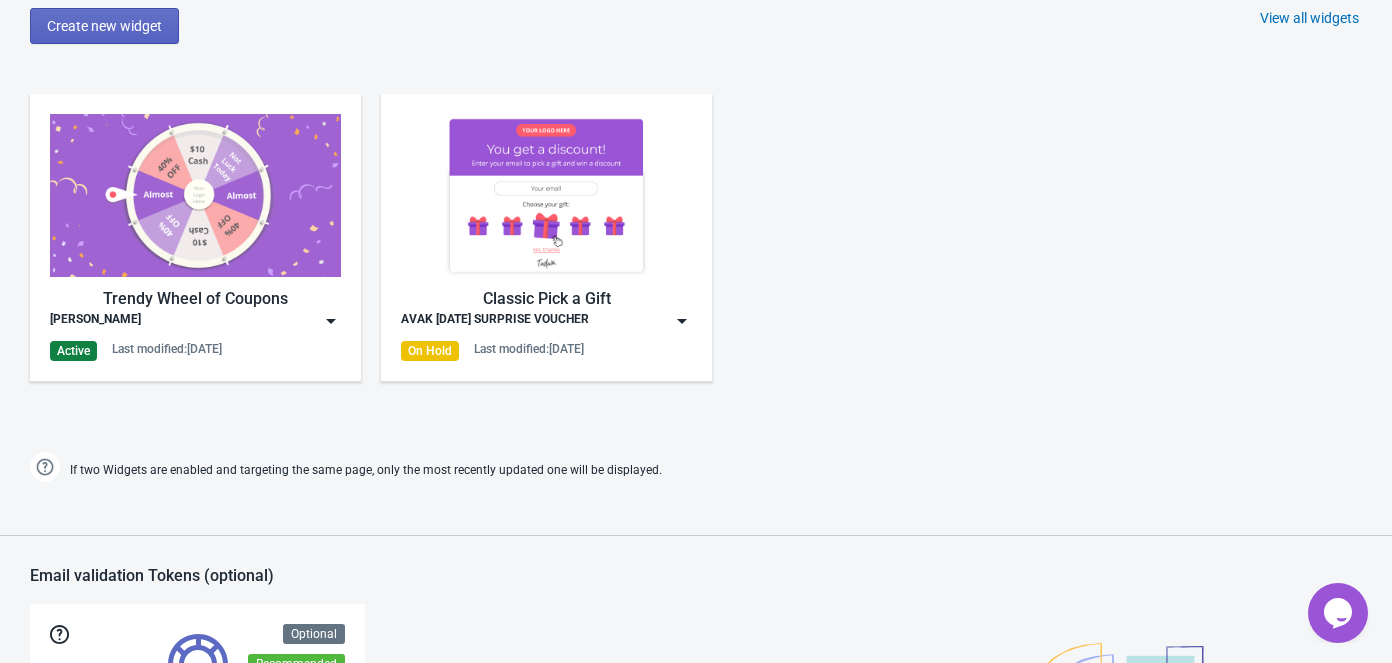 click at bounding box center [331, 321] 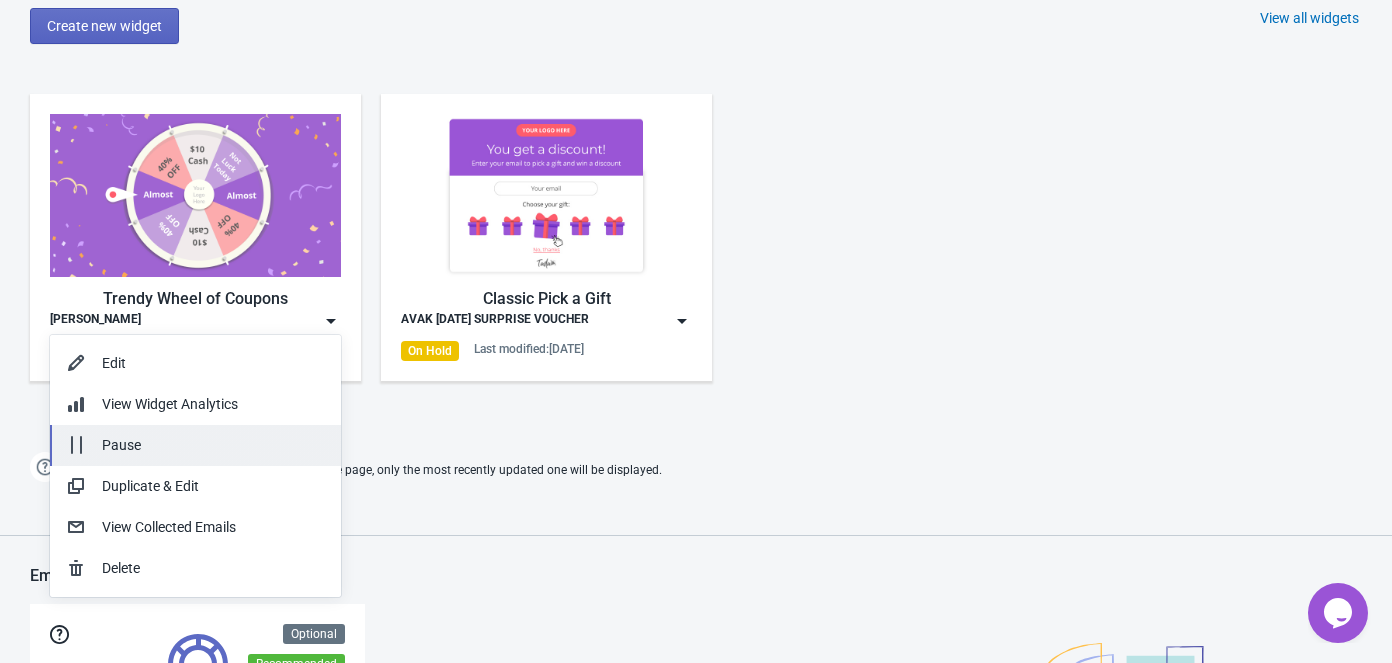 click on "Pause" at bounding box center [213, 445] 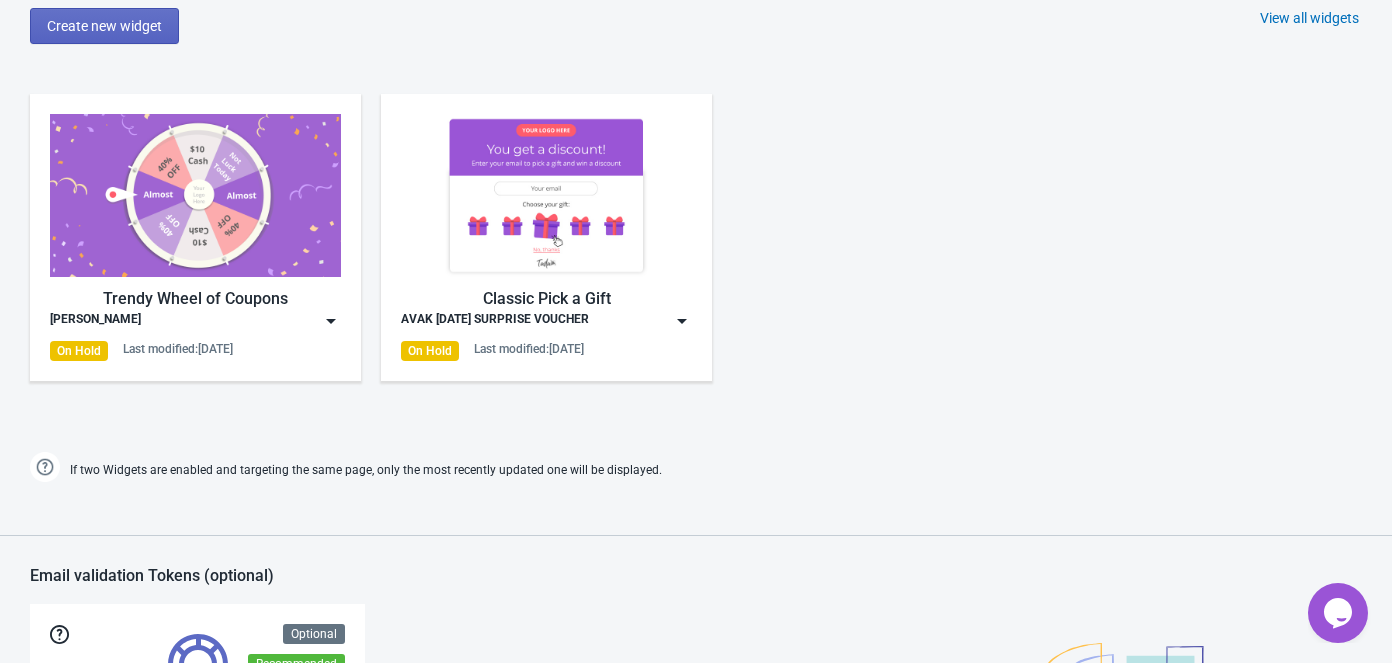 click on "Trendy Wheel of Coupons Avak Sunglass On Hold Last modified:  [DATE] Classic Pick a Gift AVAK [DATE] SURPRISE VOUCHER On Hold Last modified:  [DATE]" at bounding box center [696, 254] 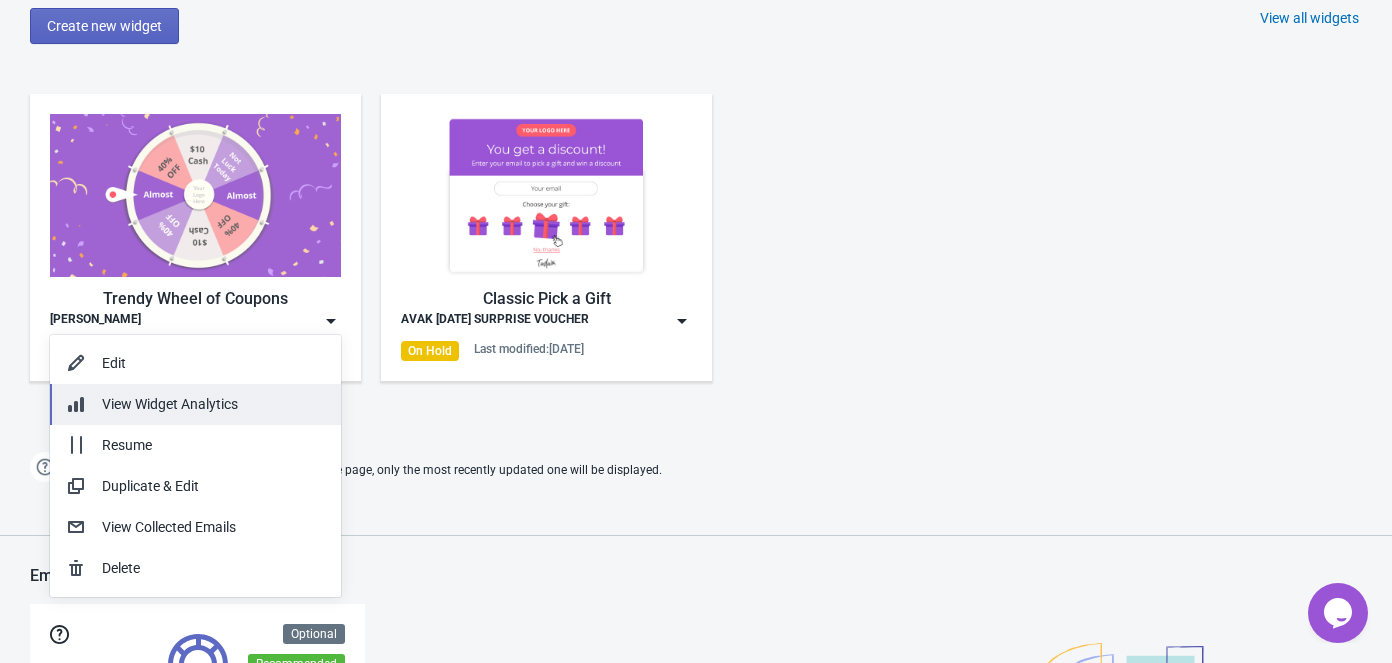 click on "View Widget Analytics" at bounding box center [170, 404] 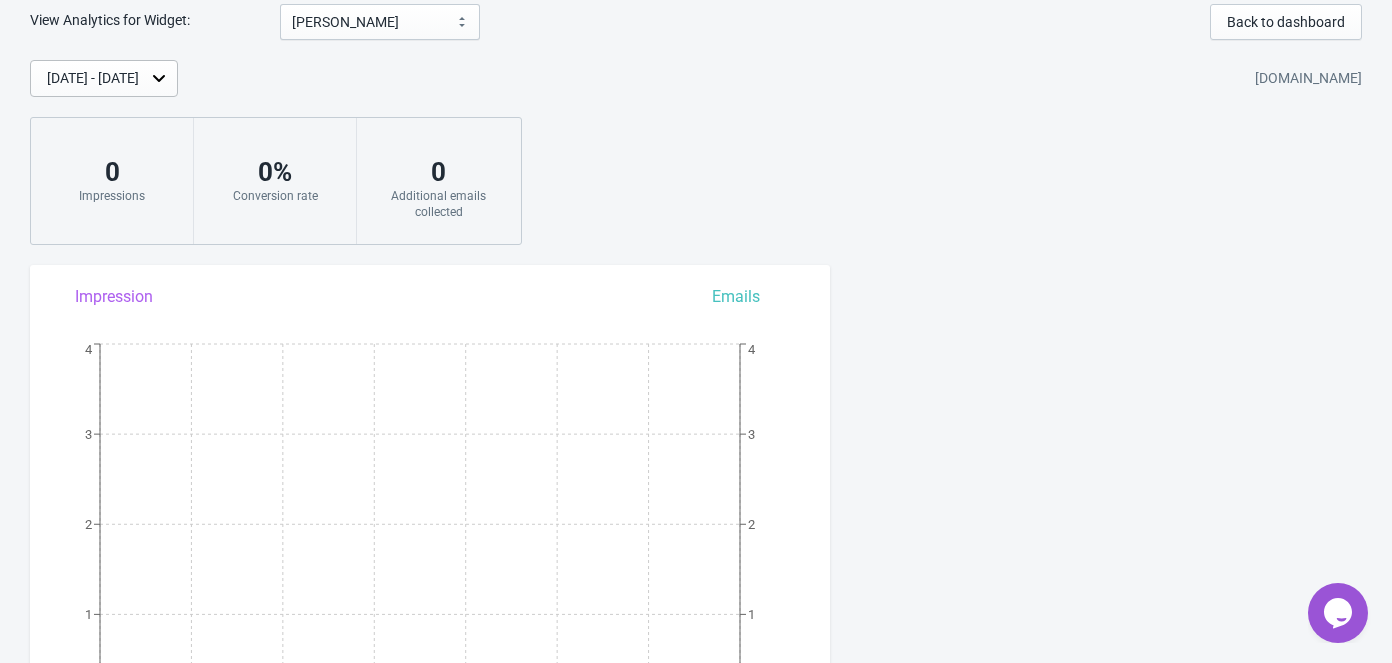 scroll, scrollTop: 0, scrollLeft: 0, axis: both 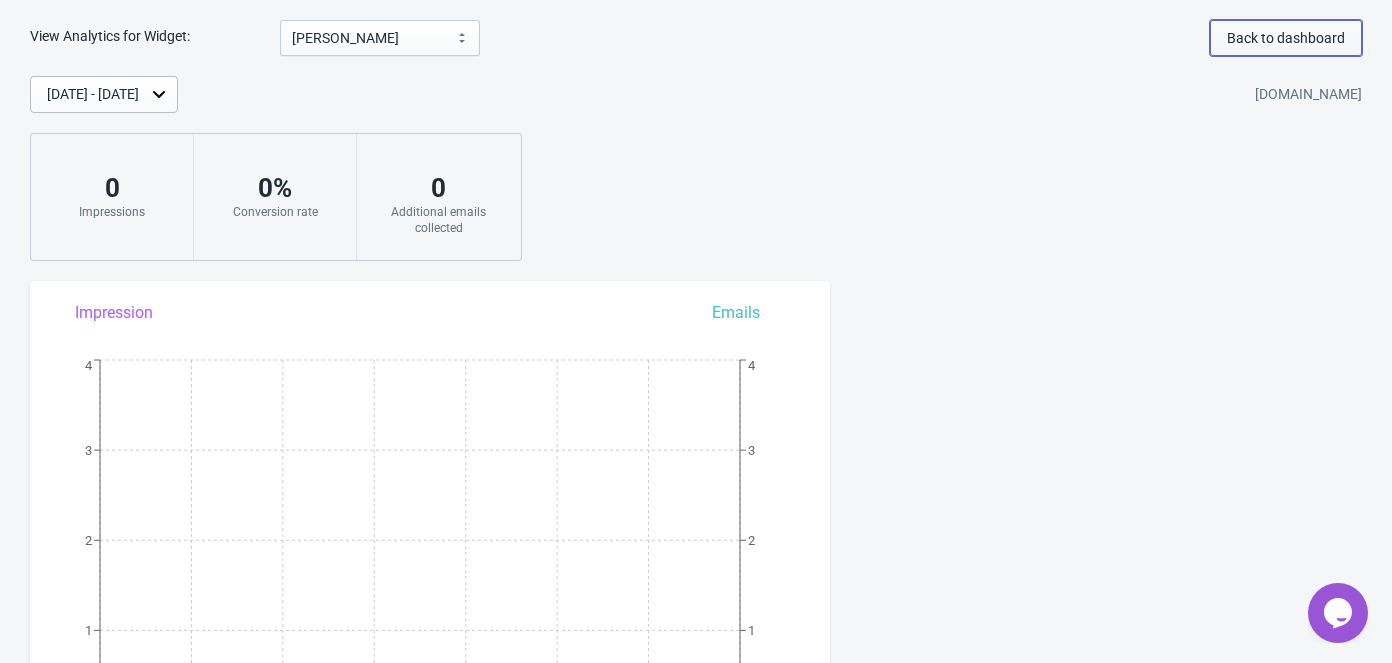 click on "Back to dashboard" at bounding box center [1286, 38] 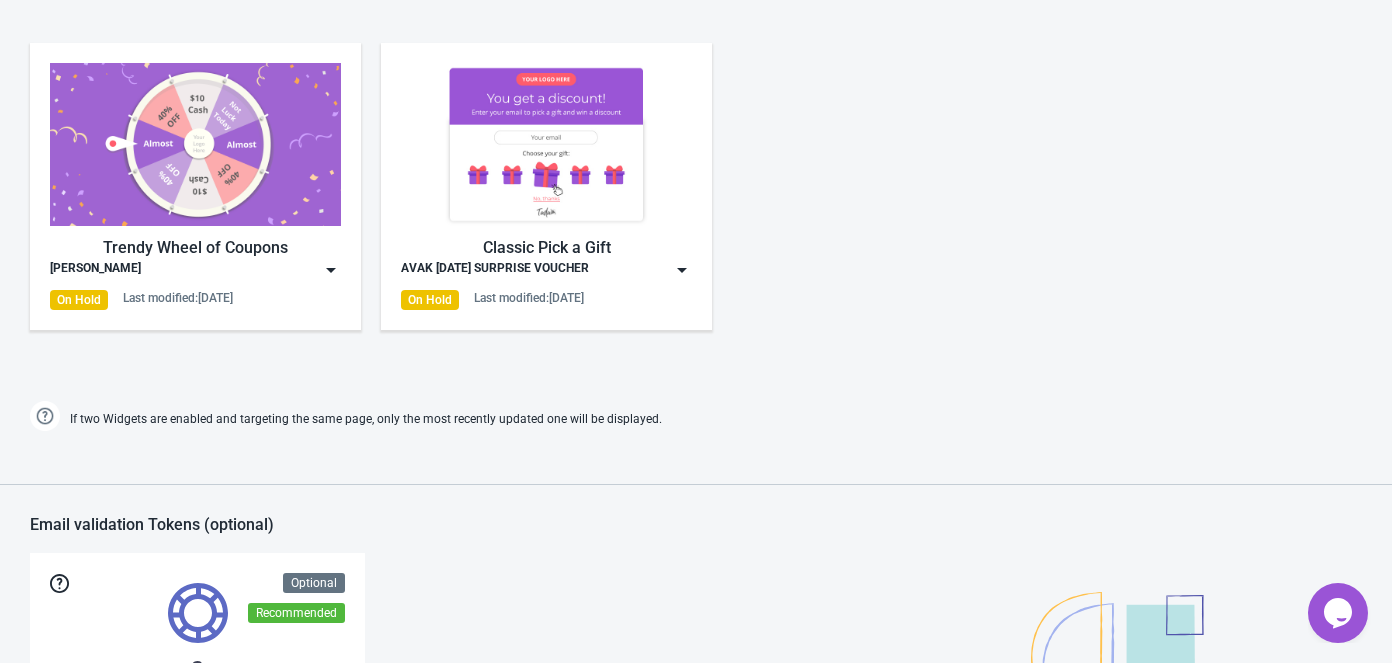 scroll, scrollTop: 1000, scrollLeft: 0, axis: vertical 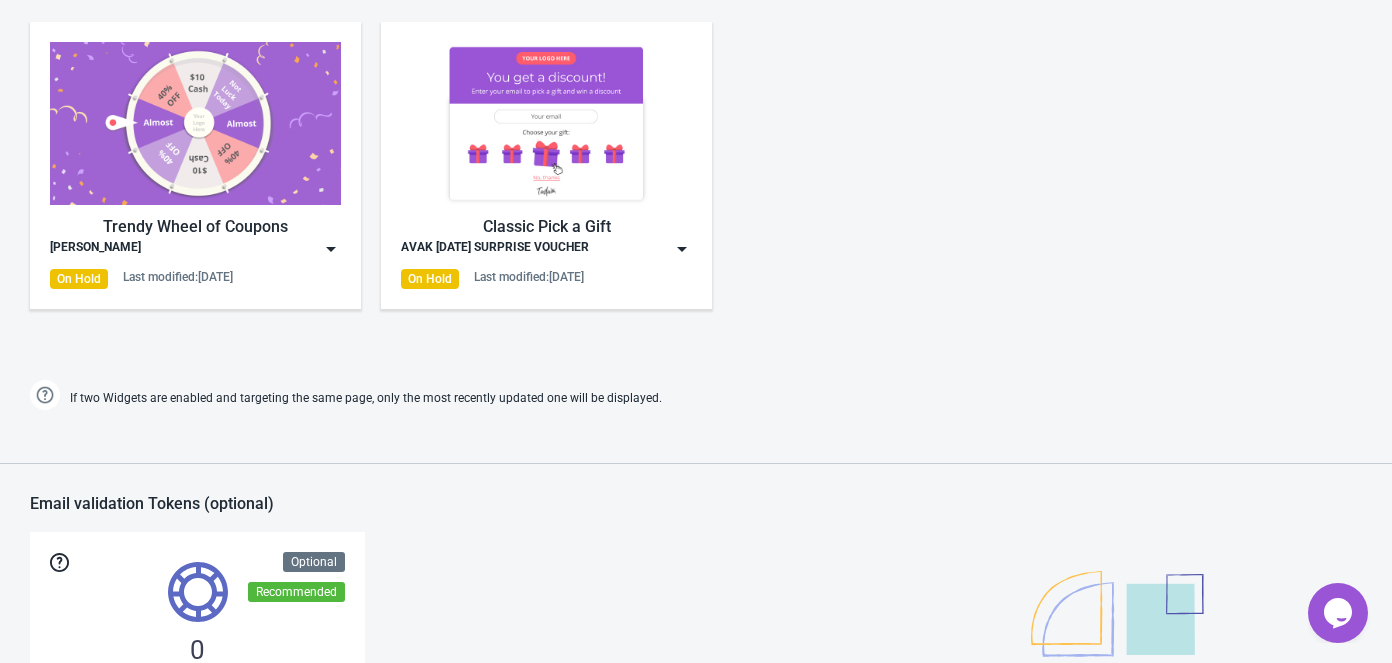 click on "Trendy Wheel of Coupons Avak Sunglass On Hold Last modified:  [DATE]" at bounding box center [195, 165] 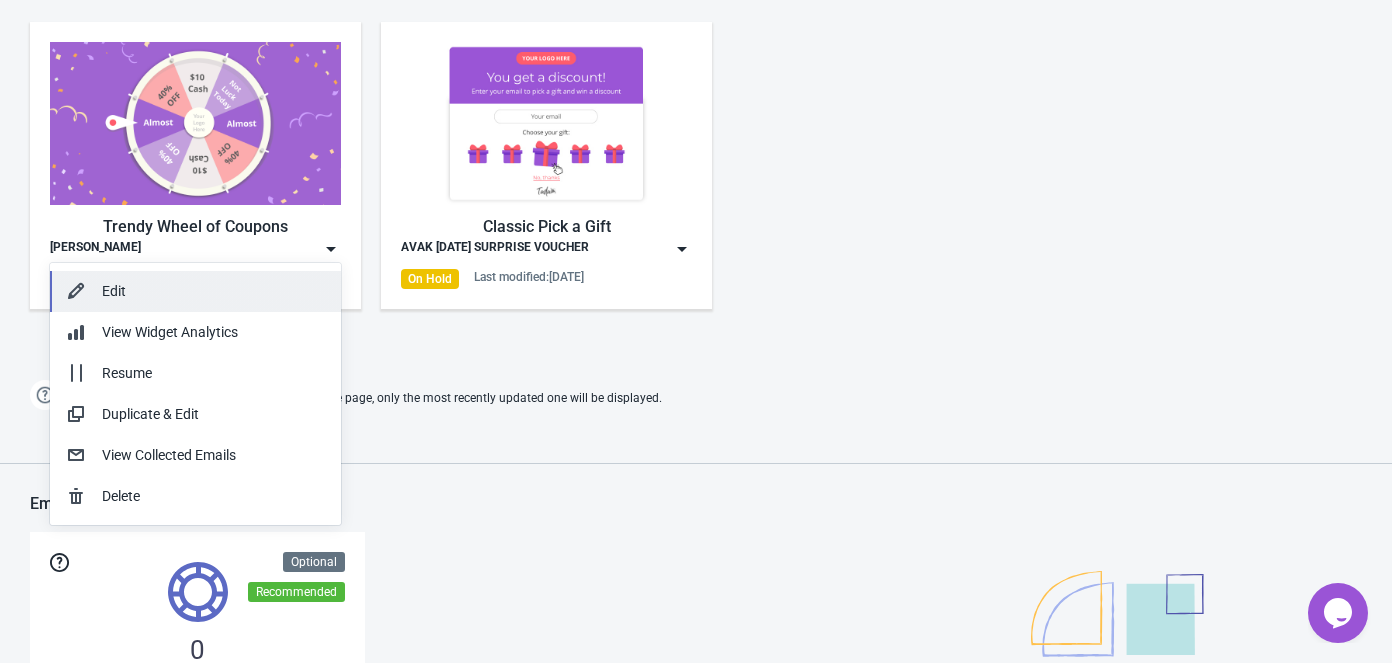 click on "Edit" at bounding box center [213, 291] 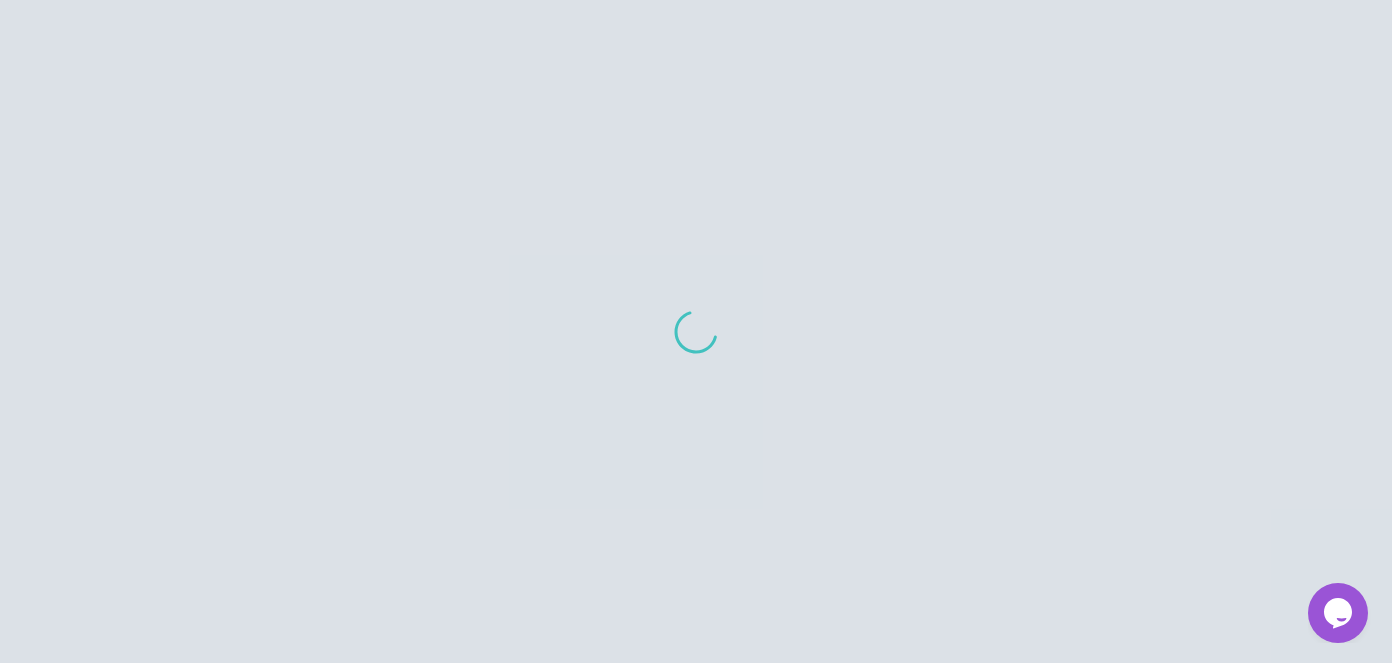 scroll, scrollTop: 0, scrollLeft: 0, axis: both 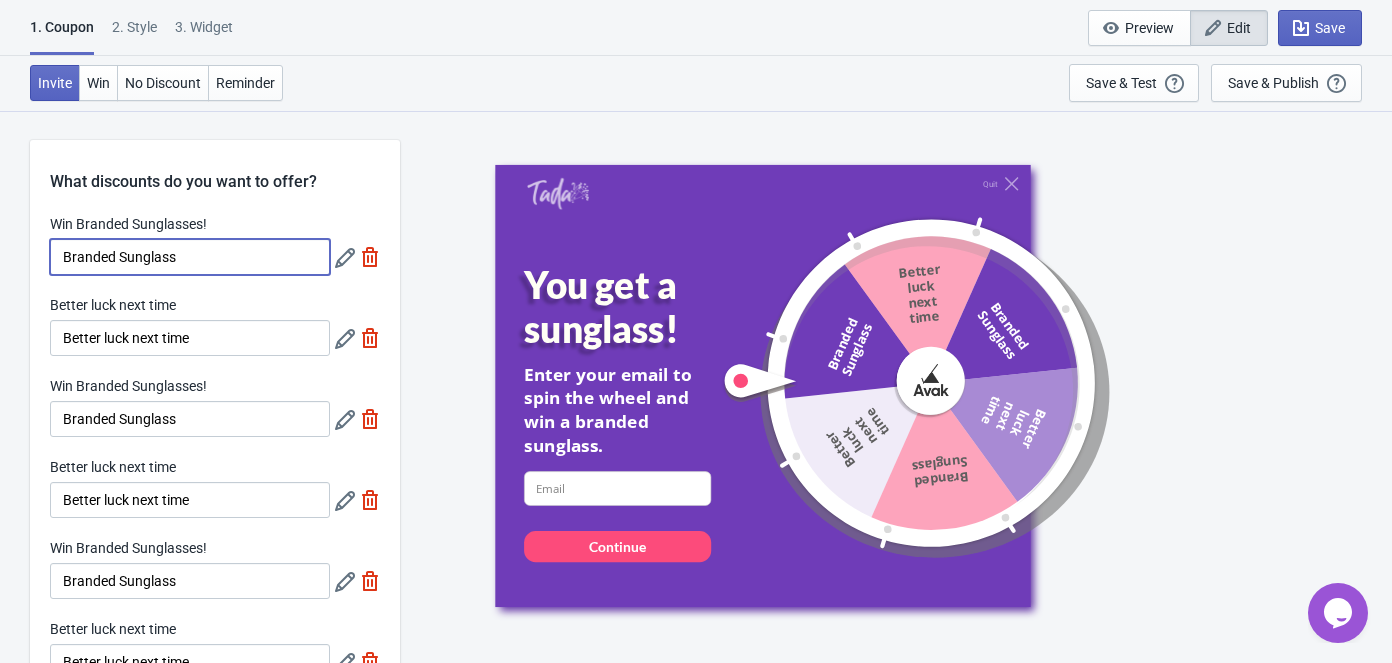 click on "Branded Sunglass" at bounding box center [190, 257] 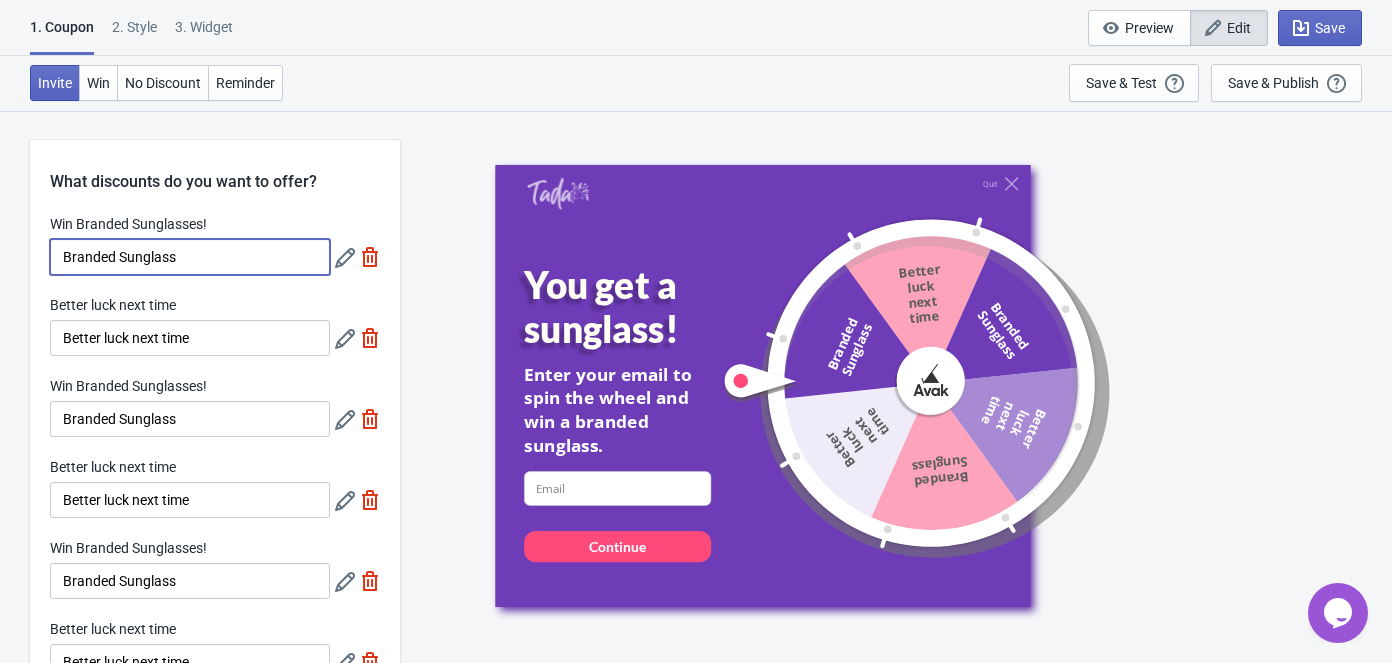 click 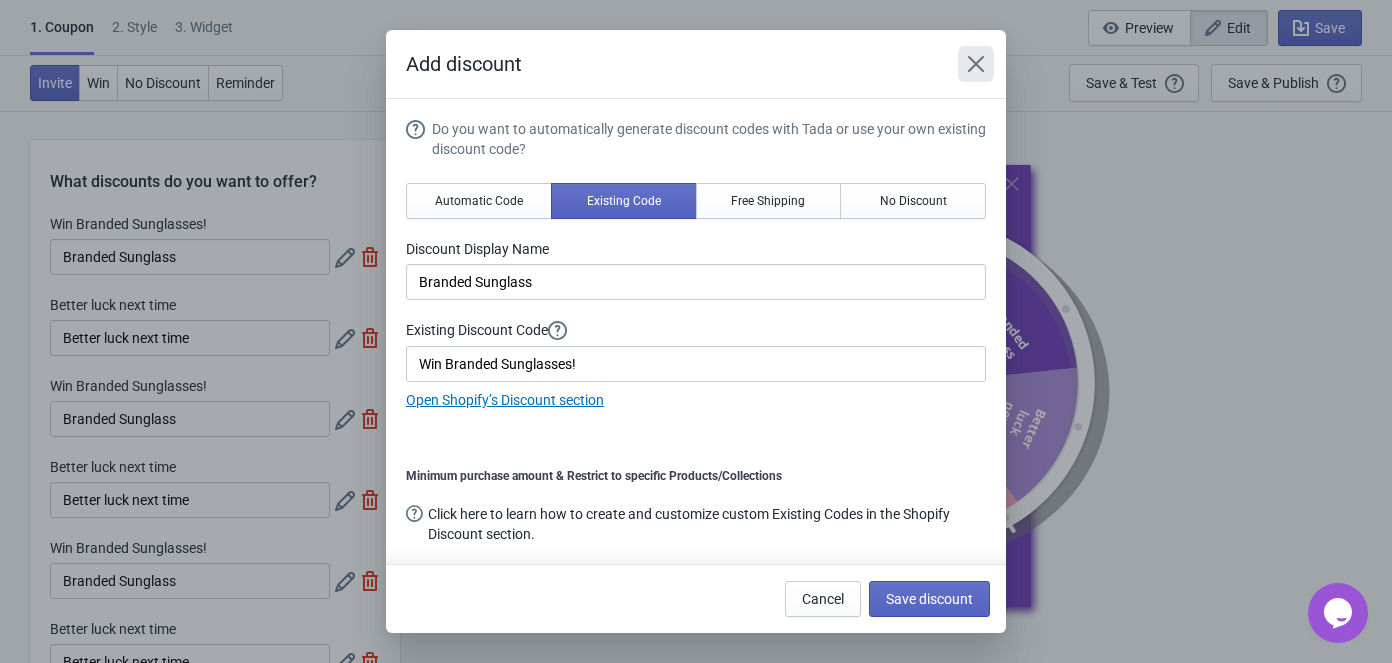 click 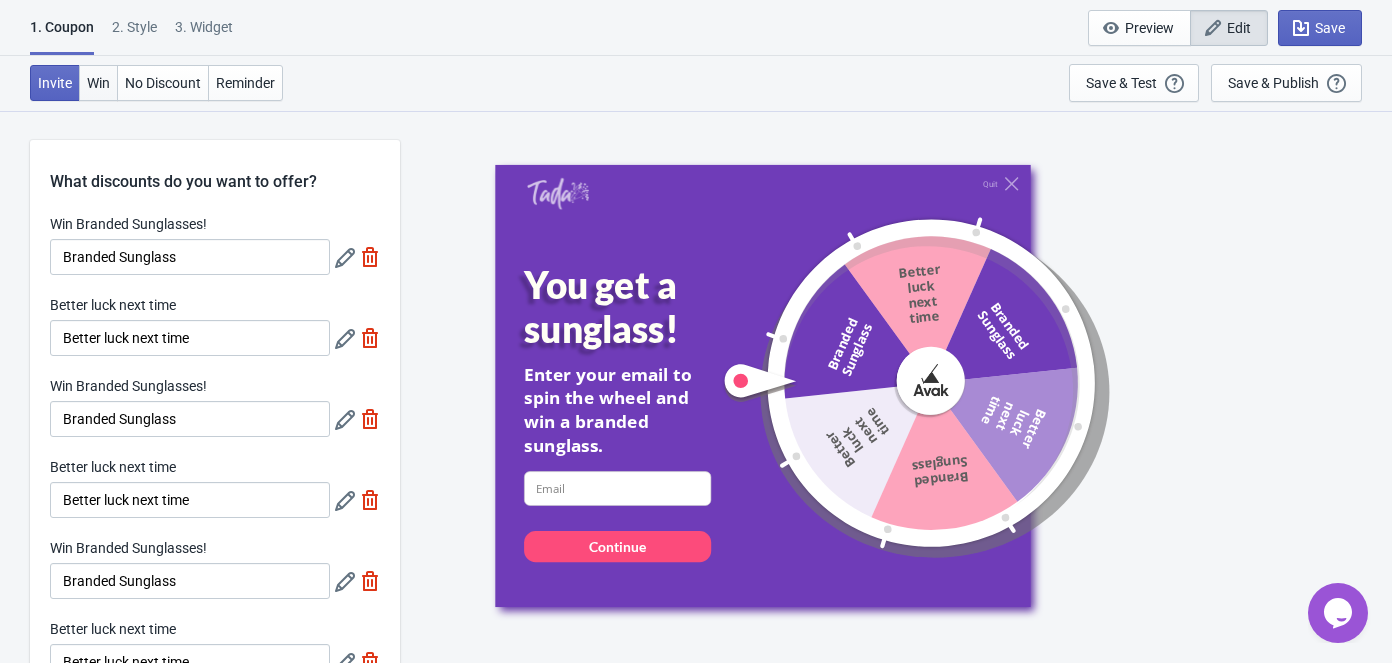 click on "Win" at bounding box center (98, 83) 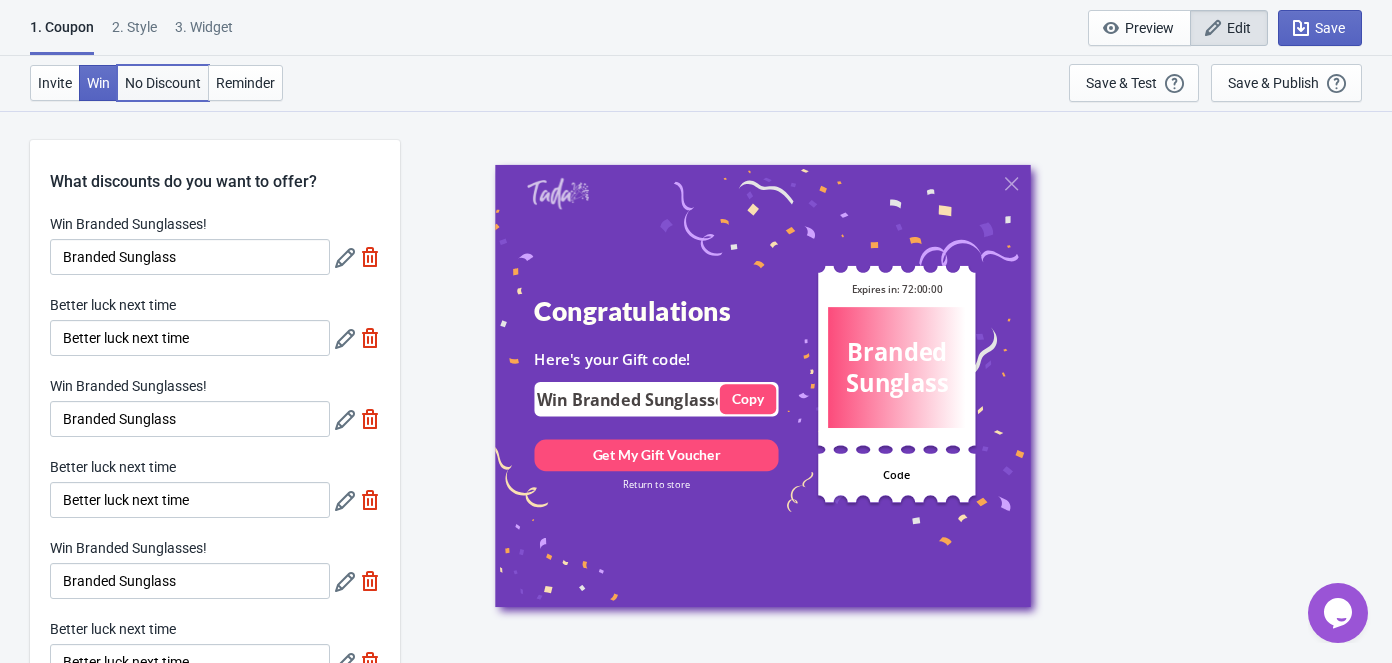 click on "No Discount" at bounding box center [163, 83] 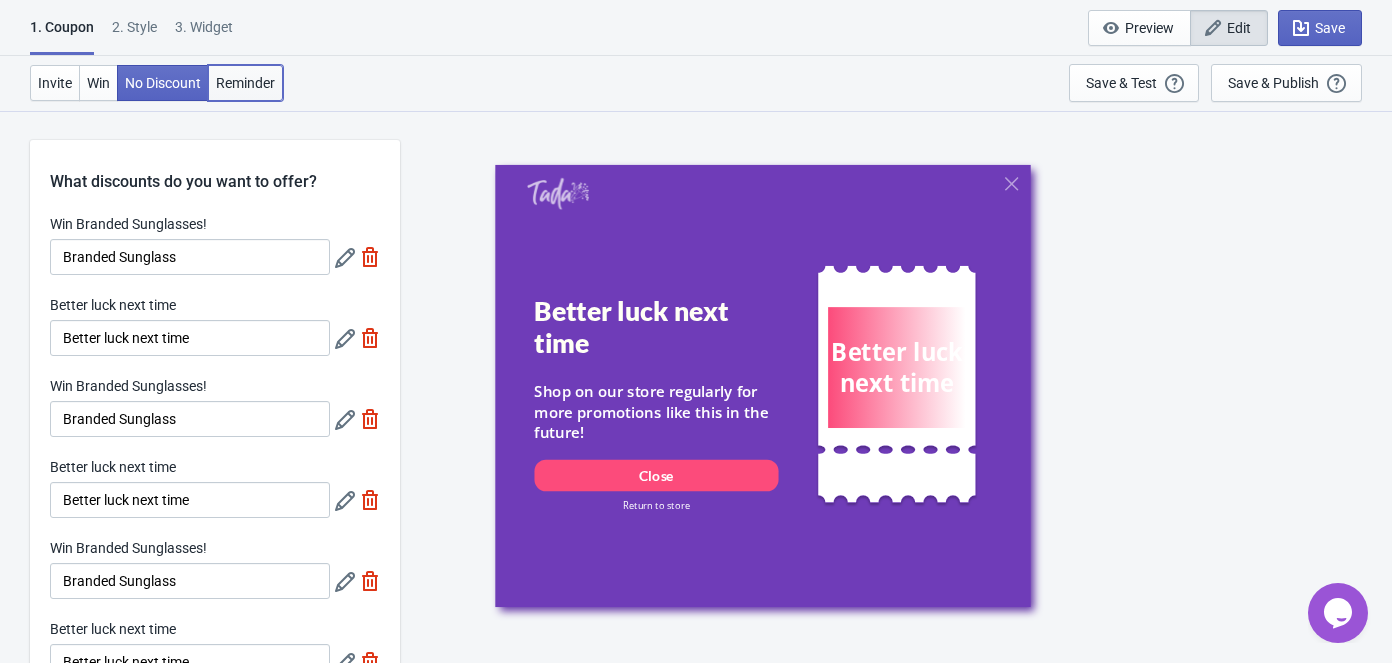 click on "Reminder" at bounding box center [245, 83] 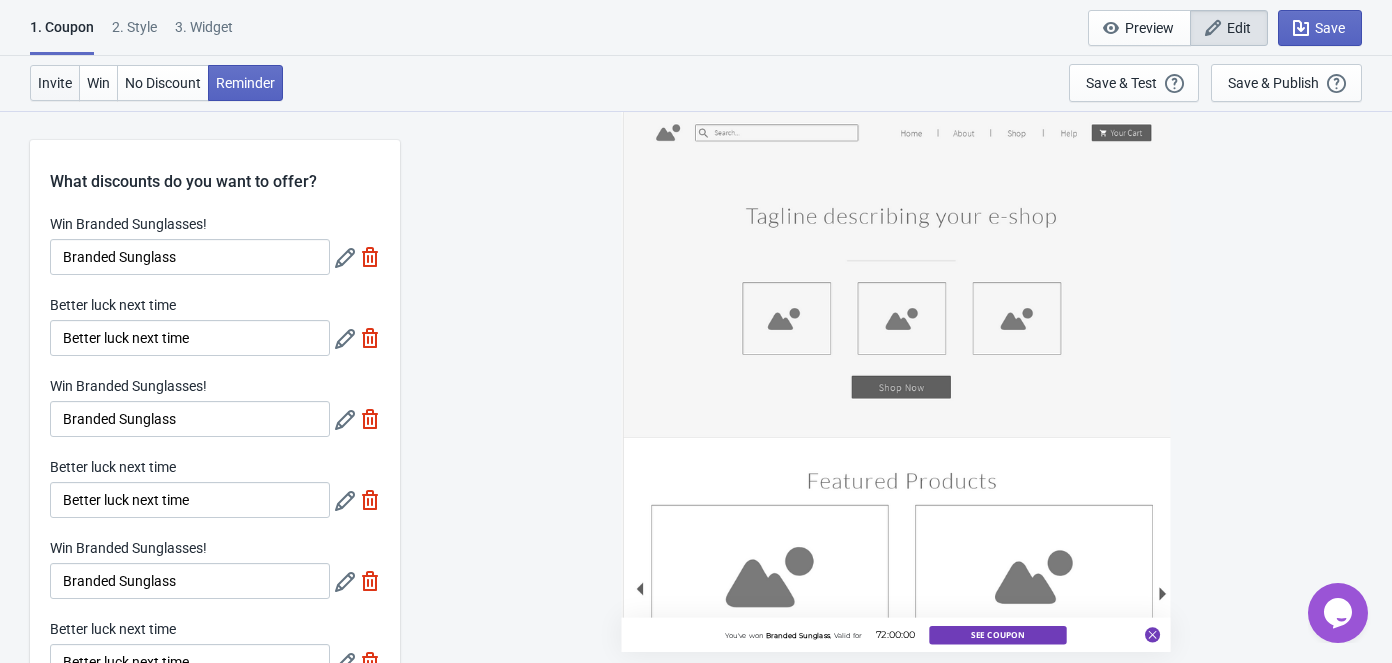 click on "Invite" at bounding box center (55, 83) 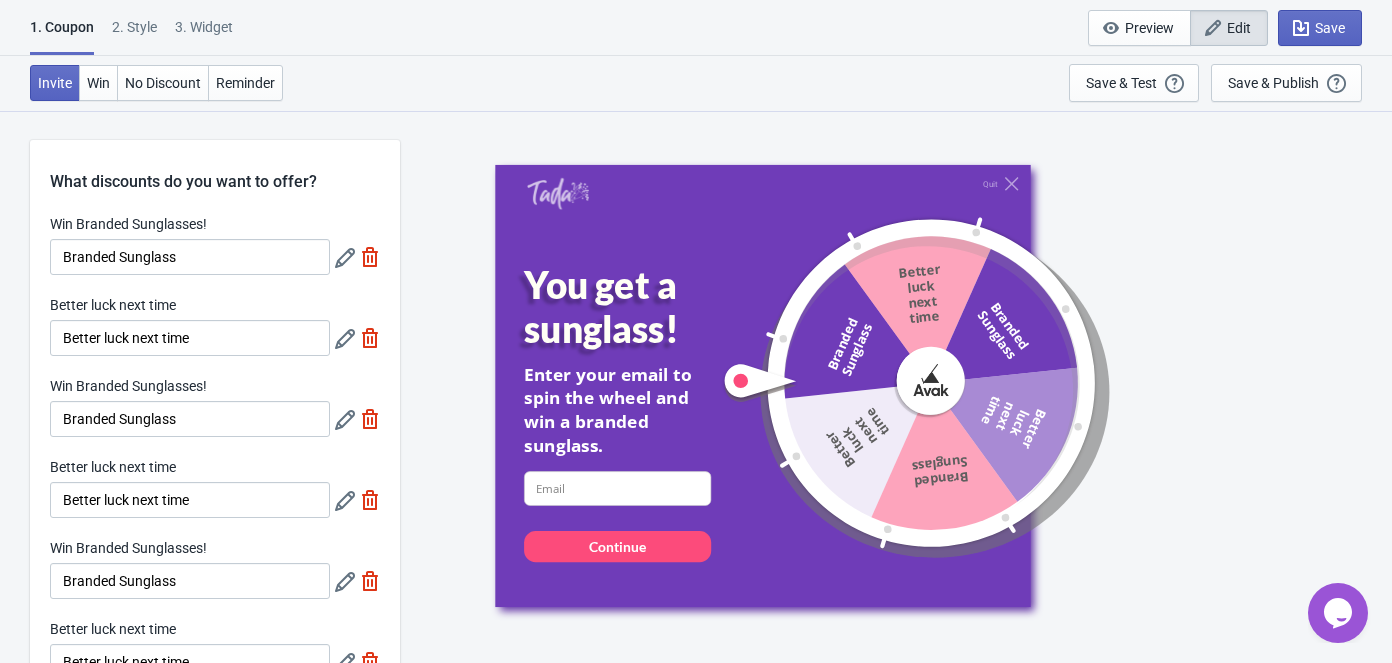 click 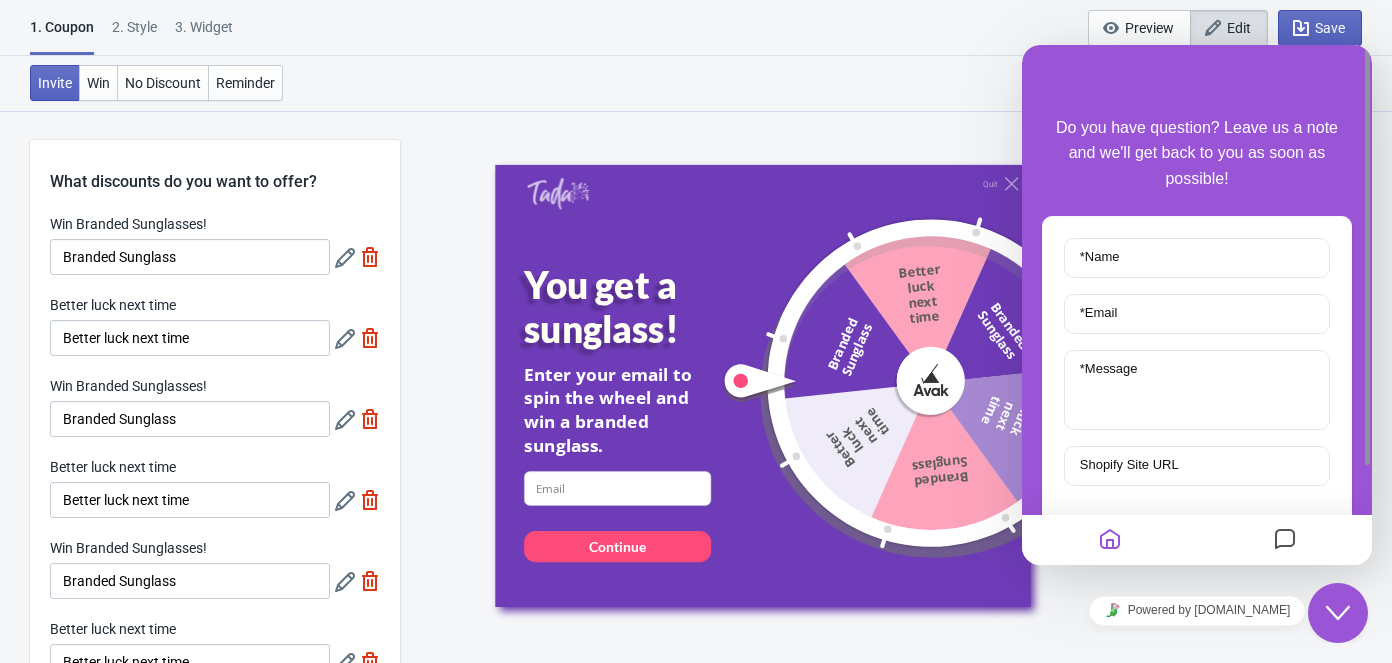 click 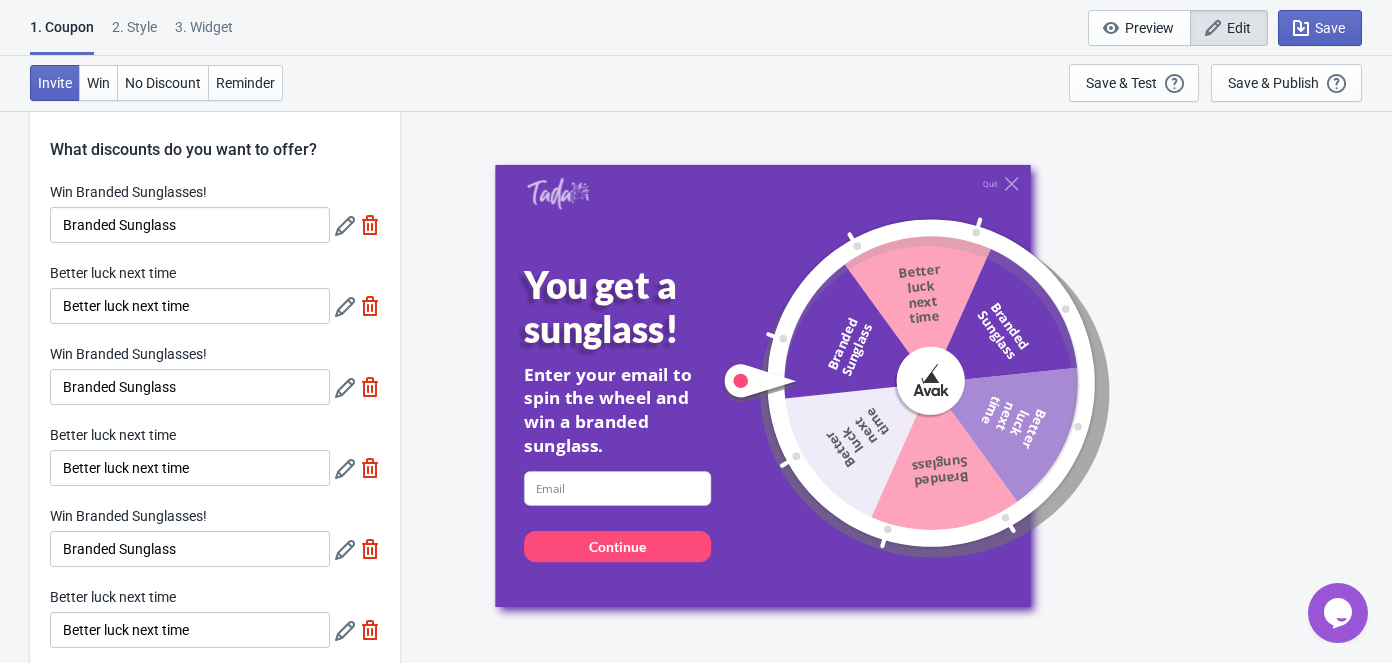 scroll, scrollTop: 0, scrollLeft: 0, axis: both 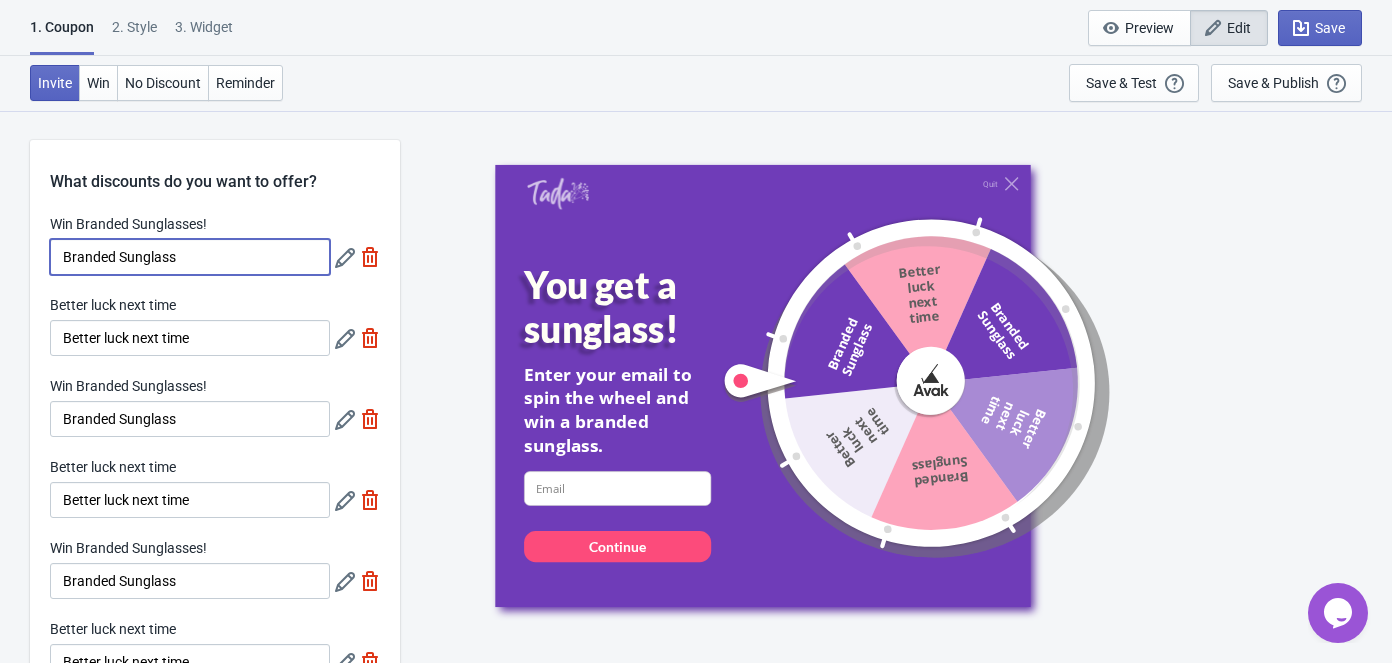 click on "Branded Sunglass" at bounding box center (190, 257) 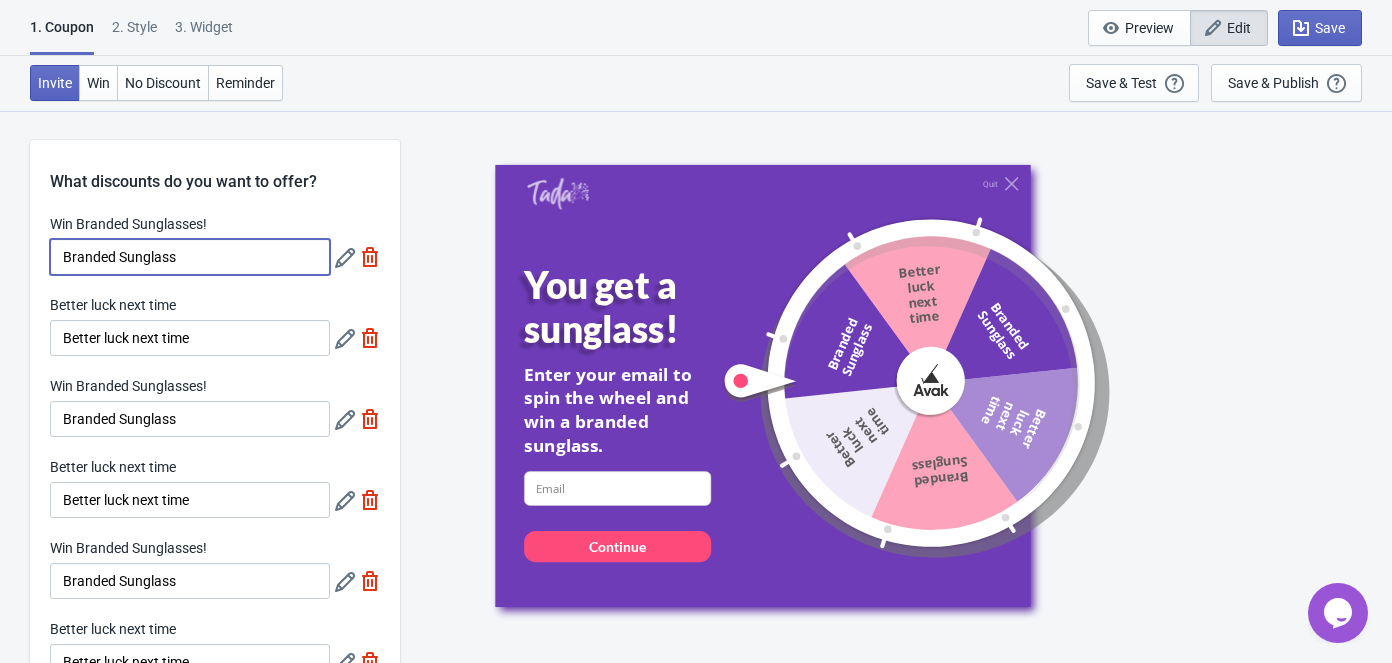 click 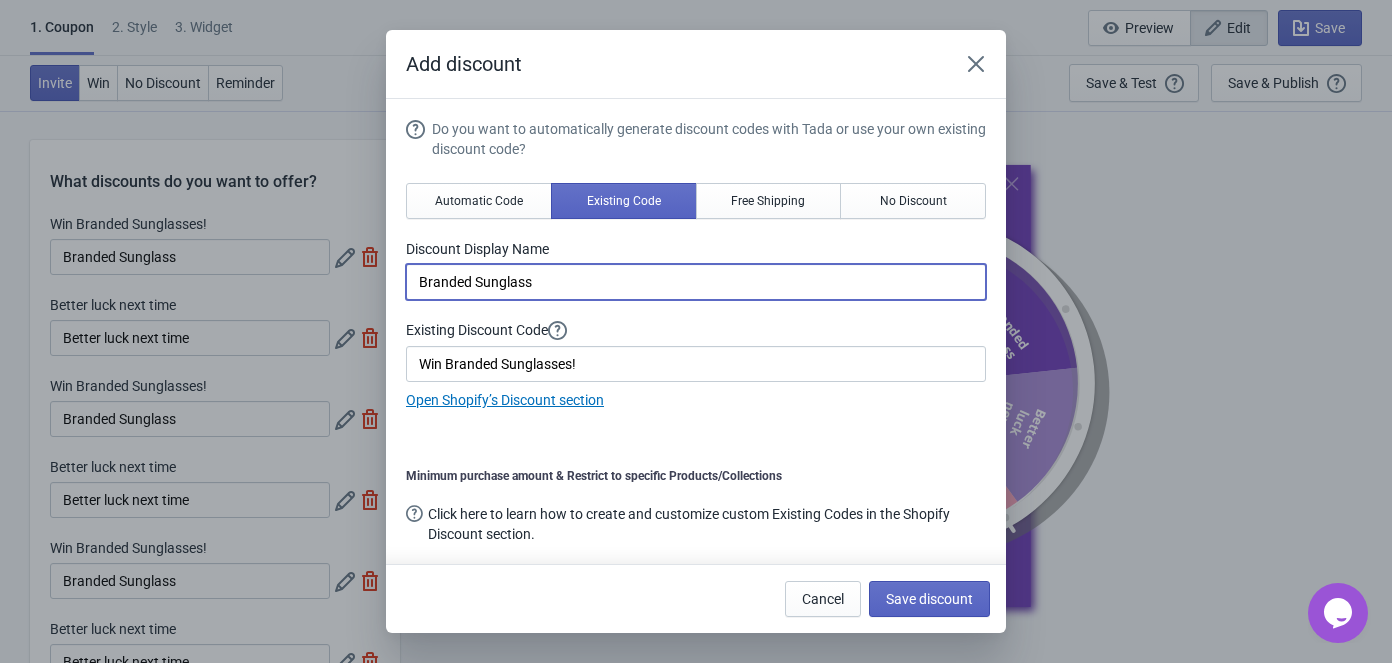 drag, startPoint x: 562, startPoint y: 284, endPoint x: 333, endPoint y: 287, distance: 229.01965 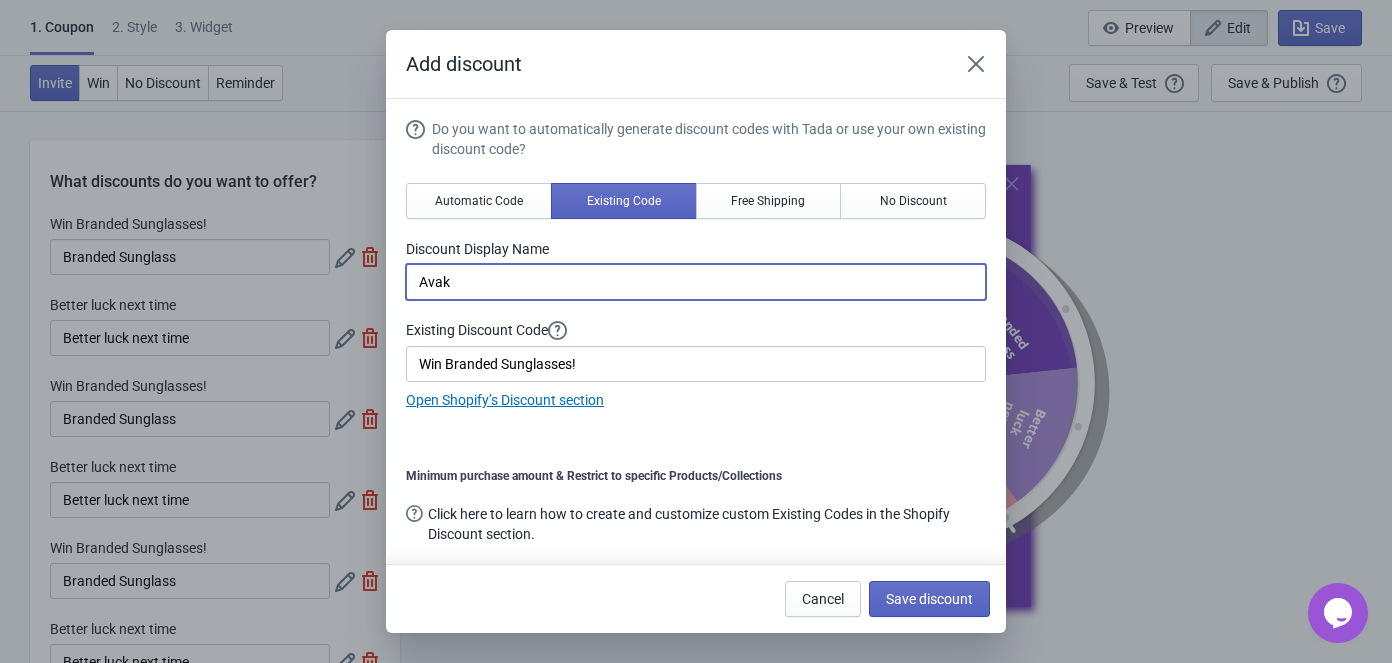 type on "Avak" 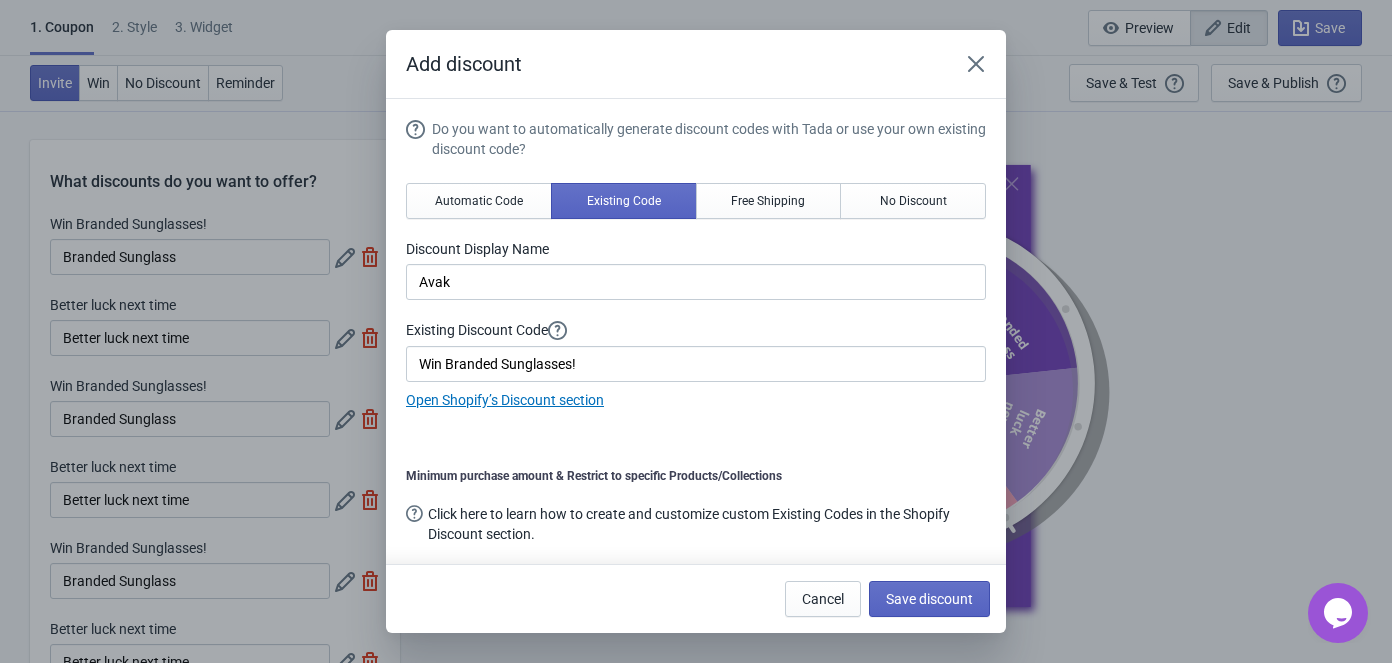 click on "Existing Discount Code" at bounding box center [696, 249] 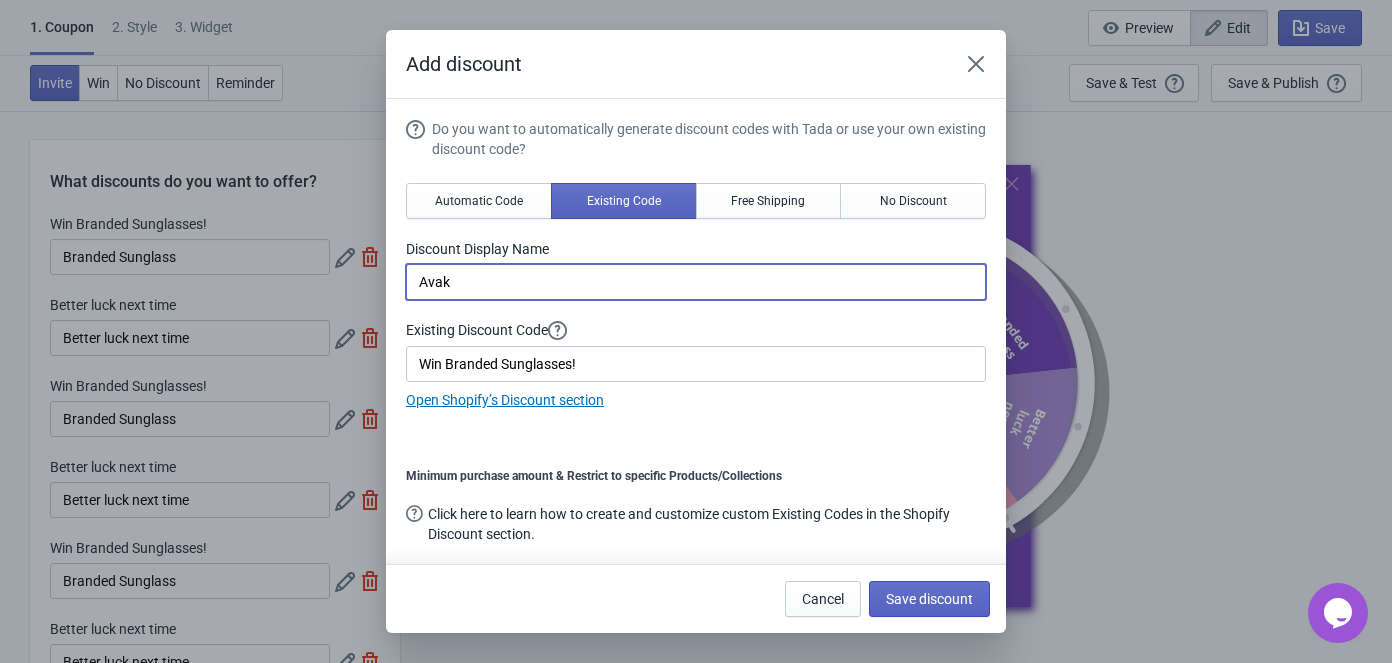 drag, startPoint x: 538, startPoint y: 278, endPoint x: 359, endPoint y: 271, distance: 179.13683 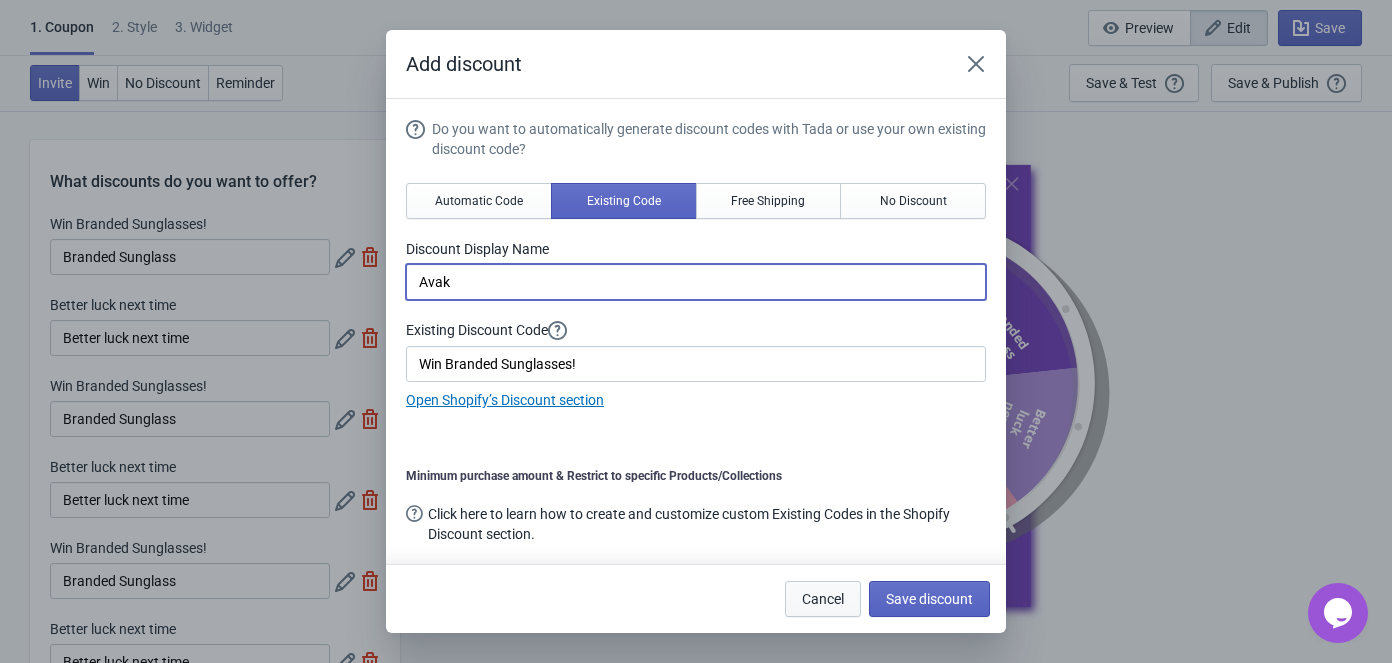 click on "Cancel" at bounding box center [823, 599] 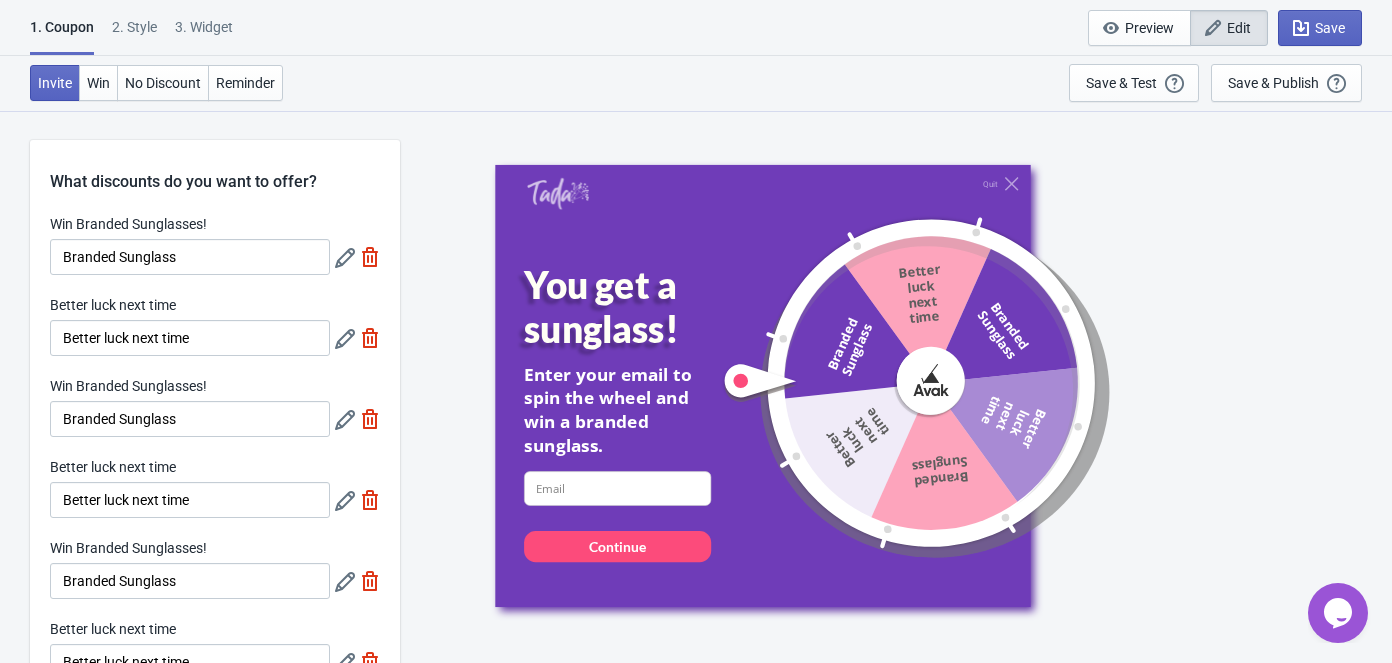 click 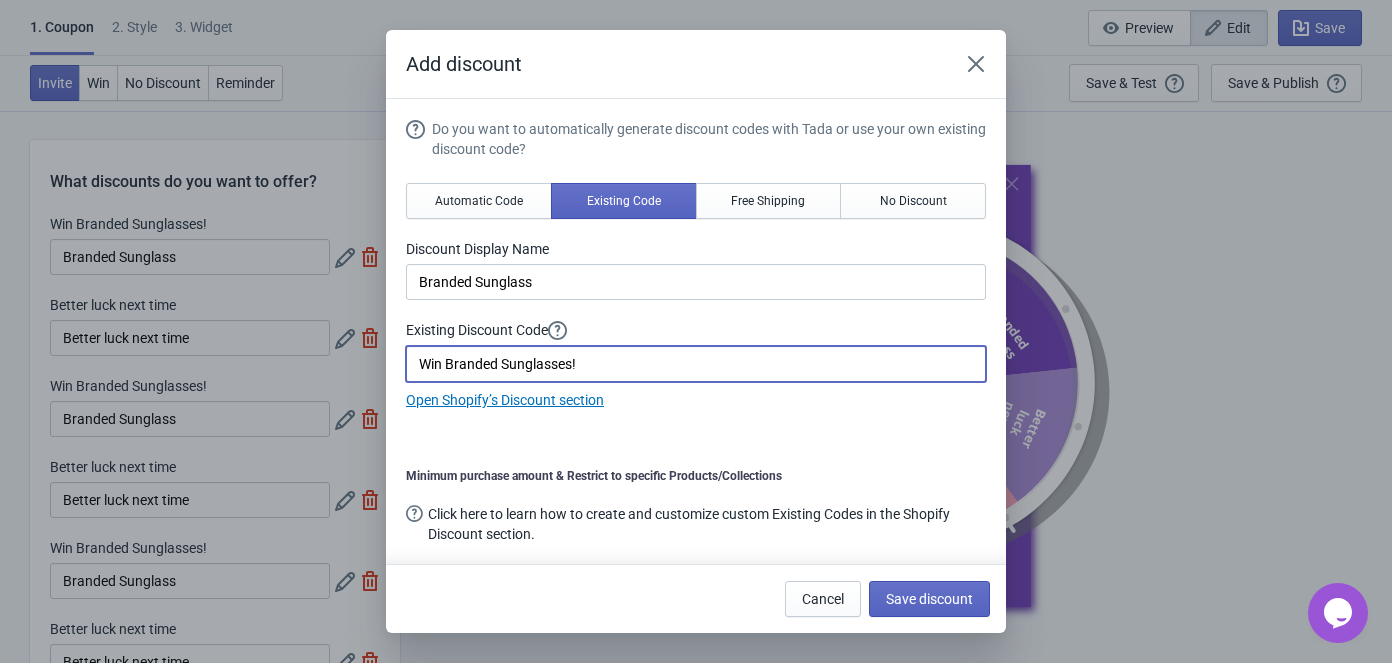 drag, startPoint x: 596, startPoint y: 362, endPoint x: 370, endPoint y: 348, distance: 226.43321 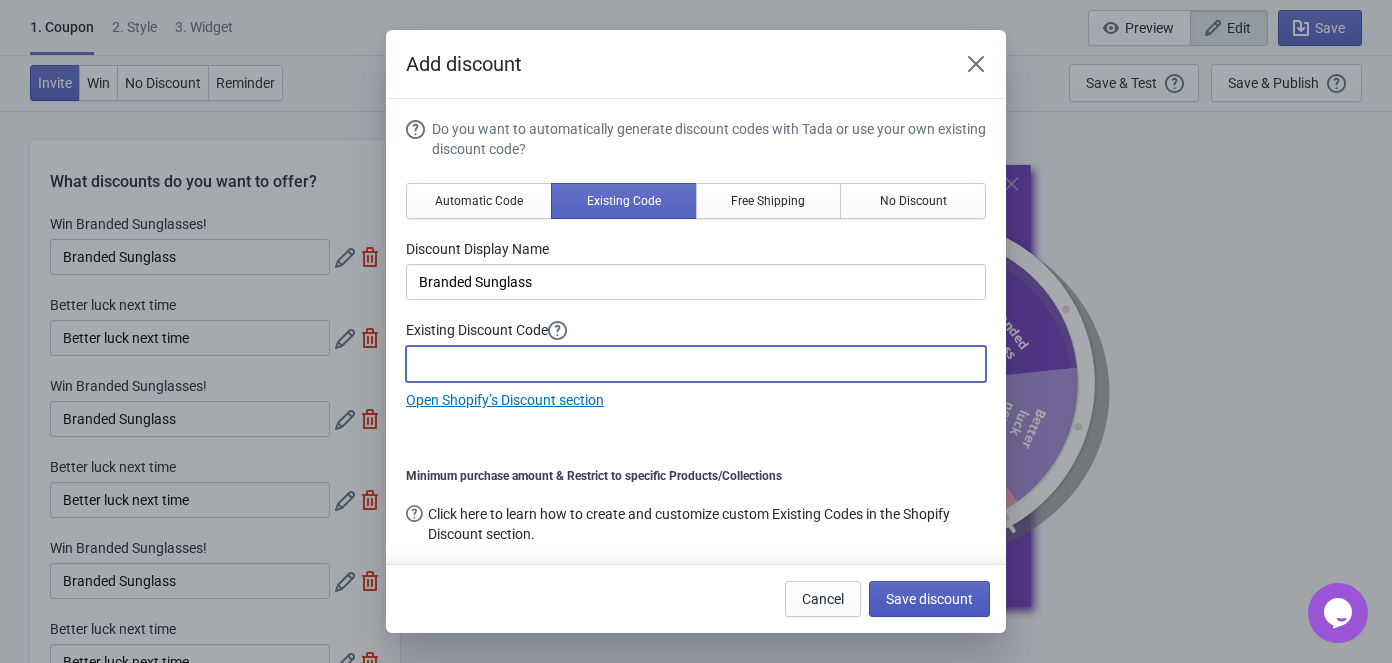 click on "Save discount" at bounding box center [929, 599] 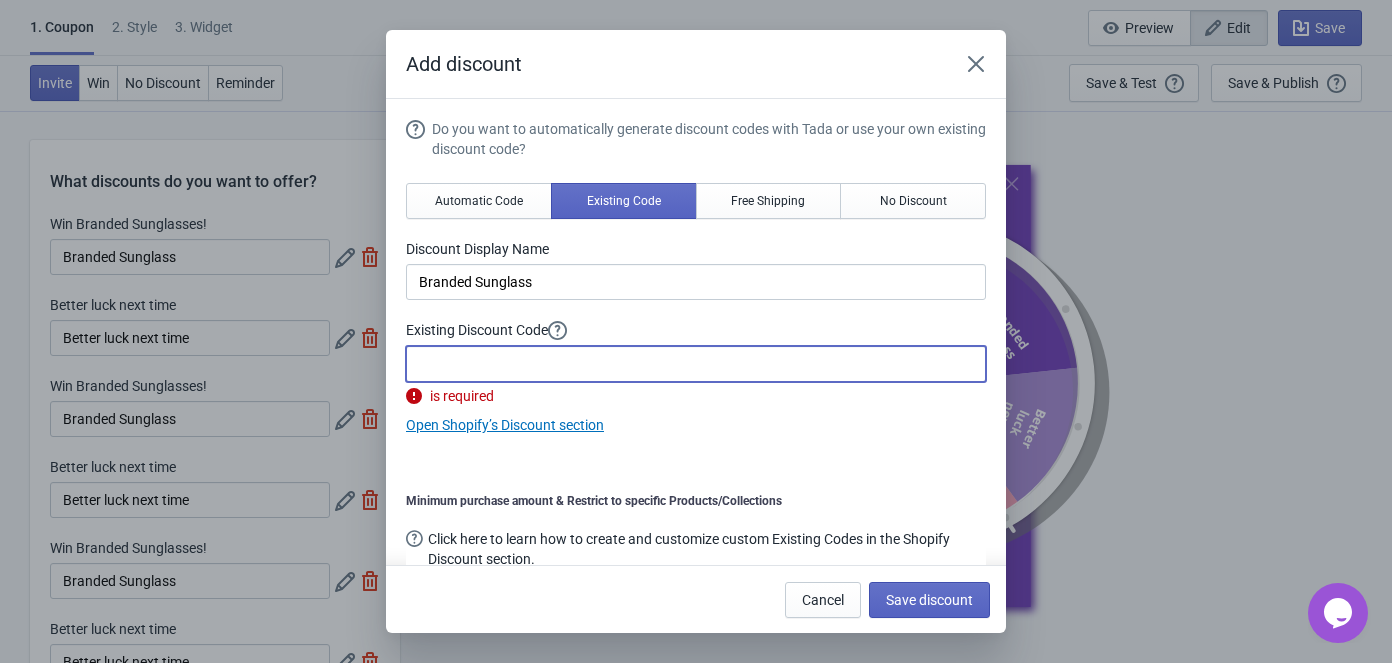 click at bounding box center (696, 364) 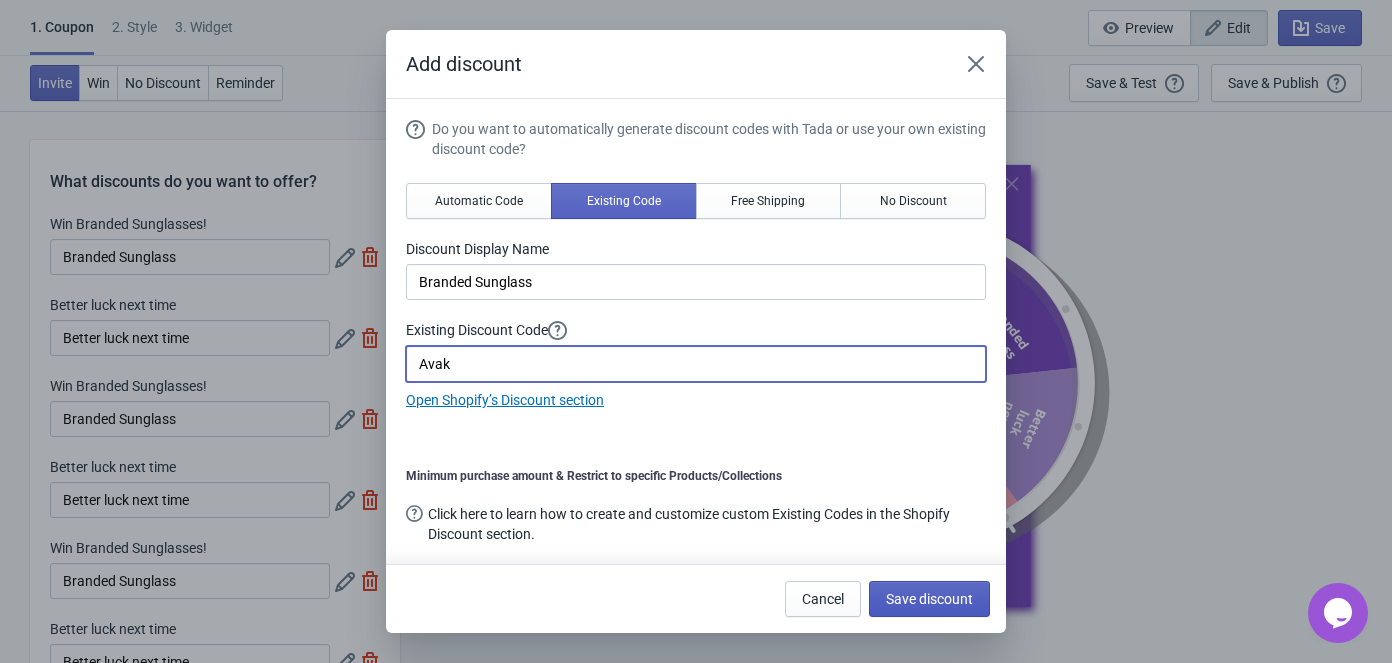 type on "Avak" 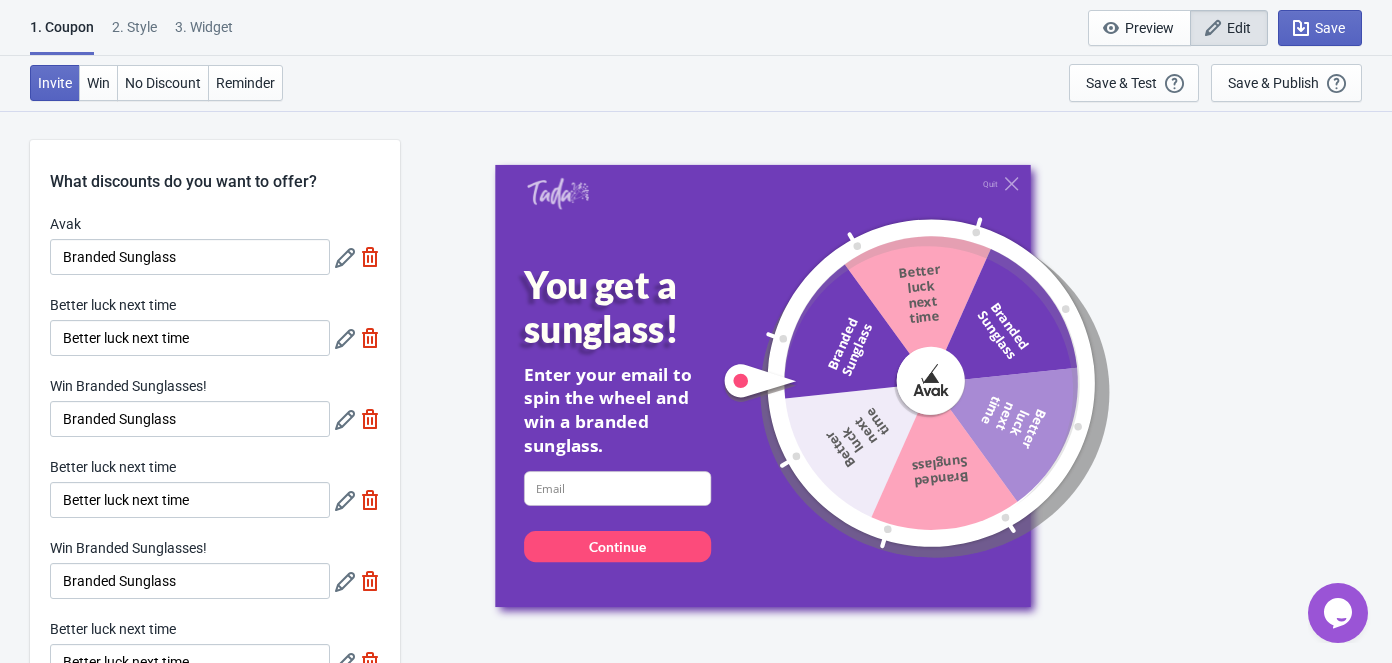 click 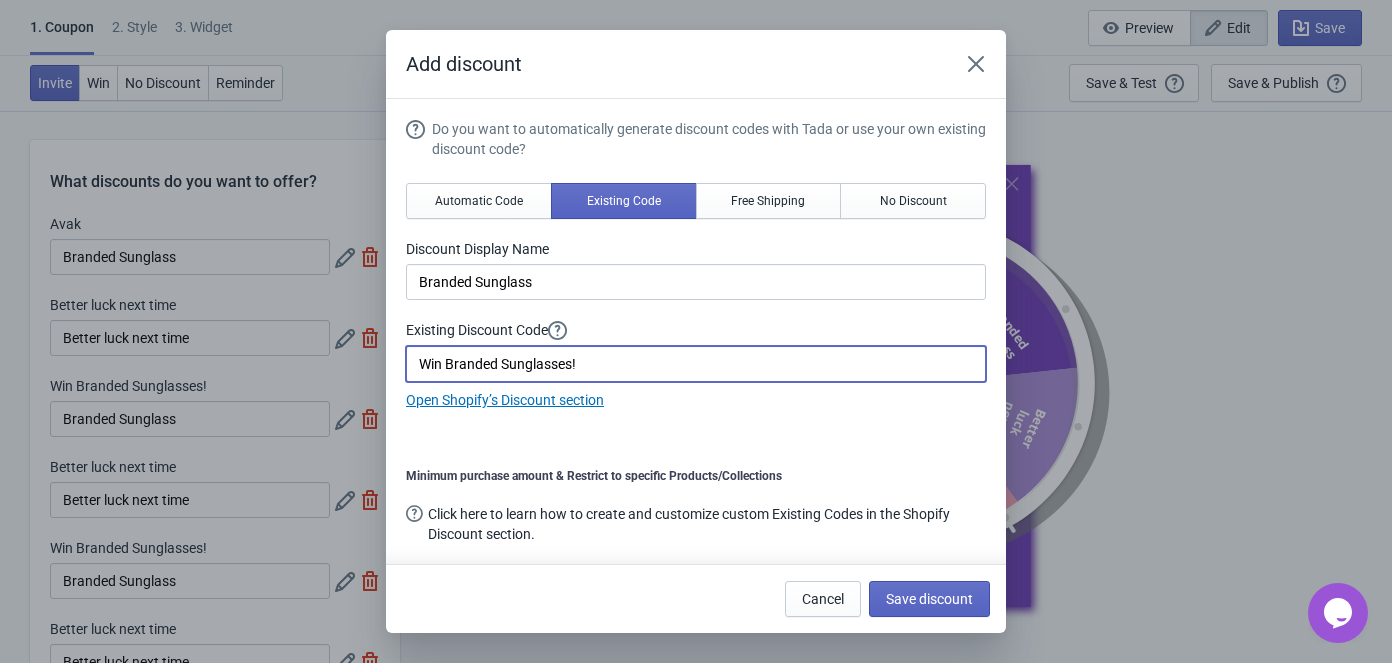 drag, startPoint x: 589, startPoint y: 364, endPoint x: 301, endPoint y: 363, distance: 288.00174 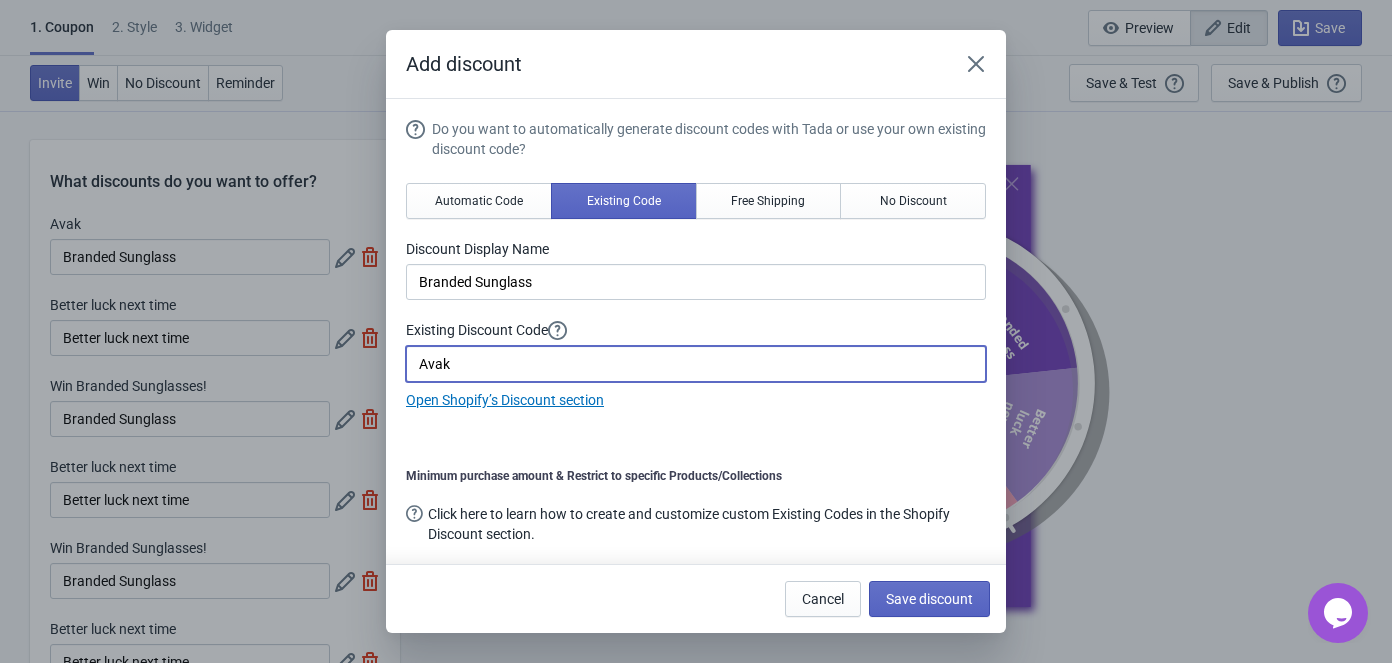drag, startPoint x: 471, startPoint y: 372, endPoint x: 367, endPoint y: 371, distance: 104.00481 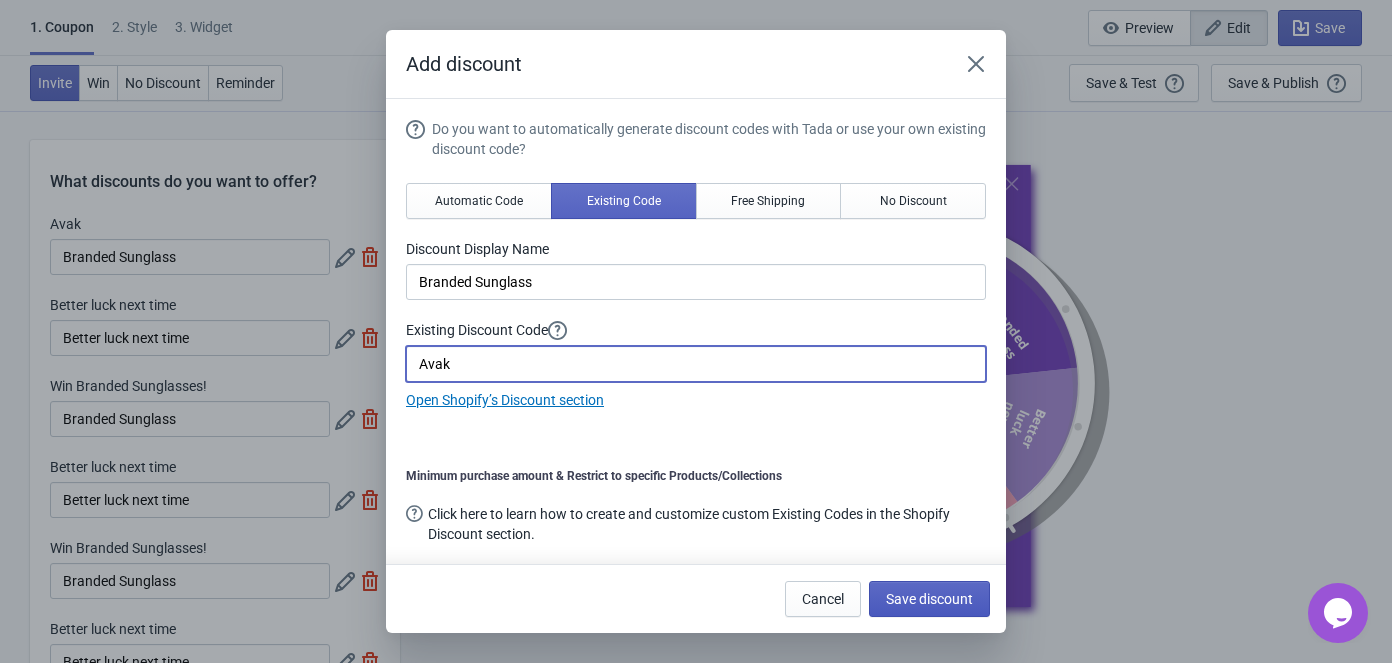 type on "Avak" 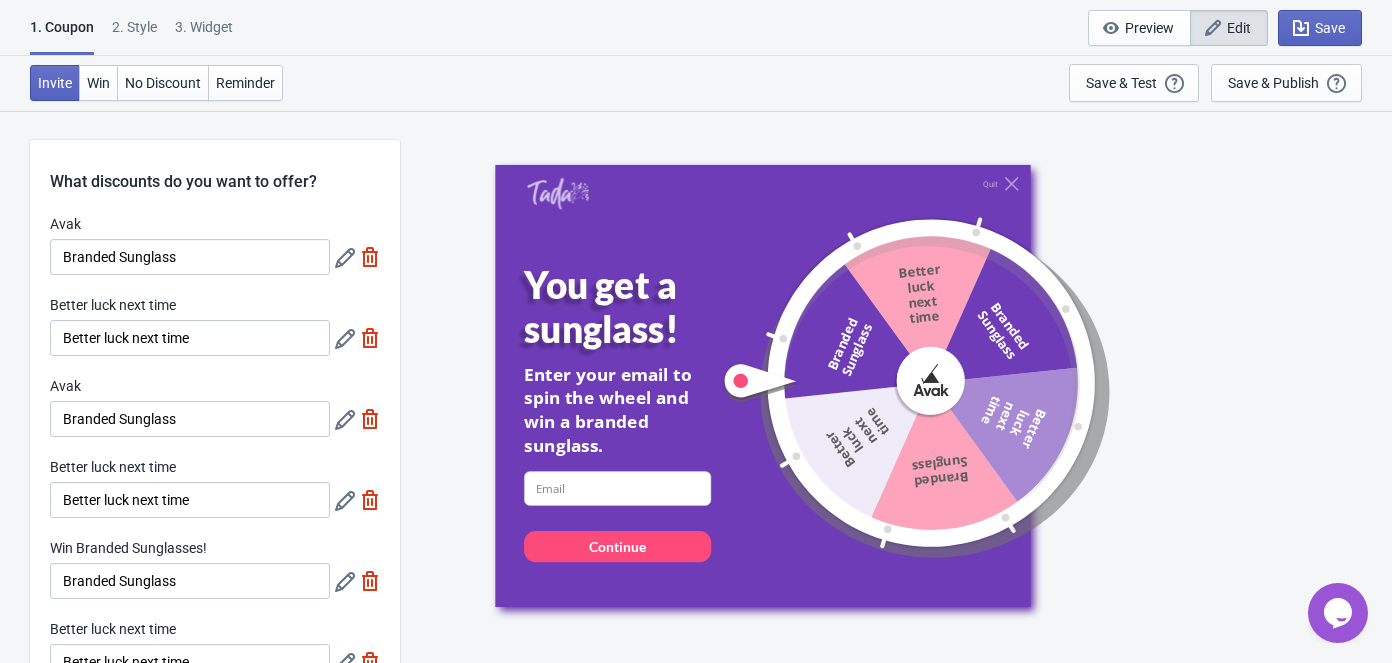 click 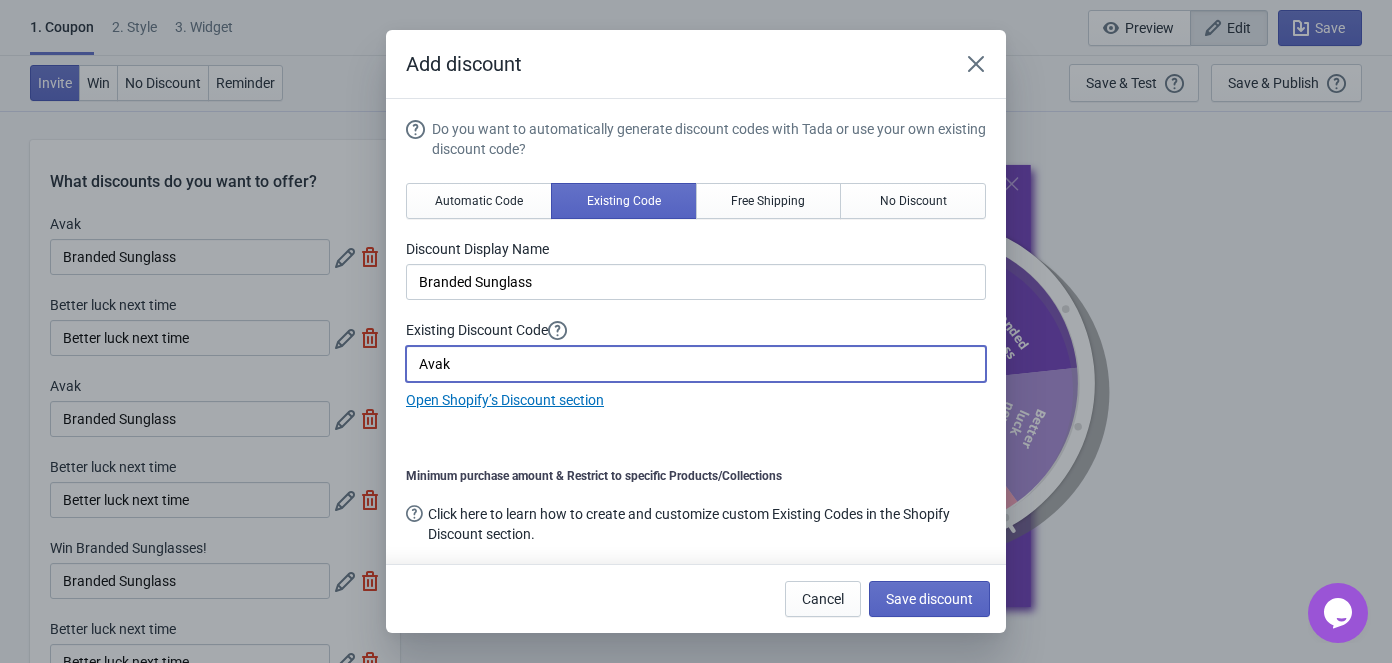 drag, startPoint x: 385, startPoint y: 374, endPoint x: 332, endPoint y: 373, distance: 53.009434 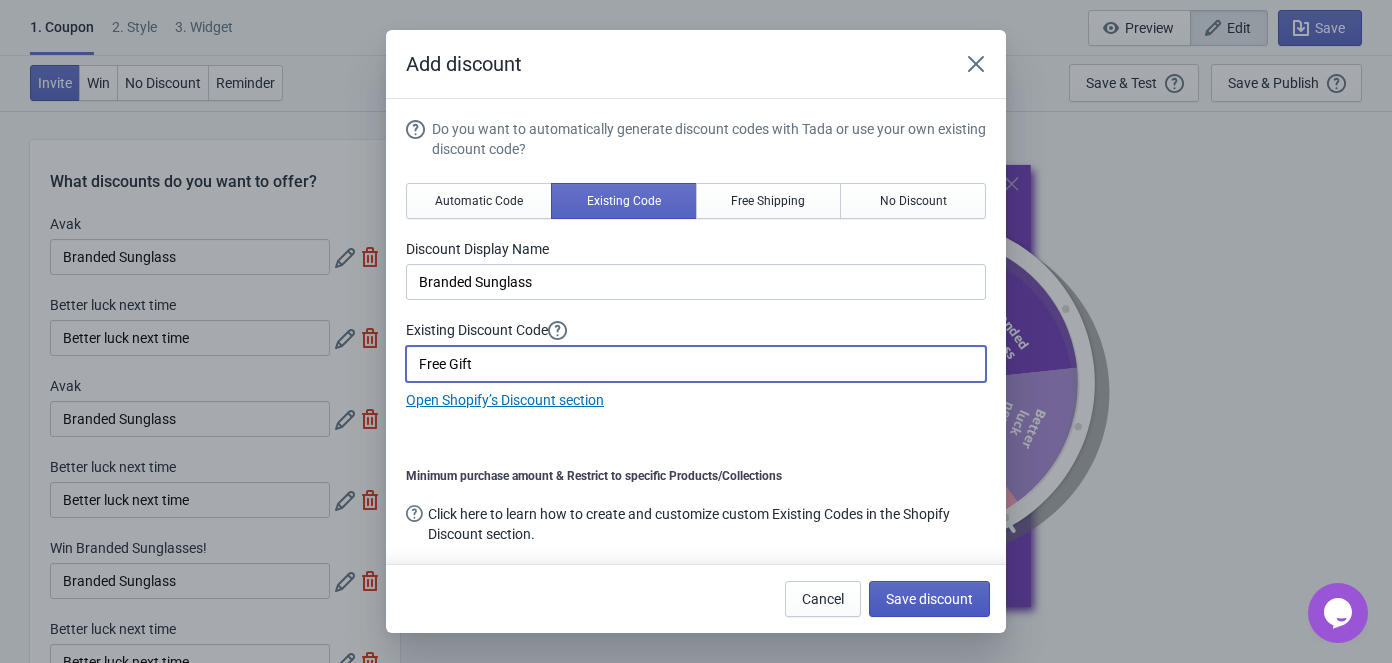 type on "Free Gift" 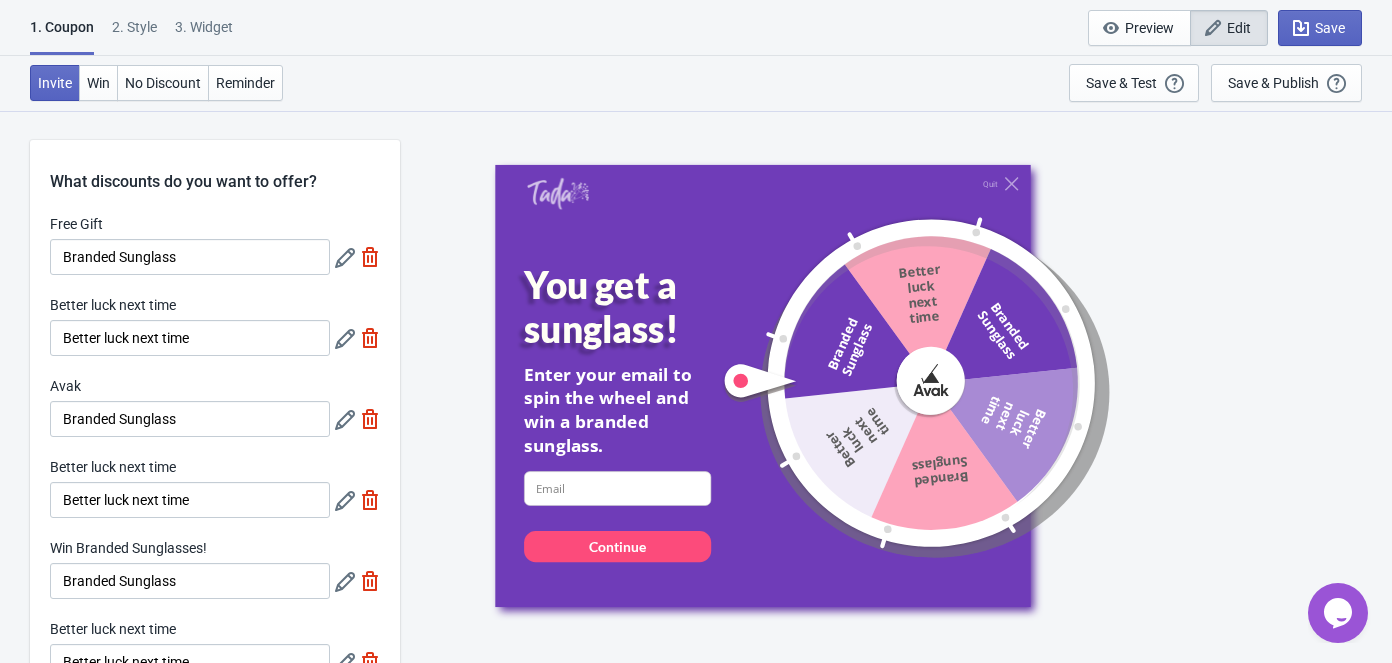 click 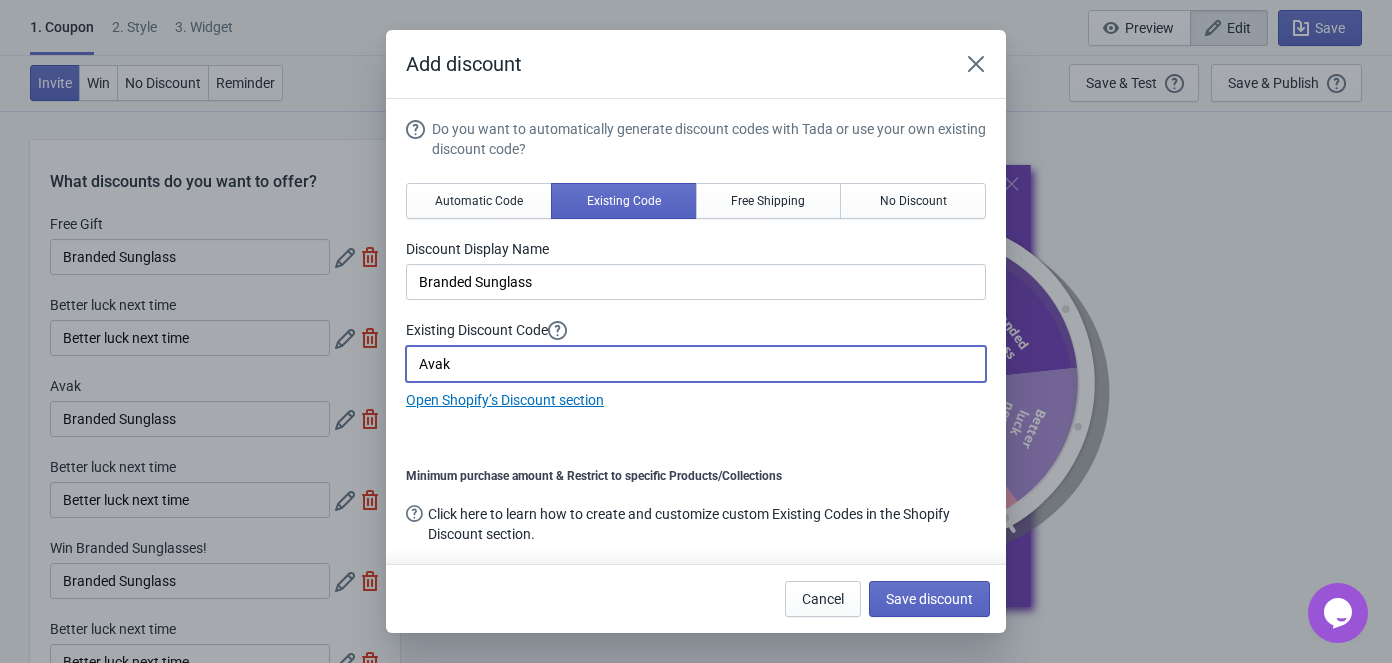 drag, startPoint x: 451, startPoint y: 366, endPoint x: 312, endPoint y: 365, distance: 139.0036 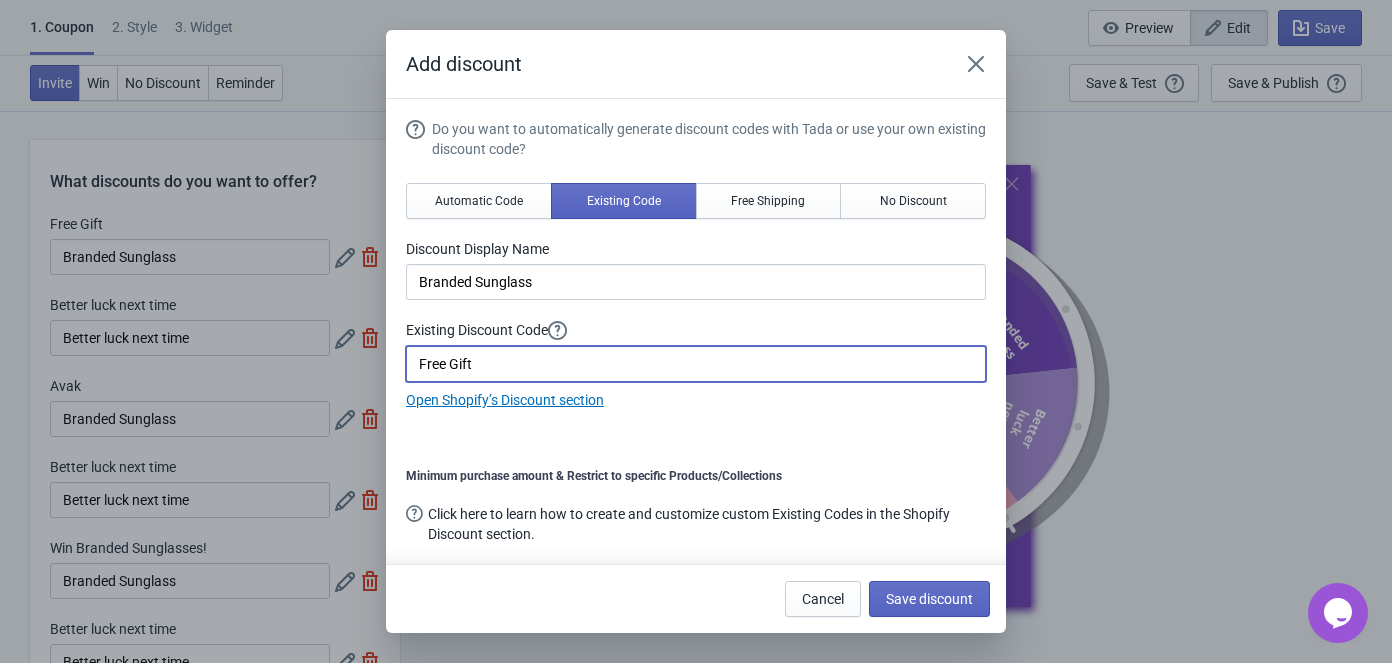 drag, startPoint x: 433, startPoint y: 364, endPoint x: 331, endPoint y: 363, distance: 102.0049 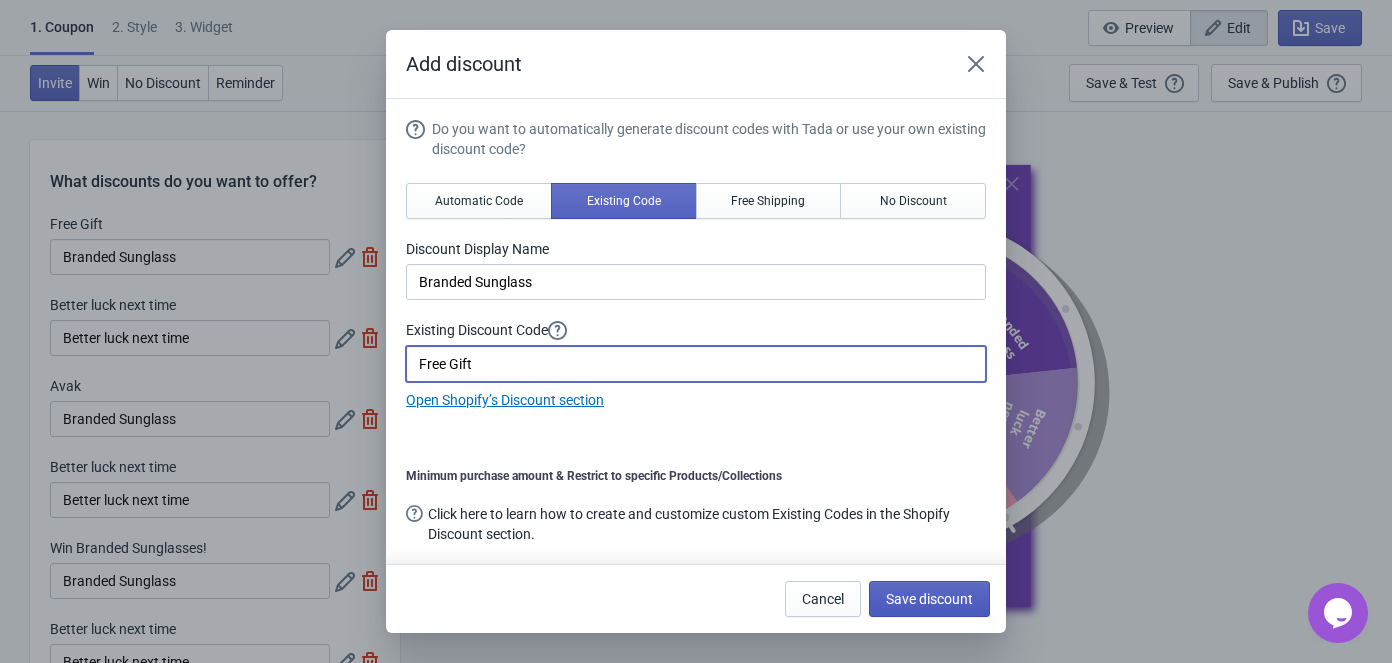 type on "Free Gift" 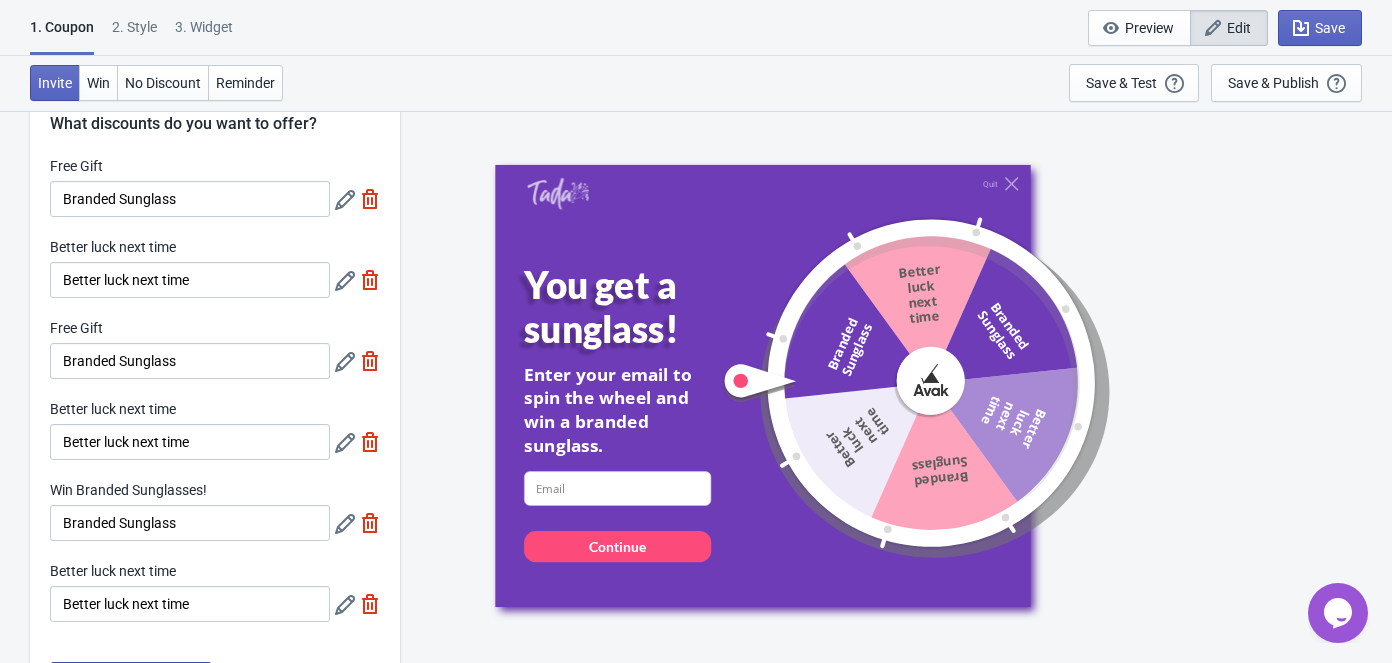 scroll, scrollTop: 90, scrollLeft: 0, axis: vertical 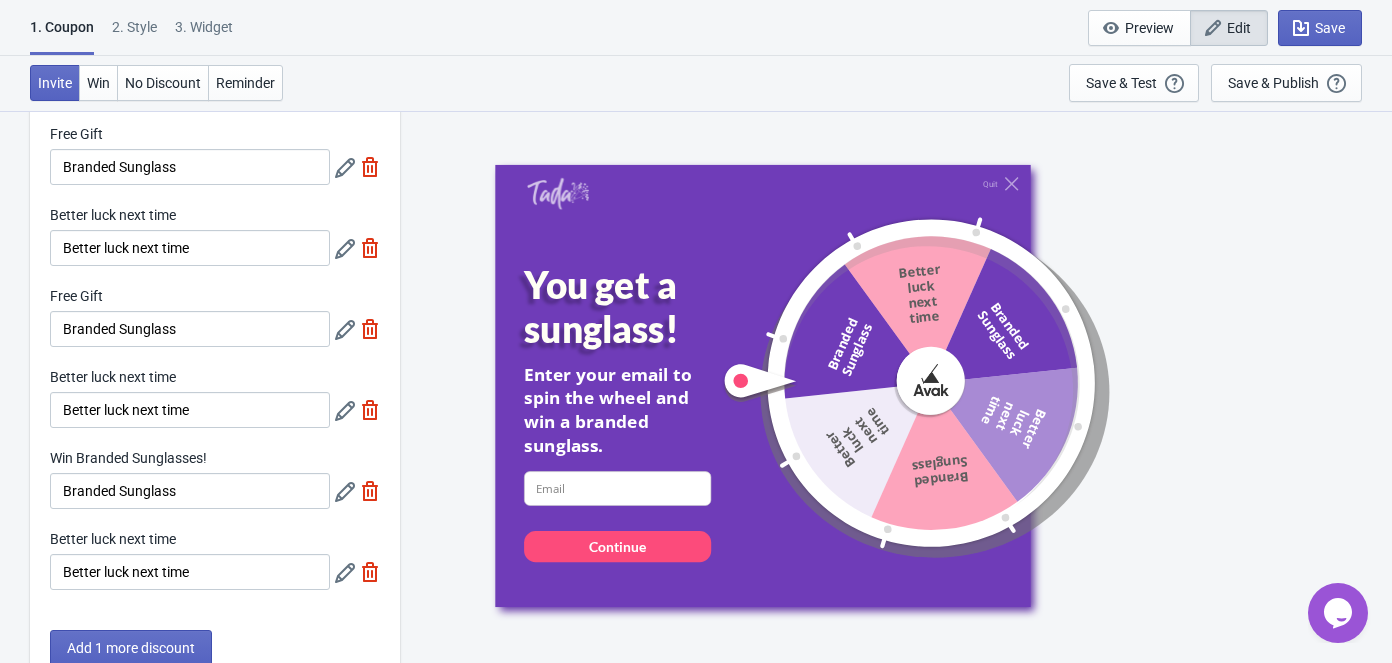 click 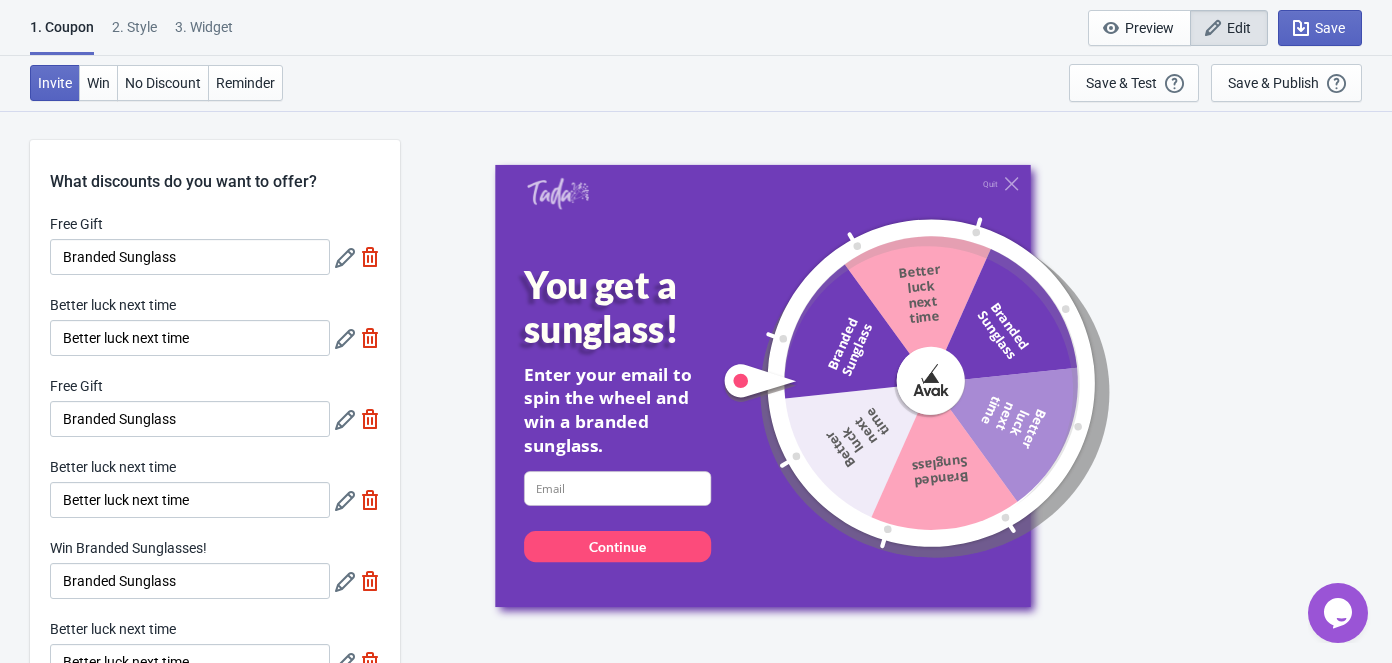 scroll, scrollTop: 90, scrollLeft: 0, axis: vertical 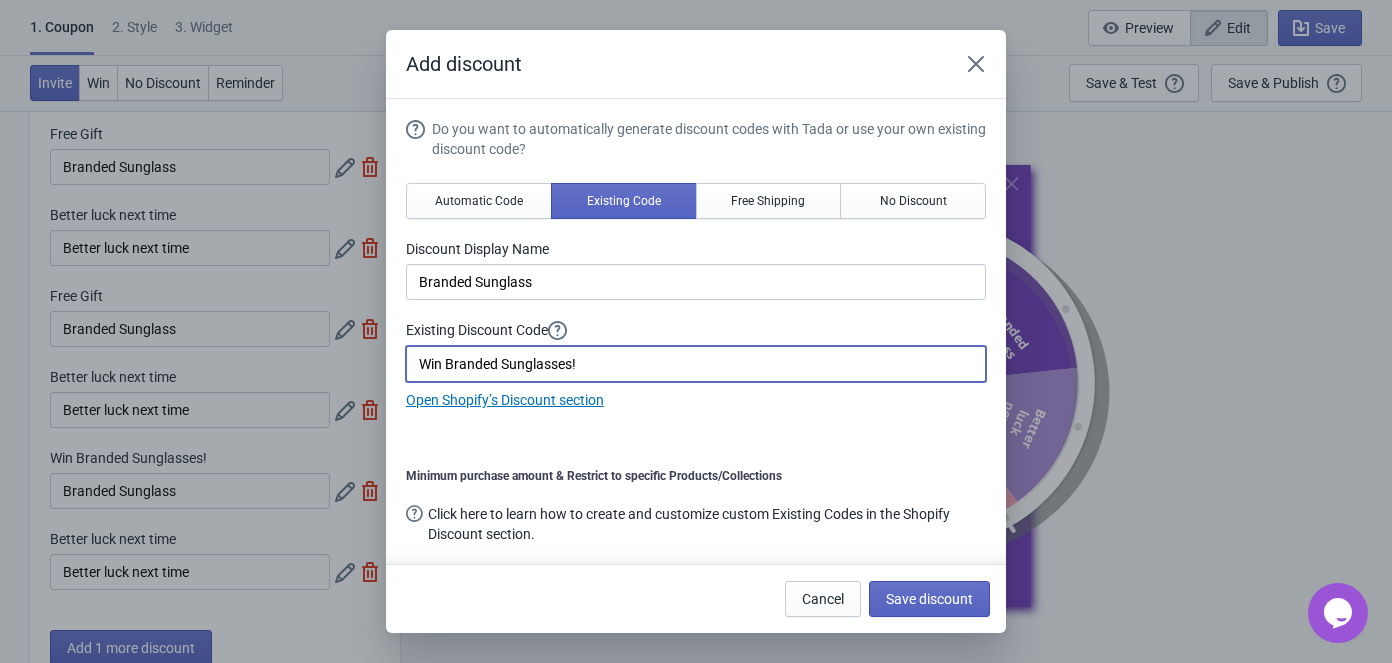 drag, startPoint x: 596, startPoint y: 360, endPoint x: 336, endPoint y: 355, distance: 260.04807 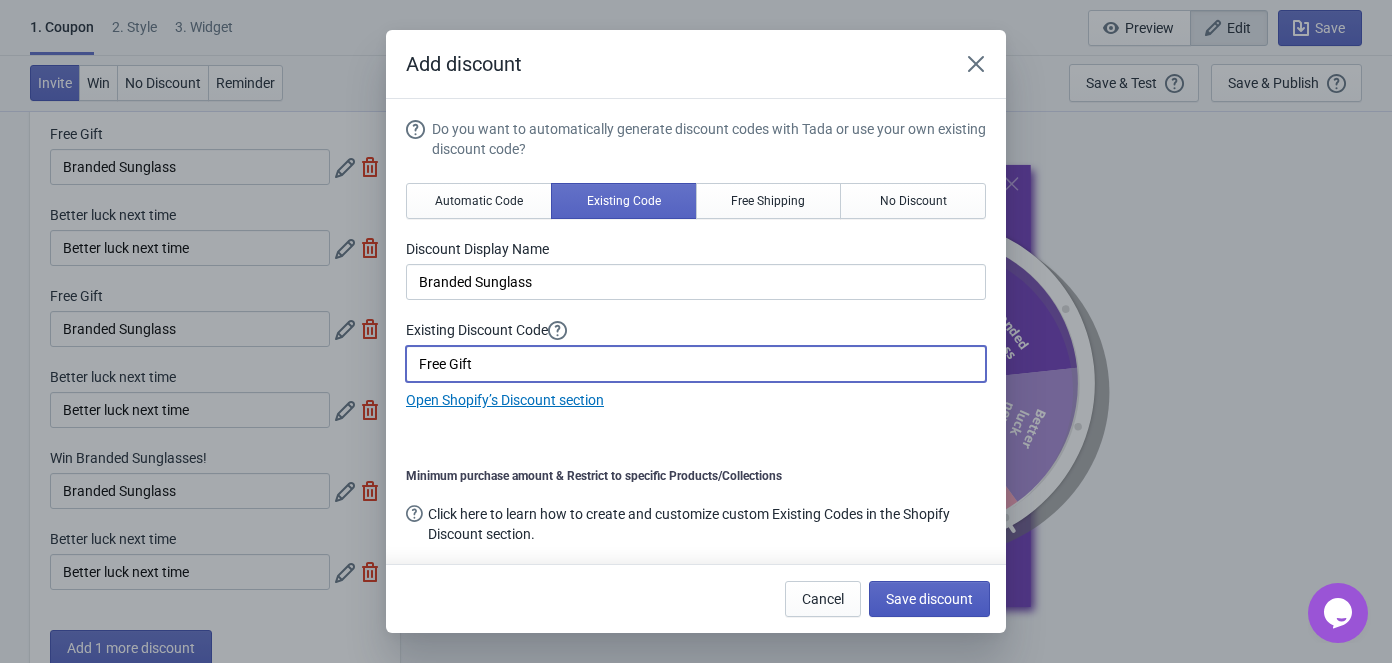 type on "Free Gift" 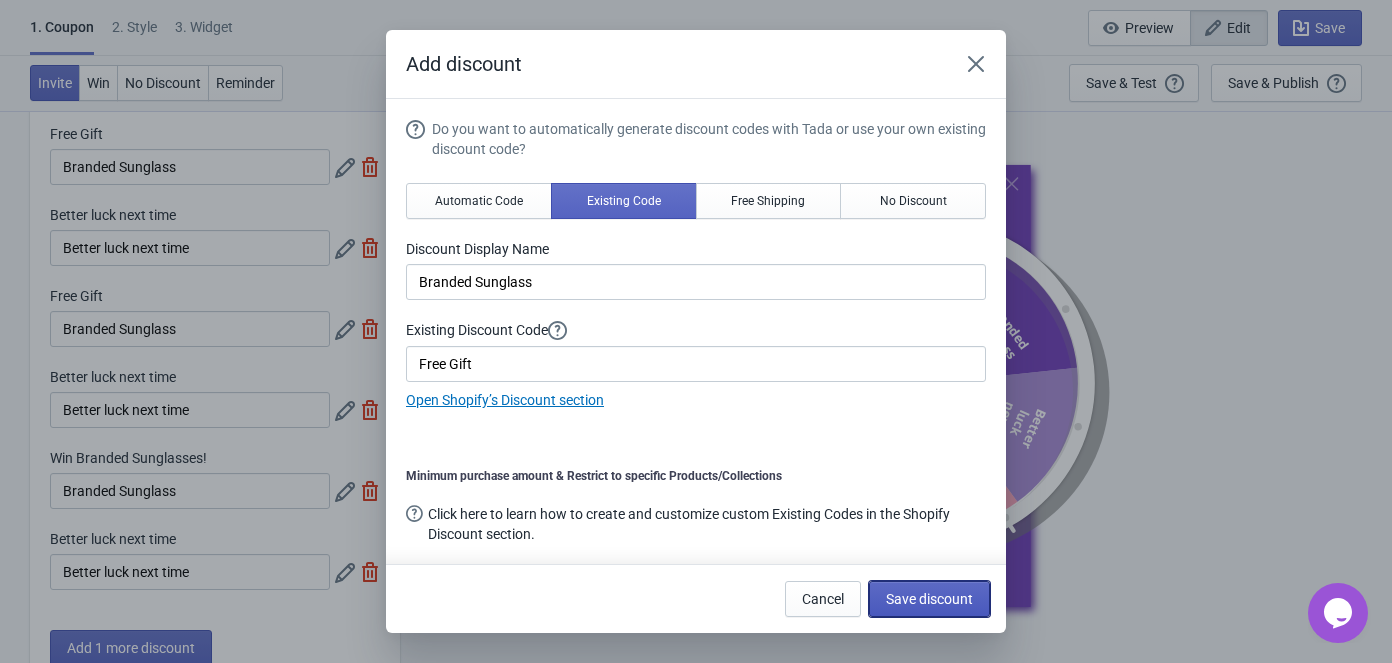 click on "Save discount" at bounding box center (929, 599) 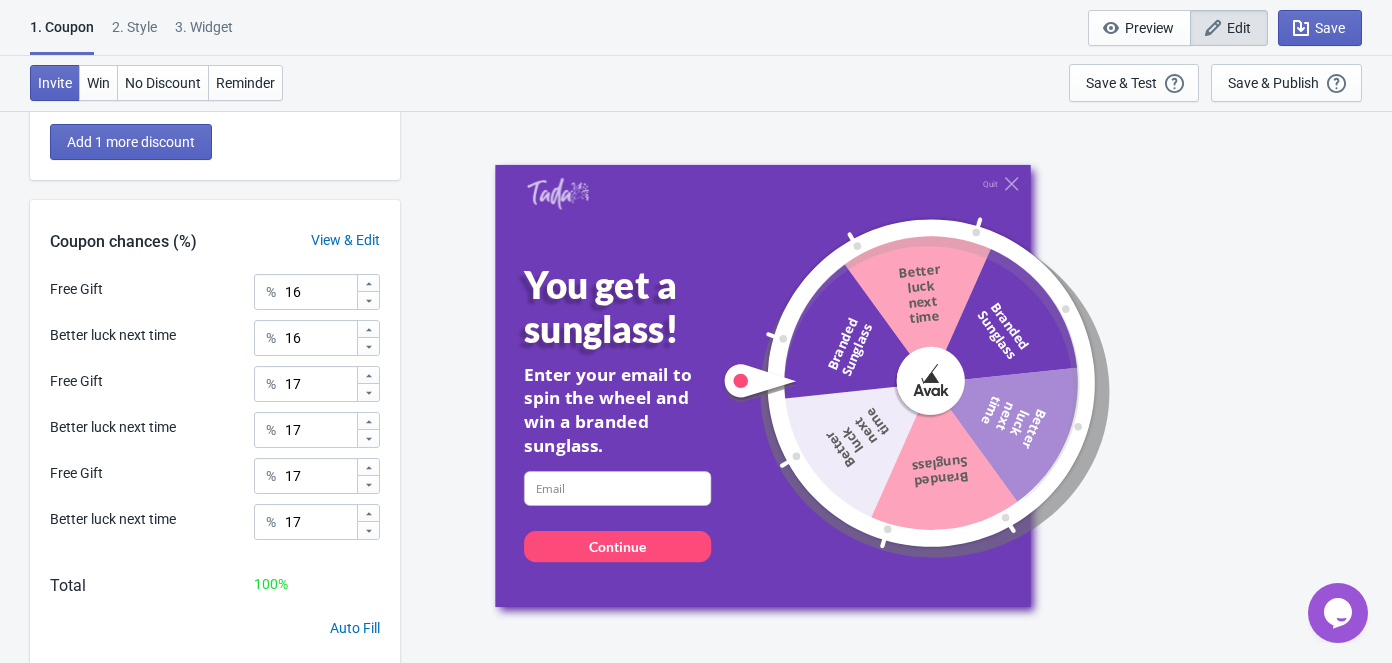scroll, scrollTop: 635, scrollLeft: 0, axis: vertical 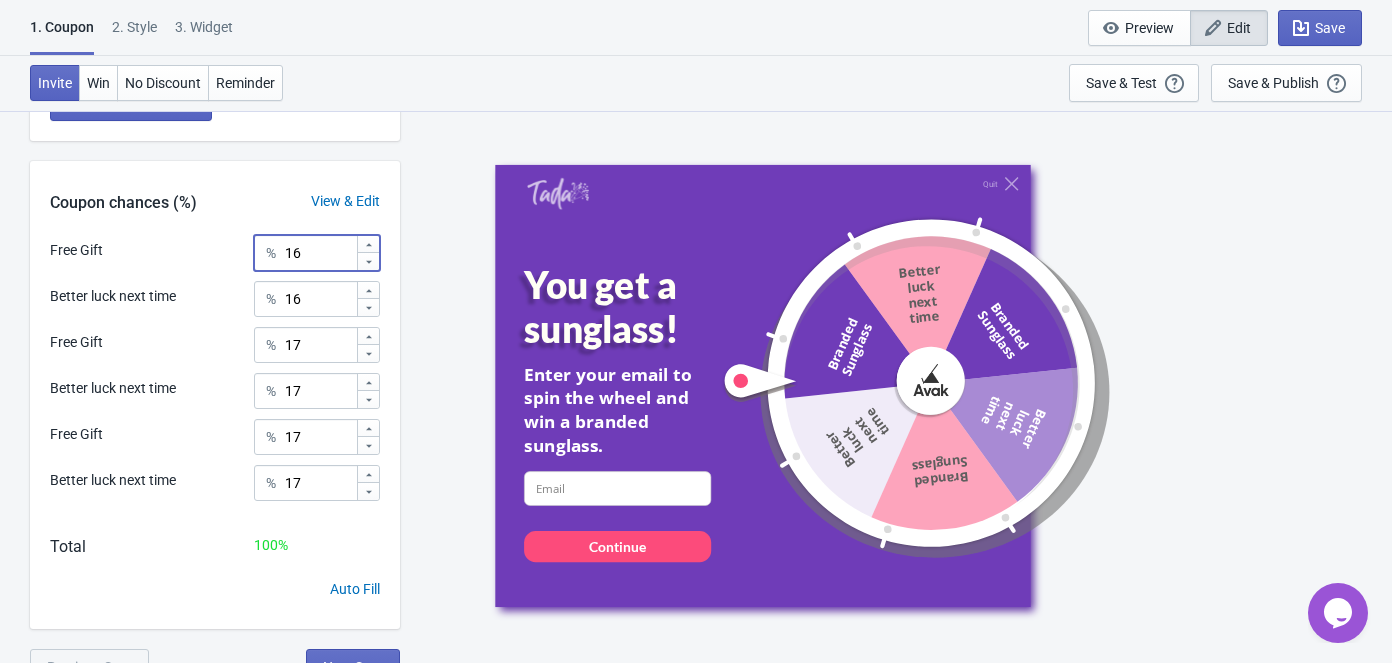 drag, startPoint x: 306, startPoint y: 256, endPoint x: 292, endPoint y: 264, distance: 16.124516 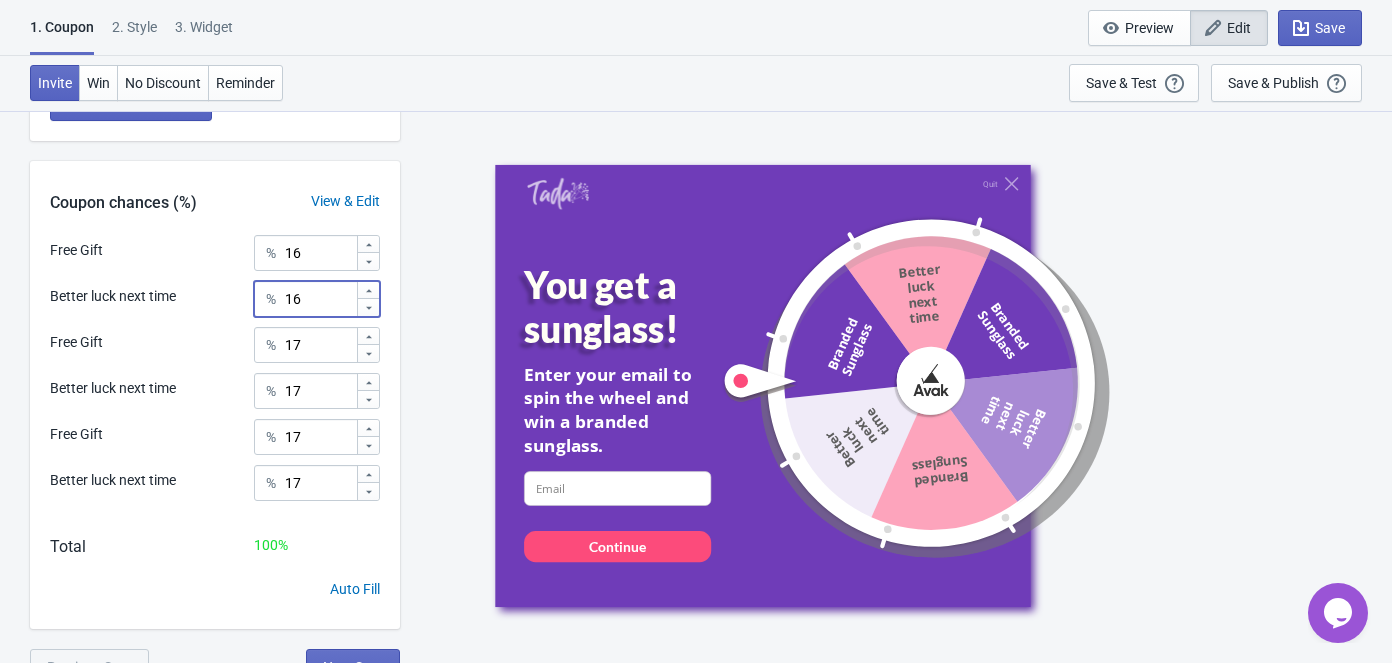 drag, startPoint x: 306, startPoint y: 300, endPoint x: 274, endPoint y: 301, distance: 32.01562 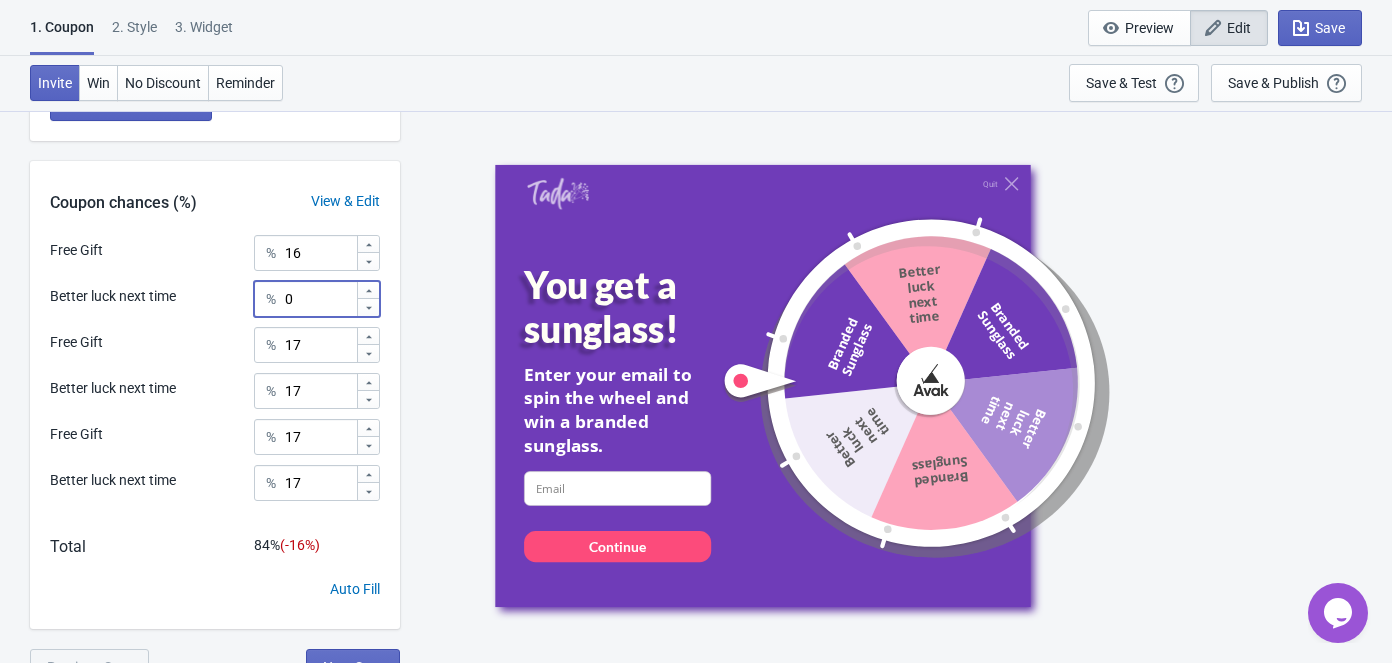 type on "0" 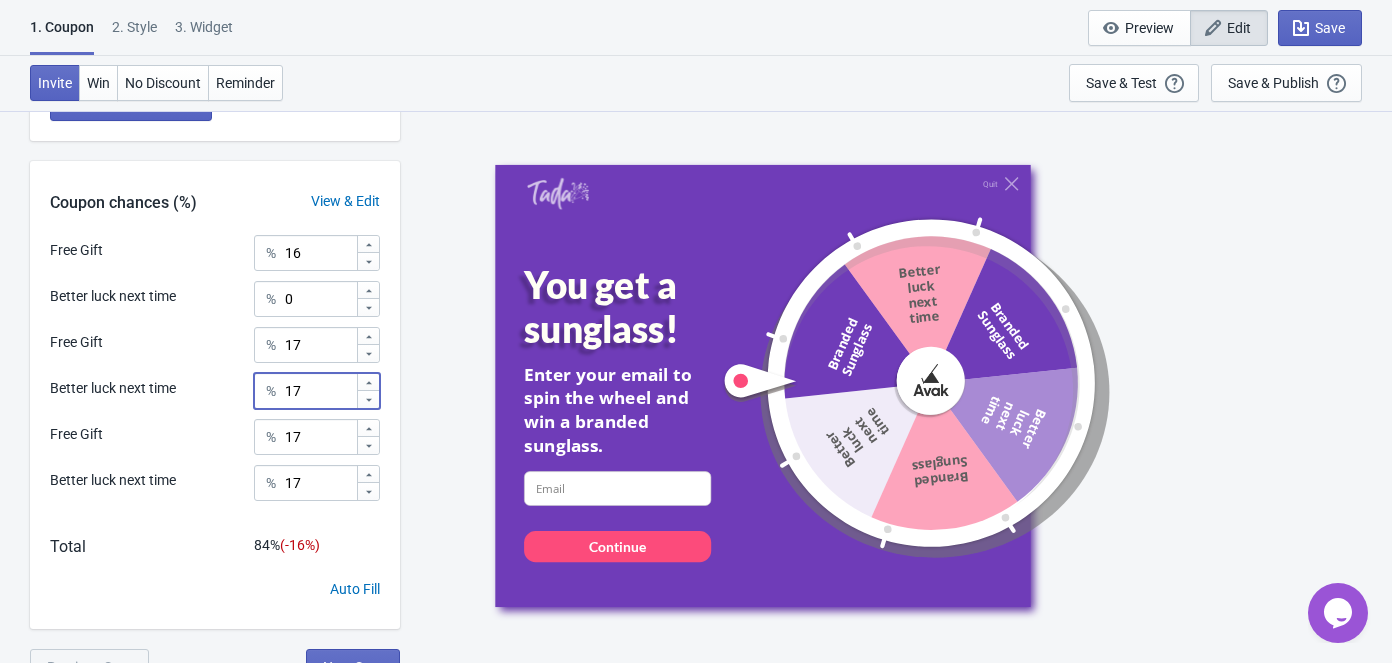 drag, startPoint x: 321, startPoint y: 385, endPoint x: 276, endPoint y: 396, distance: 46.32494 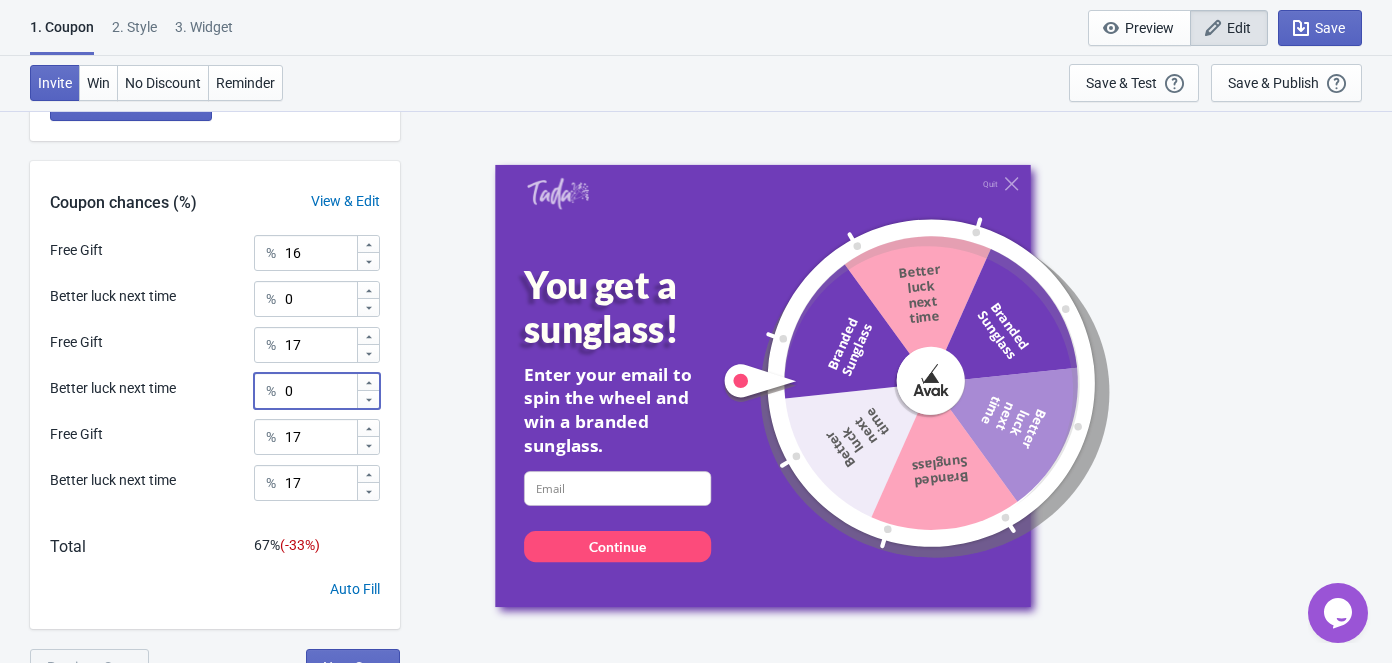 type on "0" 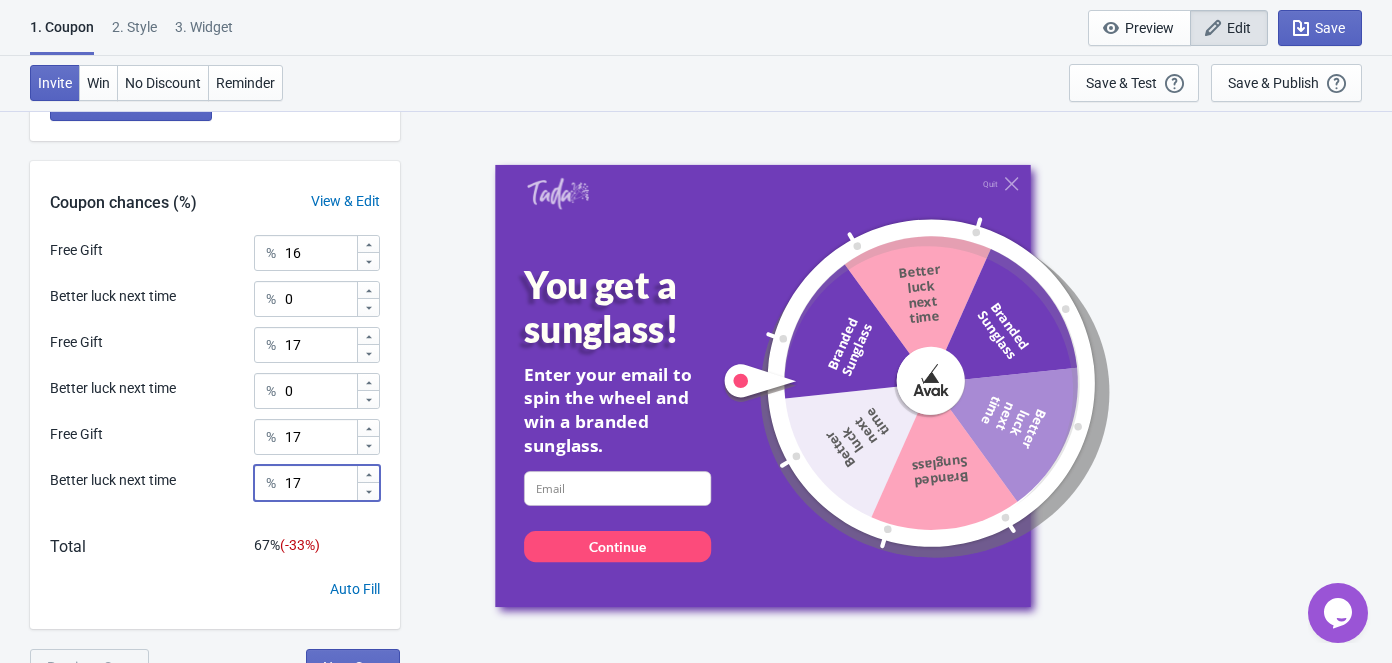 drag, startPoint x: 311, startPoint y: 483, endPoint x: 271, endPoint y: 484, distance: 40.012497 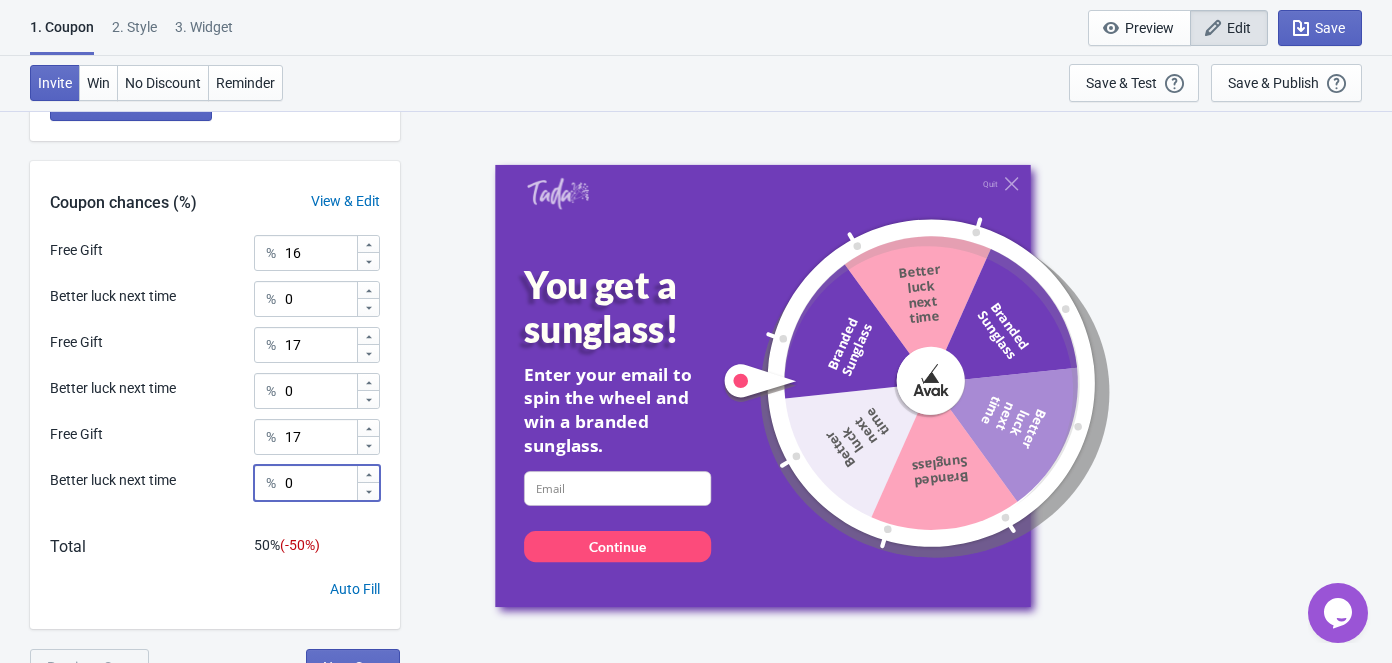 type on "0" 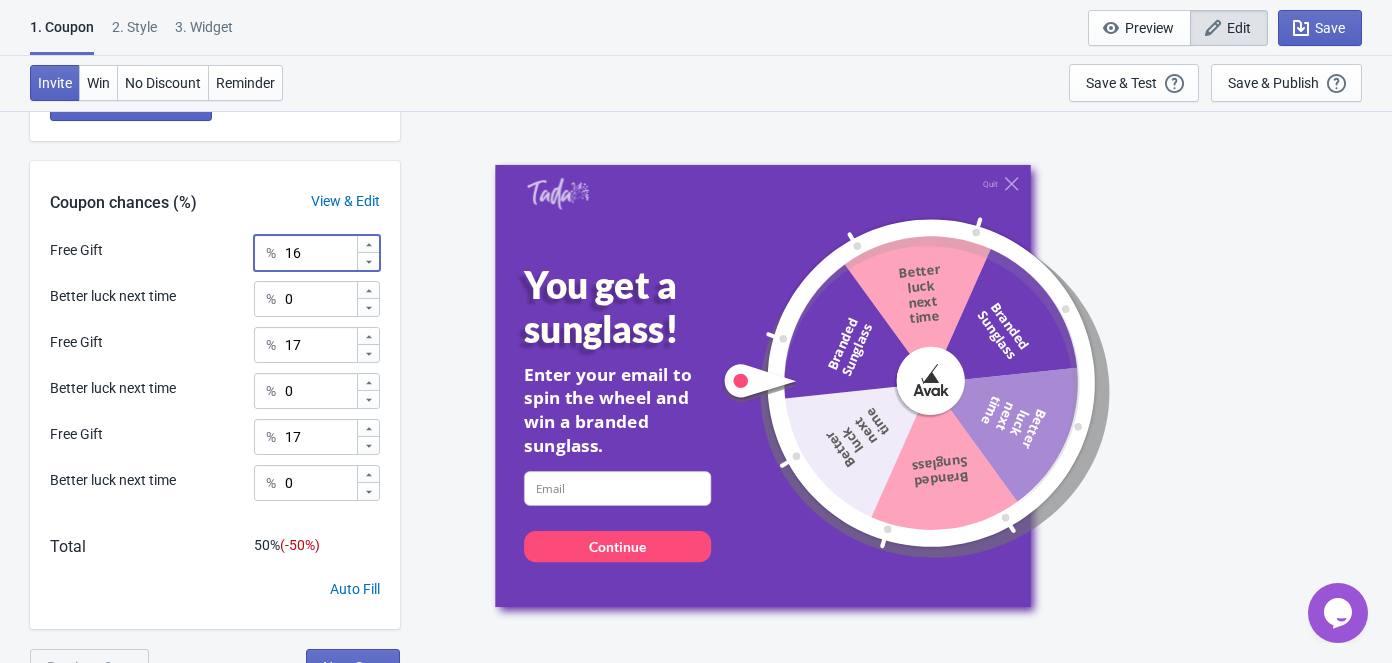 click on "16" at bounding box center [320, 253] 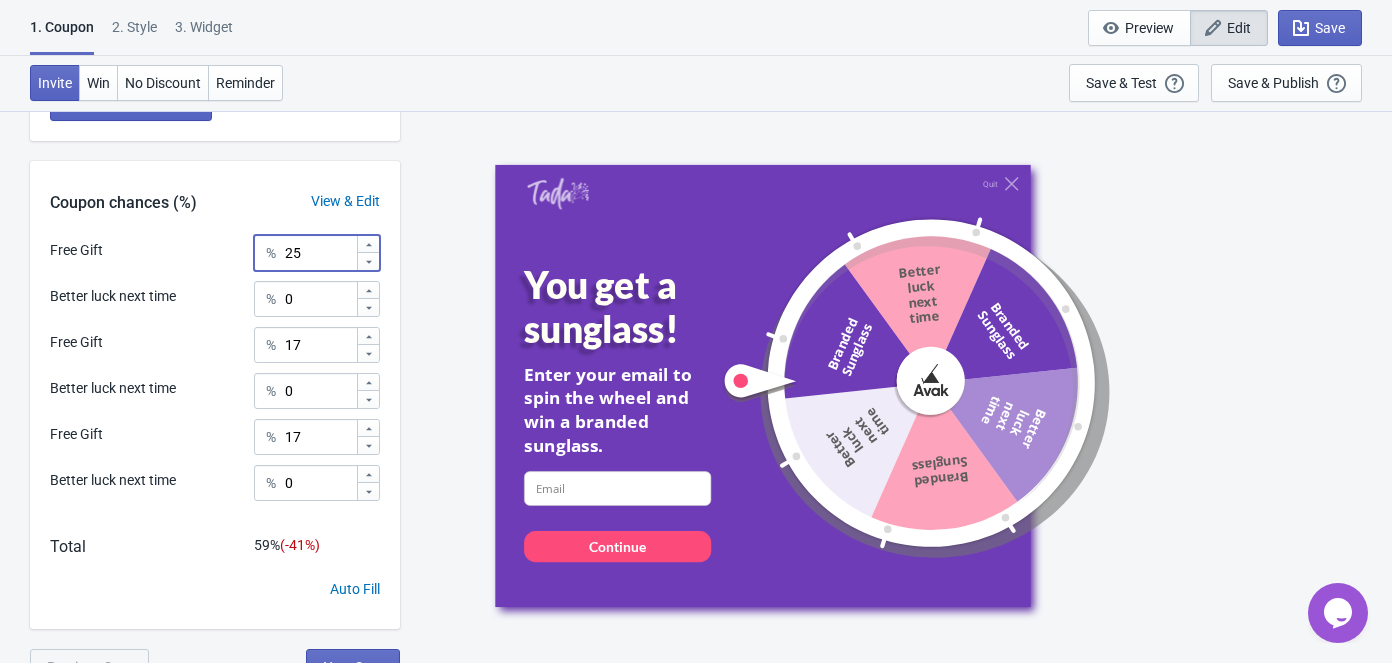 type on "25" 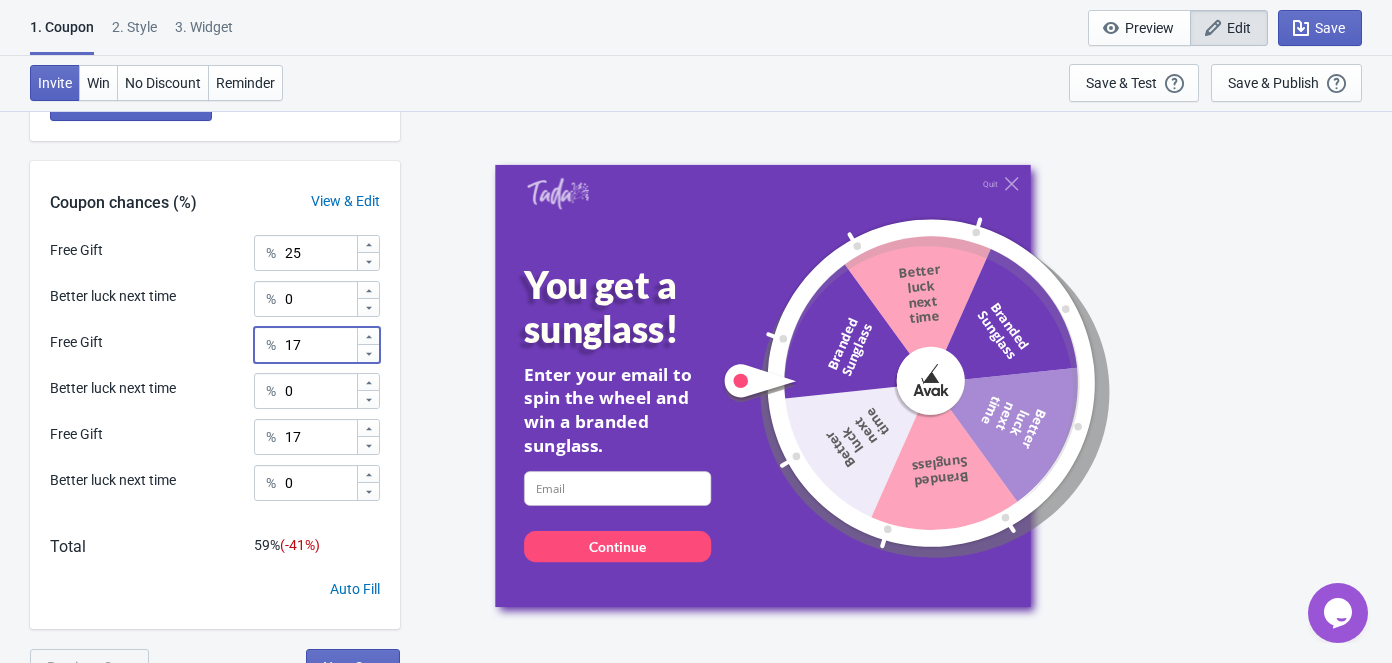 drag, startPoint x: 320, startPoint y: 345, endPoint x: 273, endPoint y: 349, distance: 47.169907 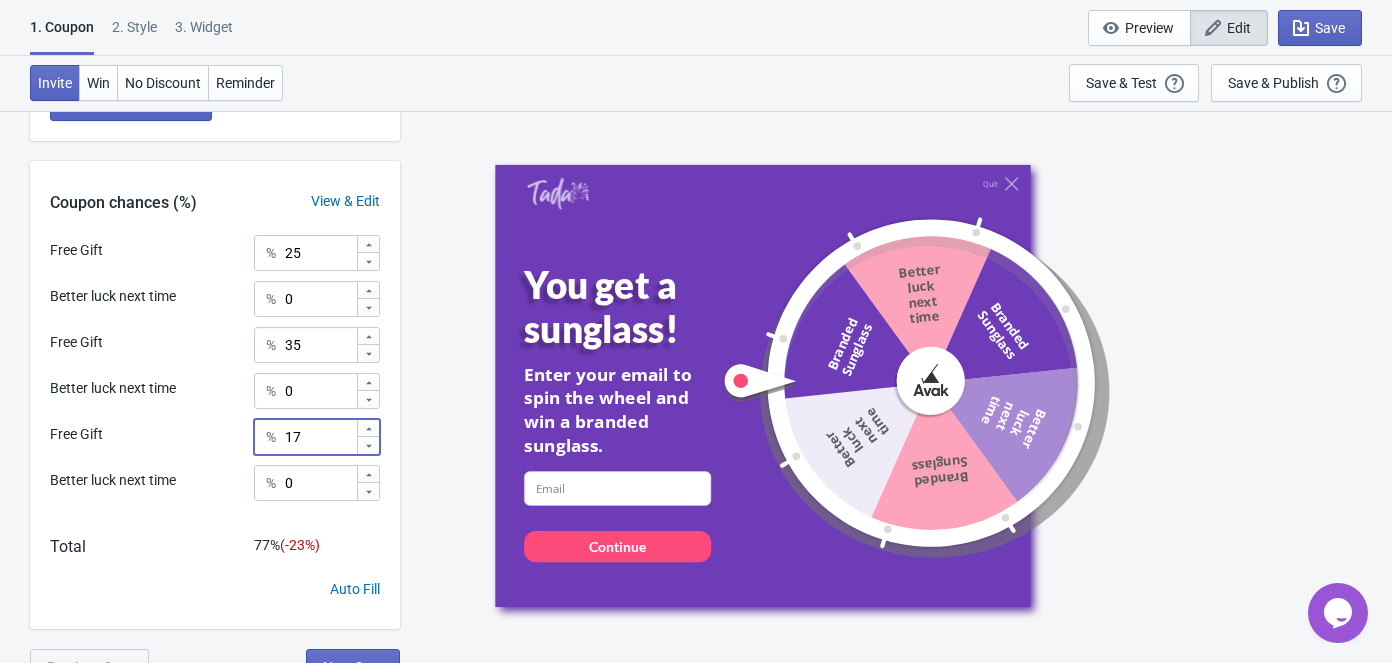 drag, startPoint x: 324, startPoint y: 437, endPoint x: 277, endPoint y: 438, distance: 47.010635 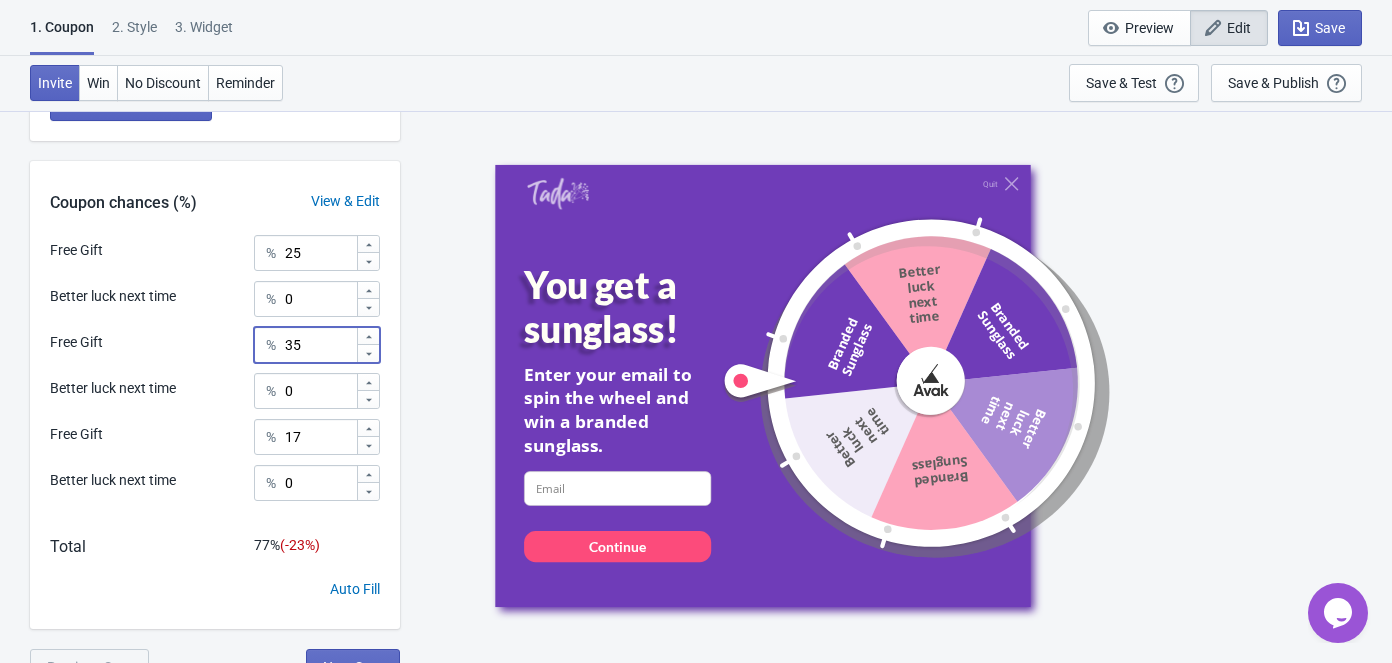 drag, startPoint x: 313, startPoint y: 347, endPoint x: 285, endPoint y: 346, distance: 28.01785 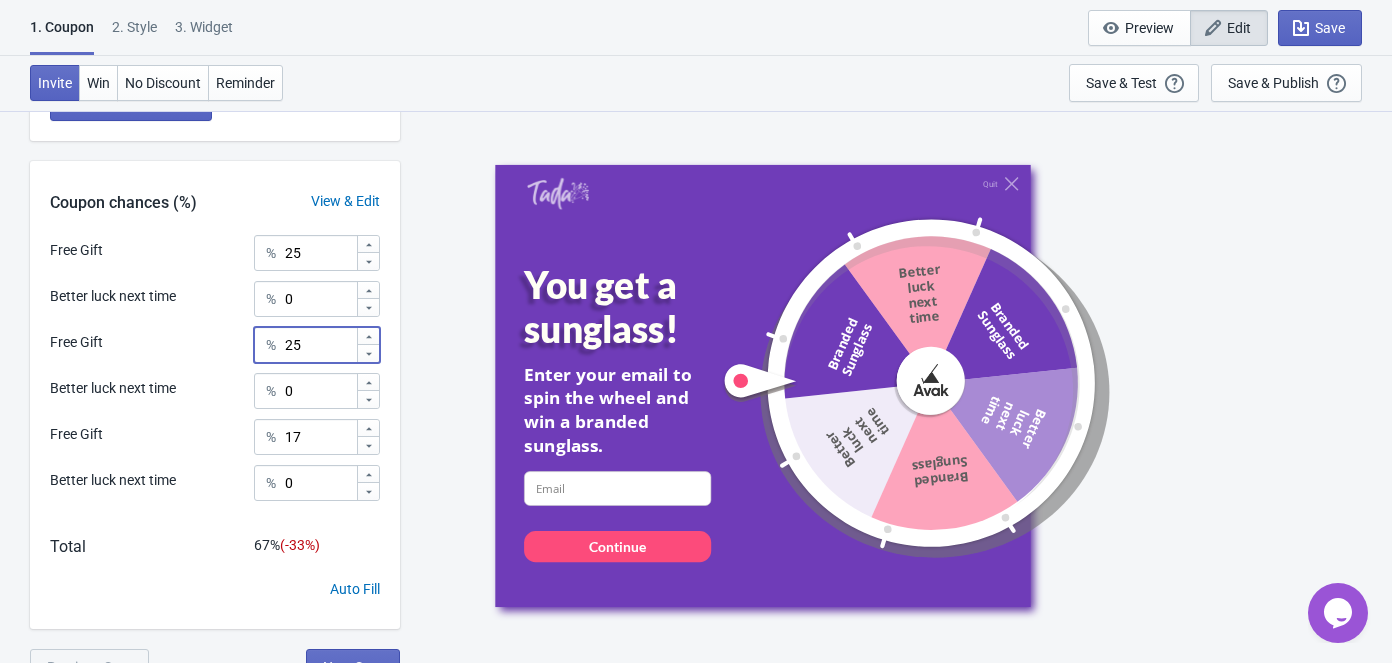 type on "25" 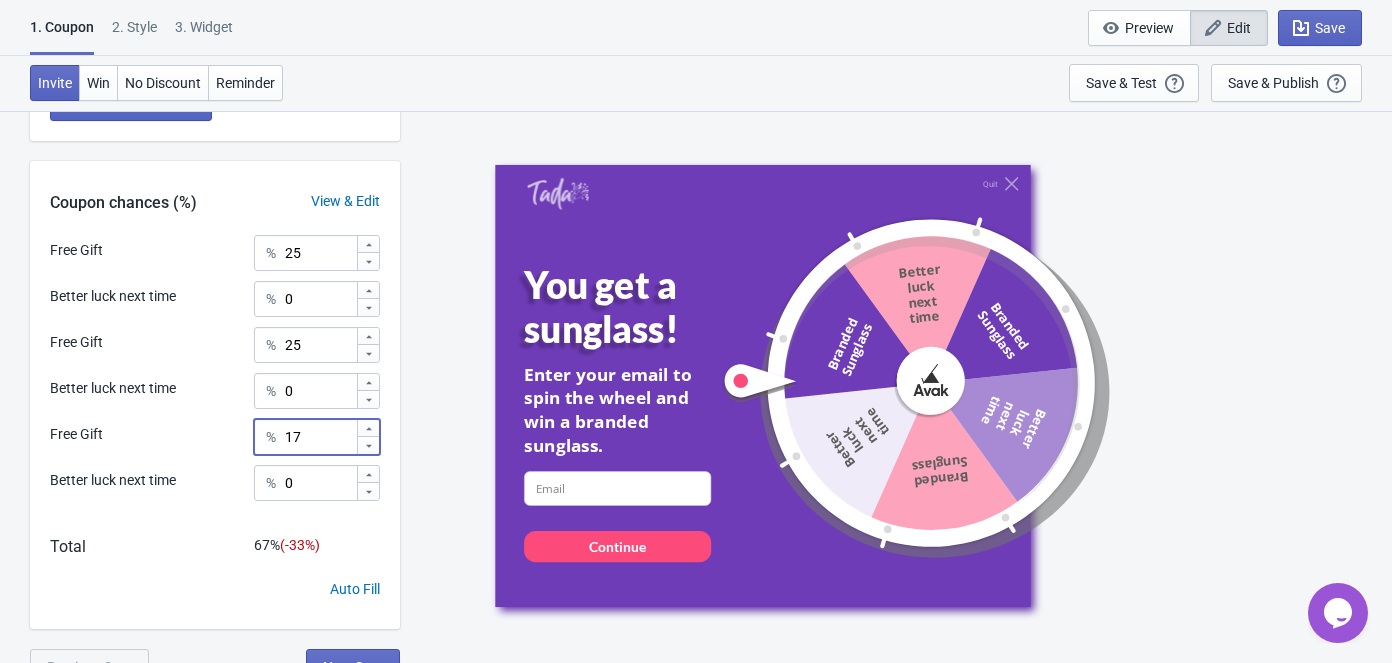 drag, startPoint x: 314, startPoint y: 430, endPoint x: 284, endPoint y: 434, distance: 30.265491 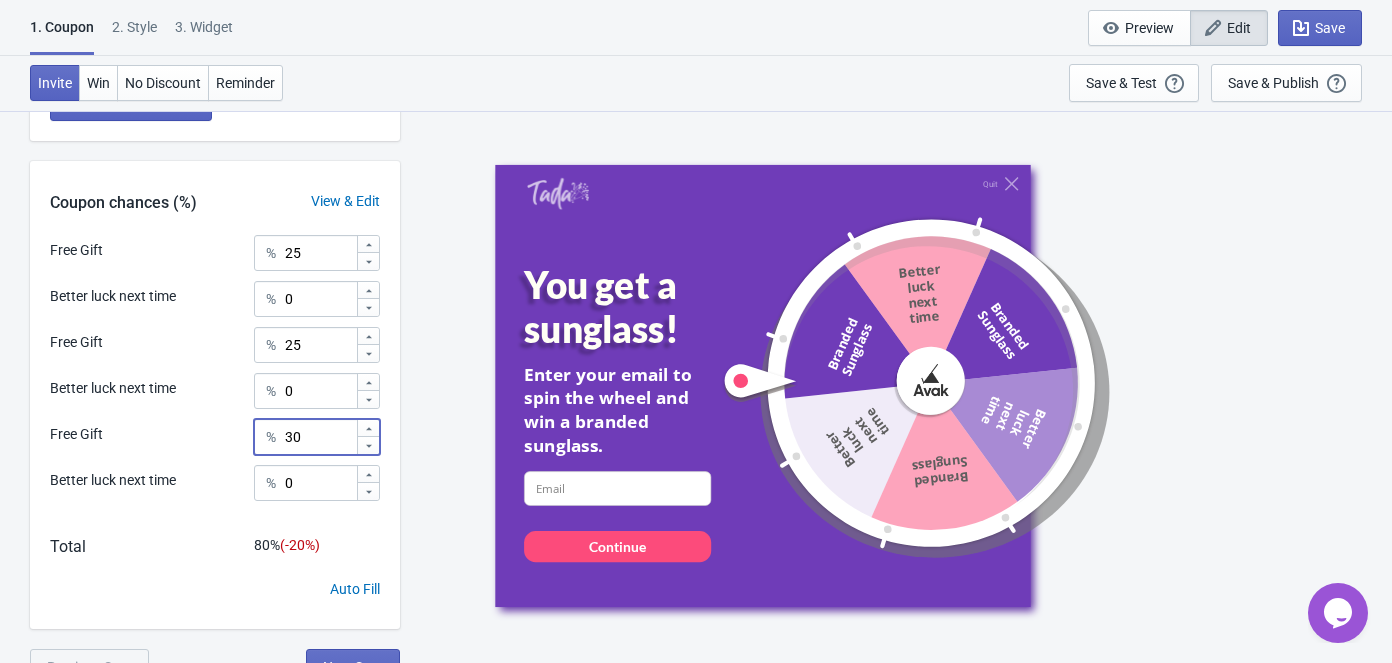 type on "30" 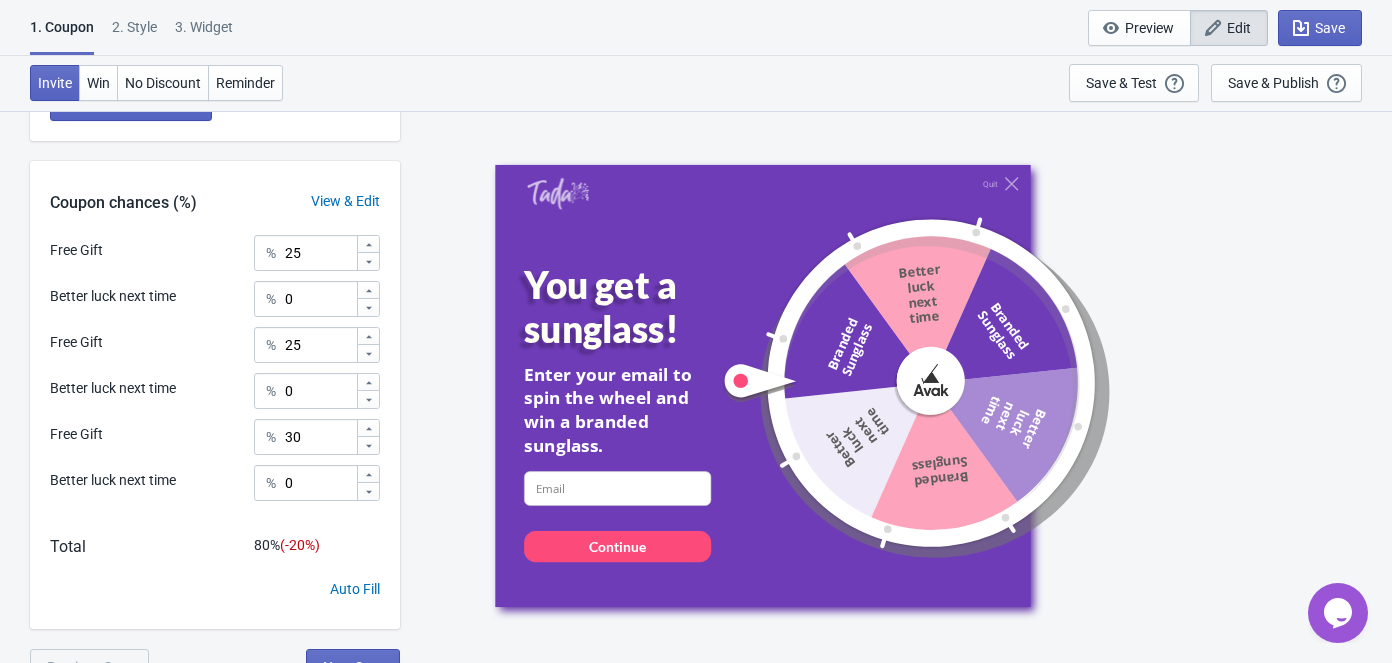 click on "Free Gift % 25 Better luck next time % 0 Free Gift % 25 Better luck next time % 0 Free Gift % 30 Better luck next time % 0 Total 80 % (- 20 %) Auto Fill" at bounding box center [215, 432] 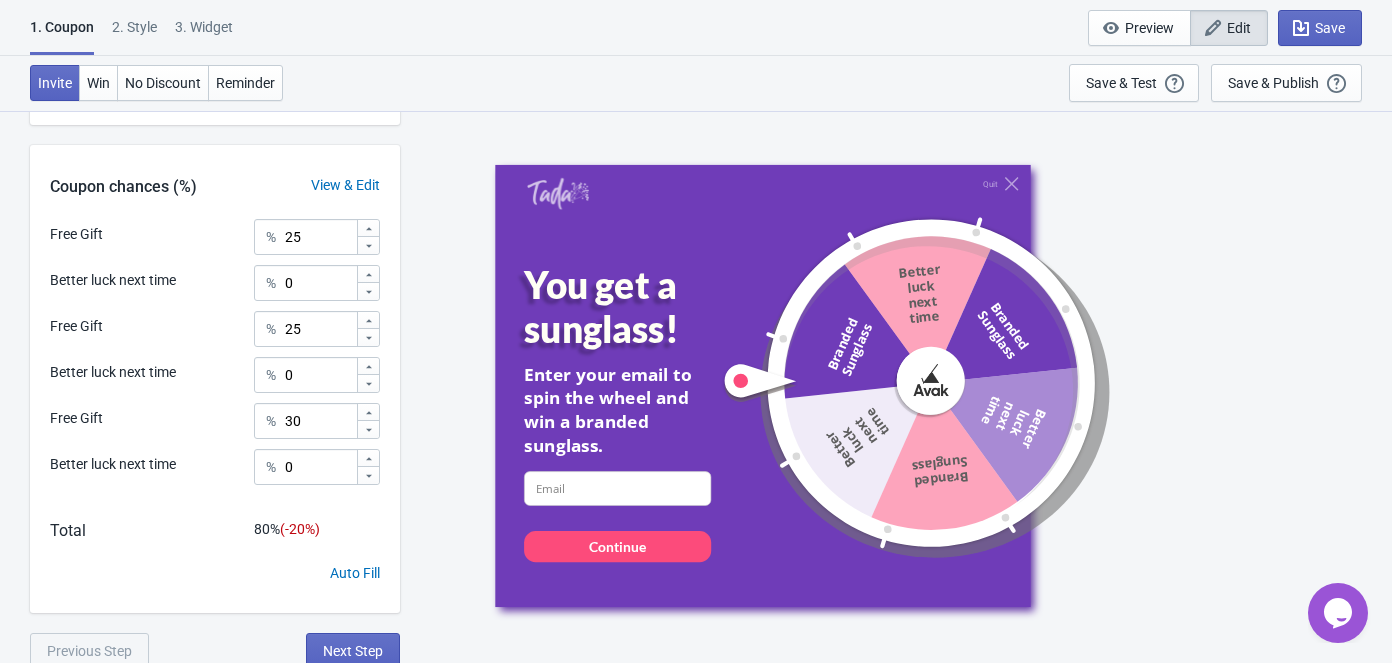 scroll, scrollTop: 656, scrollLeft: 0, axis: vertical 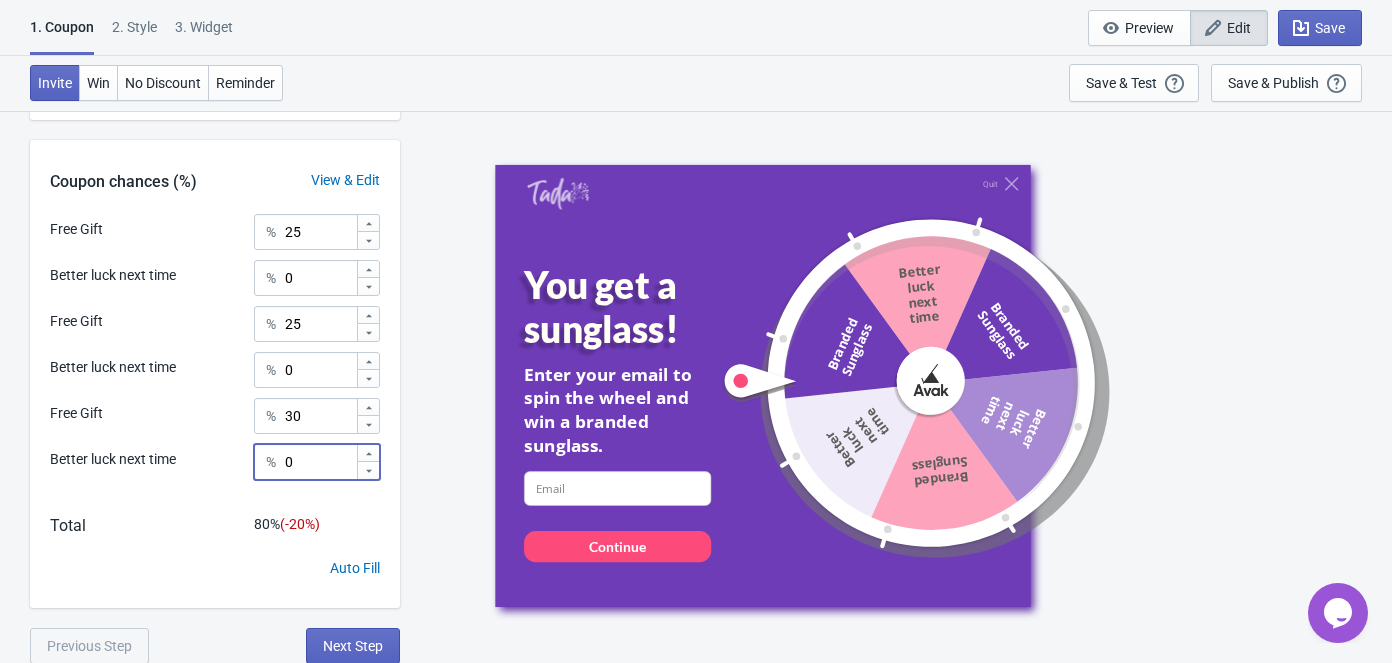 drag, startPoint x: 308, startPoint y: 459, endPoint x: 261, endPoint y: 465, distance: 47.38143 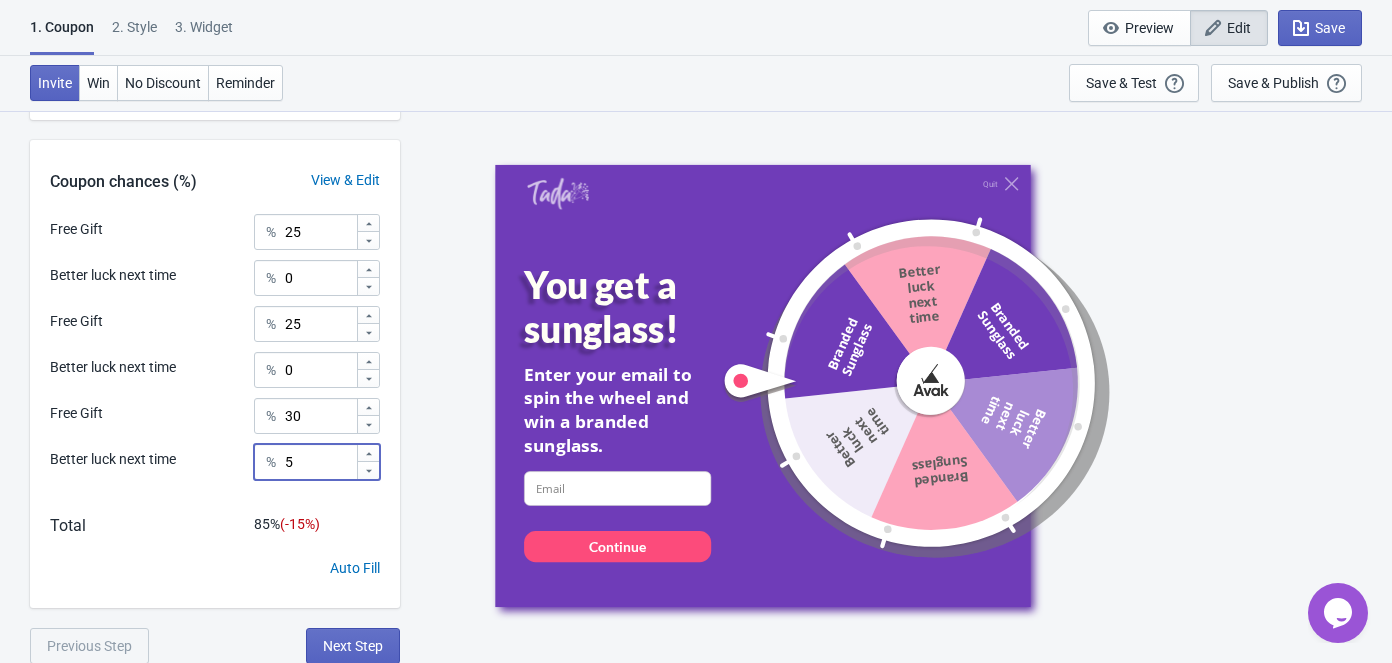 type on "5" 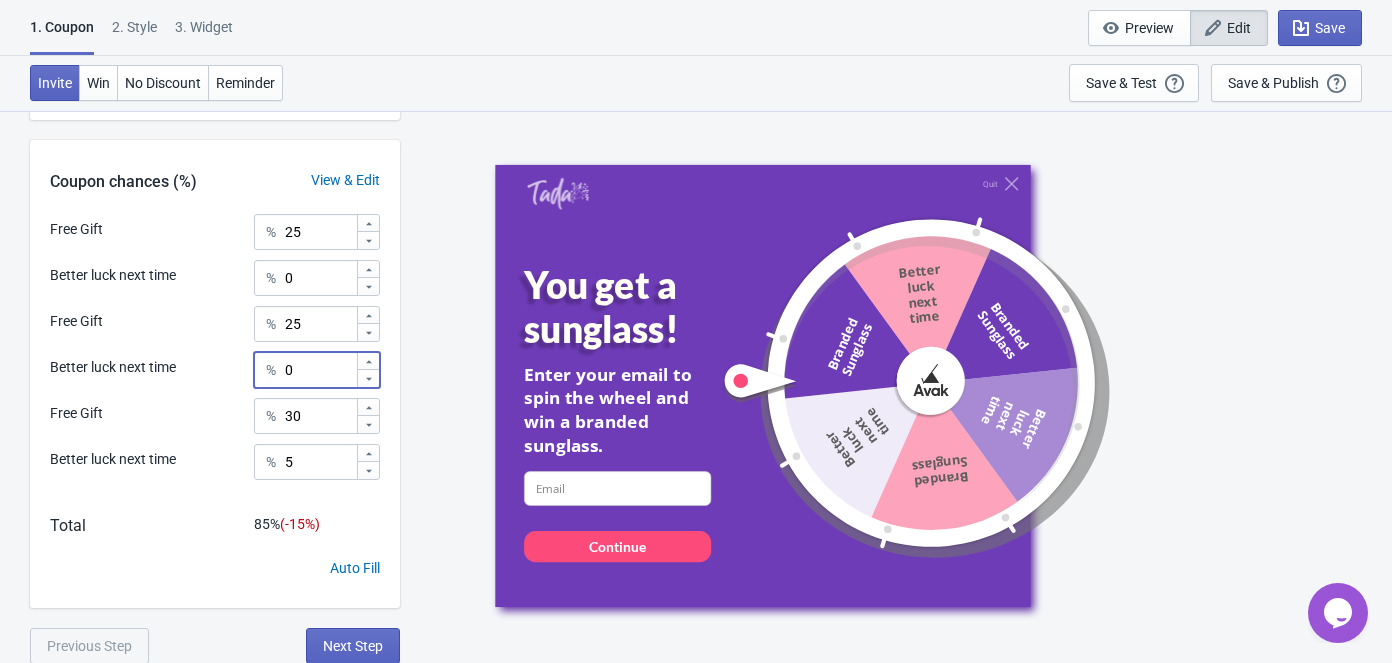 drag, startPoint x: 311, startPoint y: 370, endPoint x: 264, endPoint y: 376, distance: 47.38143 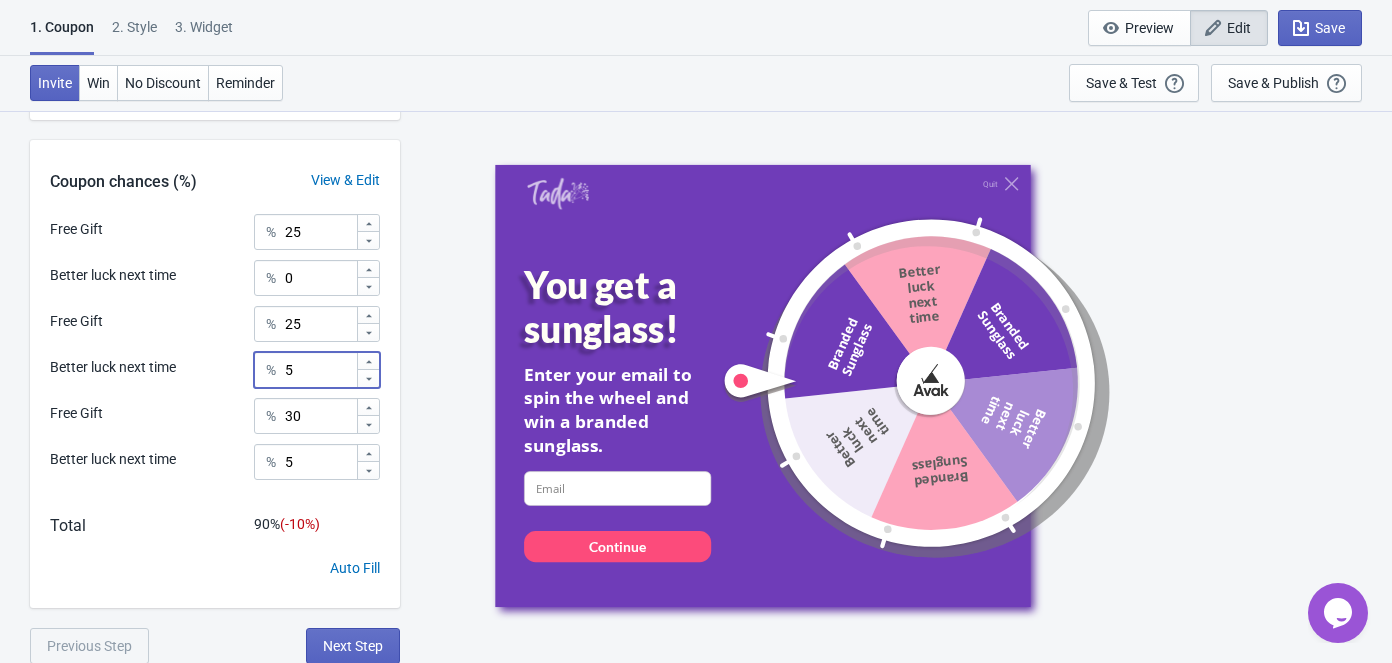 type on "5" 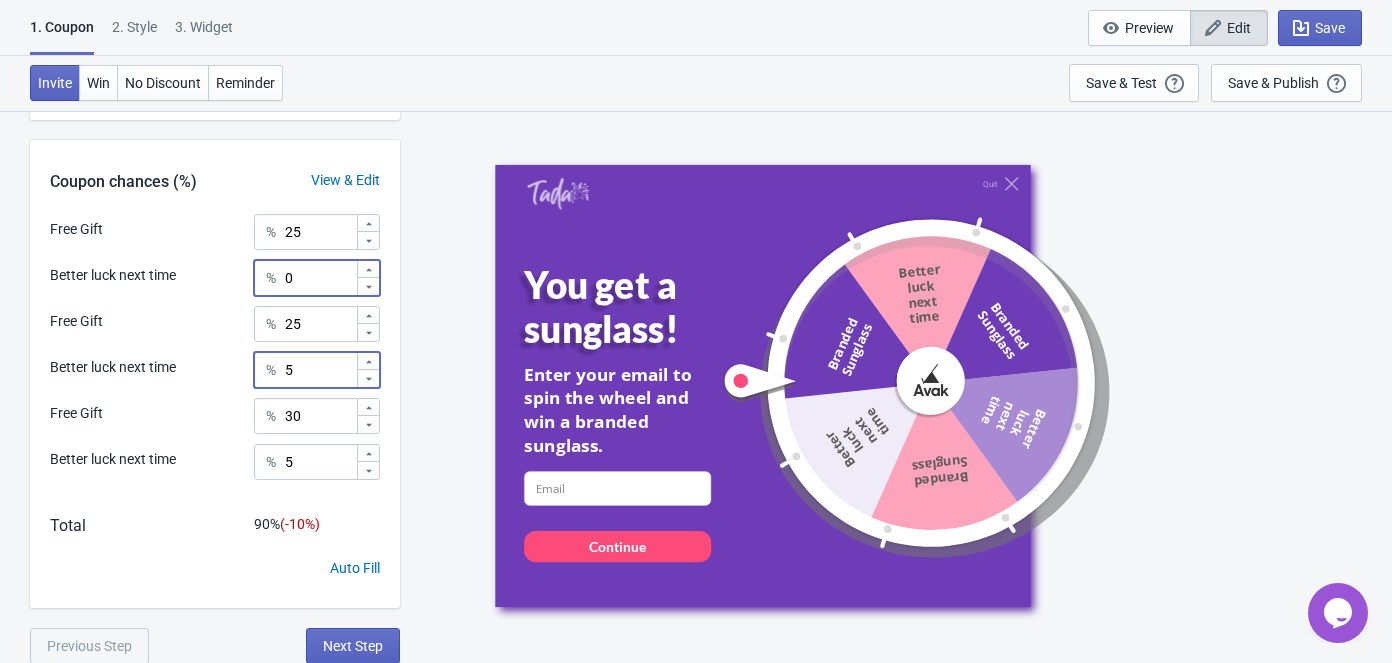 drag, startPoint x: 300, startPoint y: 281, endPoint x: 249, endPoint y: 288, distance: 51.47815 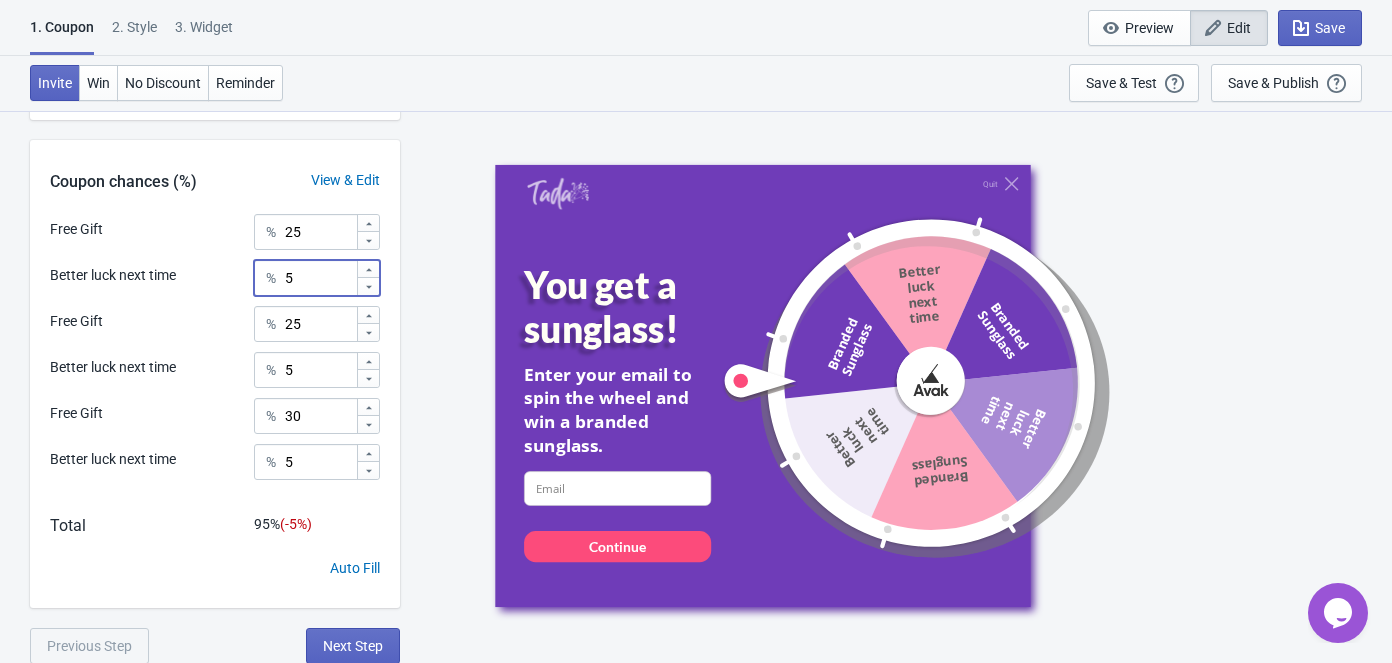 type on "5" 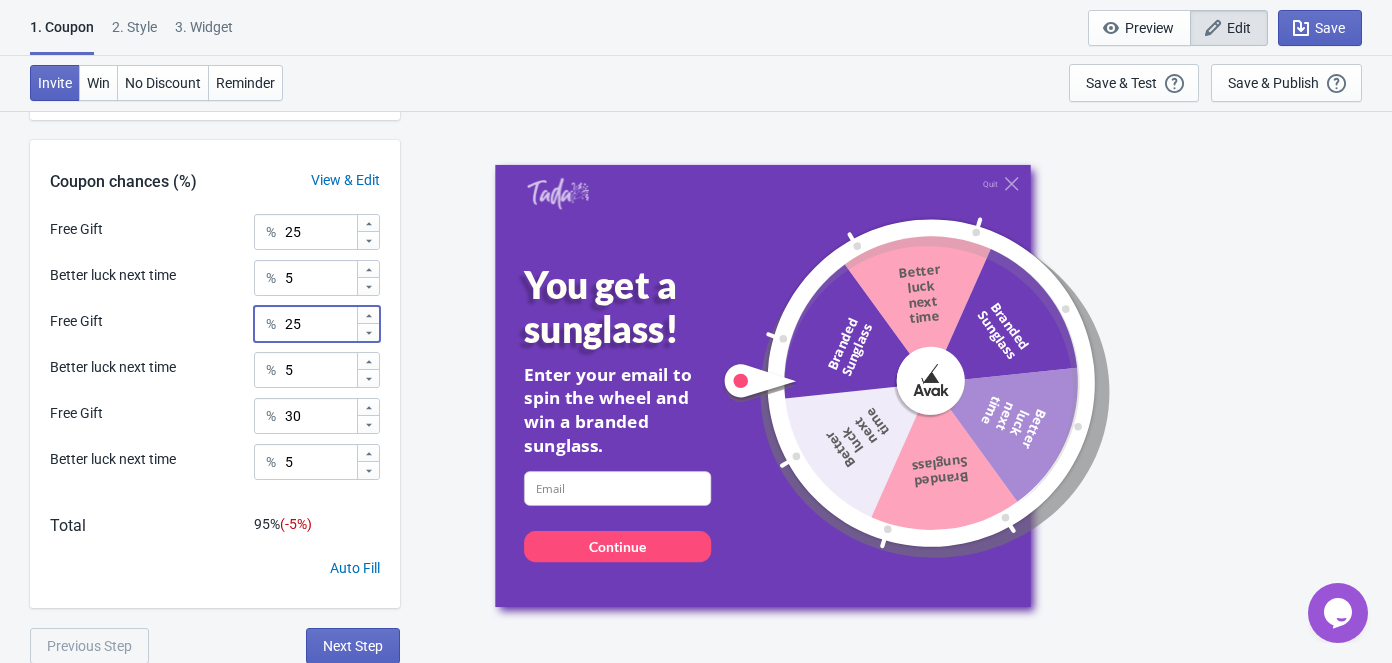 drag, startPoint x: 316, startPoint y: 325, endPoint x: 276, endPoint y: 332, distance: 40.60788 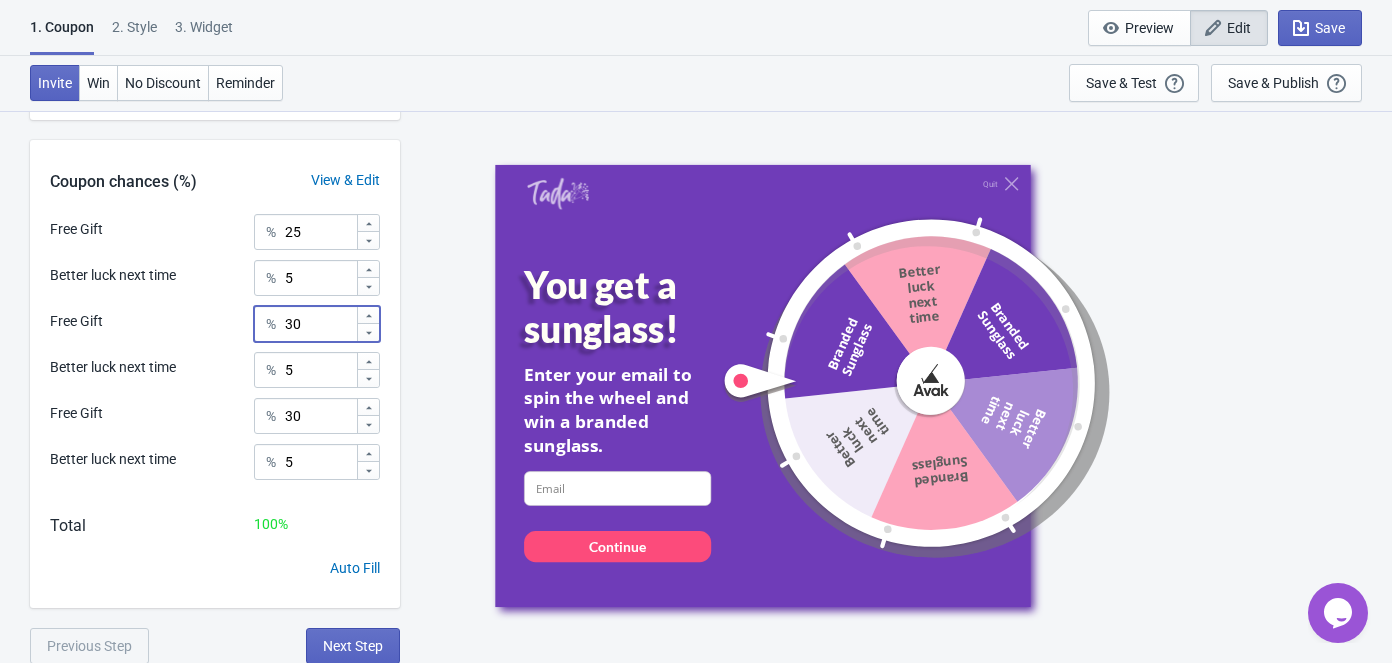 type on "30" 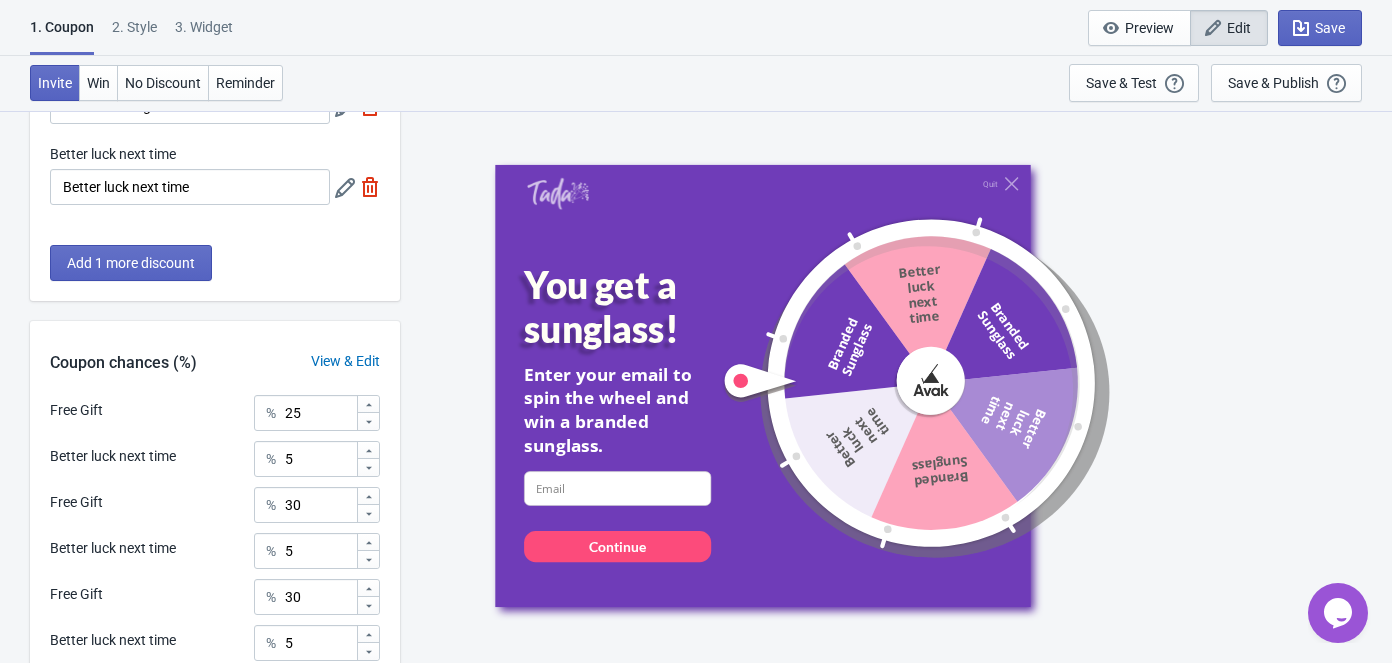 scroll, scrollTop: 656, scrollLeft: 0, axis: vertical 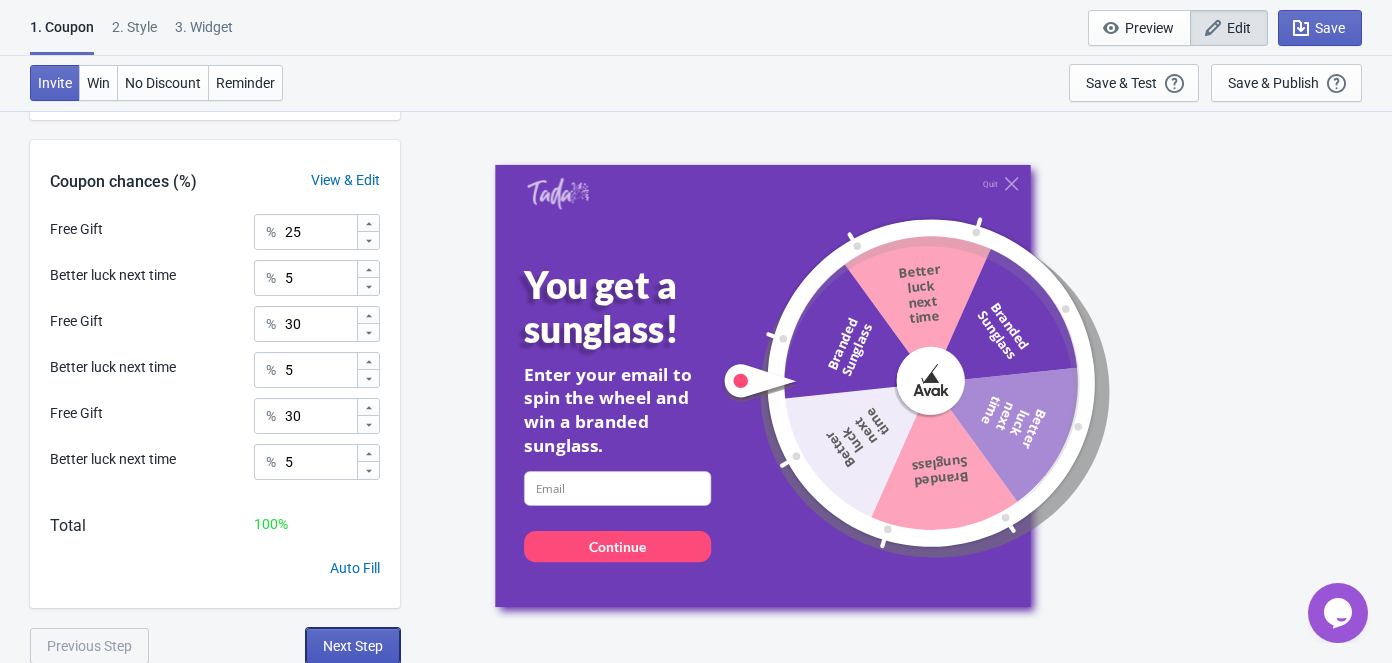 click on "Next Step" at bounding box center (353, 646) 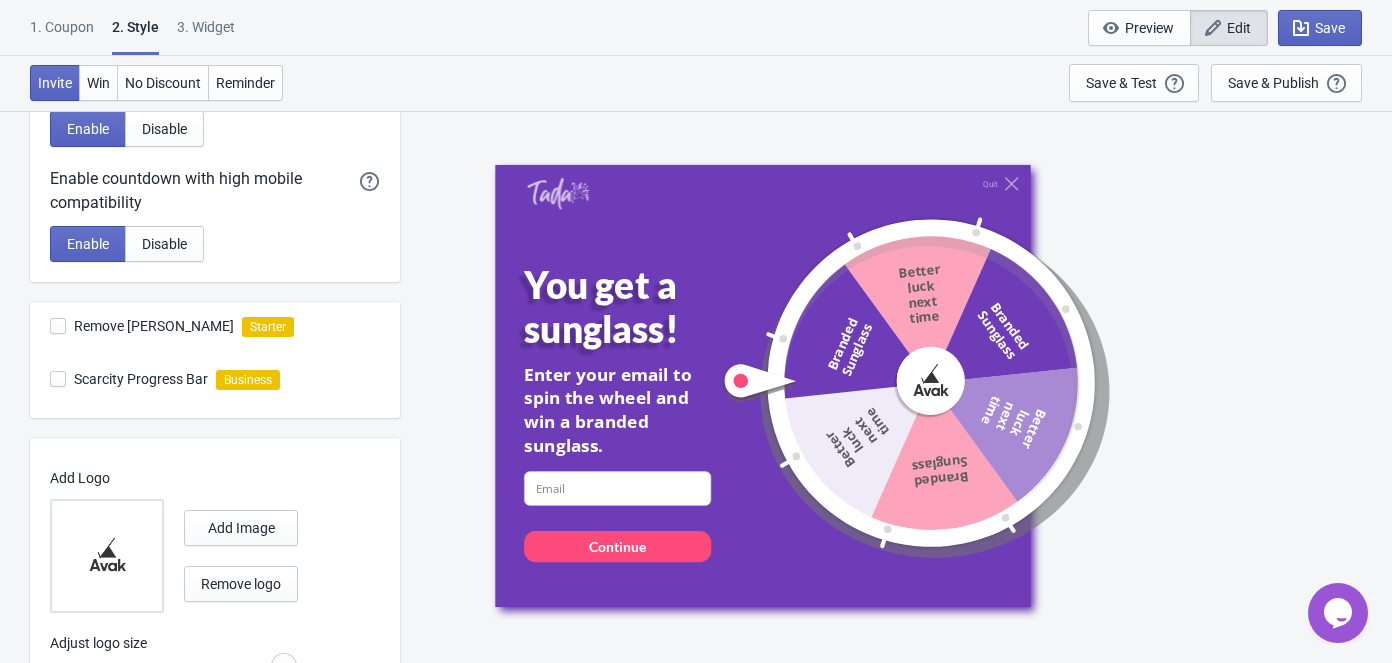 scroll, scrollTop: 626, scrollLeft: 0, axis: vertical 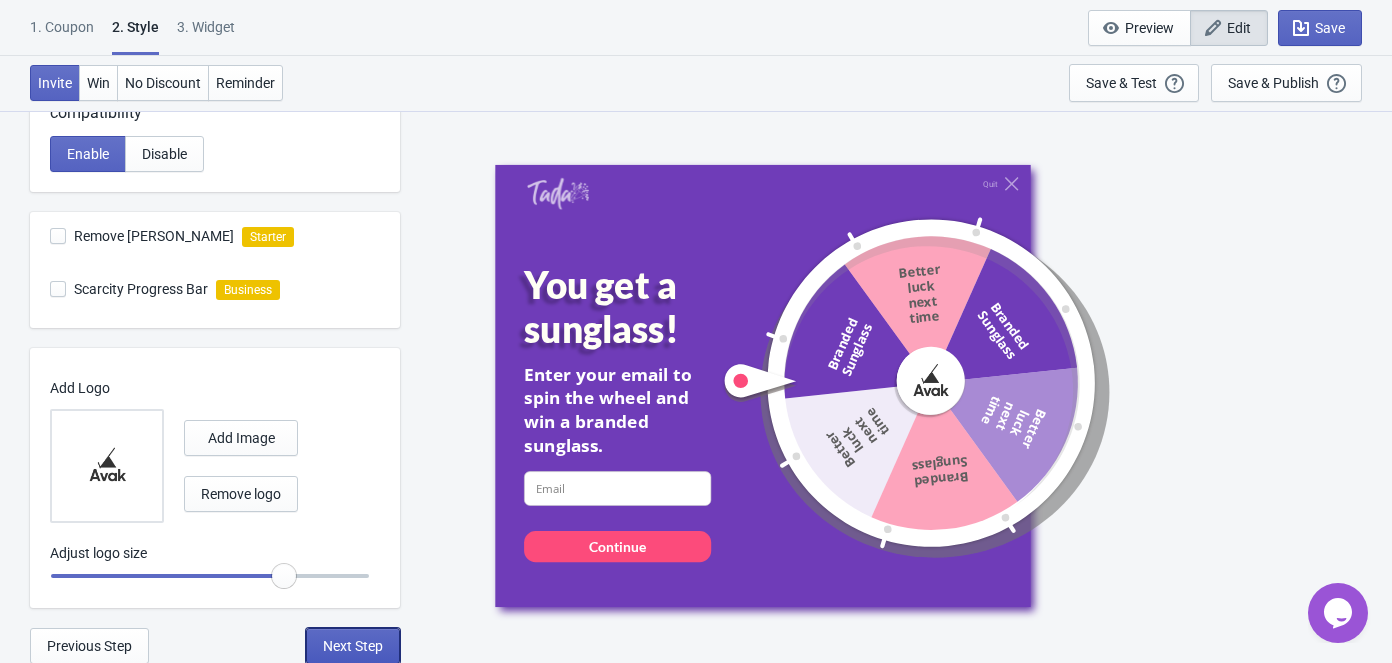 click on "Next Step" at bounding box center (353, 646) 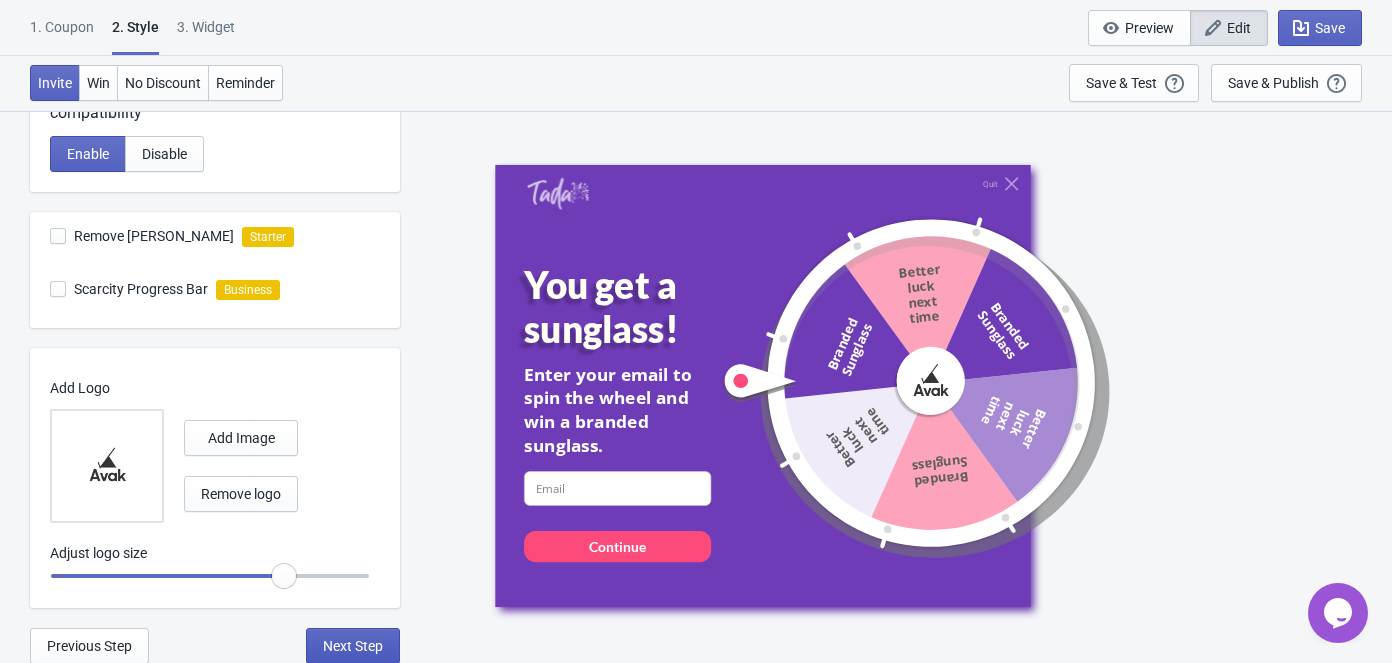 scroll, scrollTop: 0, scrollLeft: 0, axis: both 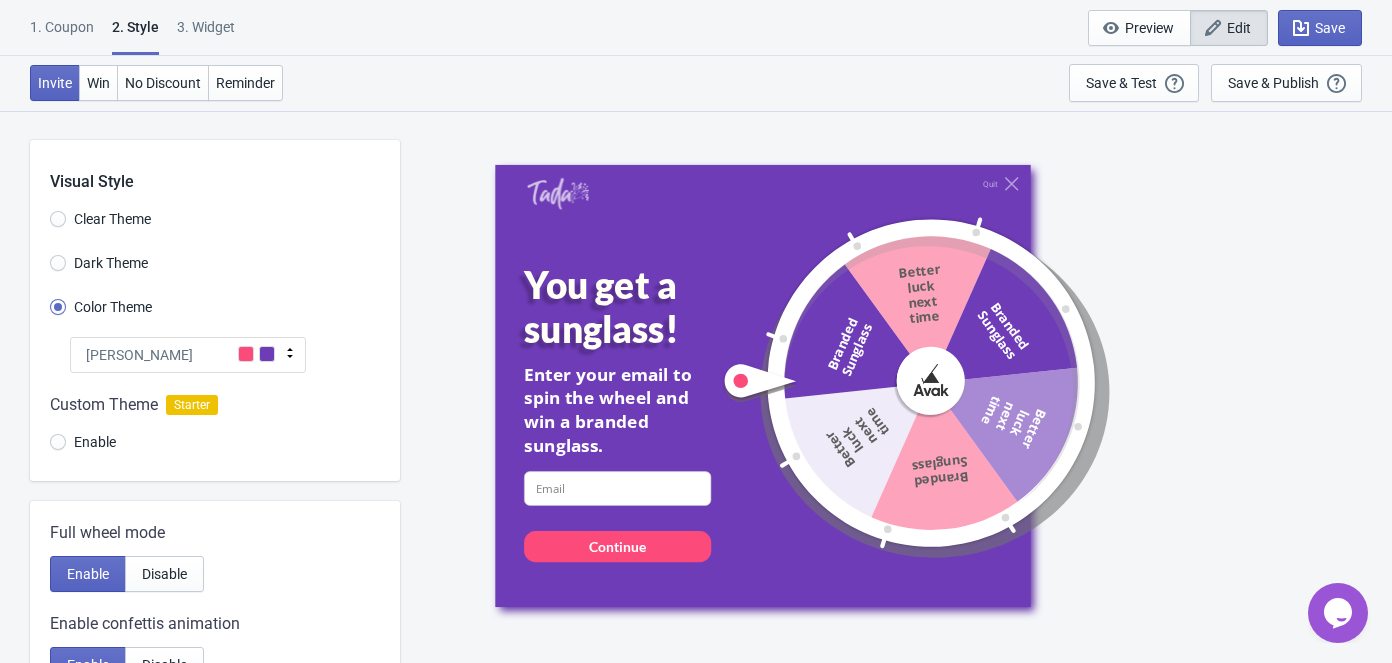 select on "once_per_user" 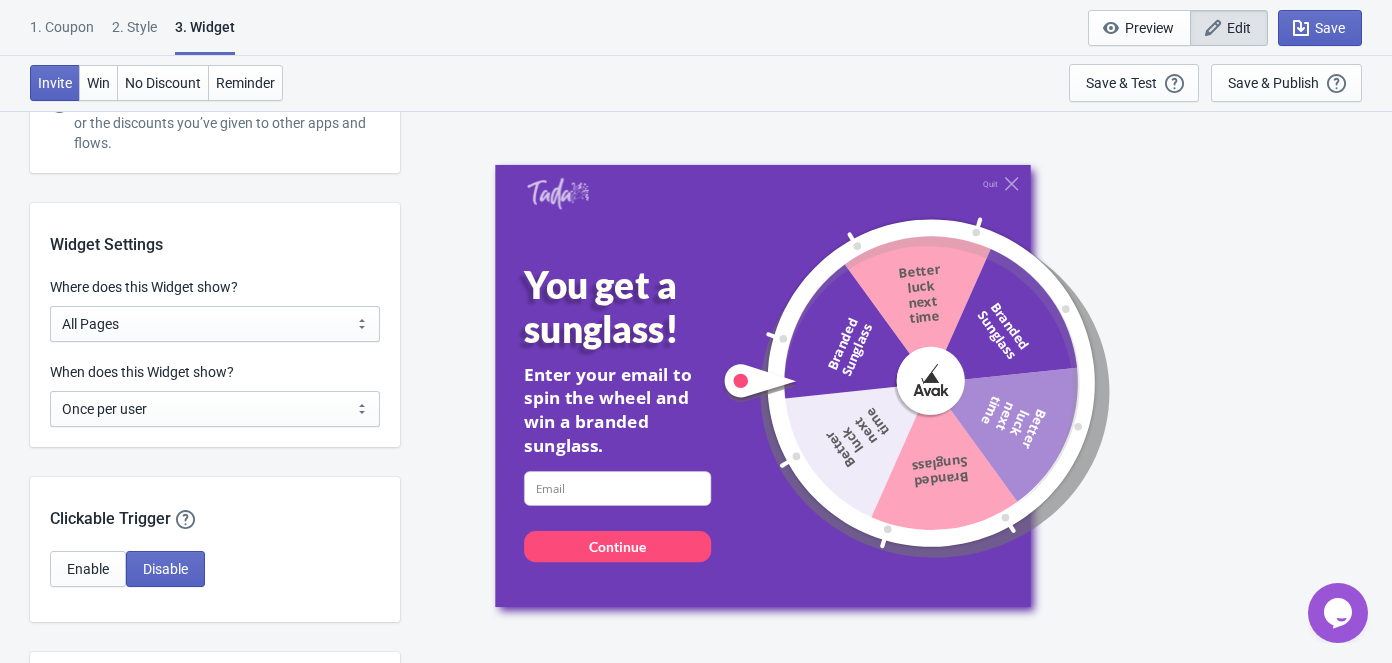 scroll, scrollTop: 1636, scrollLeft: 0, axis: vertical 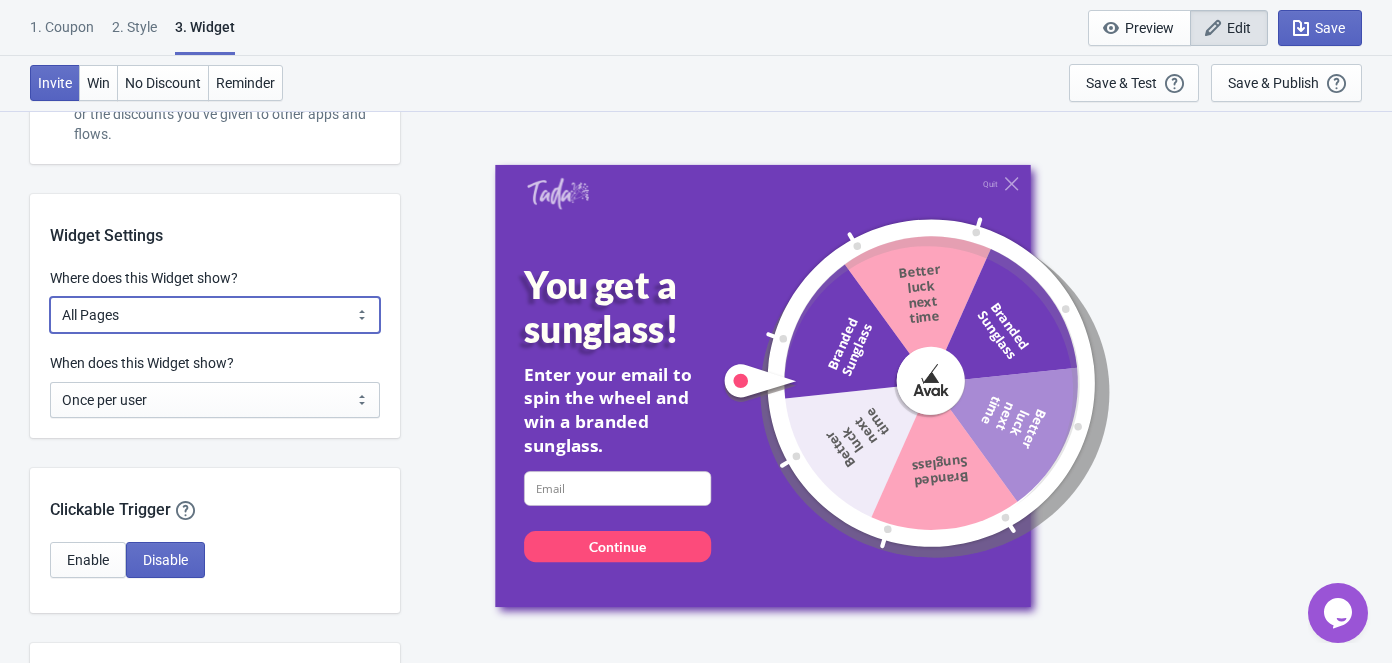 click on "All Pages All Product Pages All Blog Pages All Static Pages Specific Product(s) Specific Blog Posts Specific Pages Specific Collection Homepage Only Specific URL" at bounding box center [215, 315] 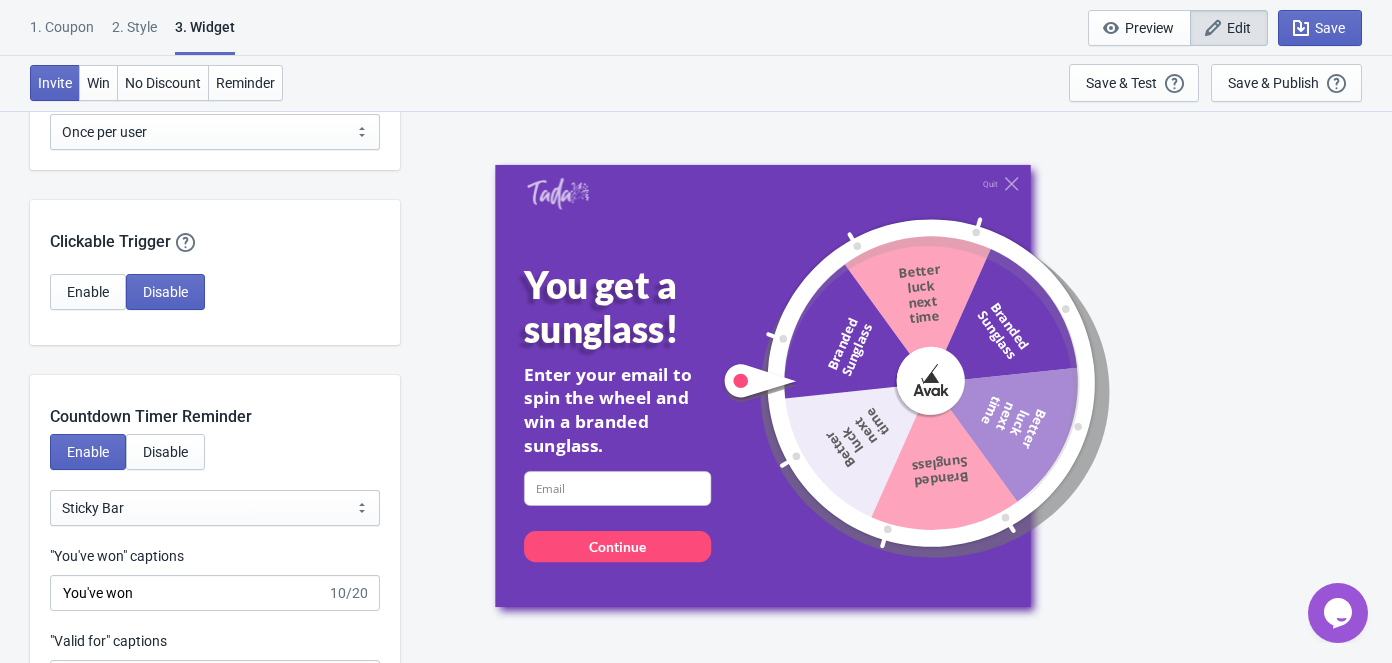 scroll, scrollTop: 1909, scrollLeft: 0, axis: vertical 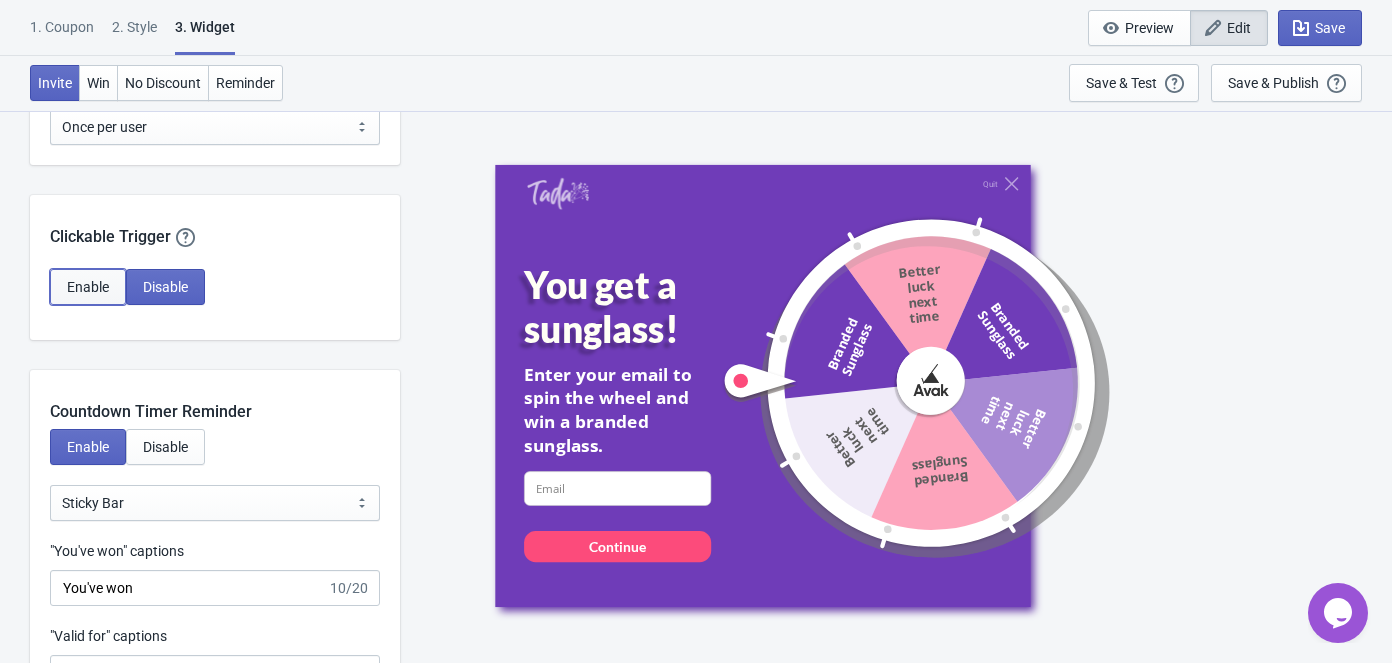 click on "Enable" at bounding box center [88, 287] 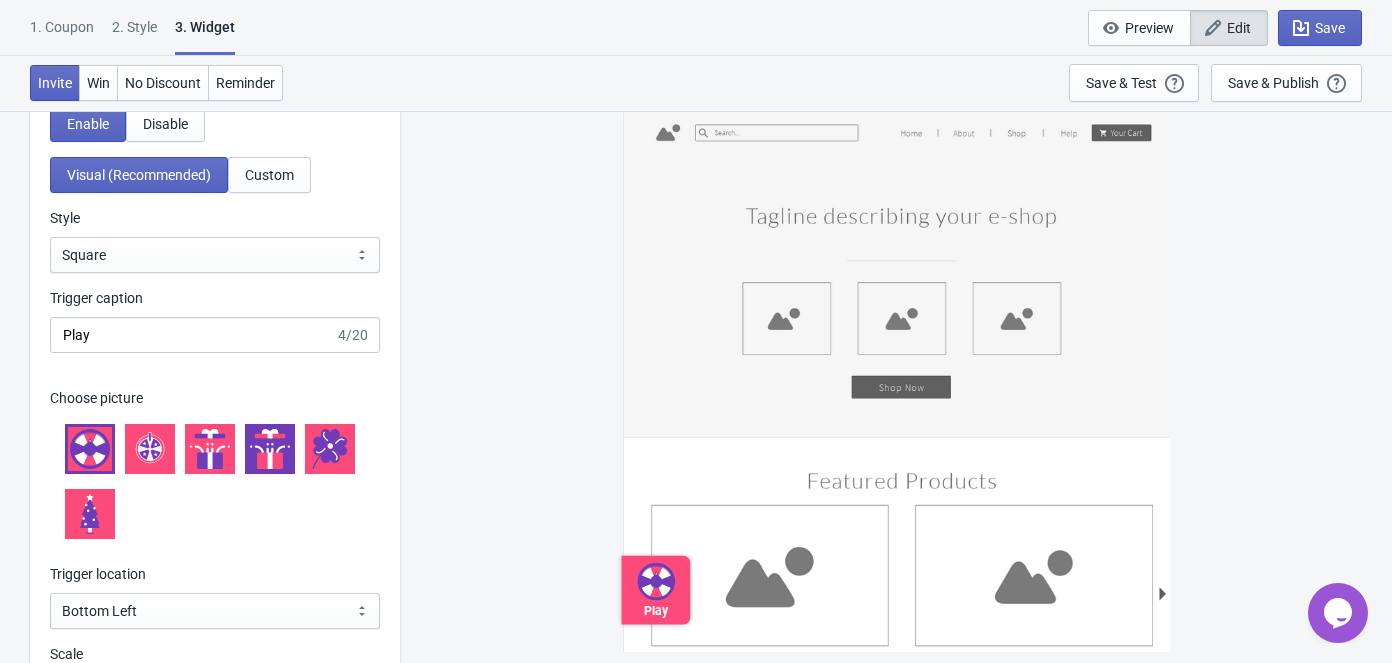 scroll, scrollTop: 2090, scrollLeft: 0, axis: vertical 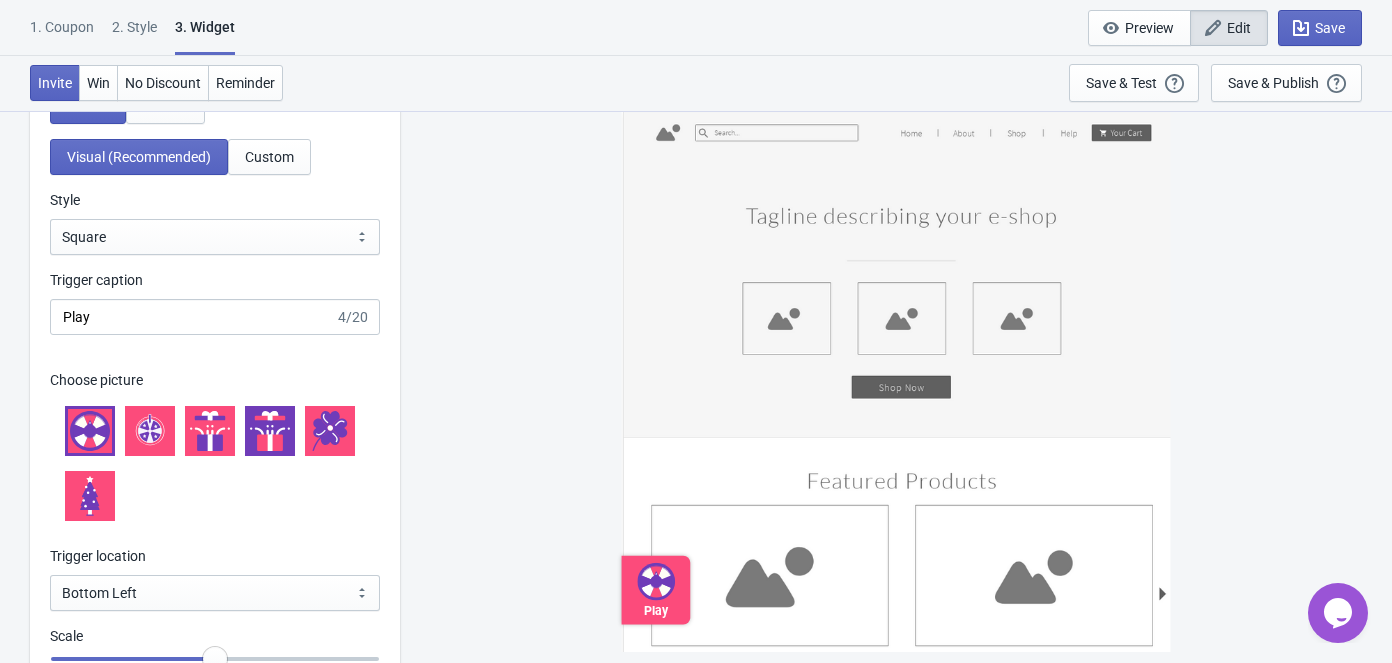 click 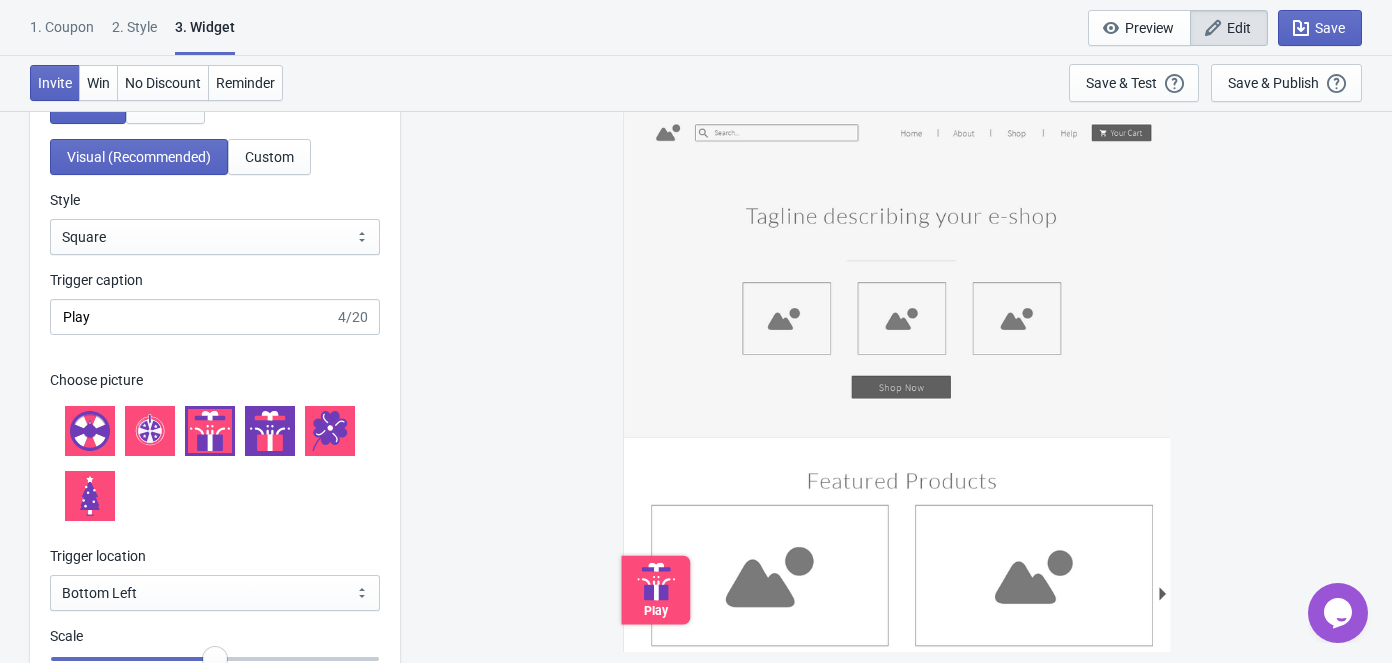 click 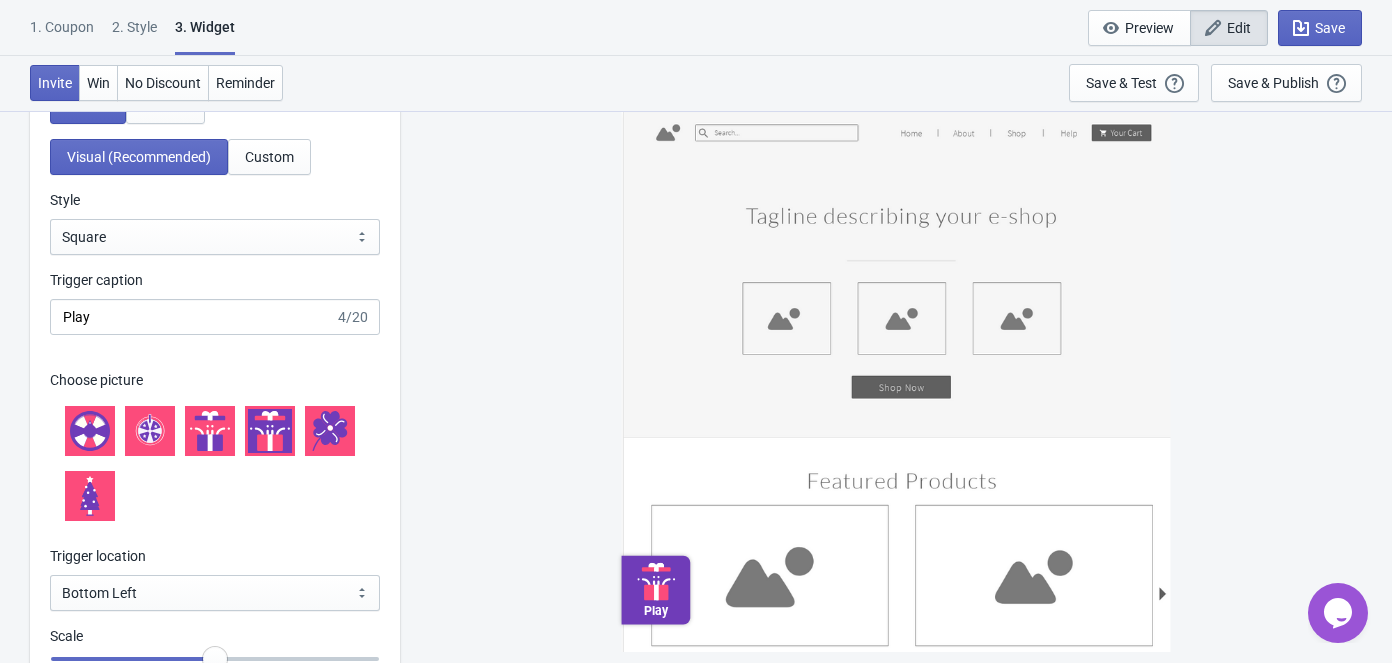 click 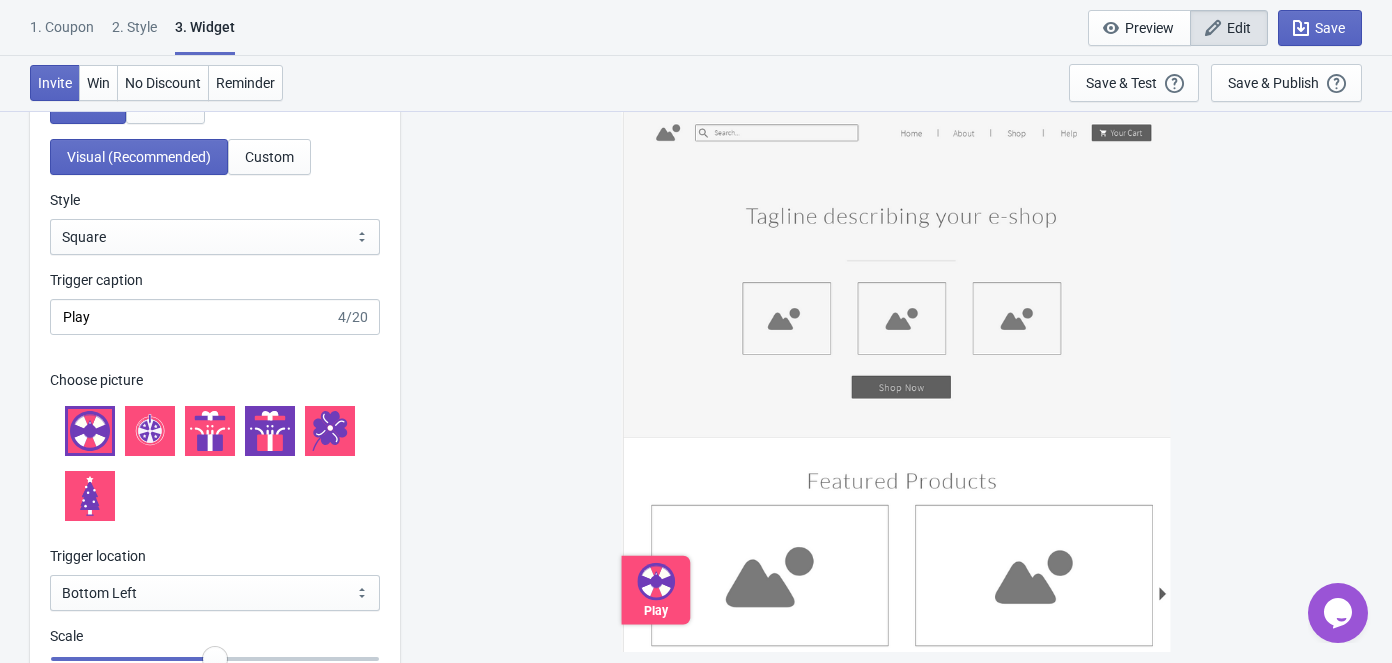click 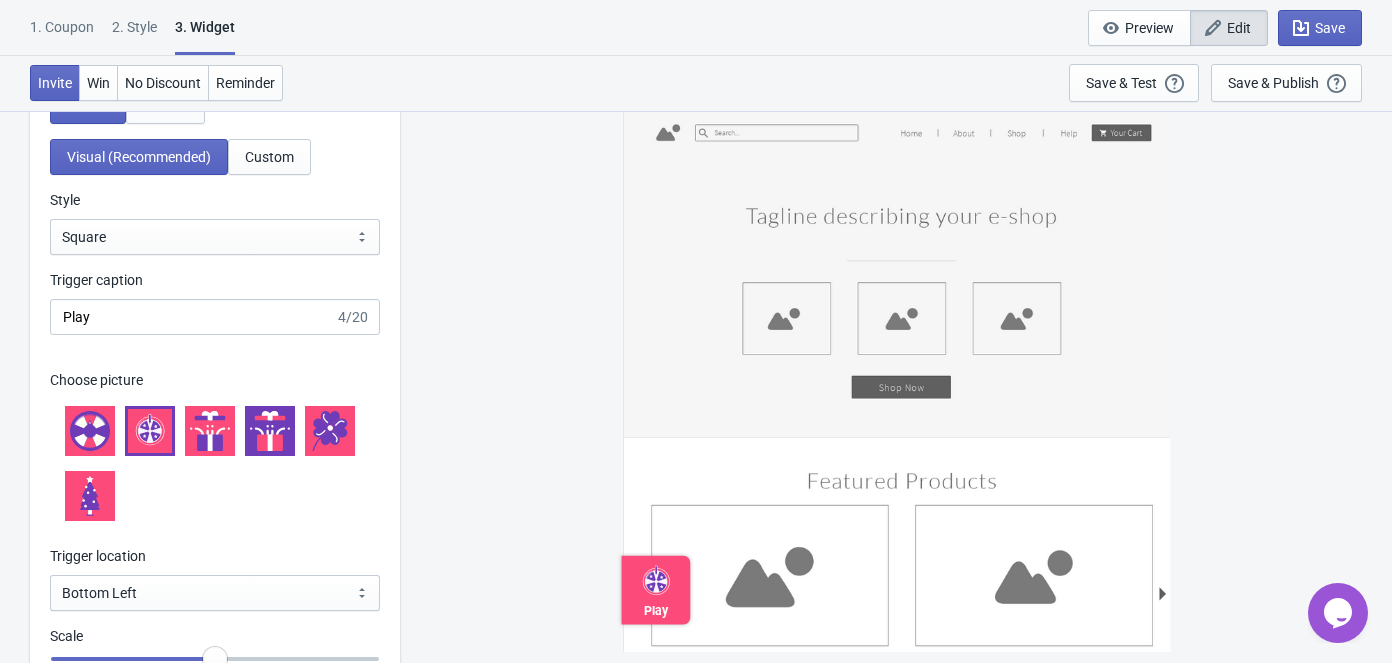 click 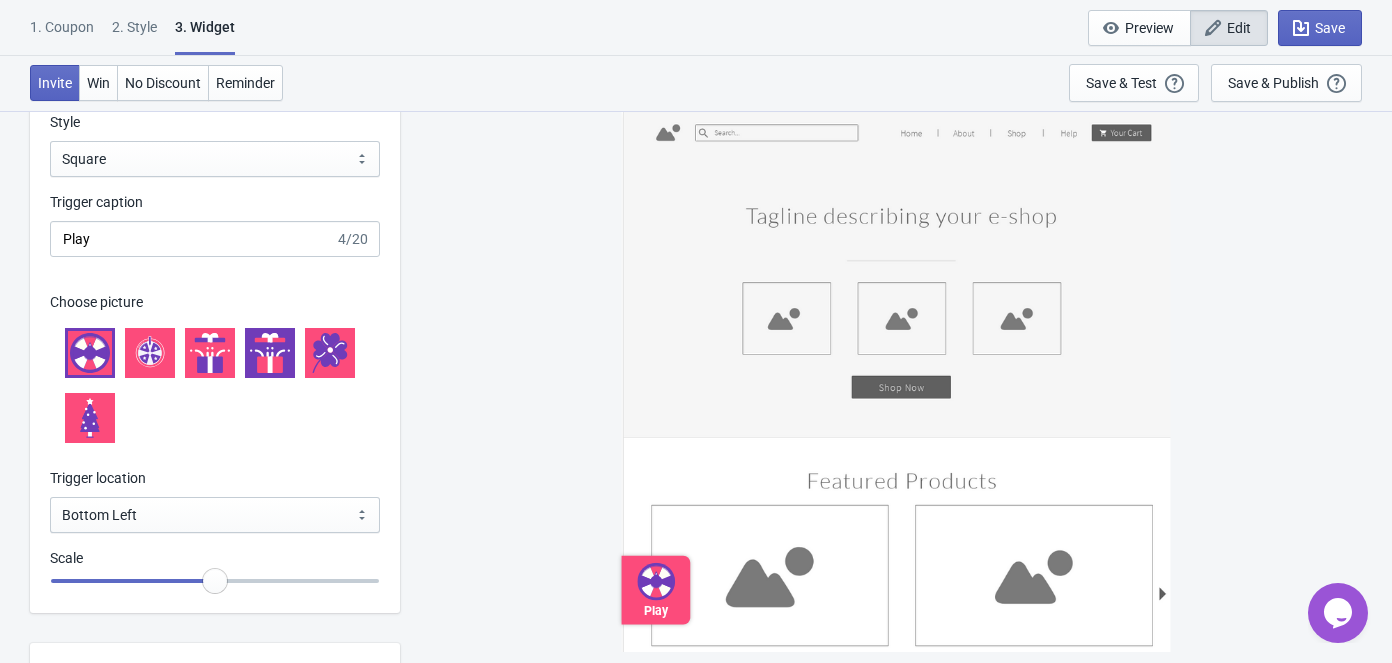 scroll, scrollTop: 2363, scrollLeft: 0, axis: vertical 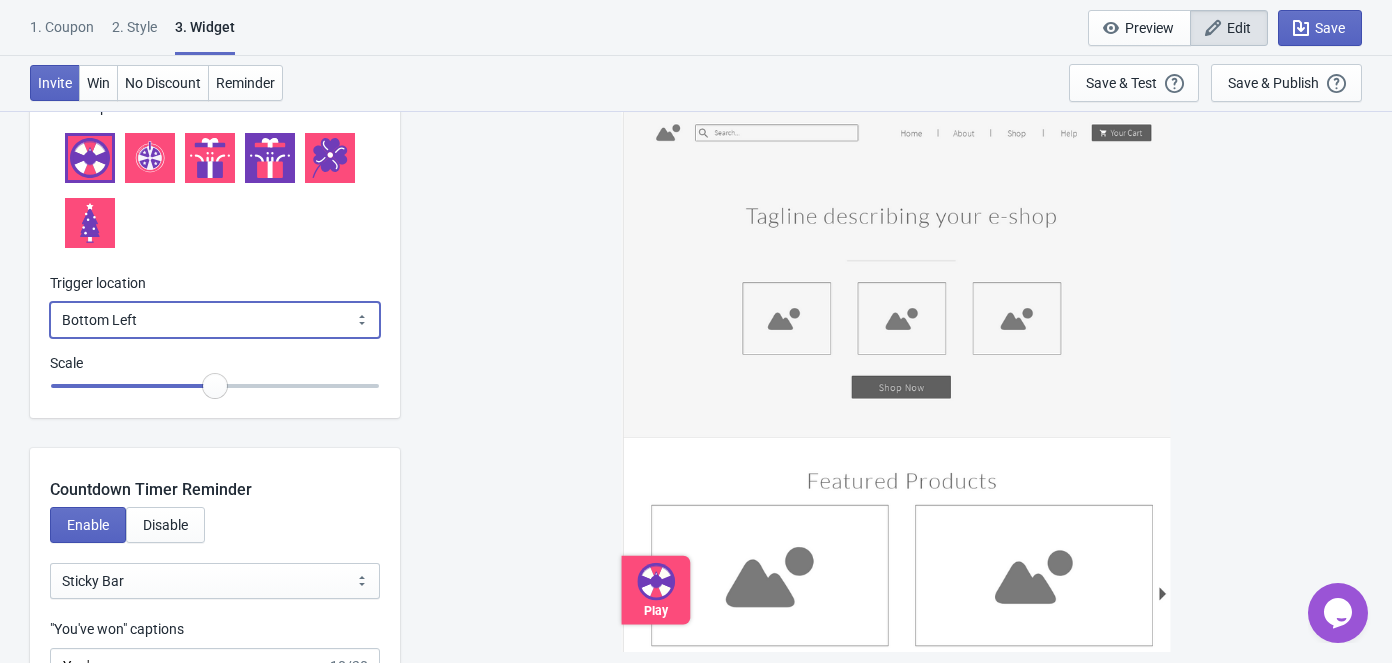 click on "Bottom Left Bottom Right Middle Left Middle Right Top Left Top Right" at bounding box center (215, 320) 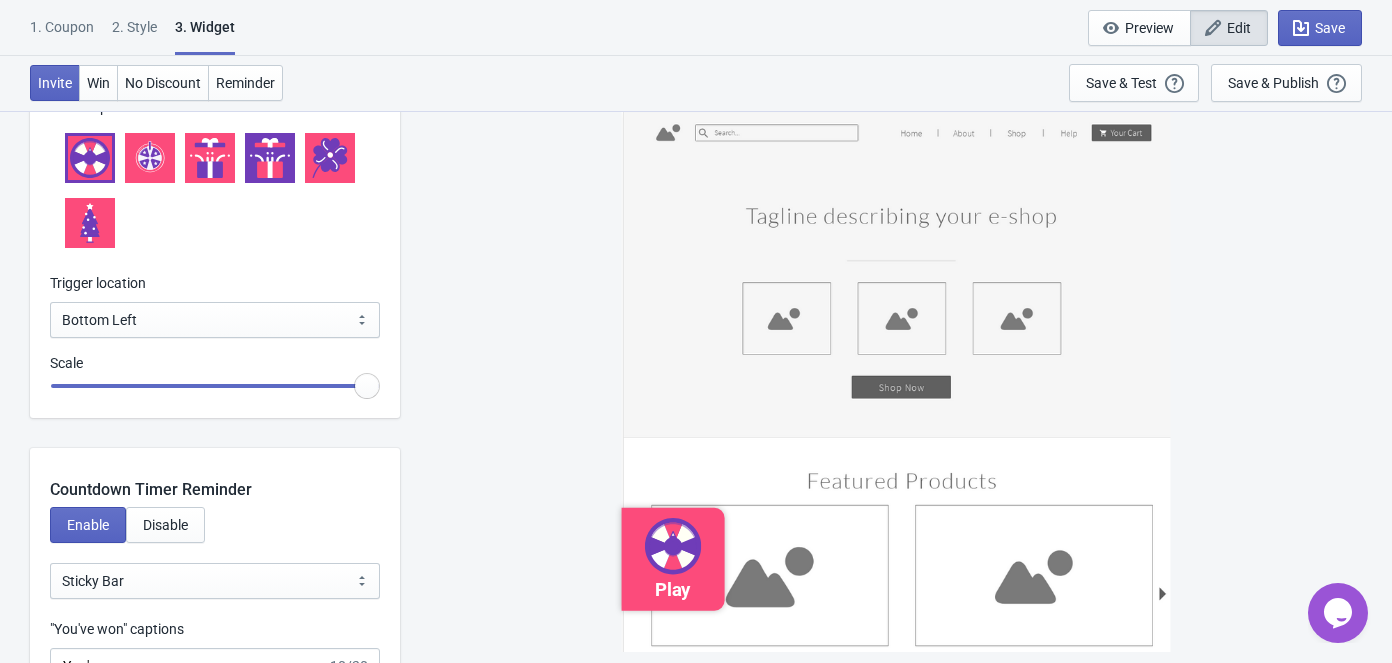 drag, startPoint x: 220, startPoint y: 384, endPoint x: 420, endPoint y: 379, distance: 200.06248 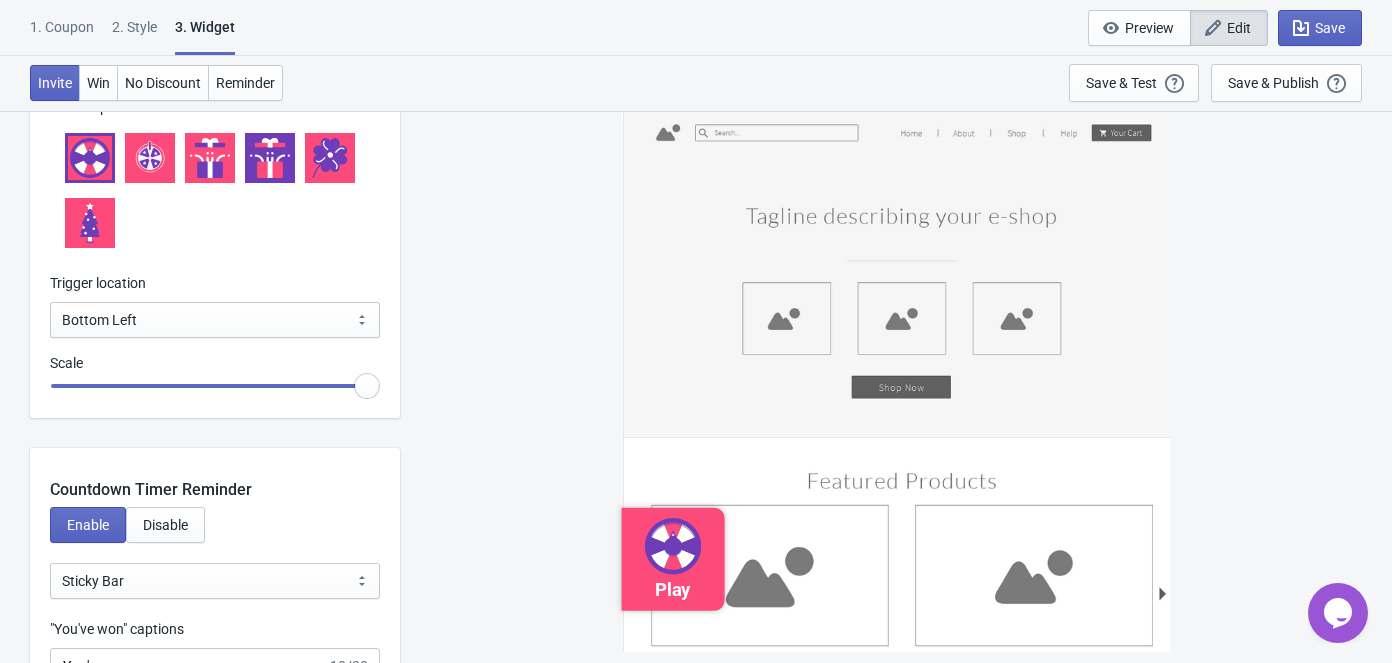 type on "1.5" 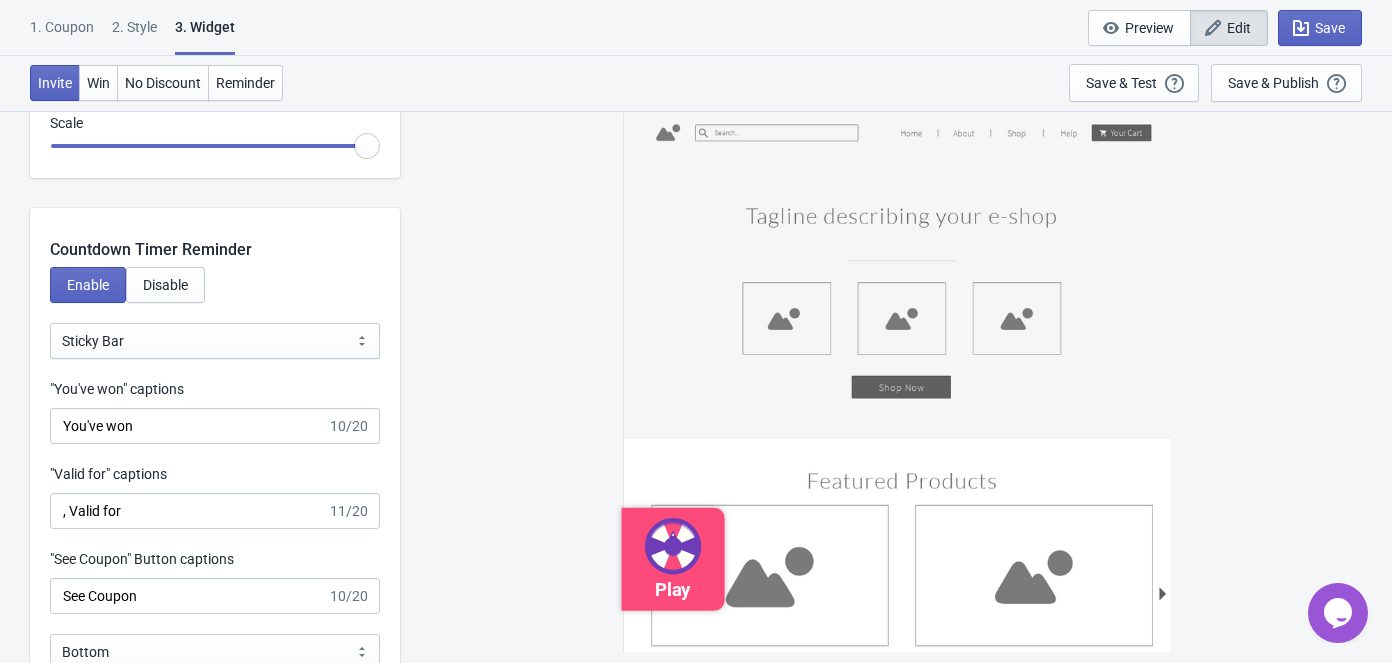 scroll, scrollTop: 2636, scrollLeft: 0, axis: vertical 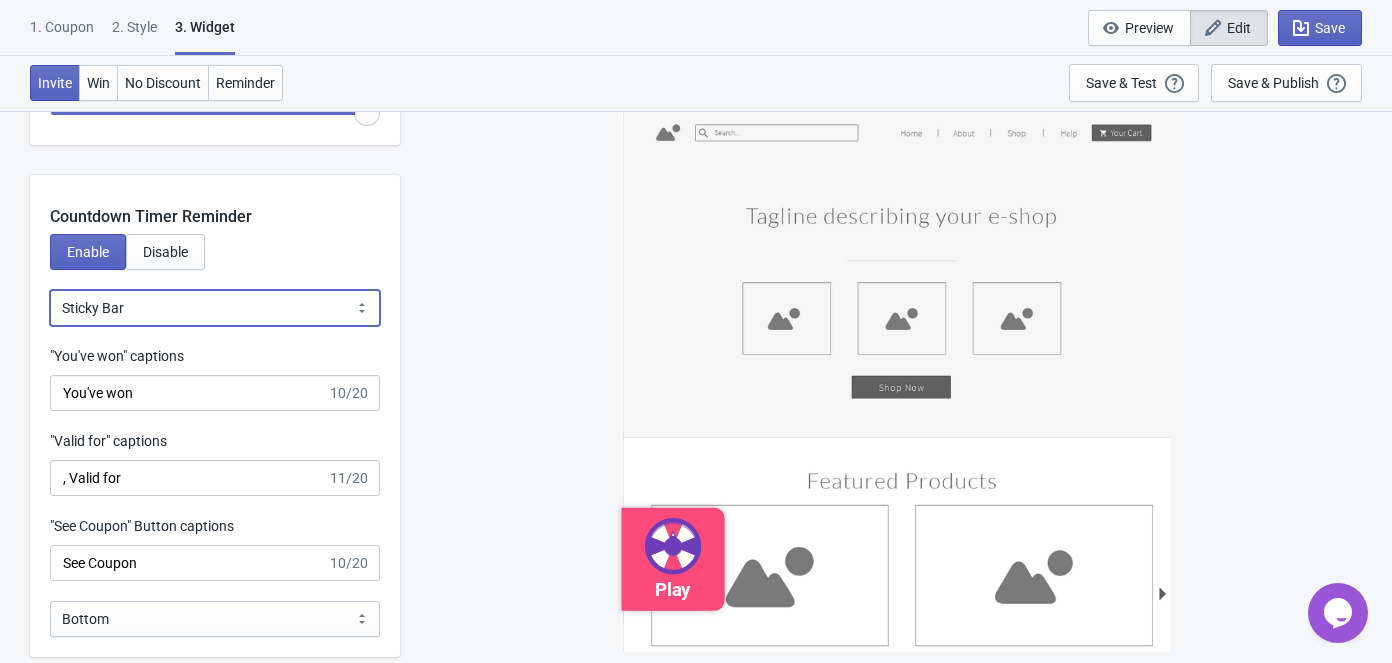 click on "Bubble Sticky Bar" at bounding box center [215, 308] 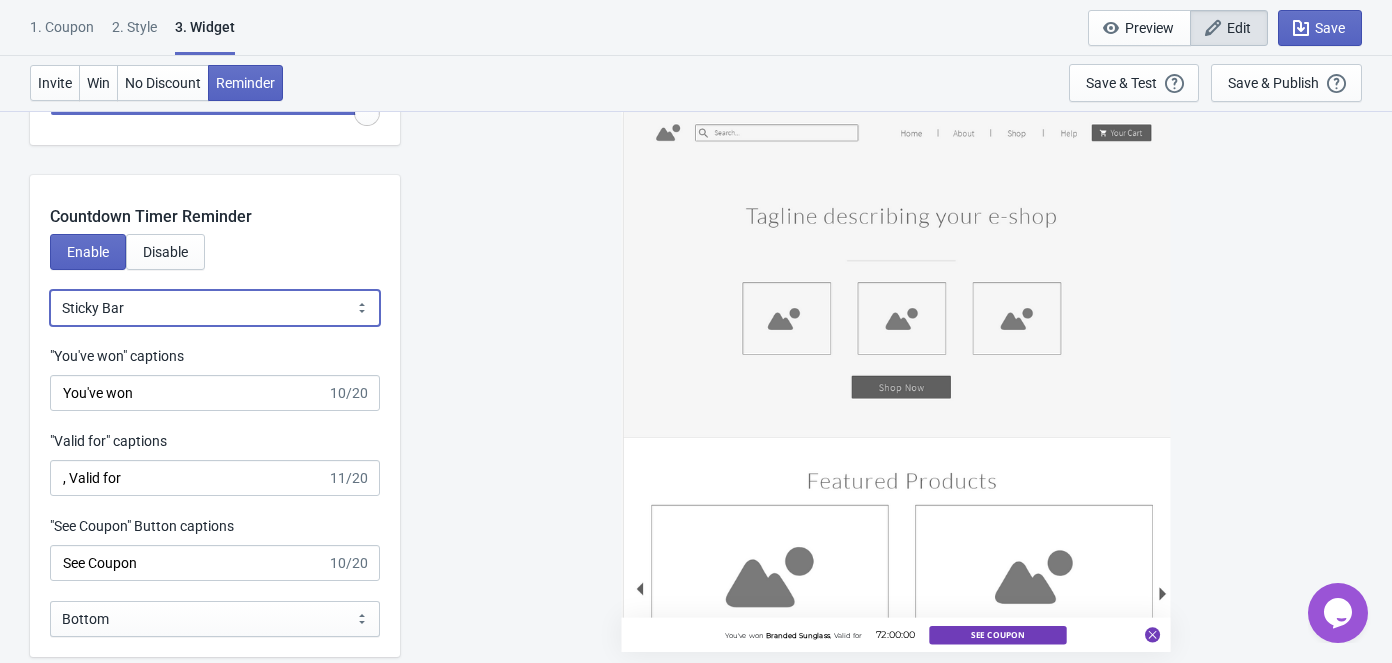 select on "0" 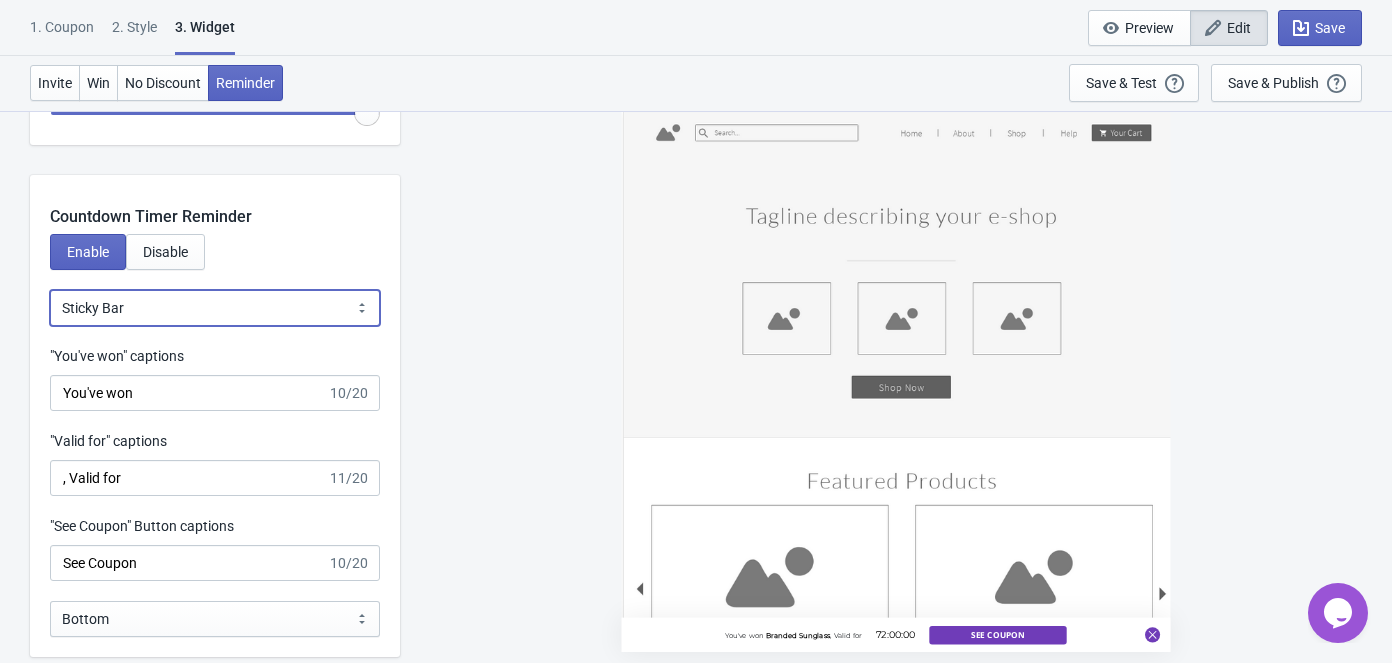 click on "Bubble Sticky Bar" at bounding box center (215, 308) 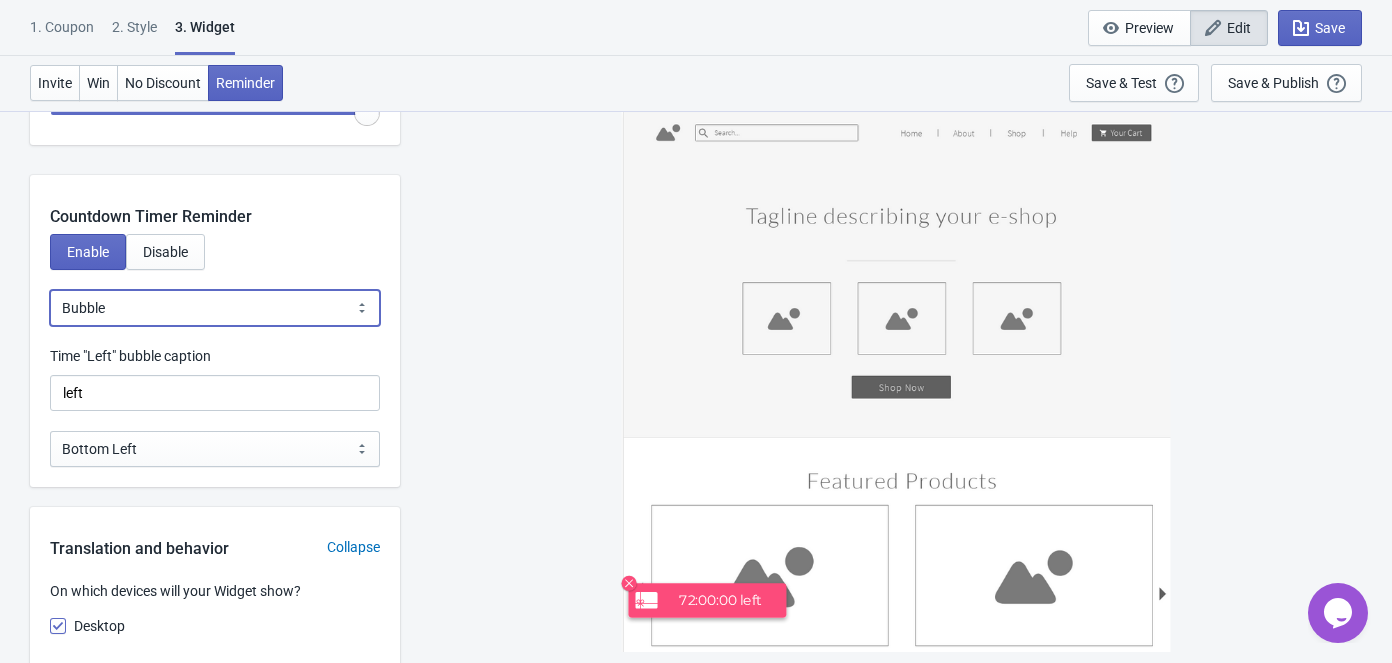click on "Bubble Sticky Bar" at bounding box center [215, 308] 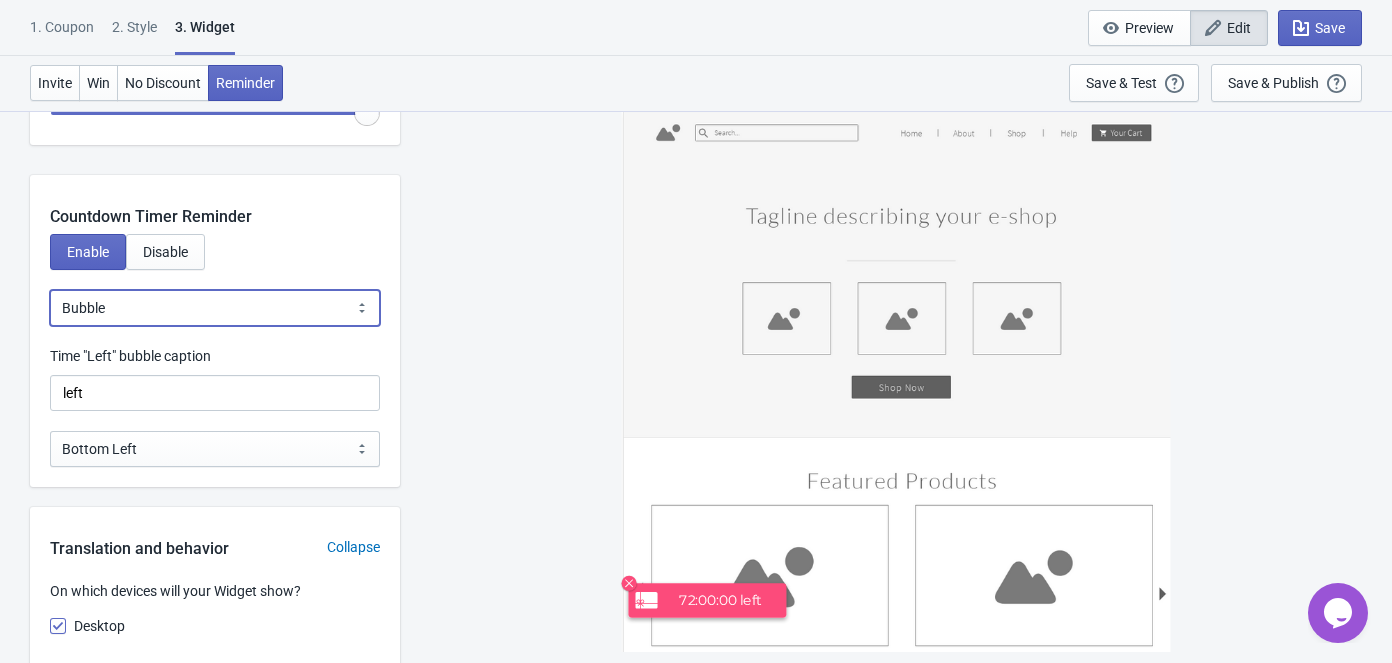 click on "Bubble Sticky Bar" at bounding box center [215, 308] 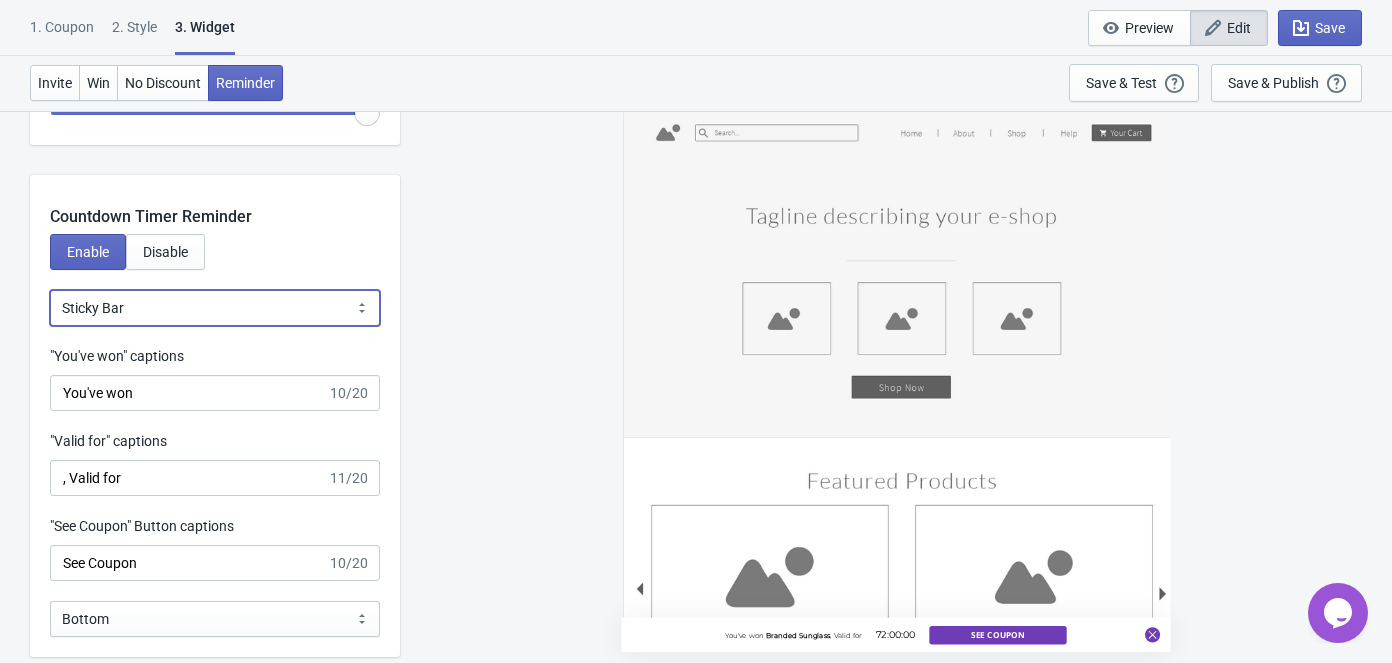 click on "Bubble Sticky Bar" at bounding box center (215, 308) 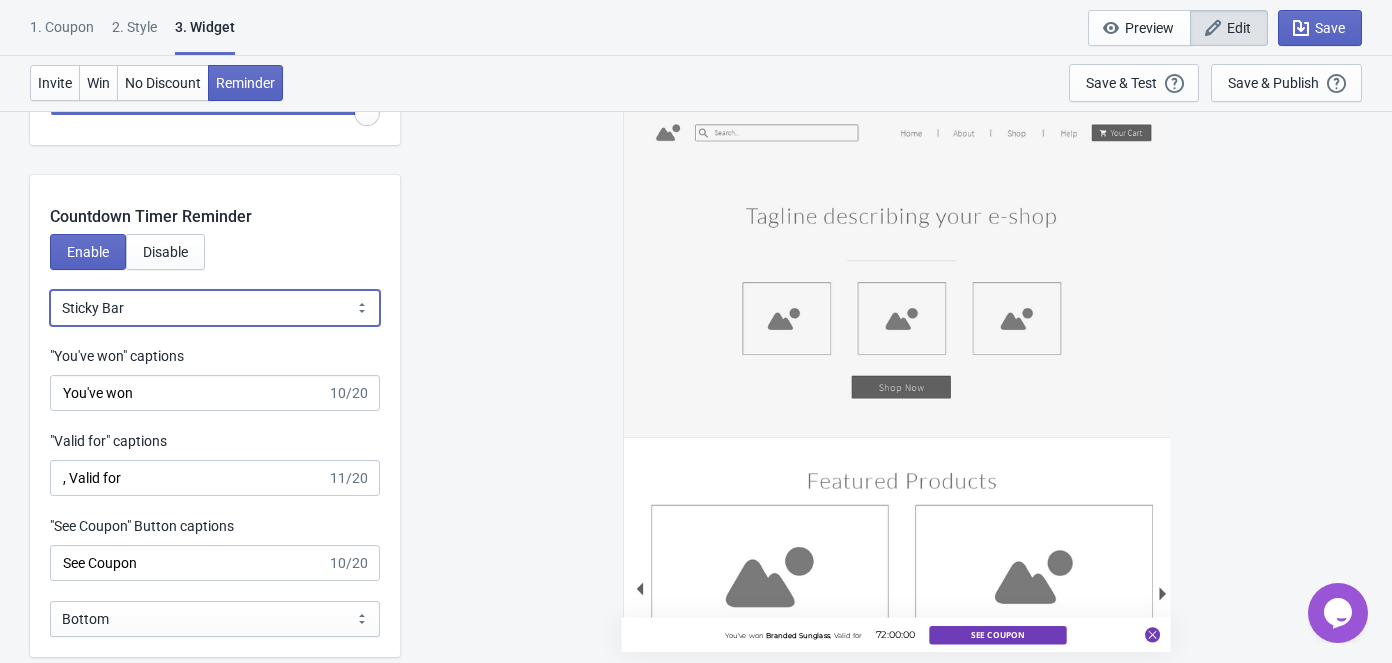 click on "Bubble Sticky Bar" at bounding box center (215, 308) 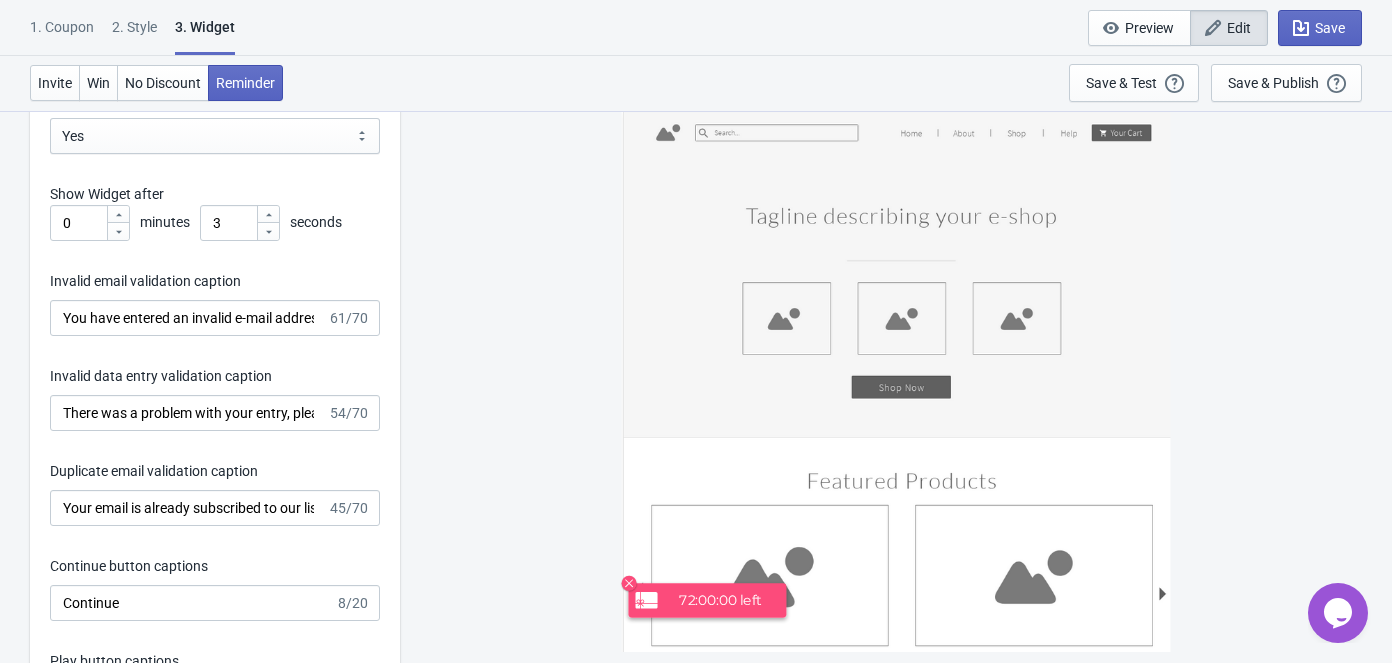 scroll, scrollTop: 3545, scrollLeft: 0, axis: vertical 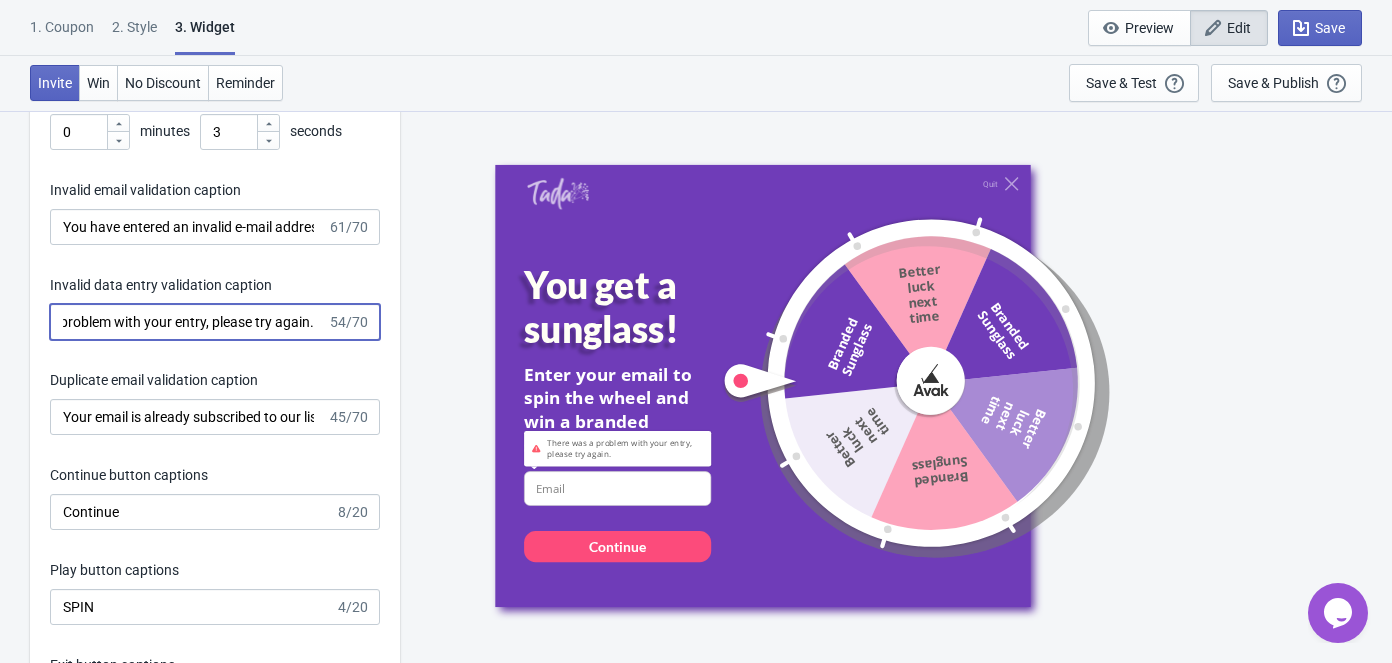 drag, startPoint x: 241, startPoint y: 323, endPoint x: 339, endPoint y: 325, distance: 98.02041 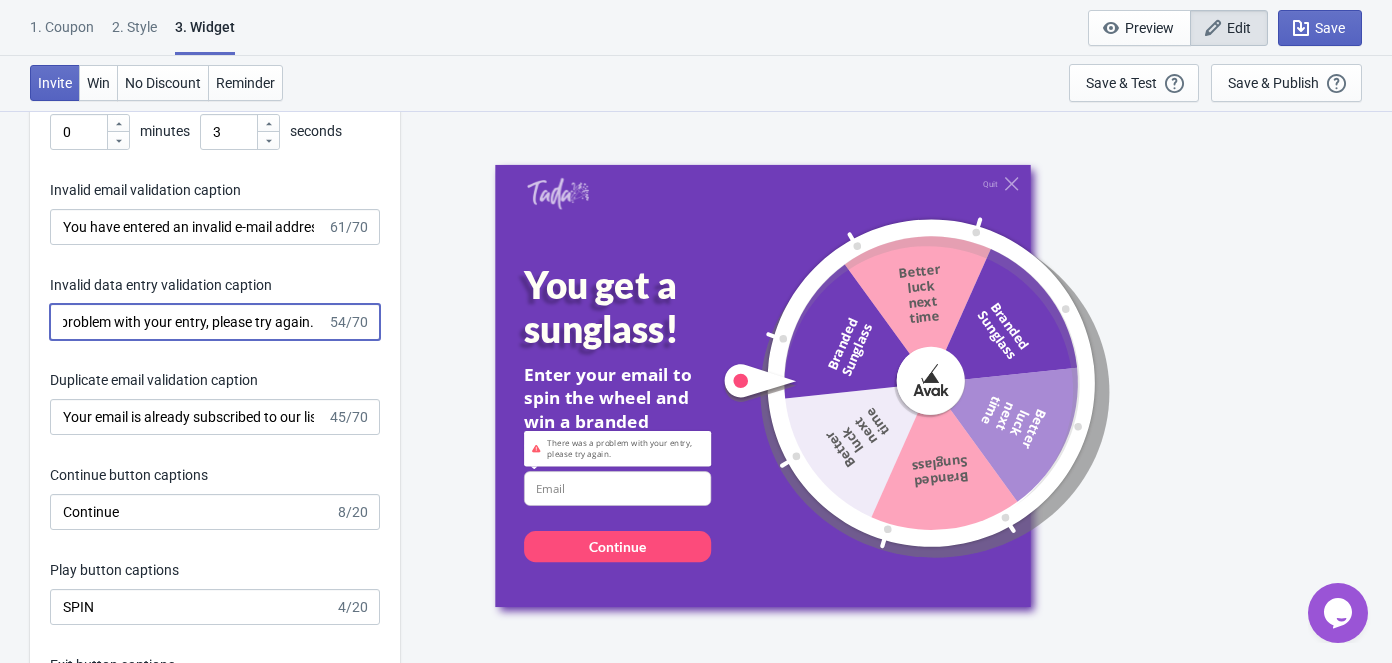 click on "There was a problem with your entry, please try again. 54/70" at bounding box center (215, 322) 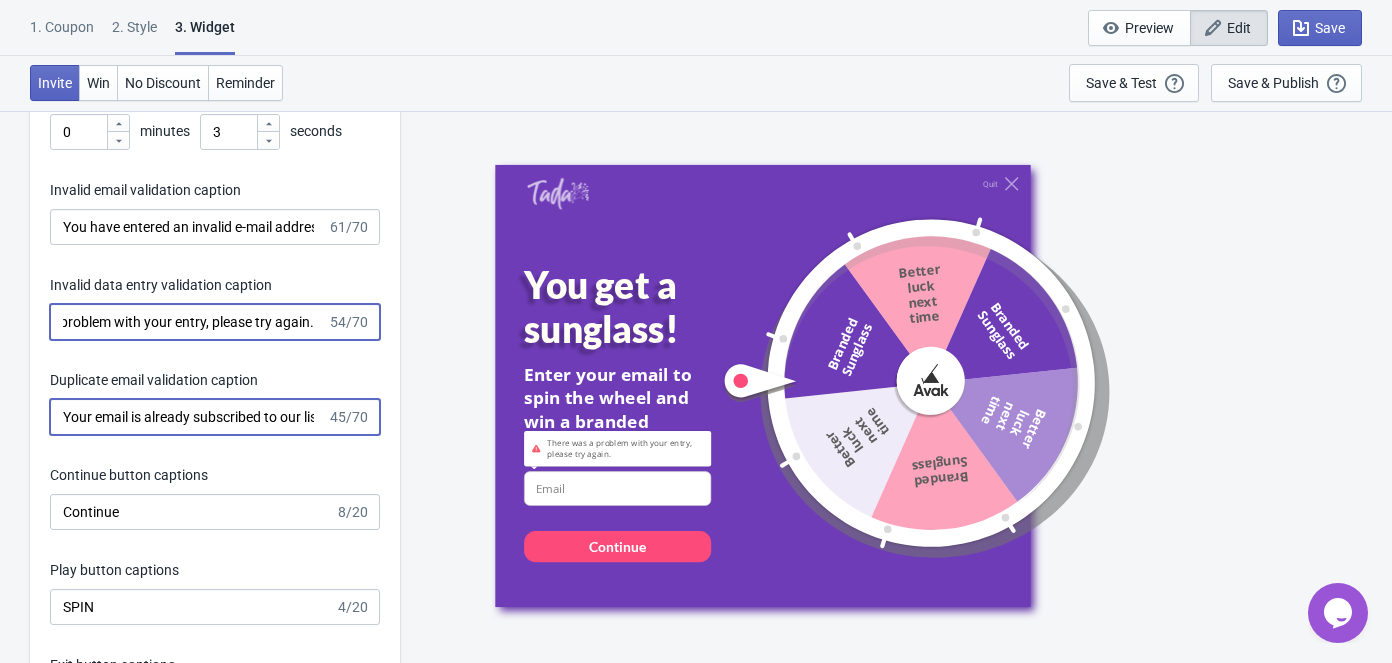 scroll, scrollTop: 0, scrollLeft: 0, axis: both 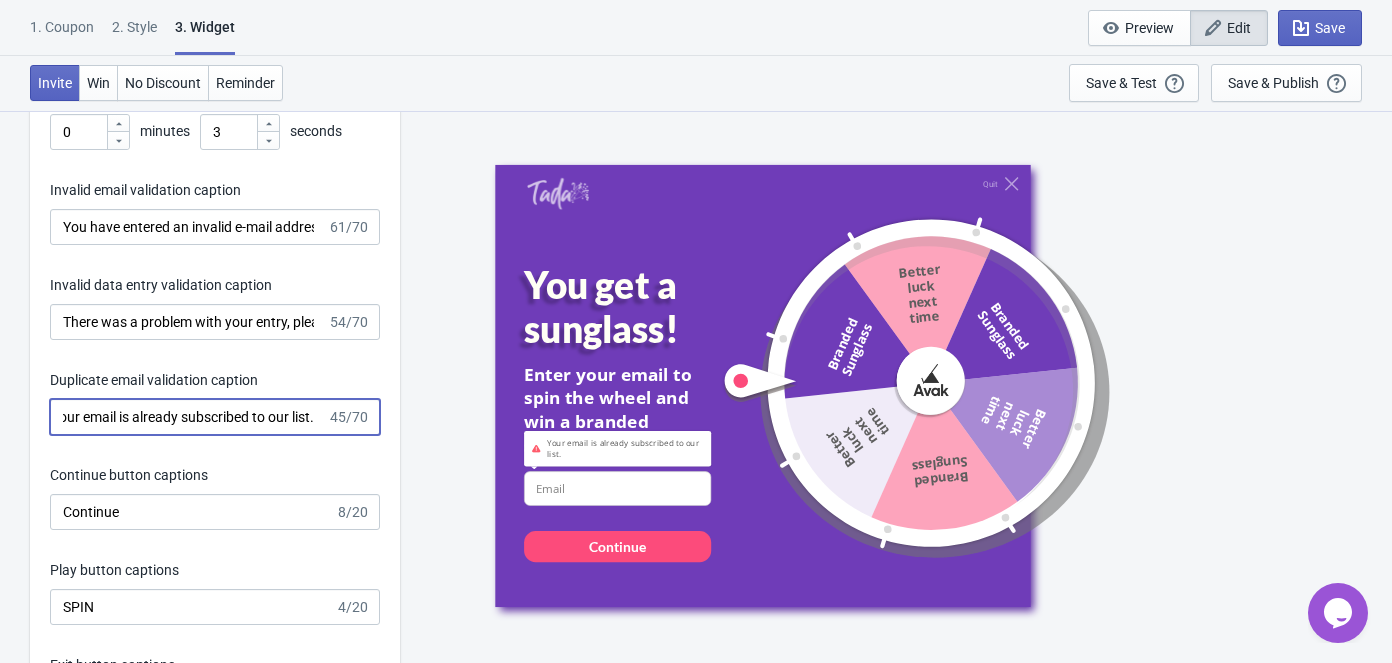 drag, startPoint x: 167, startPoint y: 417, endPoint x: 359, endPoint y: 415, distance: 192.01042 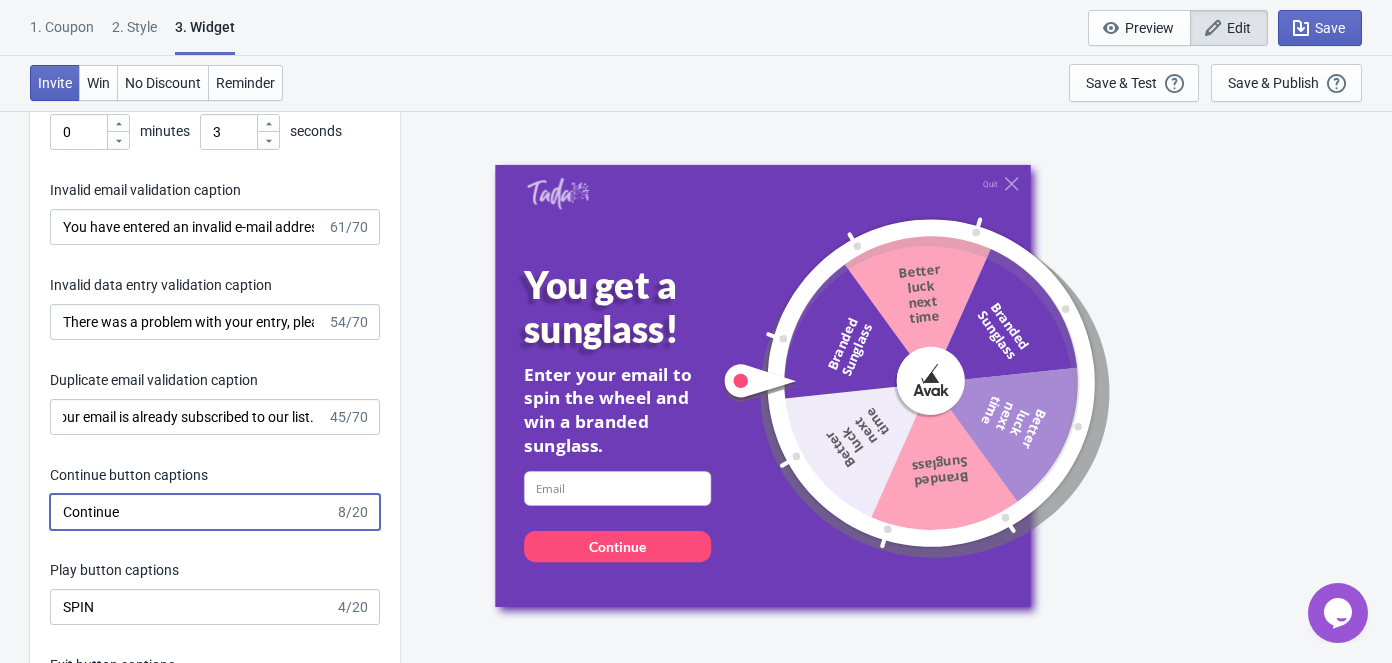 scroll, scrollTop: 0, scrollLeft: 0, axis: both 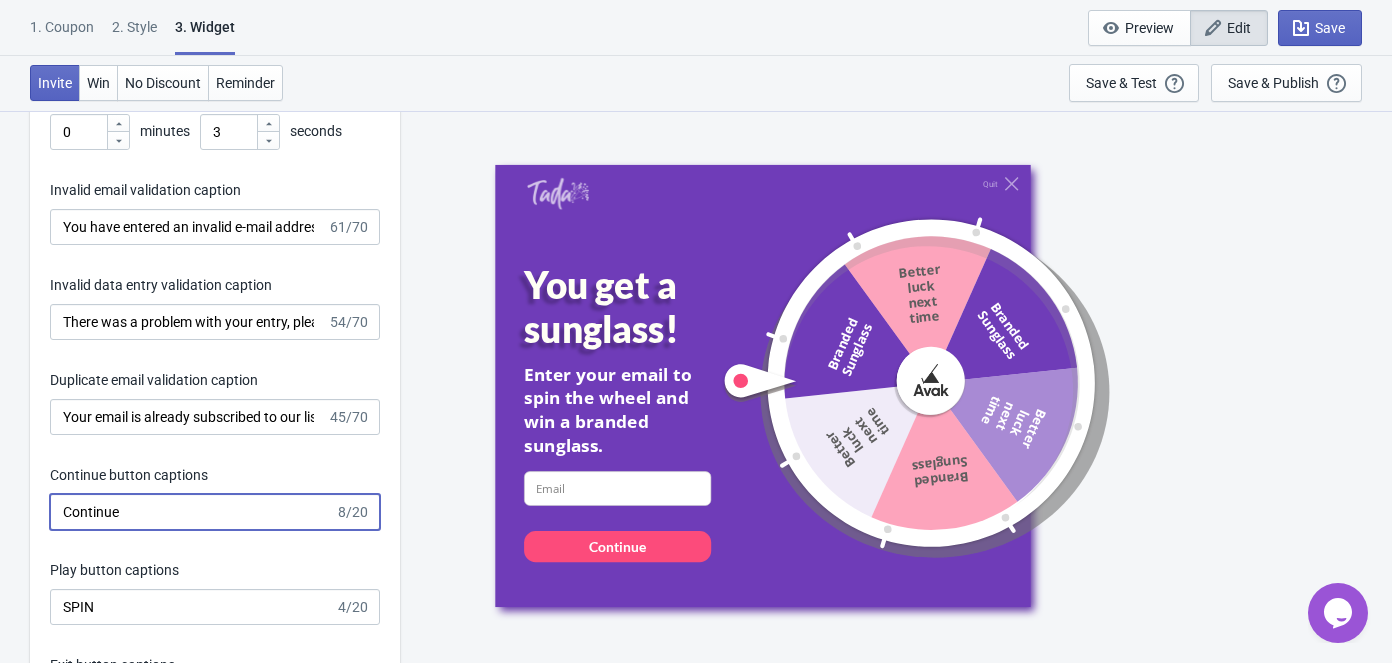 drag, startPoint x: 146, startPoint y: 506, endPoint x: 239, endPoint y: 507, distance: 93.00538 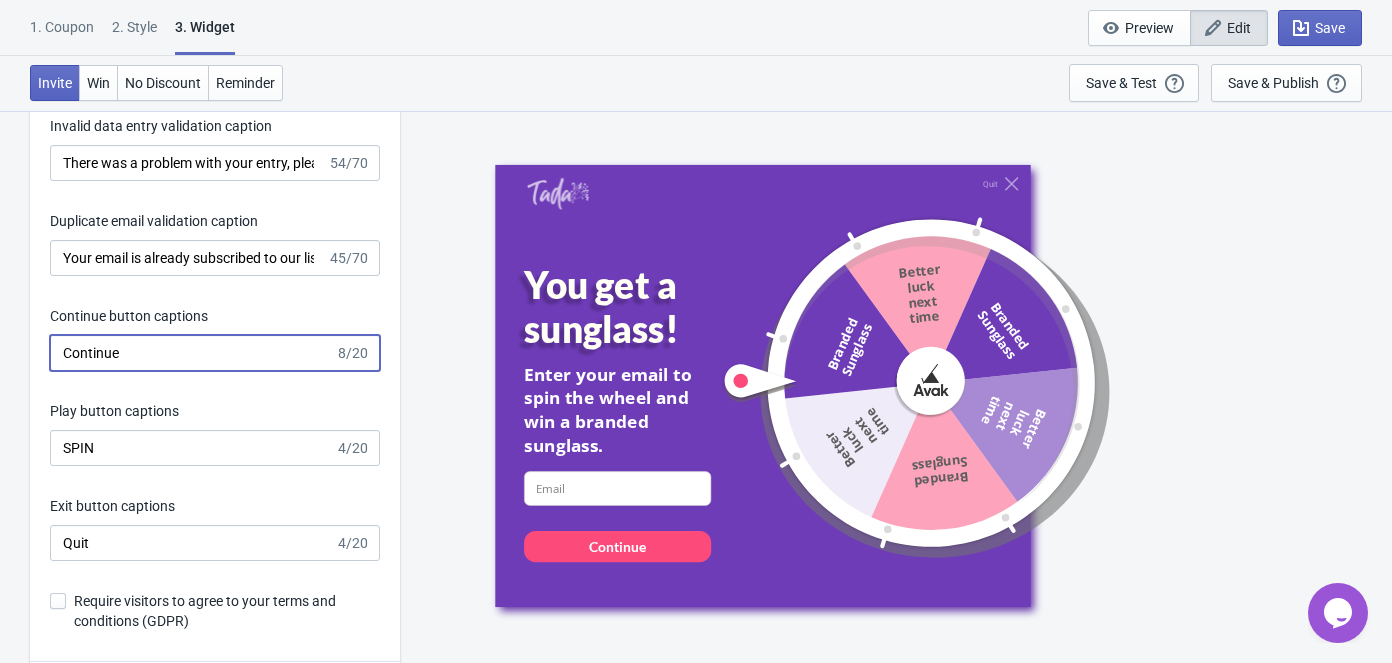 scroll, scrollTop: 3727, scrollLeft: 0, axis: vertical 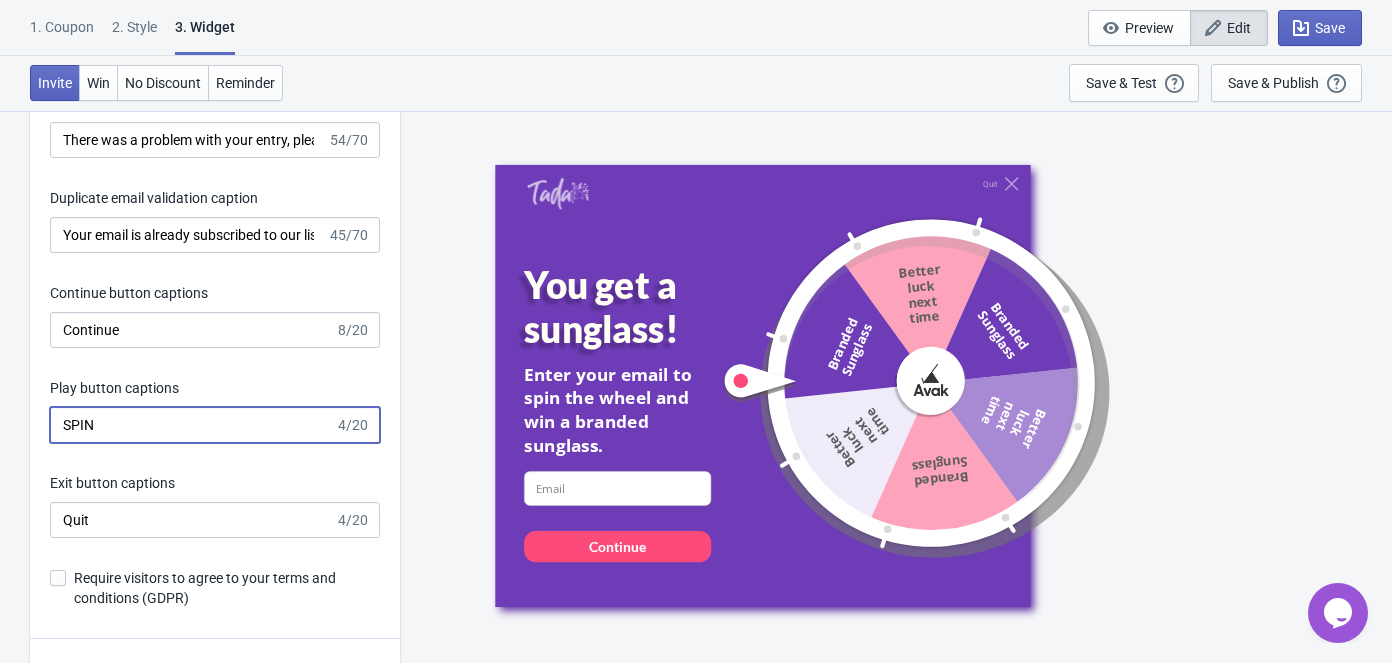 click on "SPIN" at bounding box center (192, 425) 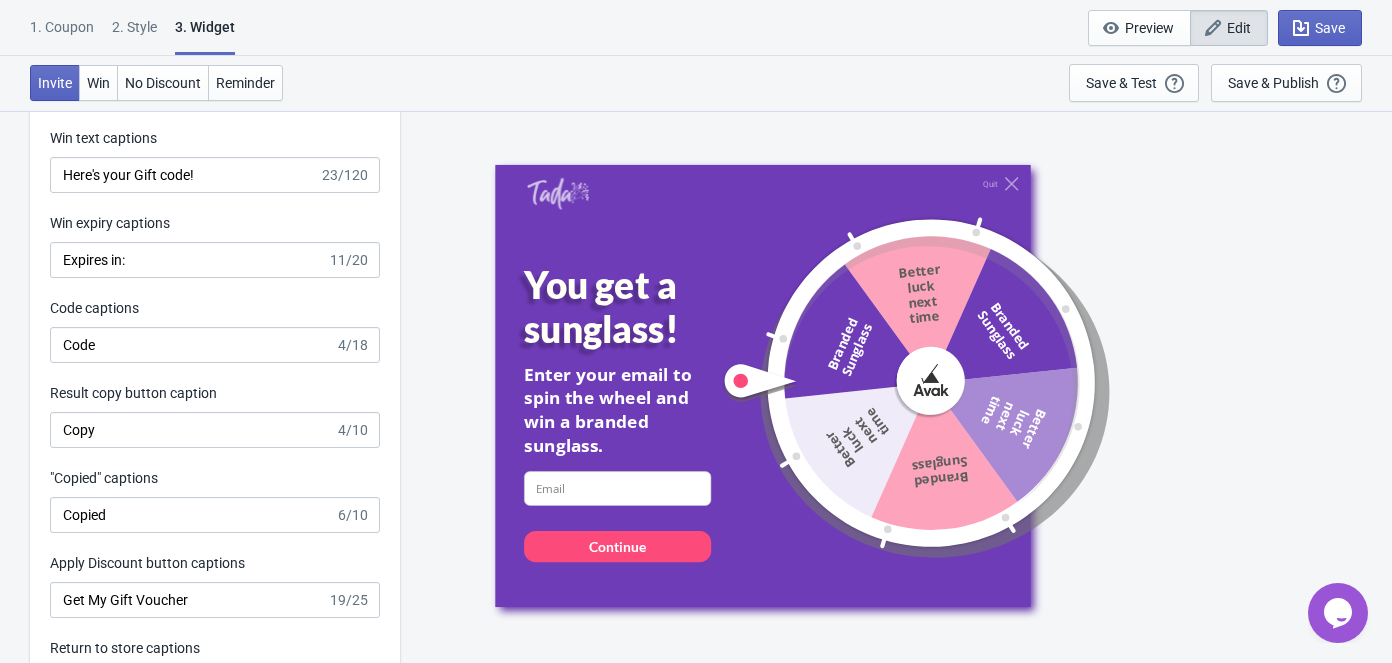 scroll, scrollTop: 4454, scrollLeft: 0, axis: vertical 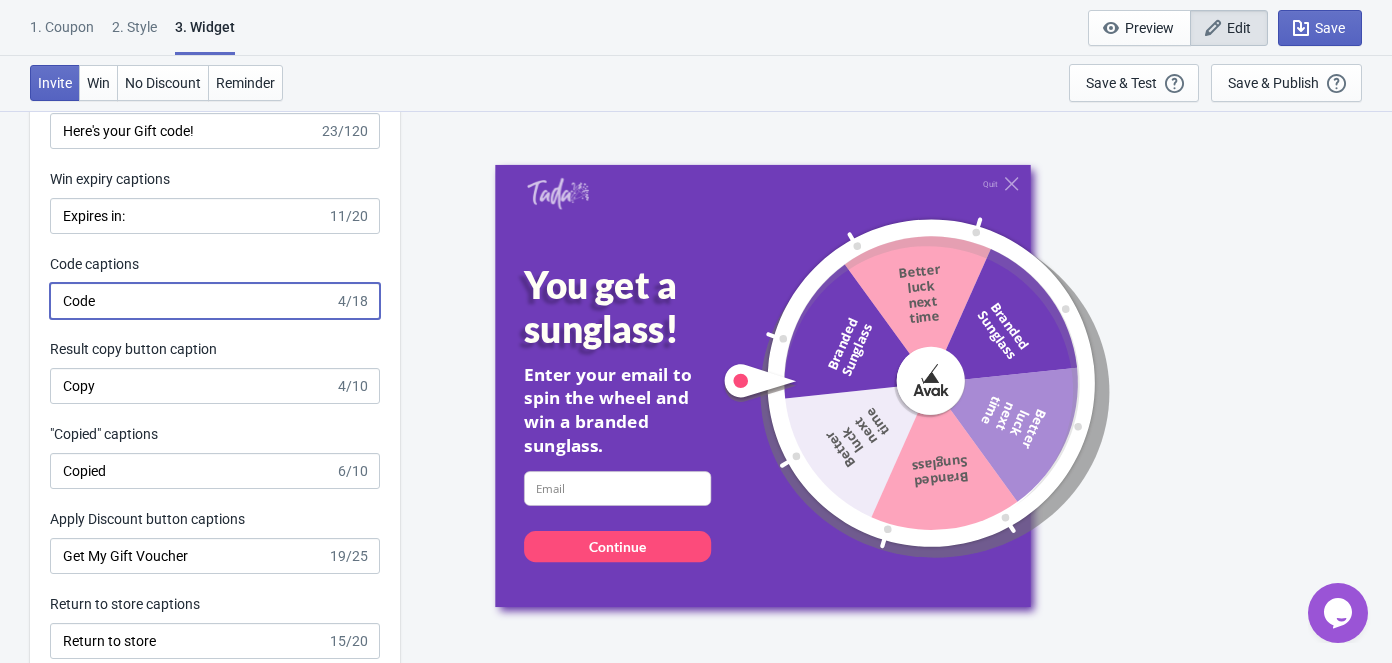 click on "Code" at bounding box center (192, 301) 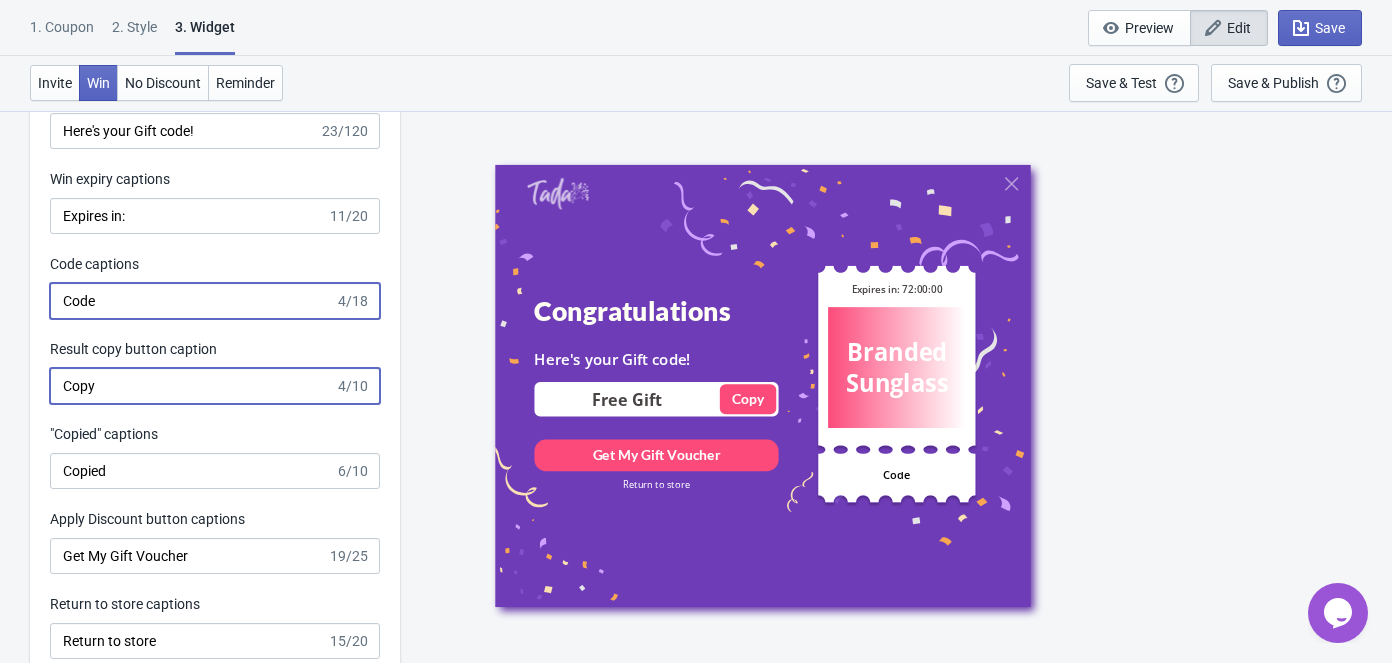 click on "Copy" at bounding box center (192, 386) 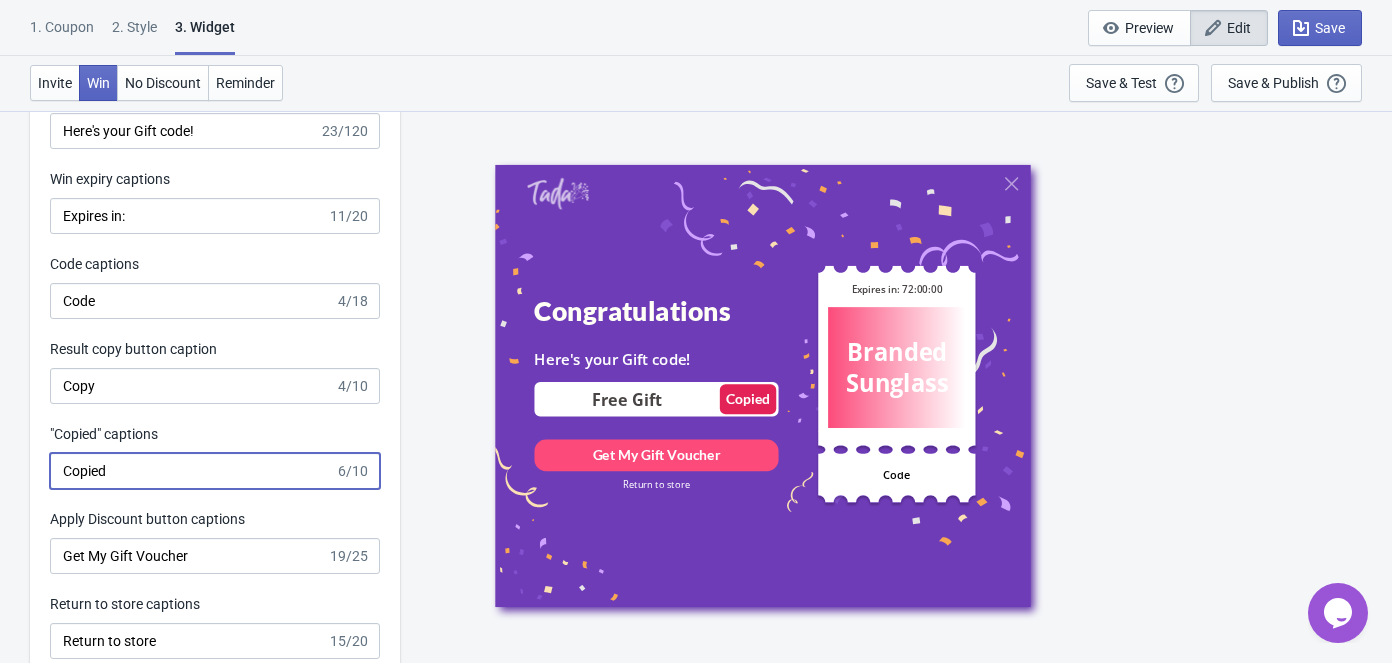 click on "Copied" at bounding box center [192, 471] 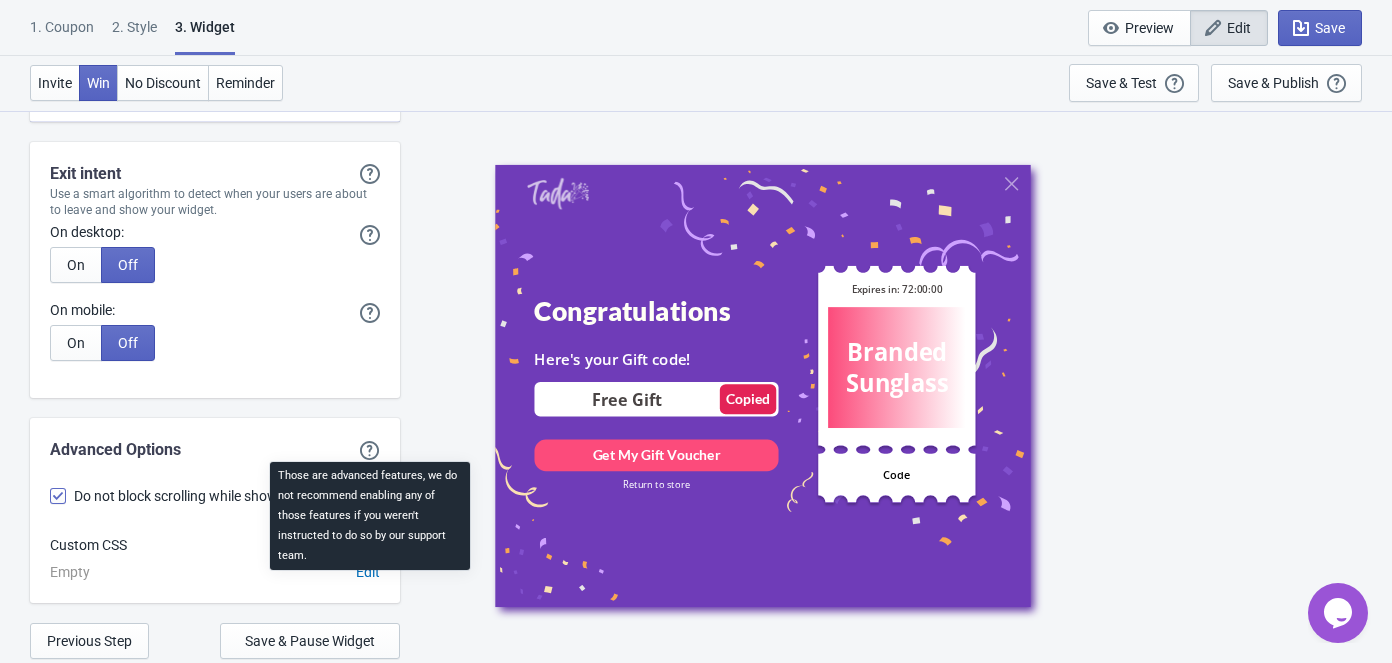 scroll, scrollTop: 6000, scrollLeft: 0, axis: vertical 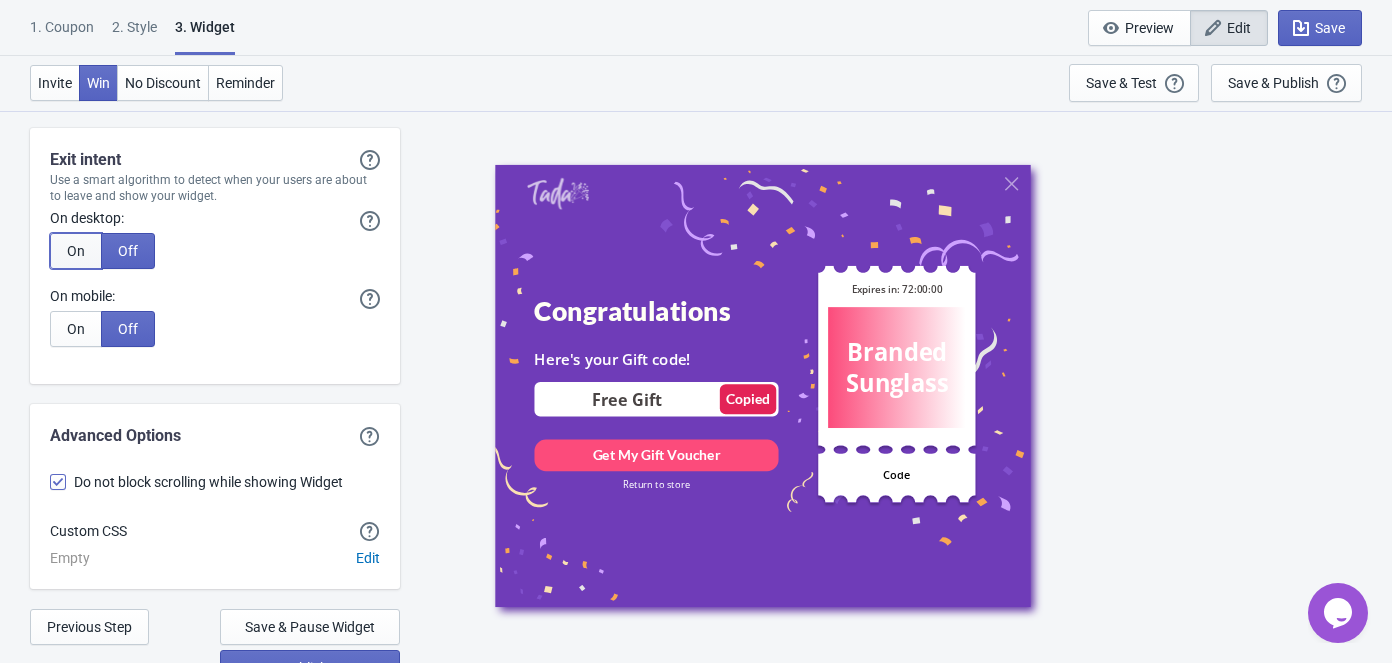click on "On" at bounding box center (76, 251) 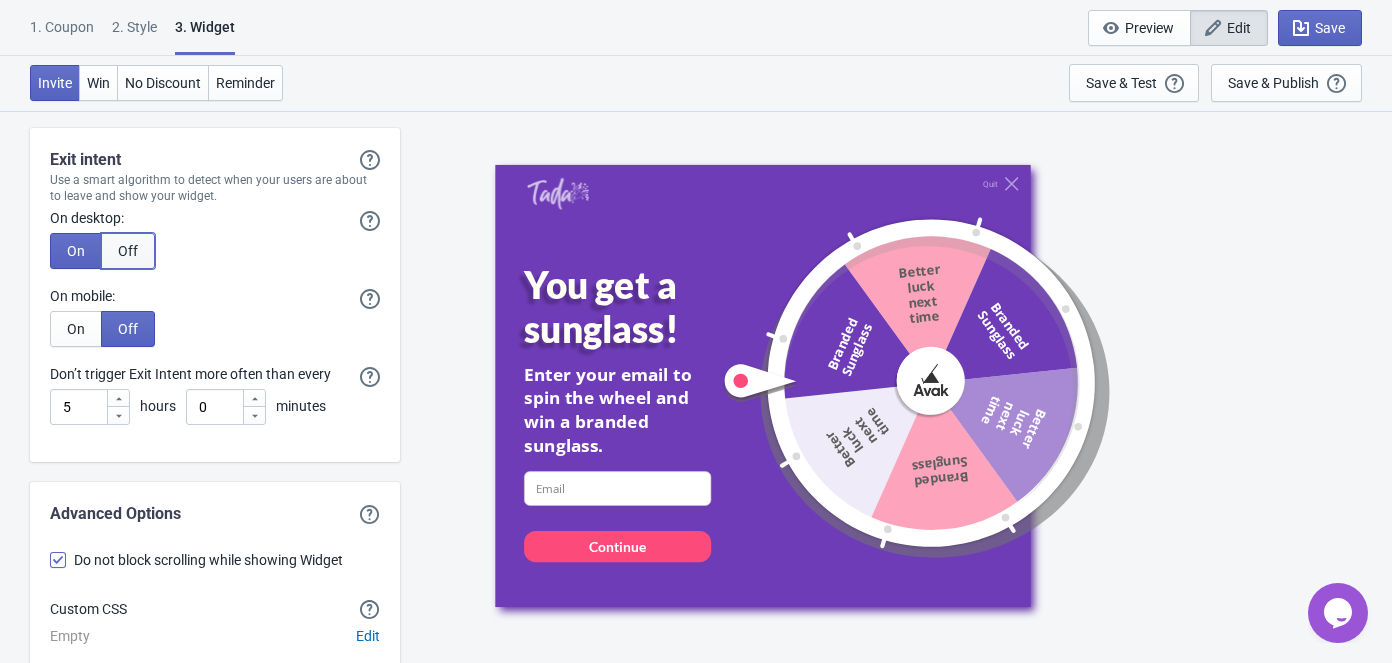 click on "Off" at bounding box center (128, 251) 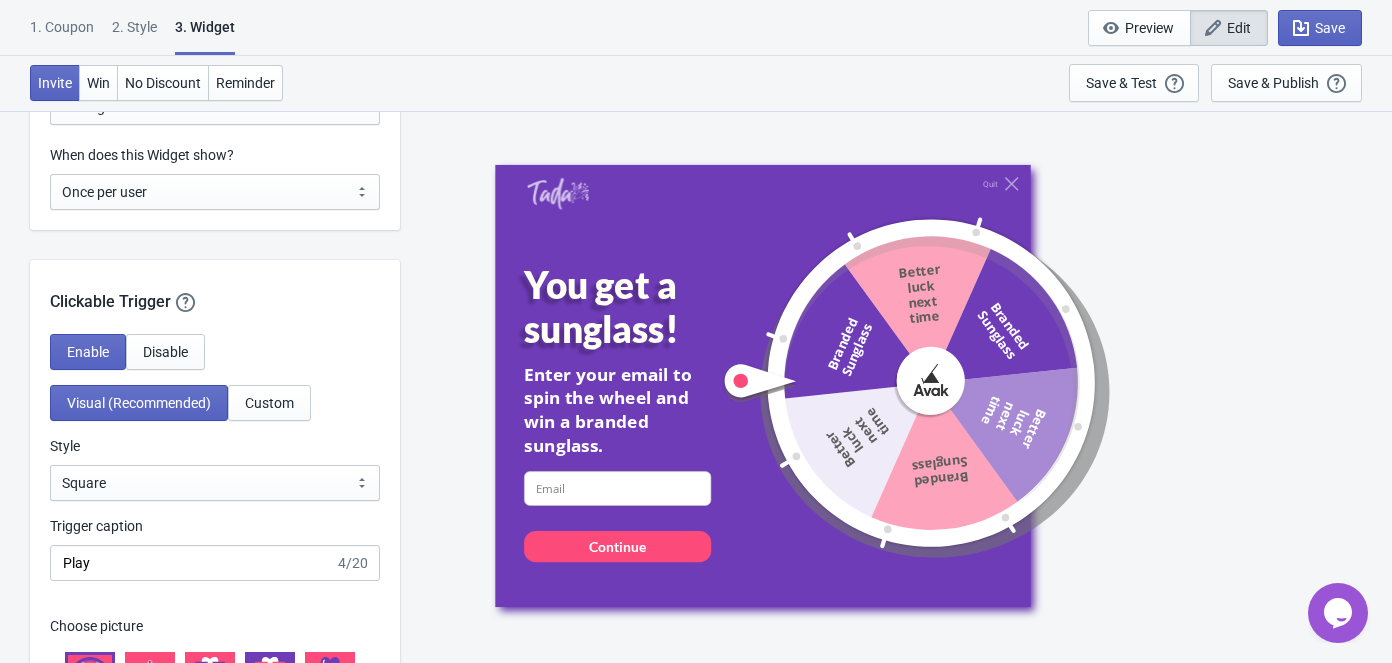 scroll, scrollTop: 1838, scrollLeft: 0, axis: vertical 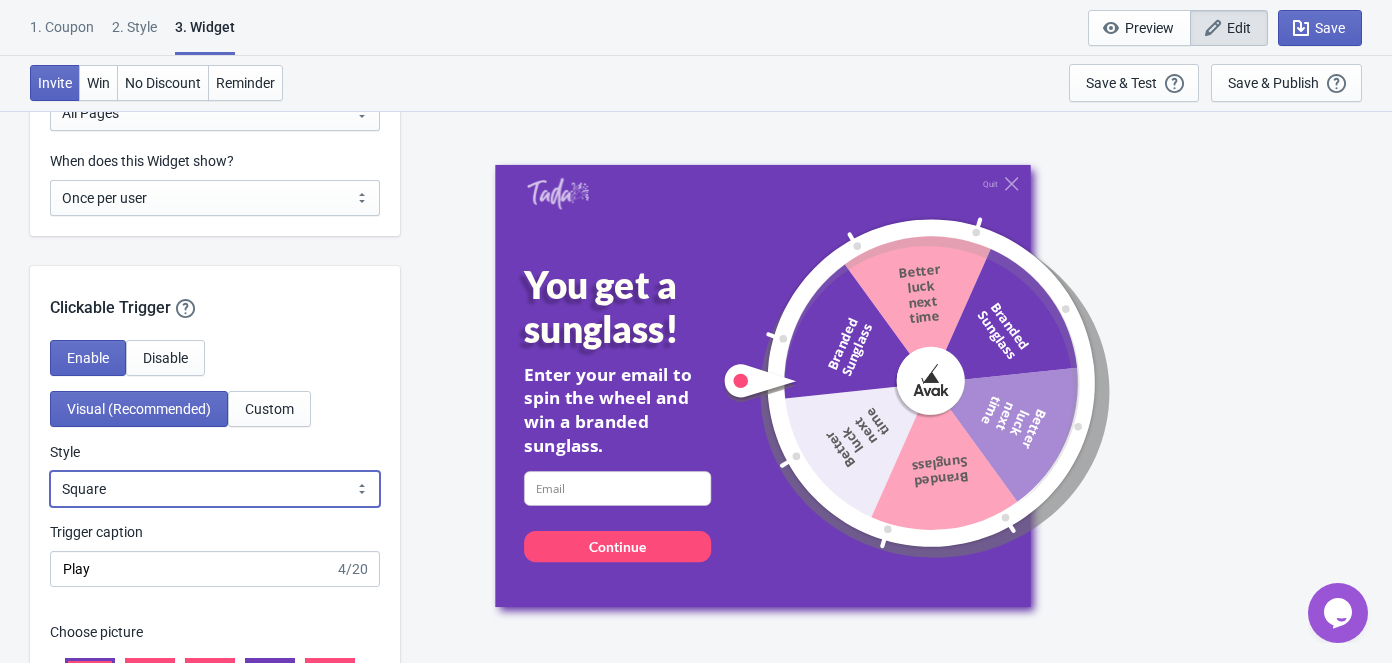 click on "Square Circle Tab" at bounding box center (215, 489) 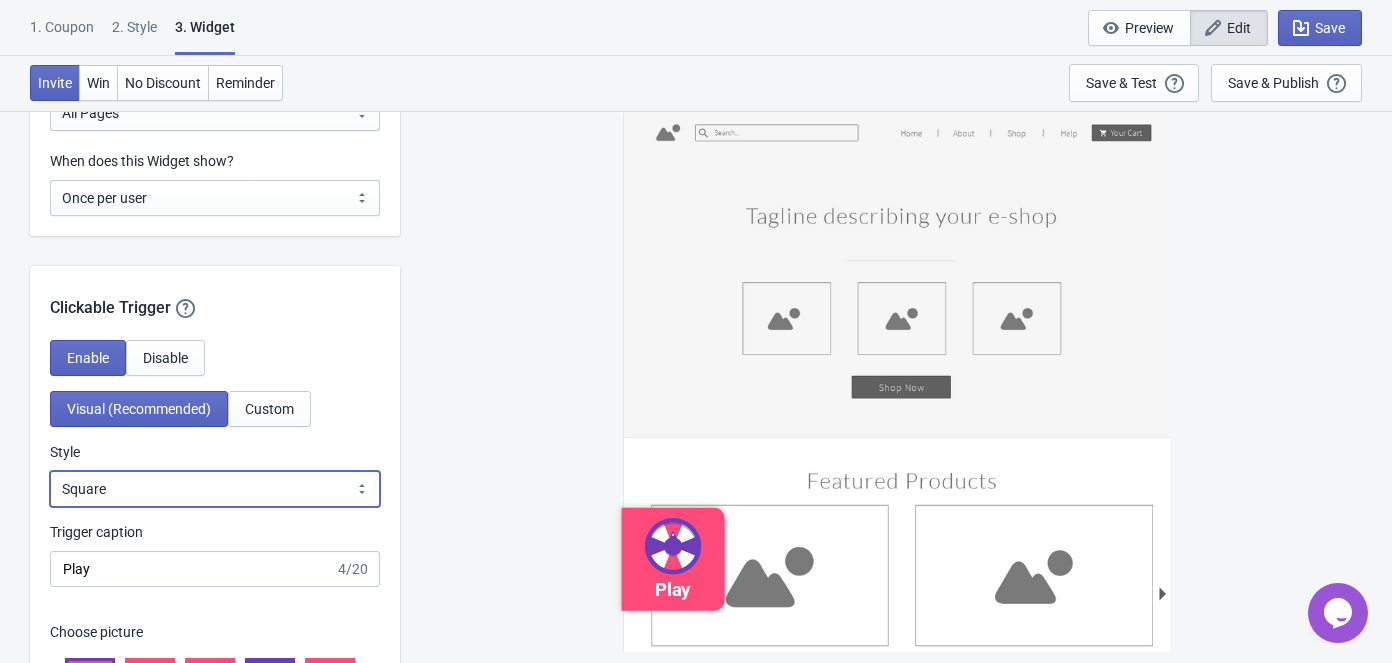 click on "Square Circle Tab" at bounding box center [215, 489] 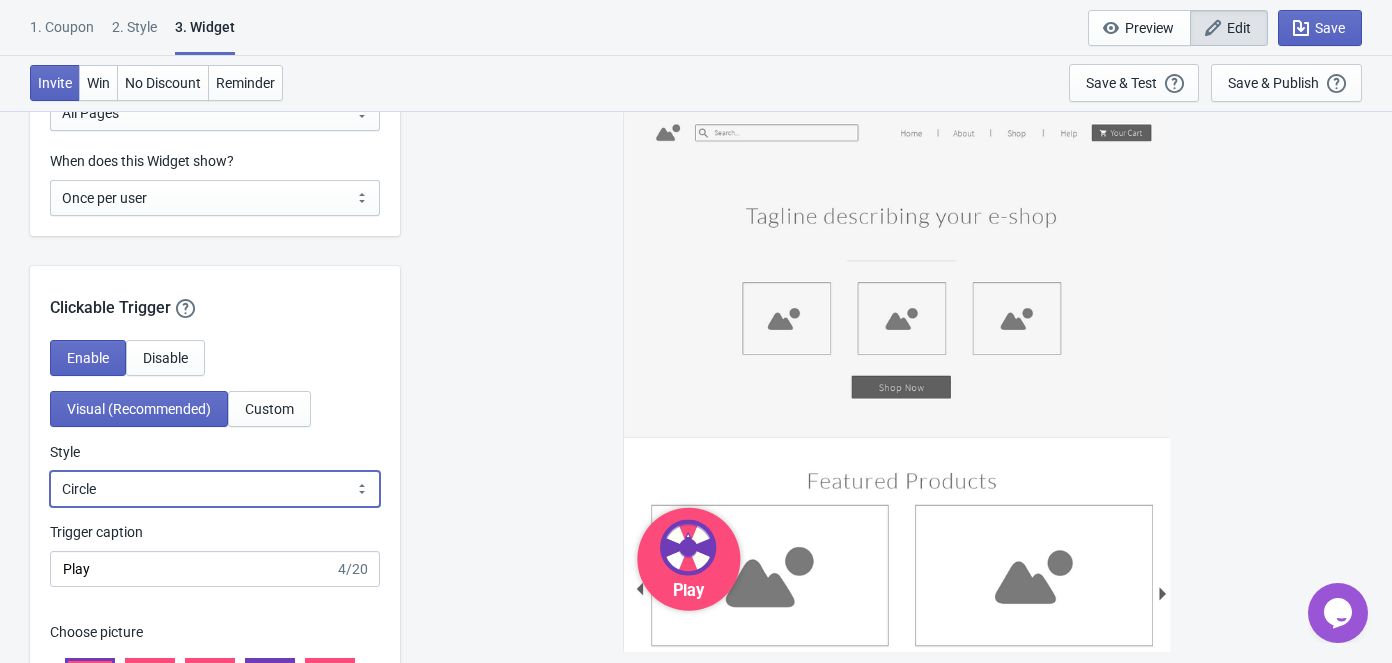 click on "Square Circle Tab" at bounding box center (215, 489) 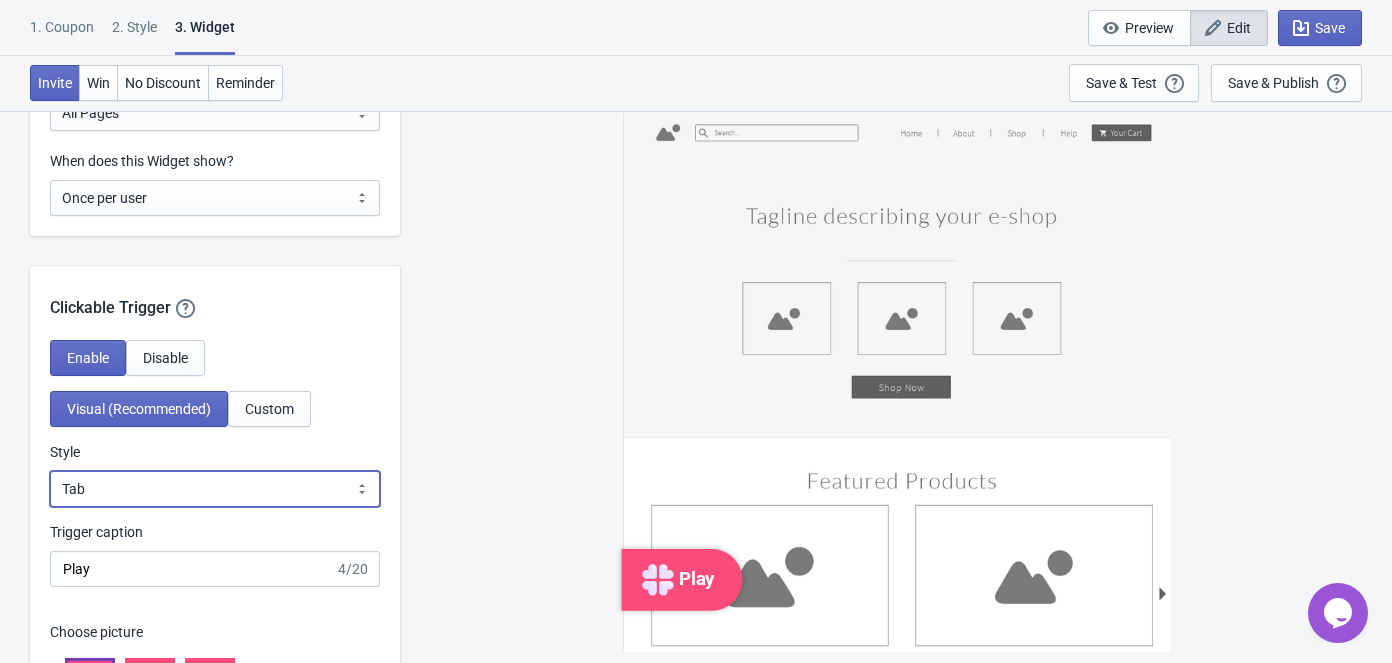click on "Square Circle Tab" at bounding box center [215, 489] 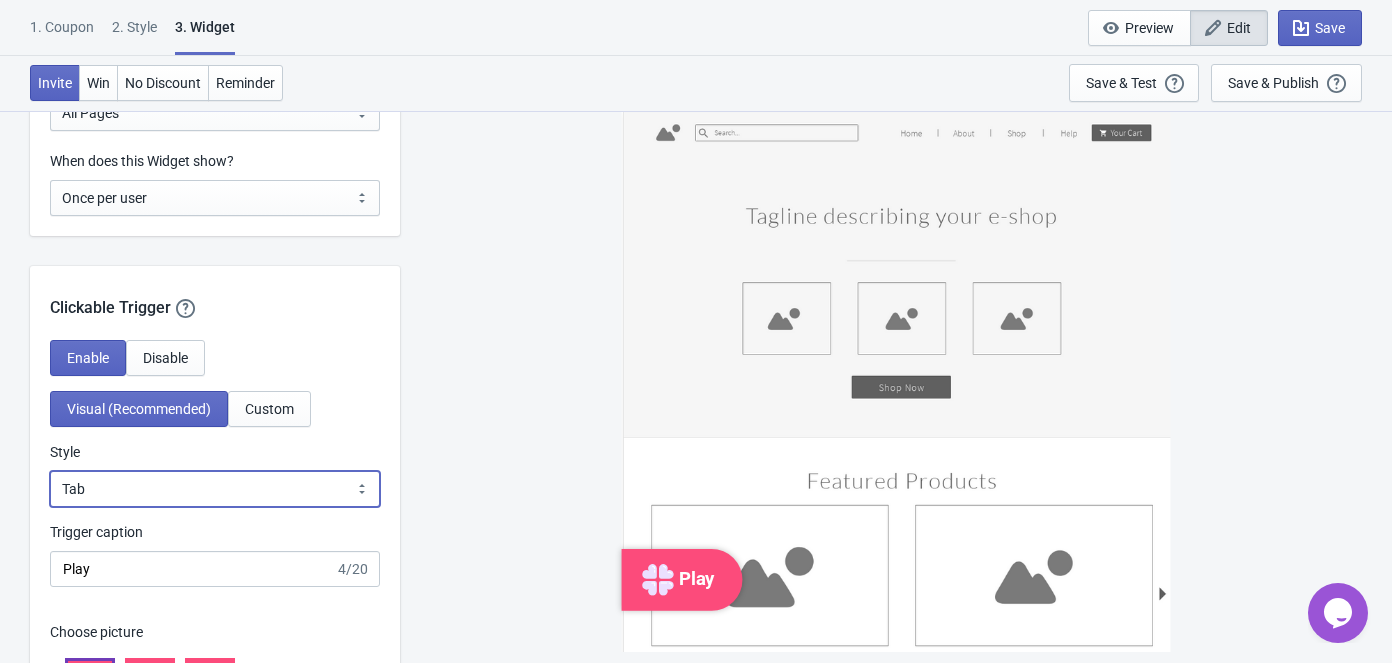 click on "Square Circle Tab" at bounding box center [215, 489] 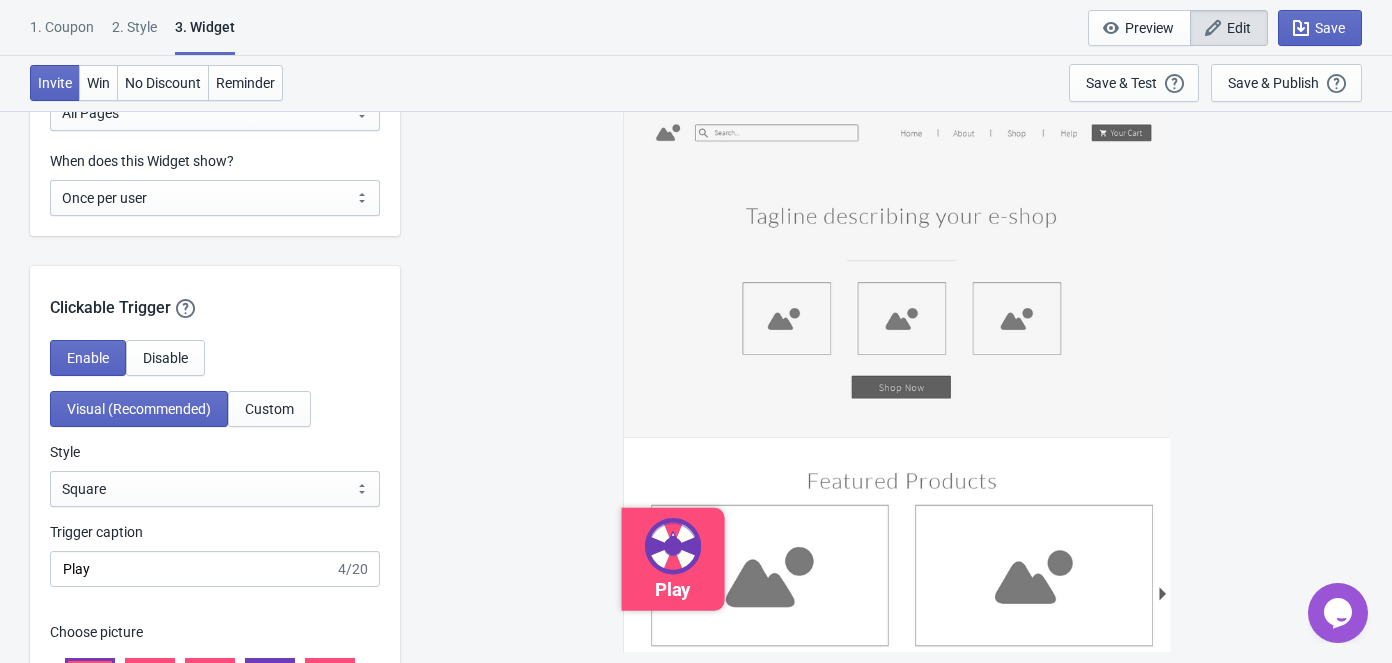 click on "Clickable Trigger Our handy clickable trigger allow your visitors to re-trigger your Widget after they closed it or on a later visit to your page. If enabled, it will always show once the Widget is closed but hasn't been played. Enable Disable Visual (Recommended) Custom Style Square Circle Tab Square Trigger caption Play 4/20 Choose picture Trigger location Bottom Left Bottom Right Middle Left Middle Right Top Left Top Right Bottom Left Scale" at bounding box center (215, 604) 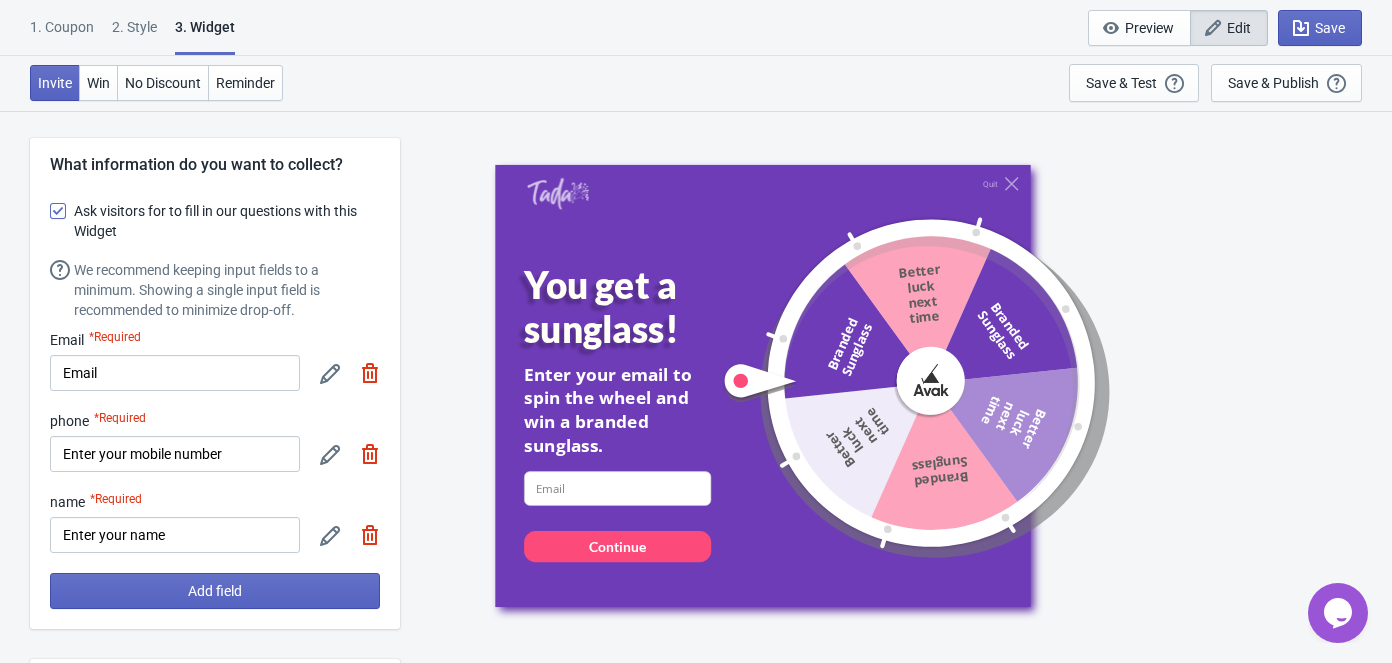 scroll, scrollTop: 0, scrollLeft: 0, axis: both 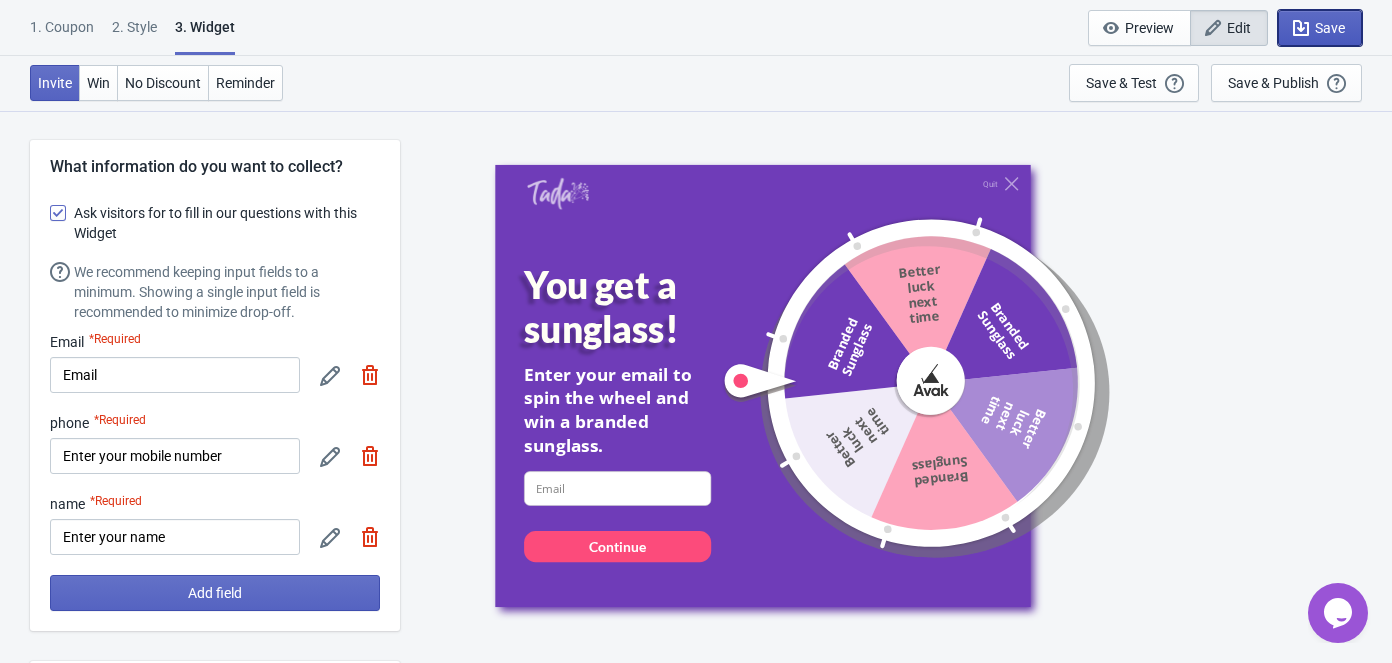 click on "Save" at bounding box center (1330, 28) 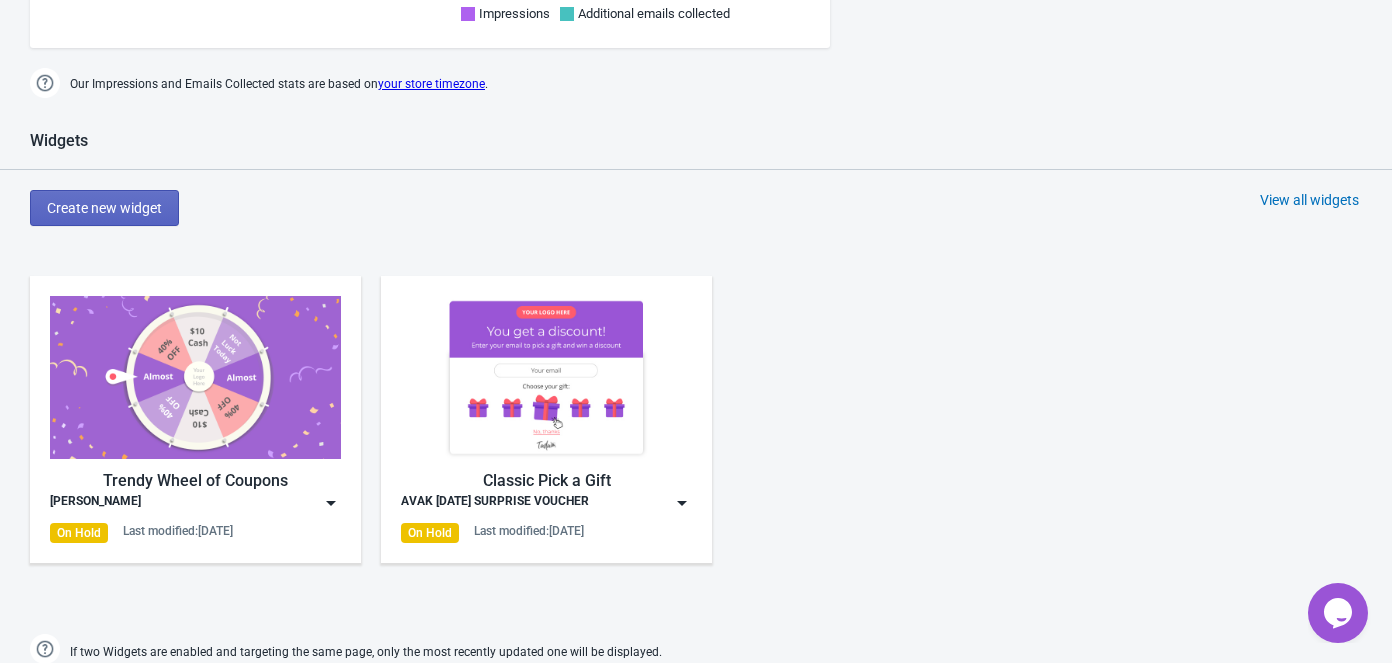 scroll, scrollTop: 909, scrollLeft: 0, axis: vertical 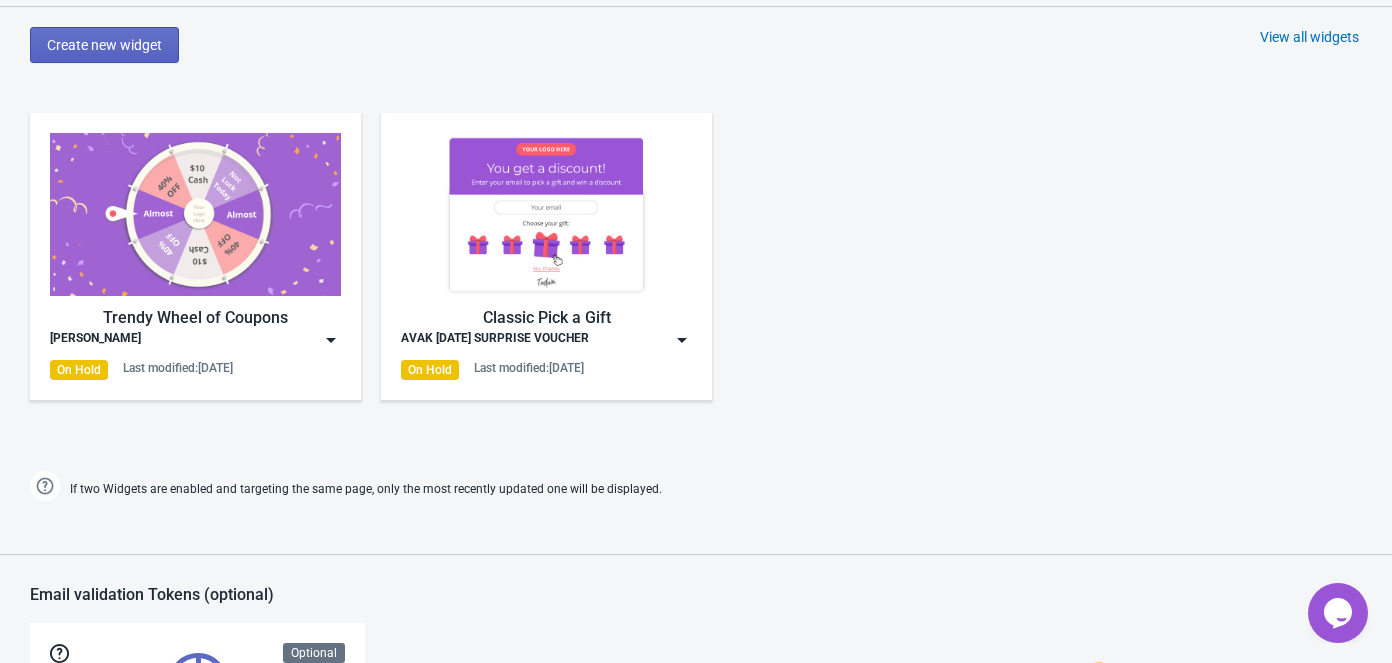 click on "Trendy Wheel of Coupons Avak Sunglass On Hold Last modified:  [DATE]" at bounding box center (195, 256) 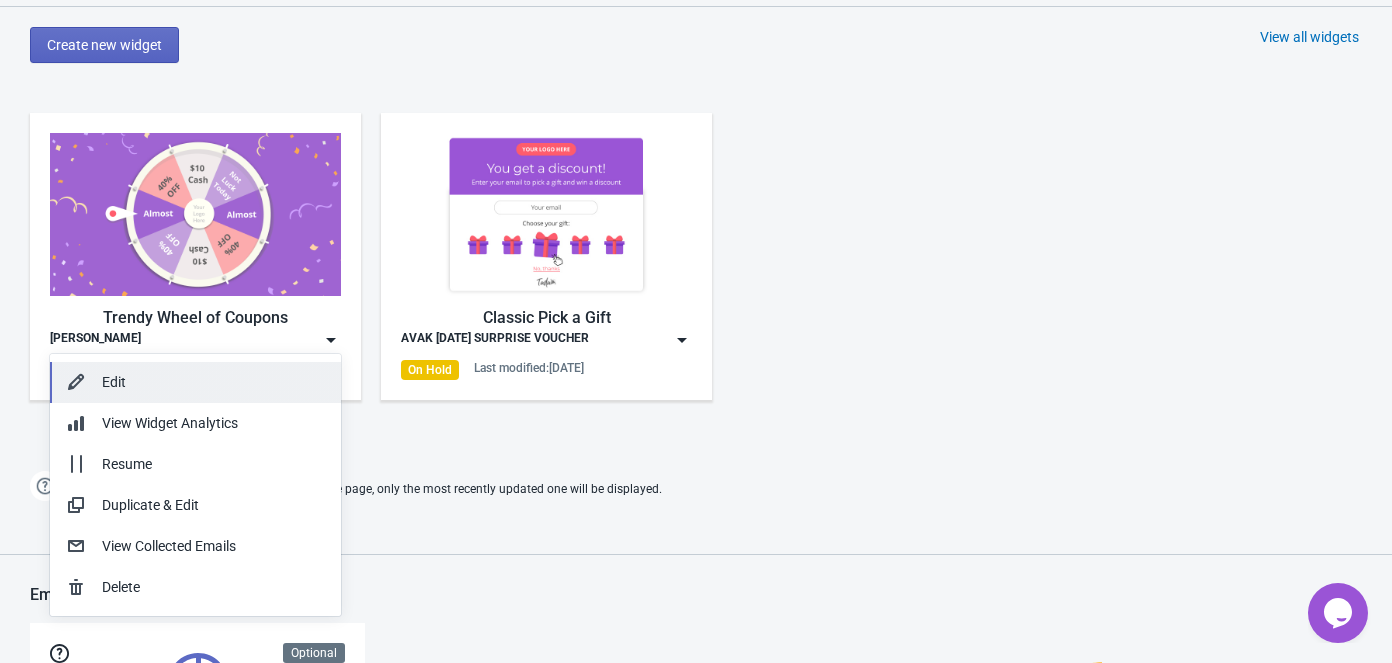 click on "Edit" at bounding box center (195, 382) 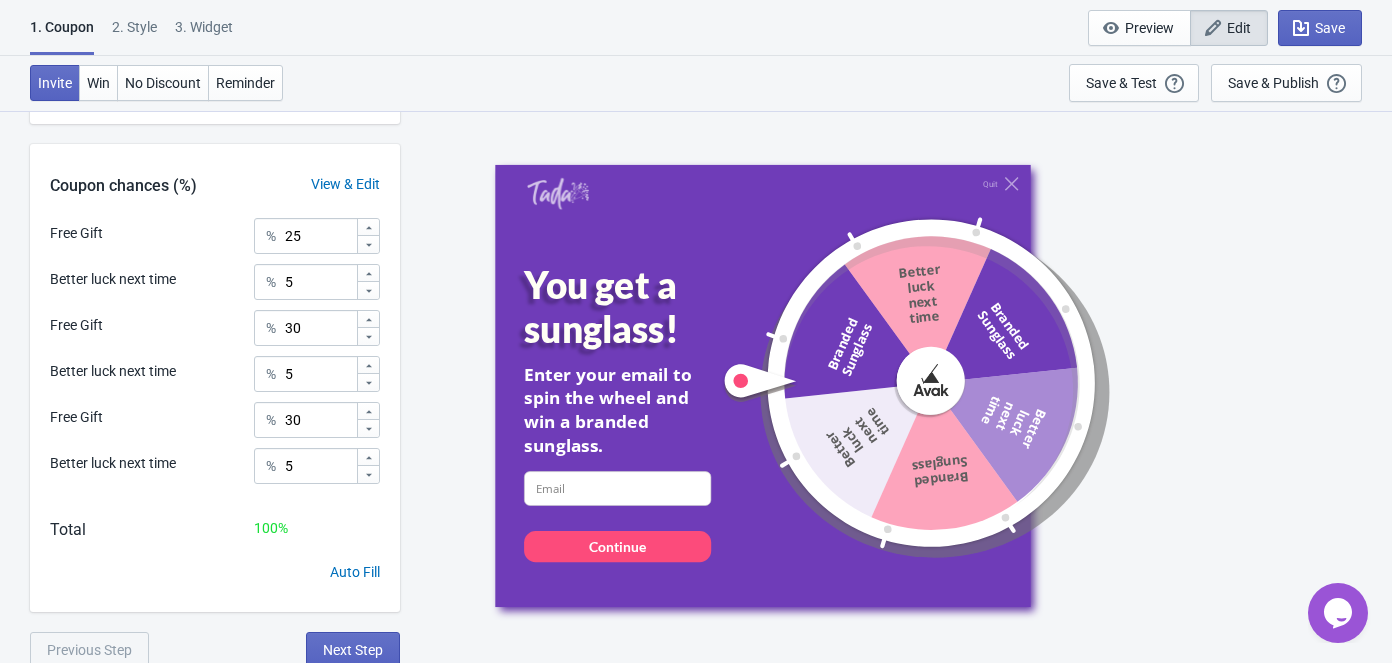 scroll, scrollTop: 656, scrollLeft: 0, axis: vertical 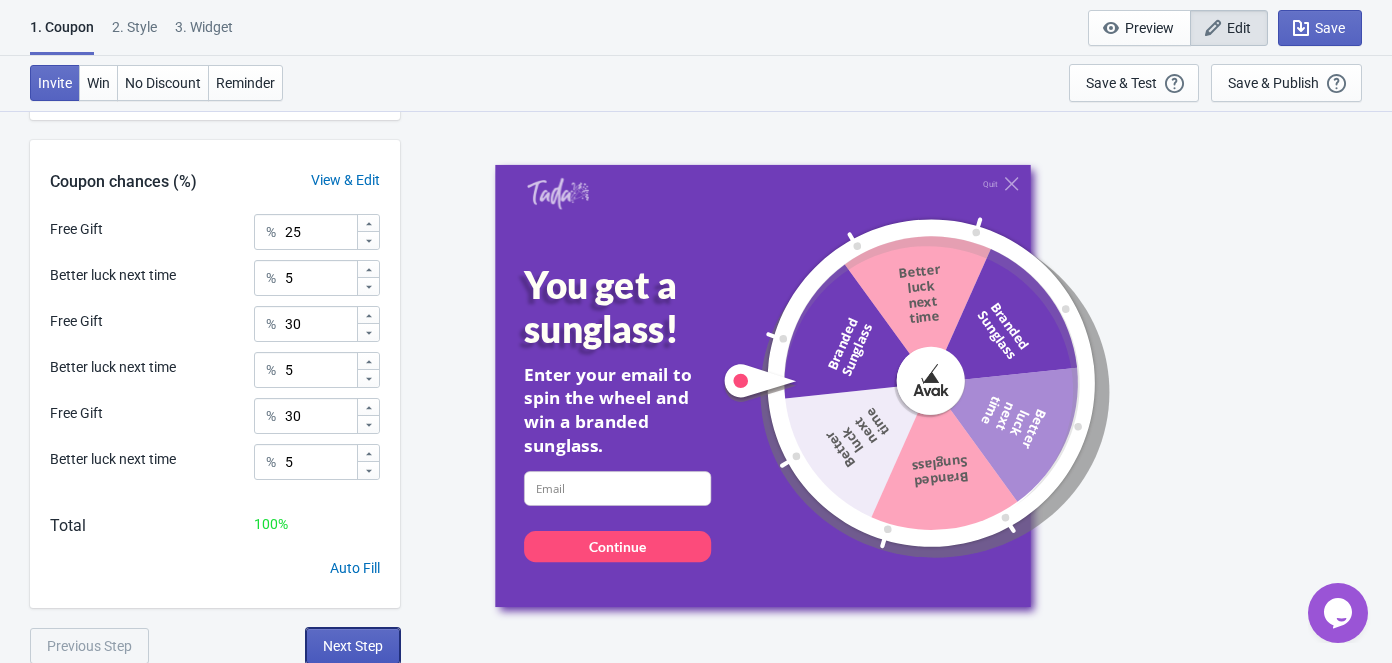 click on "Next Step" at bounding box center (353, 646) 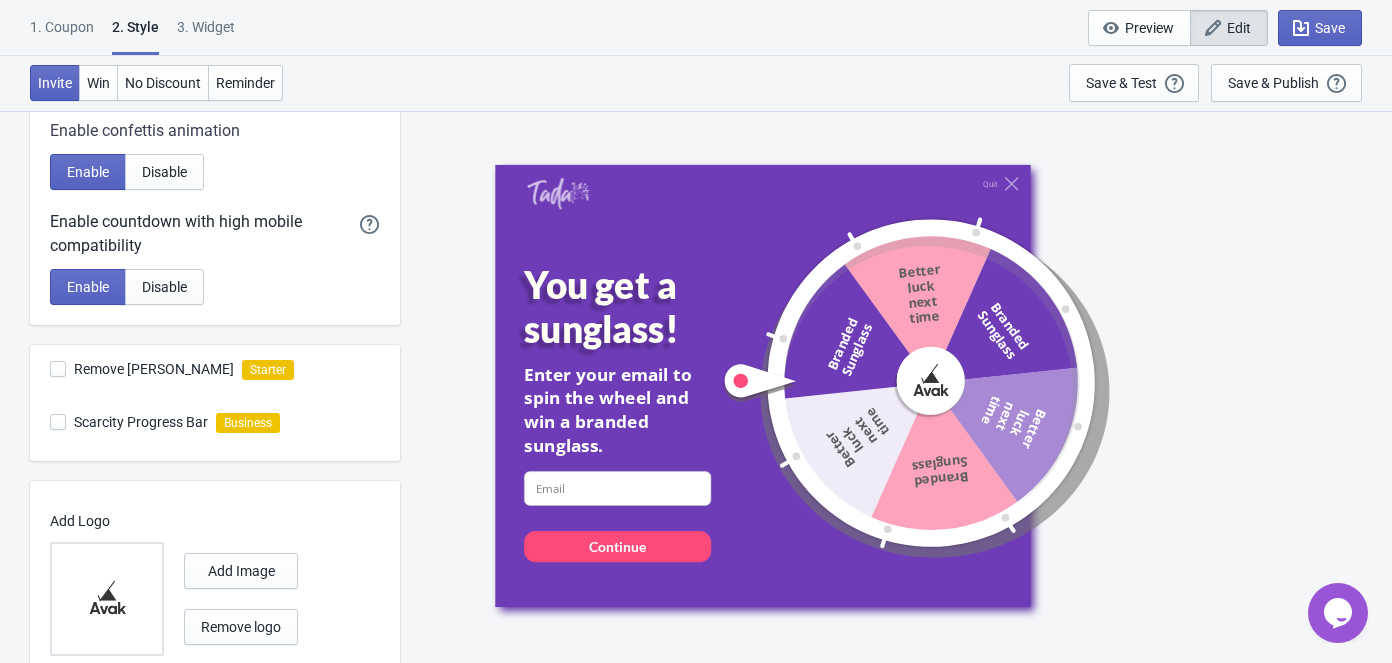 scroll, scrollTop: 626, scrollLeft: 0, axis: vertical 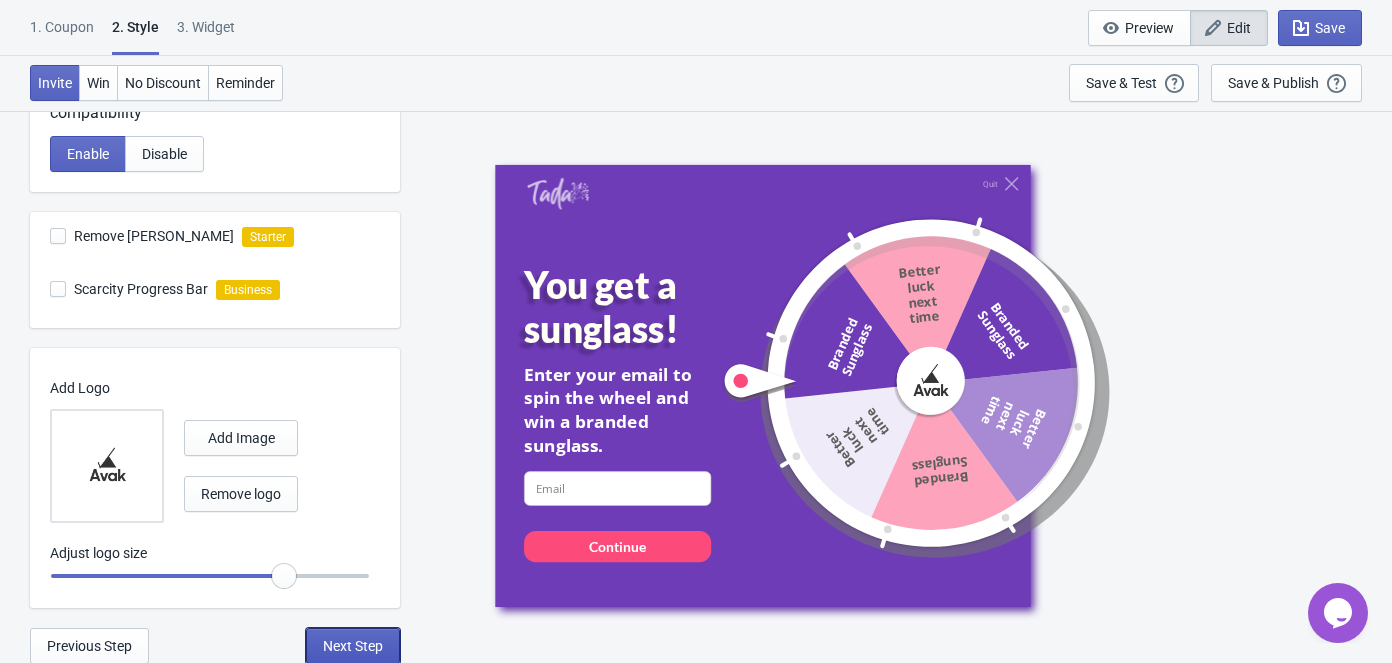 click on "Next Step" at bounding box center (353, 646) 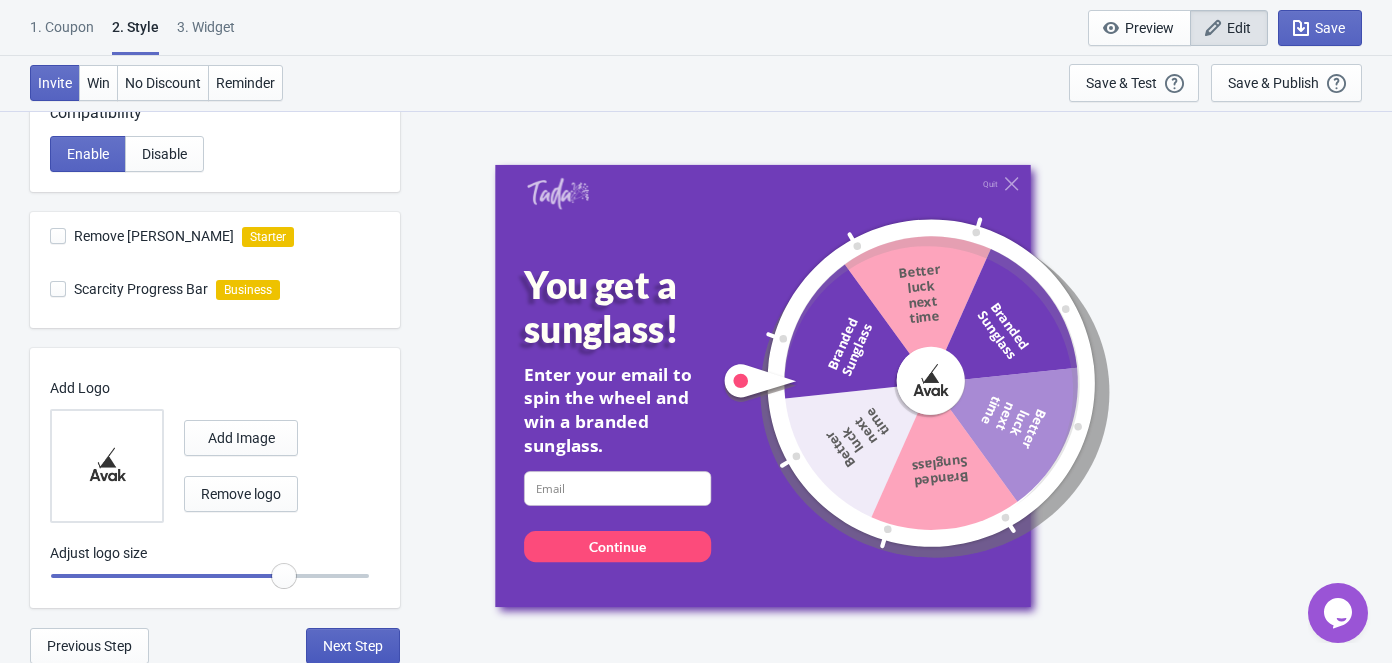 select on "once_per_user" 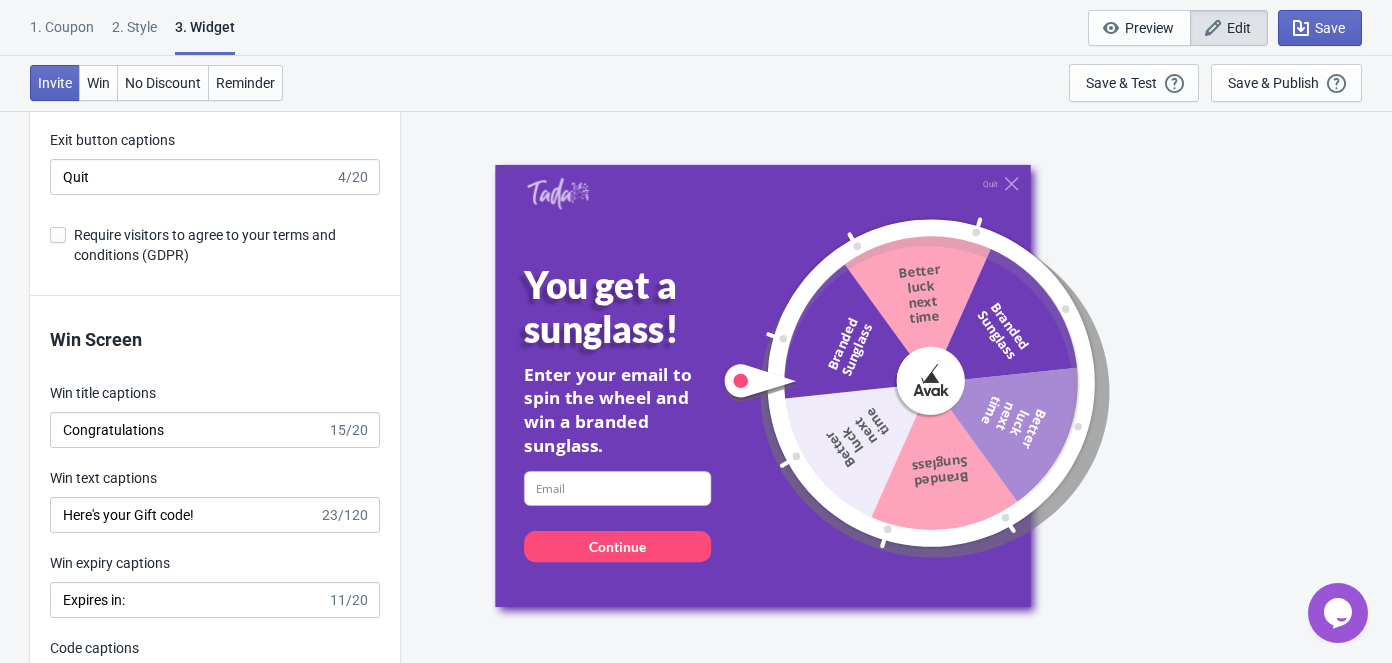 scroll, scrollTop: 4090, scrollLeft: 0, axis: vertical 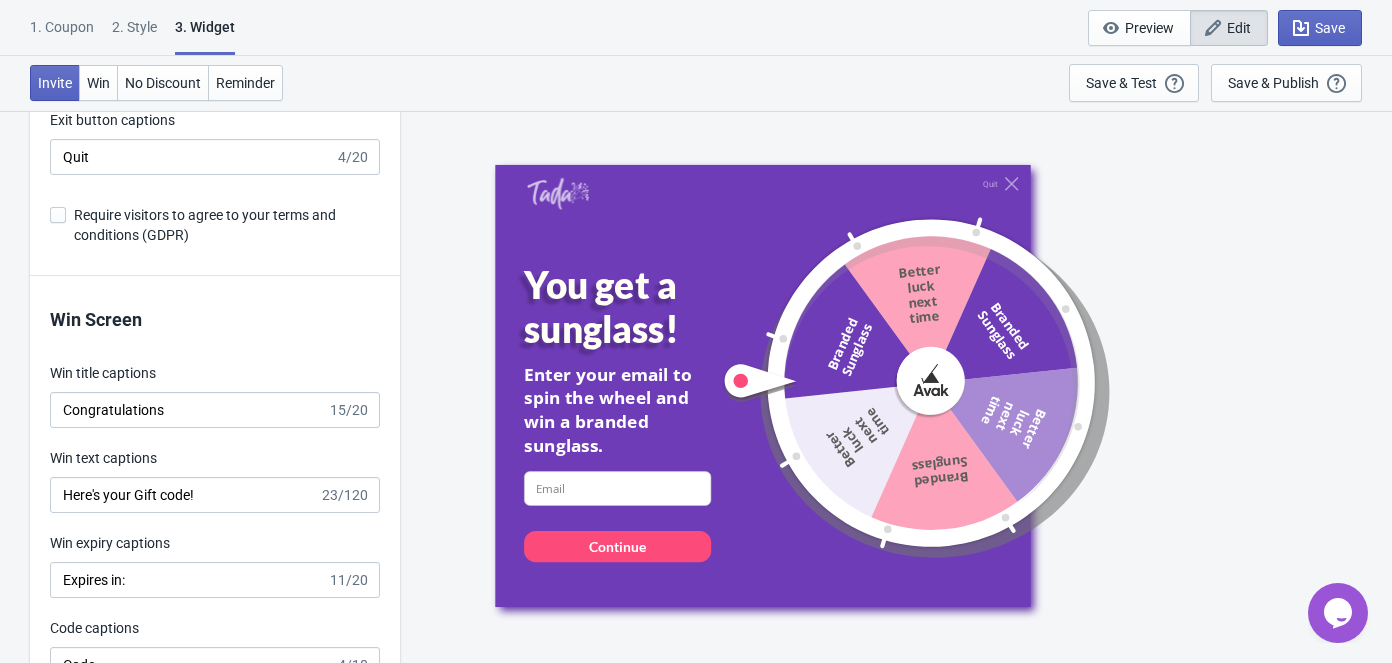 click at bounding box center [58, 215] 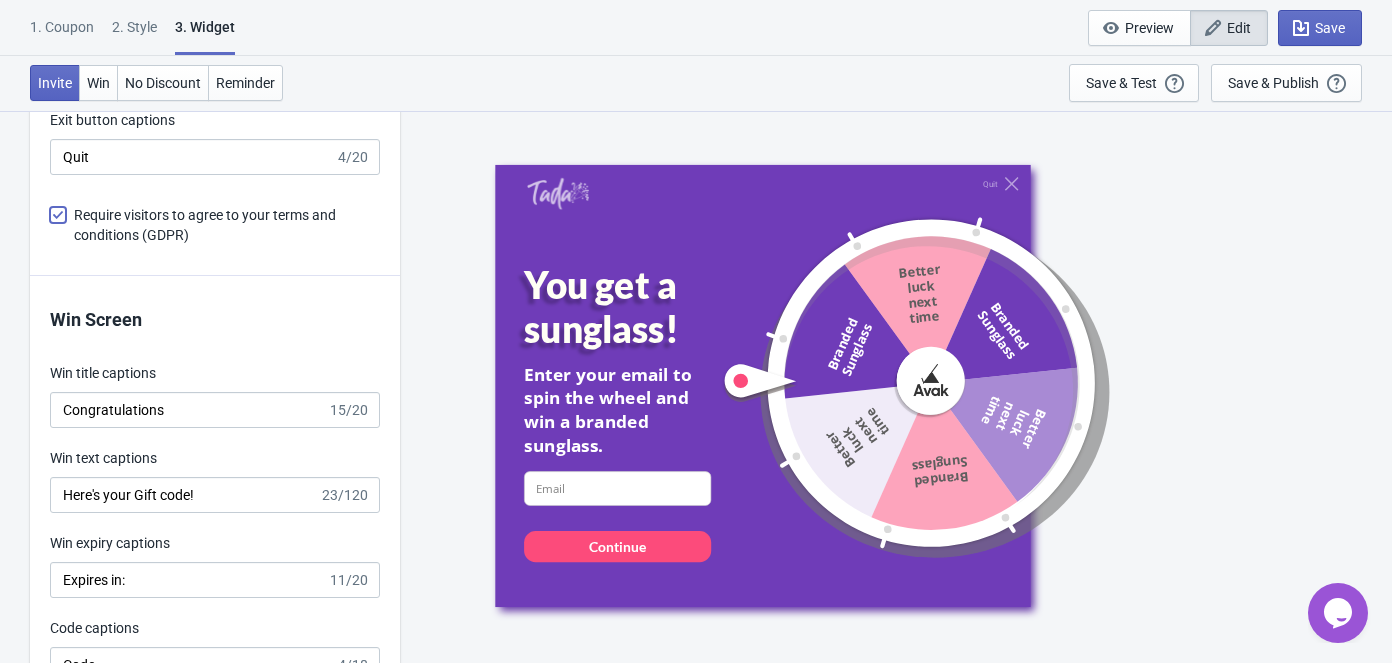 click on "Require visitors to agree to your terms and conditions (GDPR)" at bounding box center (50, 225) 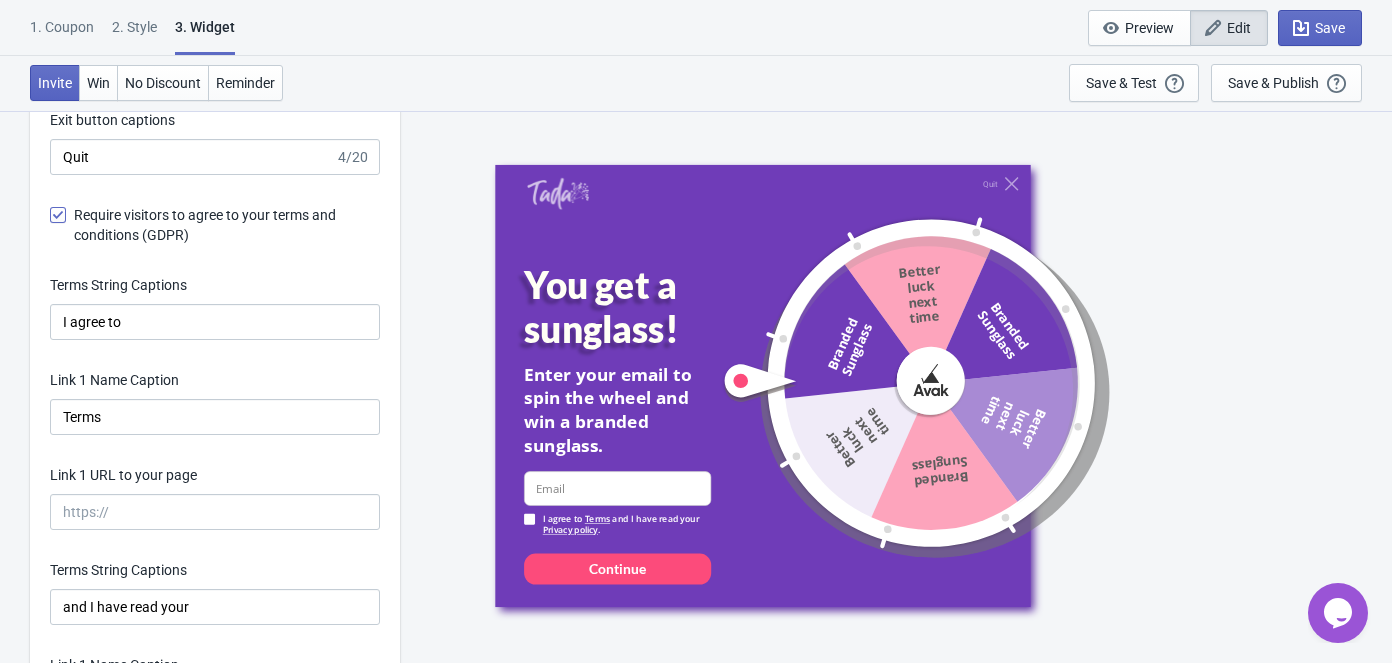 click on "Require visitors to agree to your terms and conditions (GDPR)" at bounding box center [227, 225] 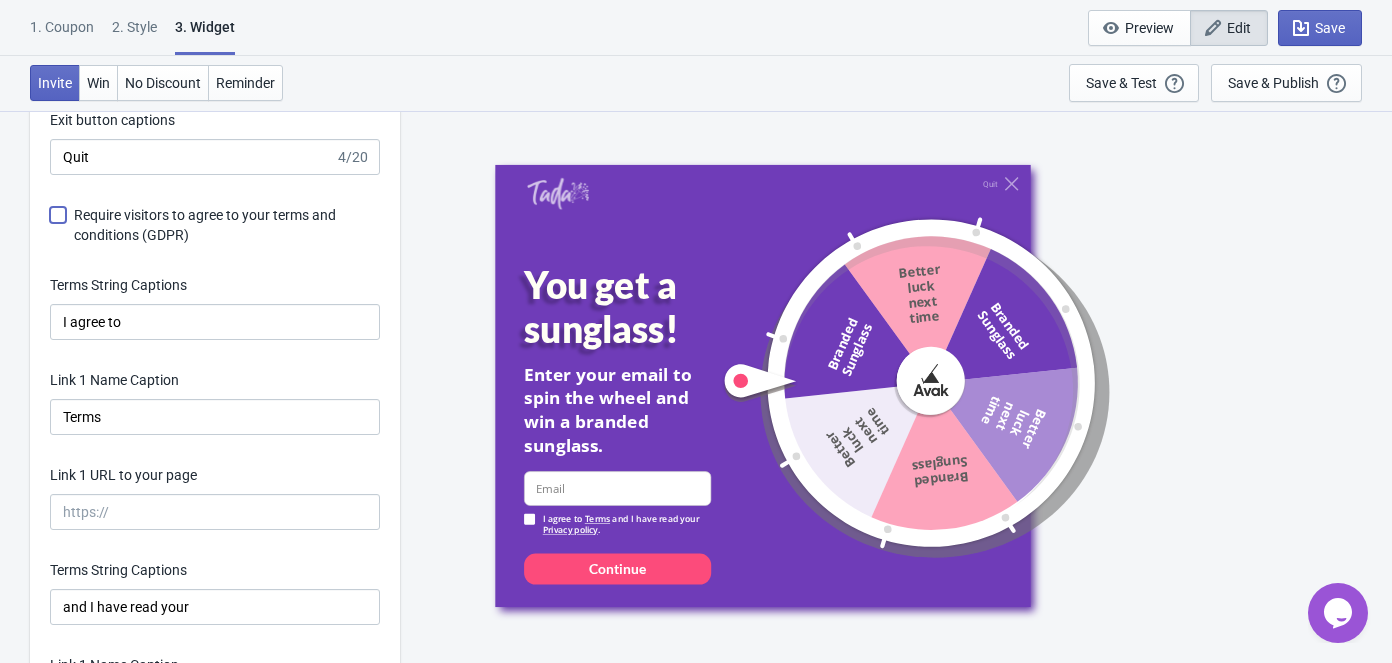 click on "Require visitors to agree to your terms and conditions (GDPR)" at bounding box center (50, 225) 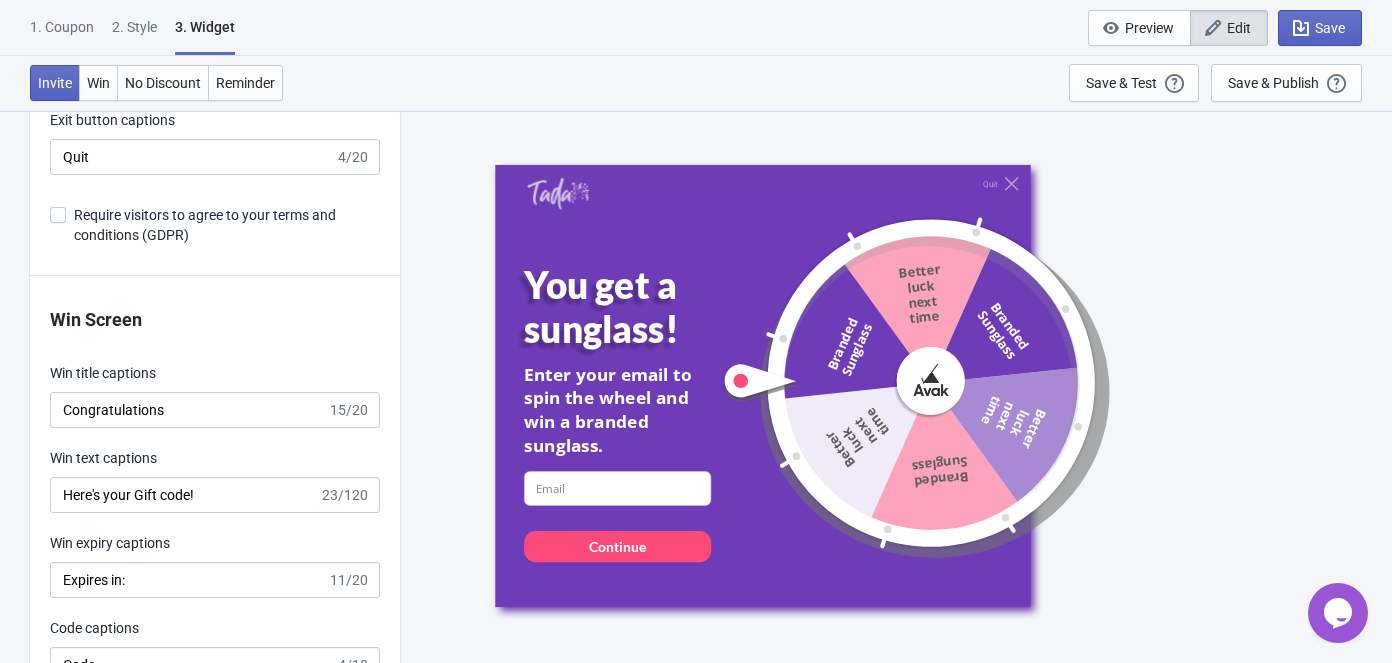 click on "Require visitors to agree to your terms and conditions (GDPR)" at bounding box center (215, 225) 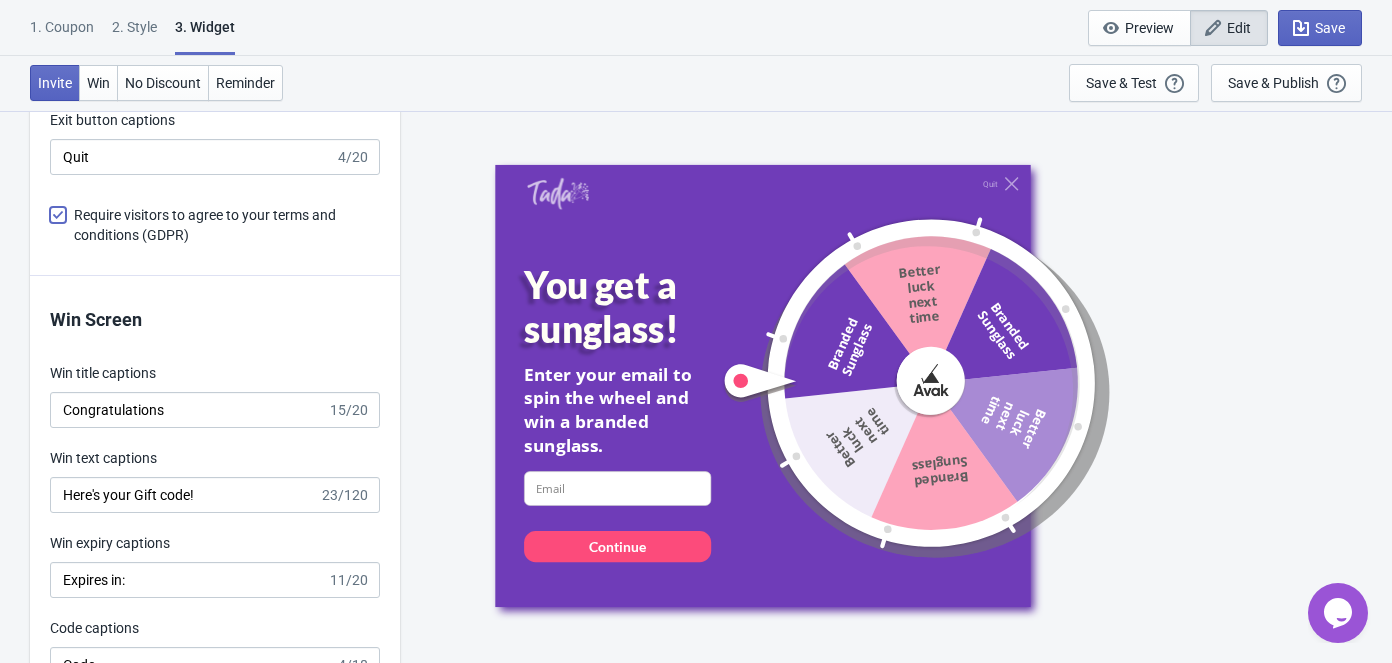 click on "Require visitors to agree to your terms and conditions (GDPR)" at bounding box center [50, 225] 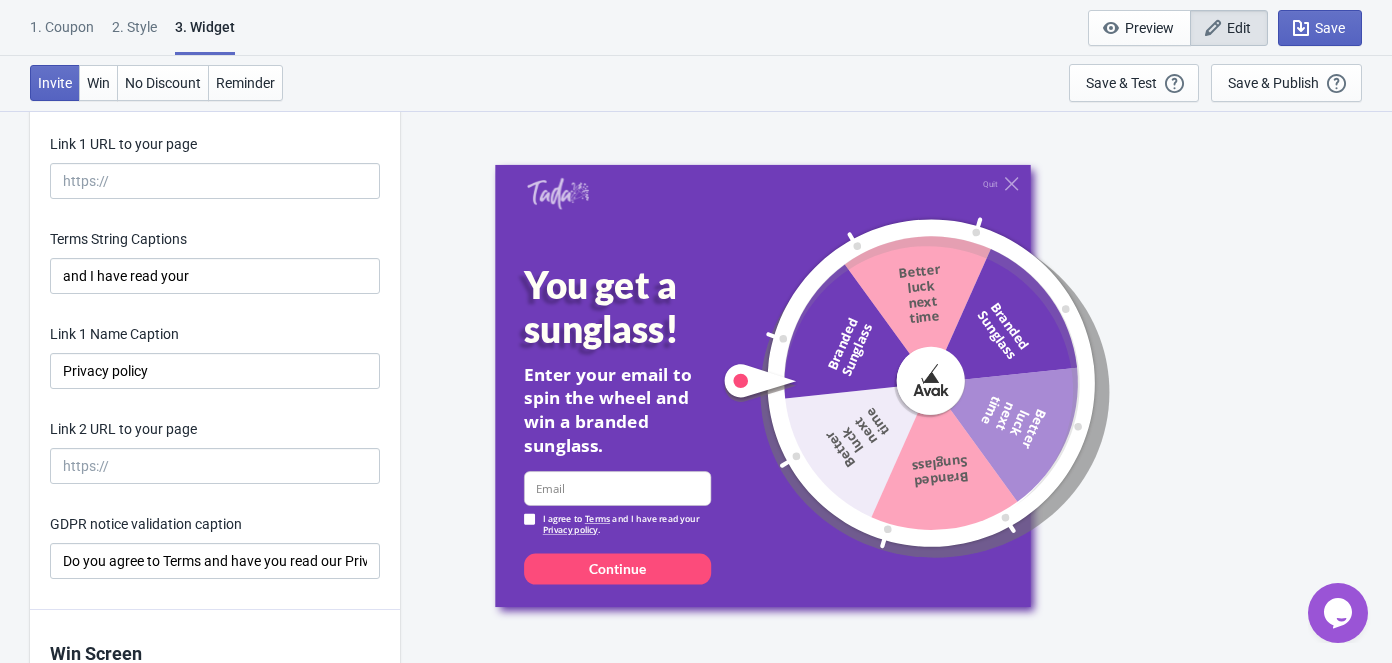 scroll, scrollTop: 4454, scrollLeft: 0, axis: vertical 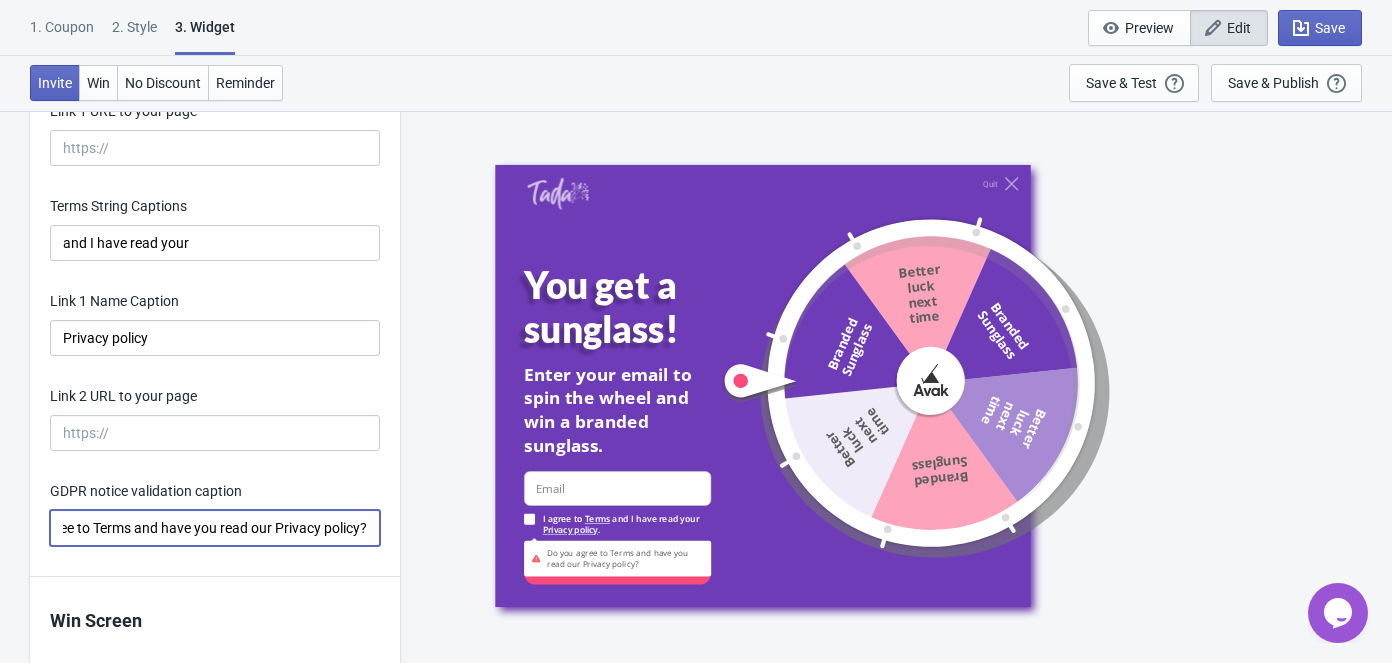 drag, startPoint x: 229, startPoint y: 524, endPoint x: 371, endPoint y: 524, distance: 142 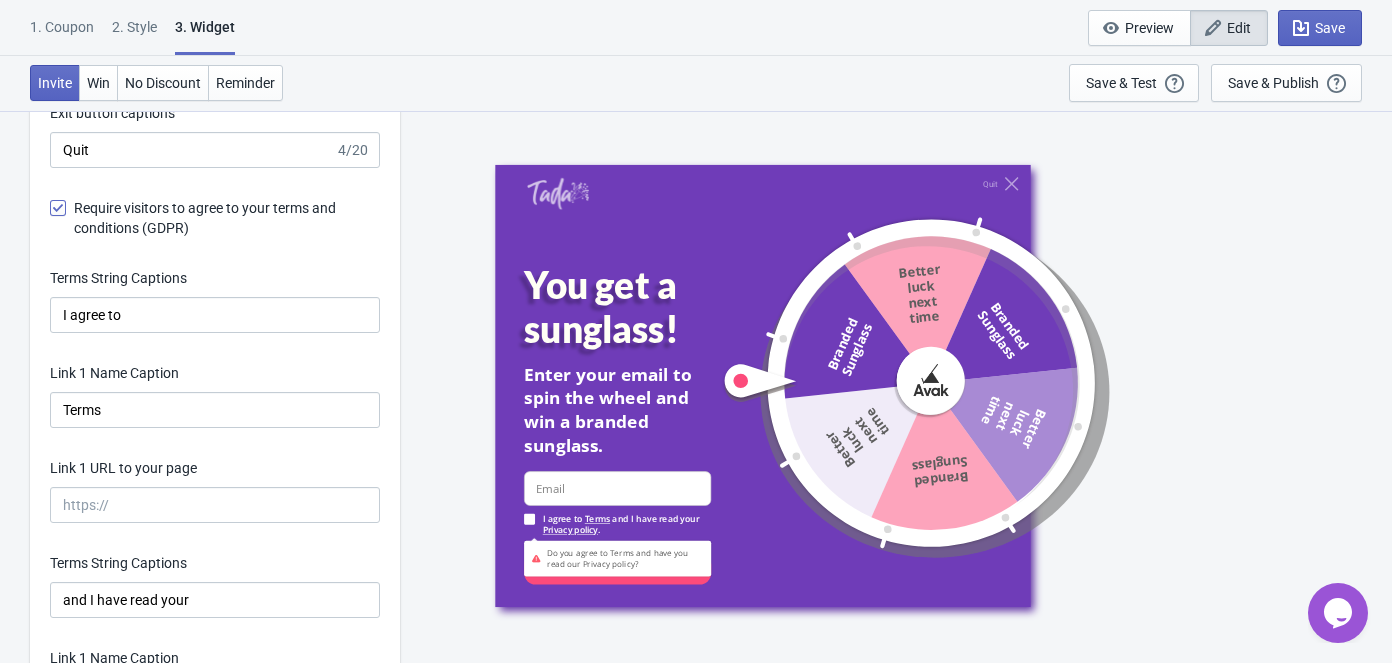 scroll, scrollTop: 4090, scrollLeft: 0, axis: vertical 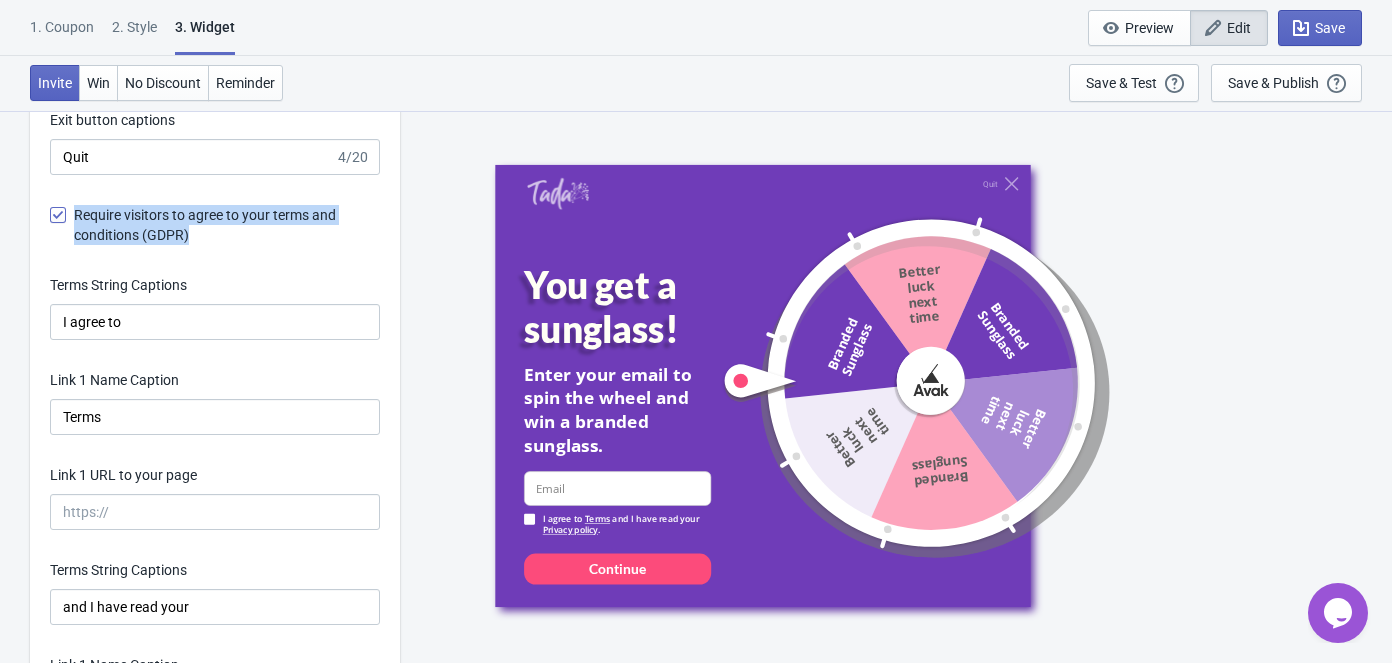 drag, startPoint x: 195, startPoint y: 232, endPoint x: 78, endPoint y: 213, distance: 118.5327 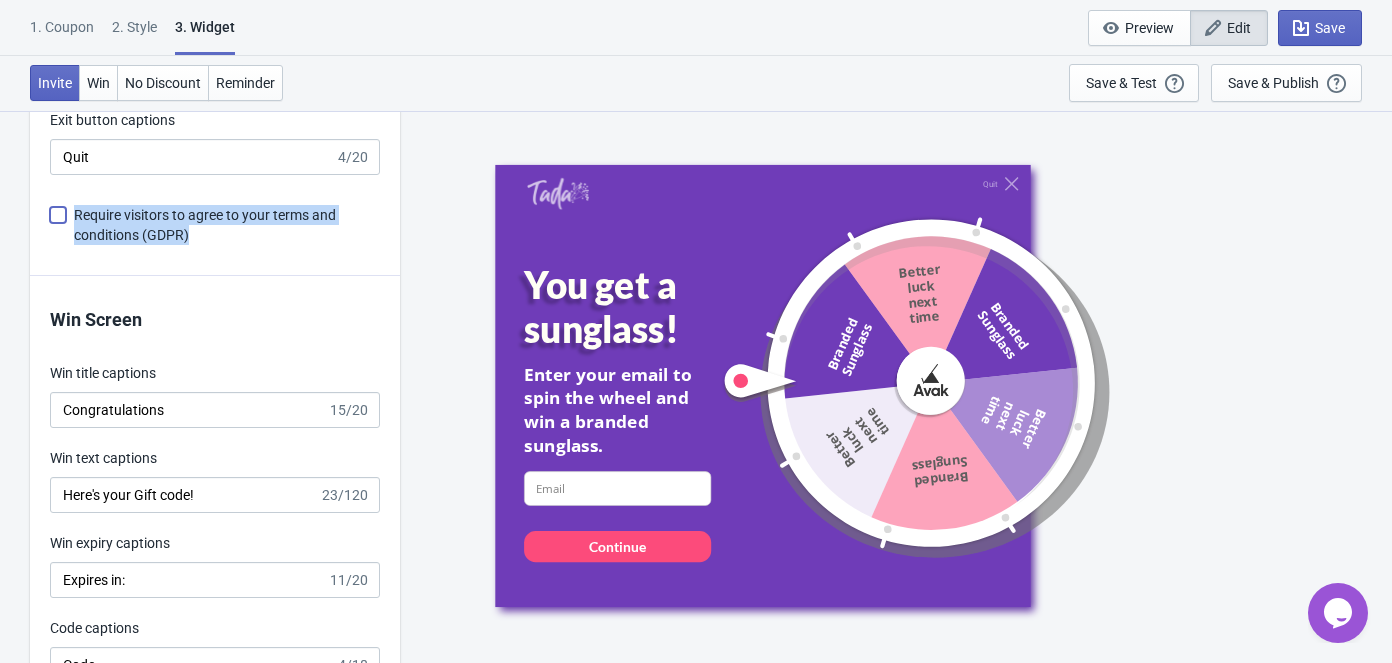 copy on "Require visitors to agree to your terms and conditions (GDPR)" 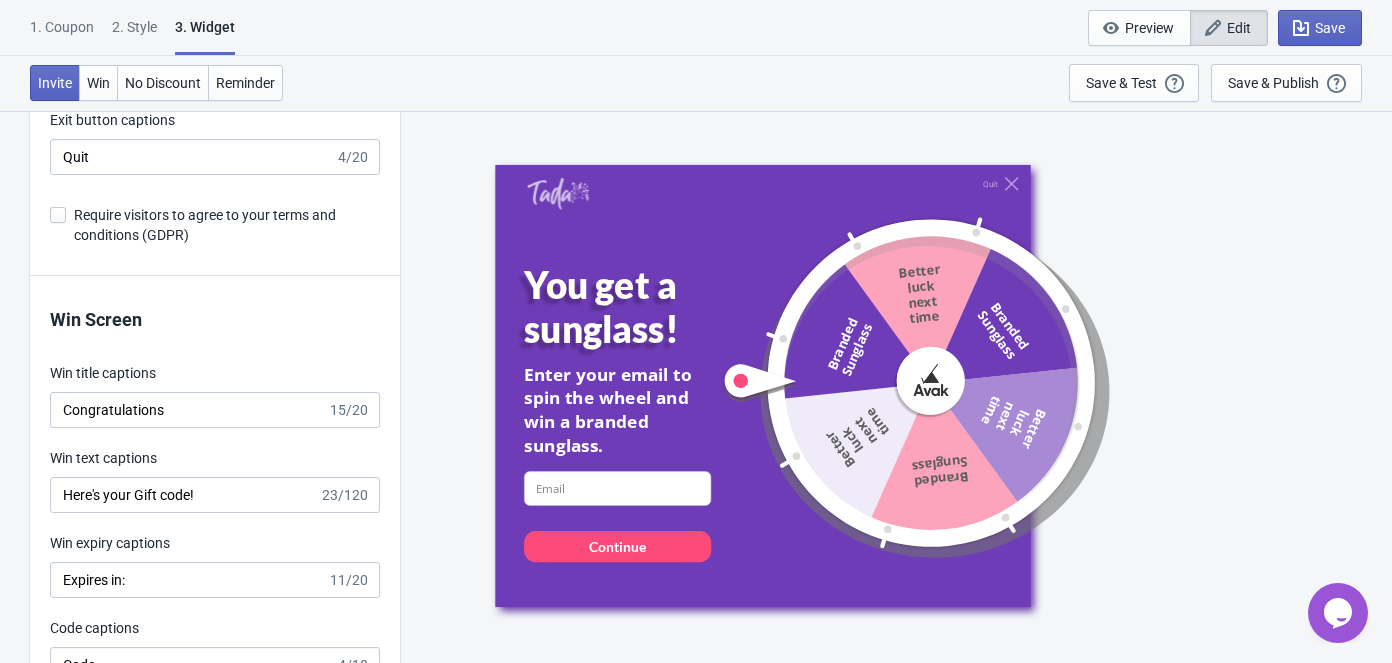 click at bounding box center [58, 215] 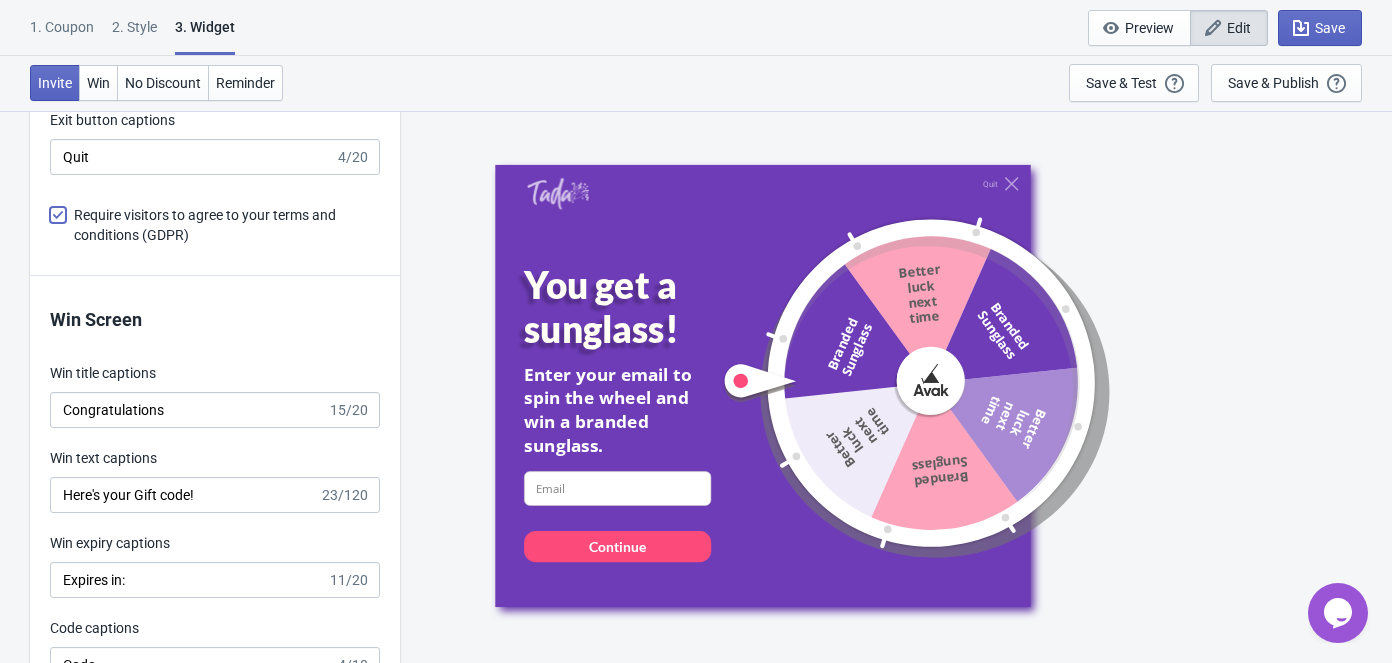 click on "Require visitors to agree to your terms and conditions (GDPR)" at bounding box center (50, 225) 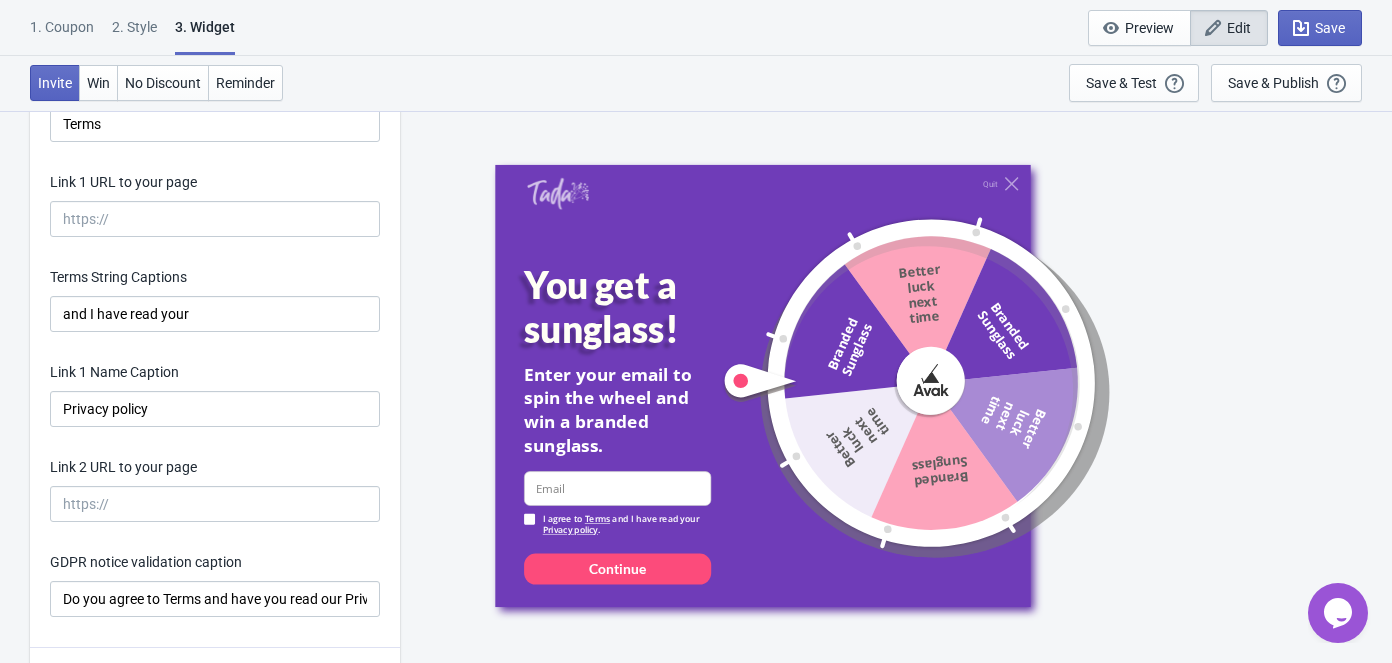 scroll, scrollTop: 4272, scrollLeft: 0, axis: vertical 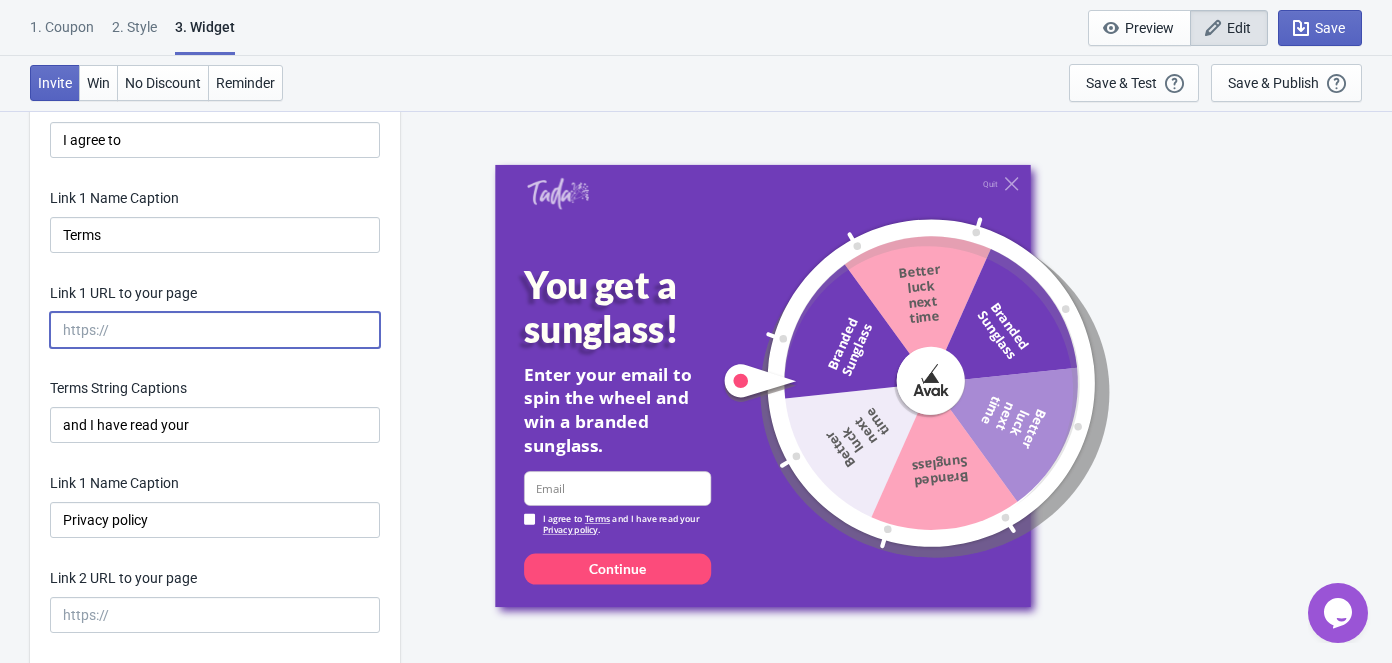 click on "Link 1 URL to your page" at bounding box center [215, 330] 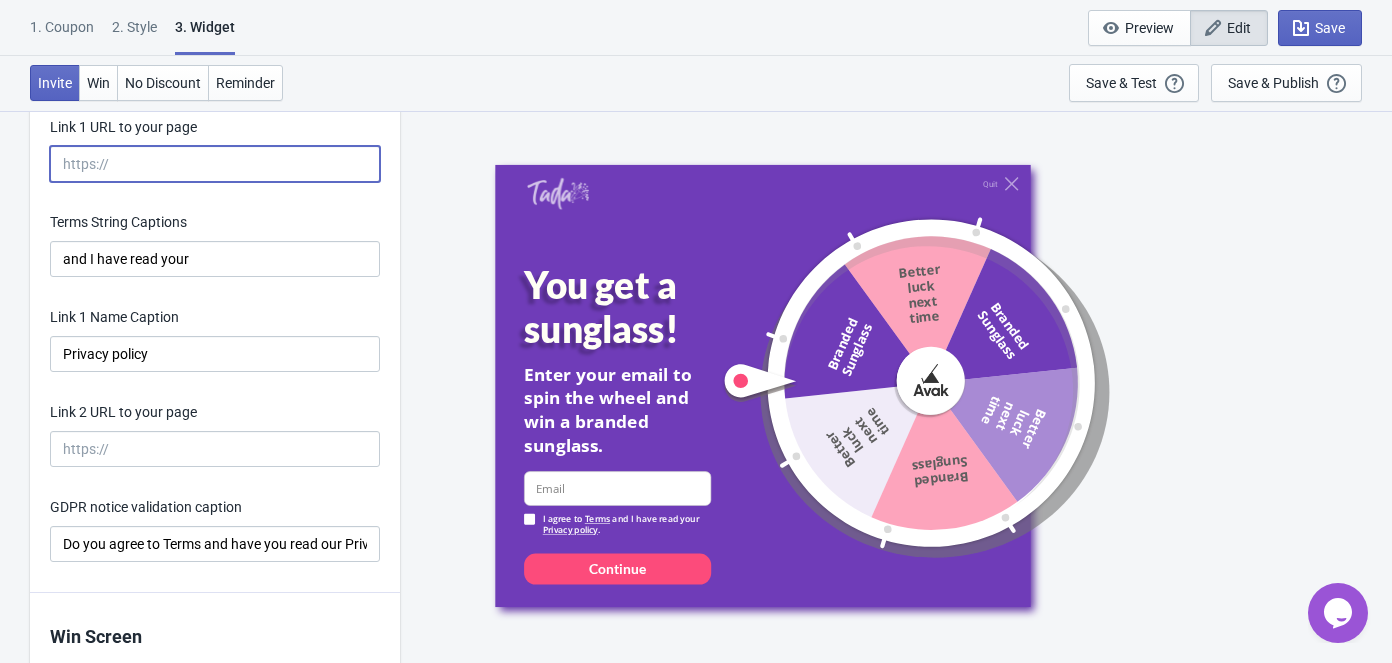 scroll, scrollTop: 4454, scrollLeft: 0, axis: vertical 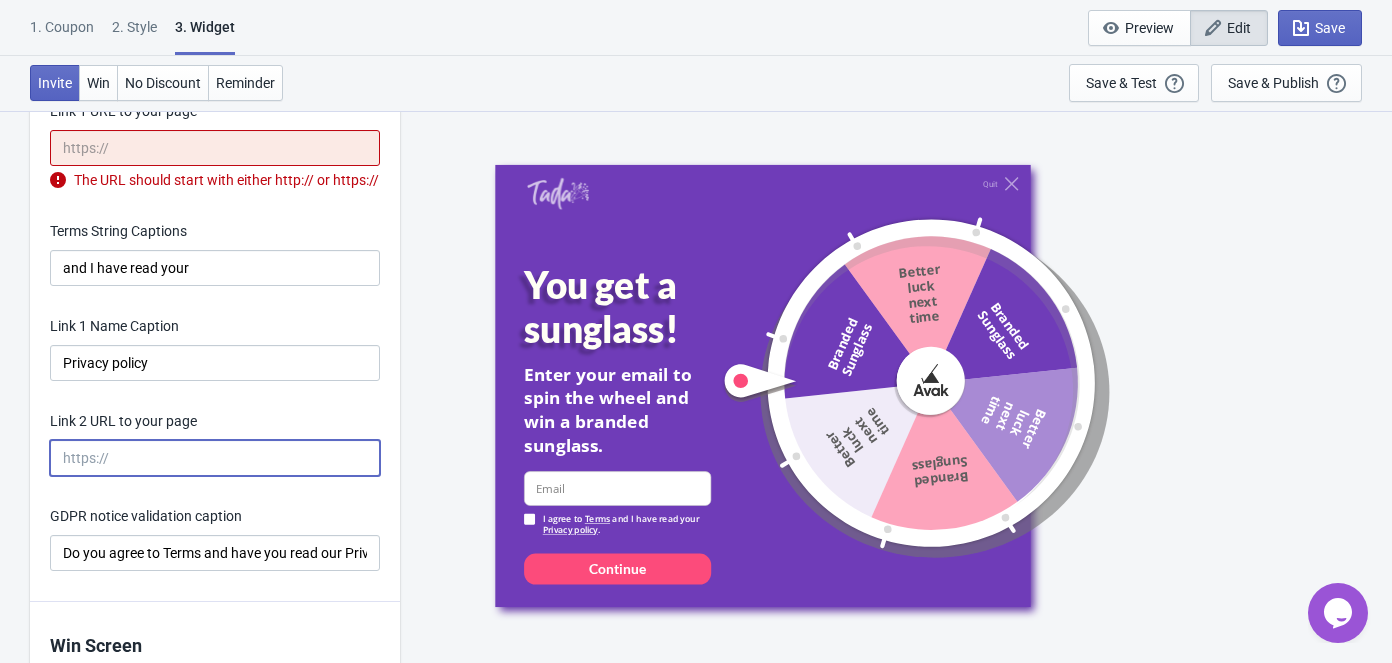 click on "Link 2 URL to your page" at bounding box center (215, 443) 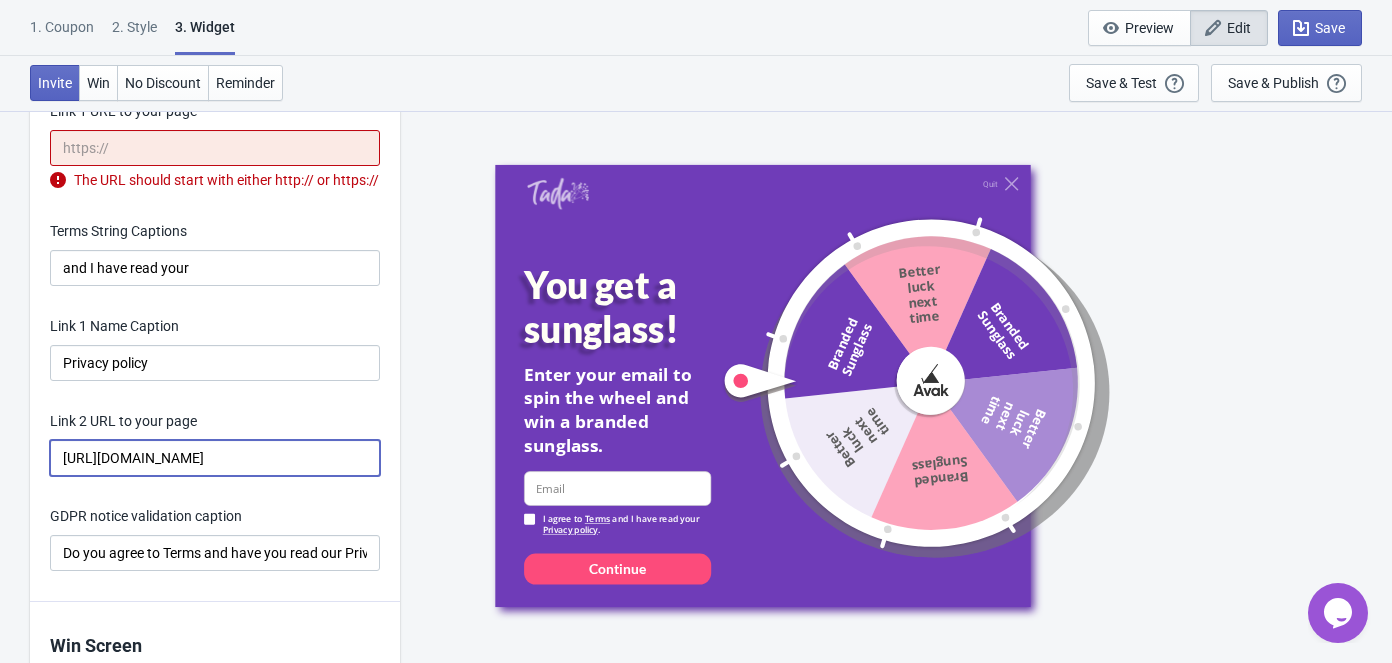 scroll, scrollTop: 0, scrollLeft: 104, axis: horizontal 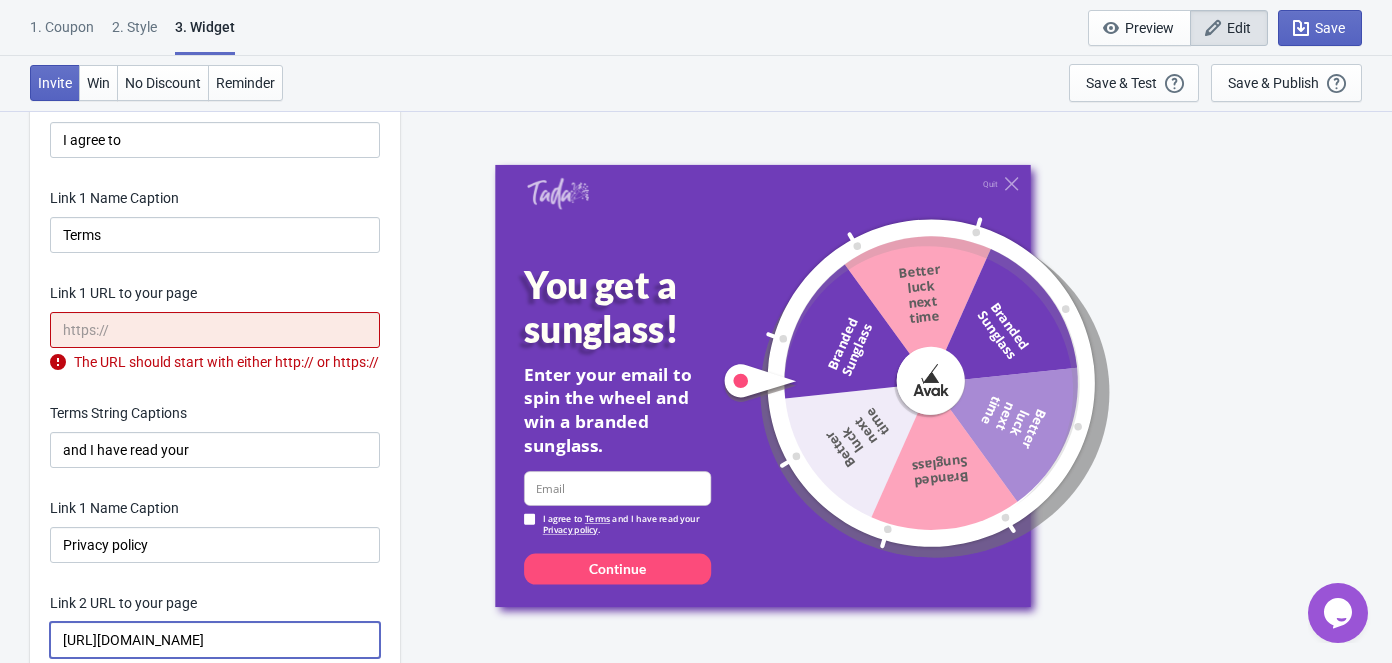 type on "[URL][DOMAIN_NAME]" 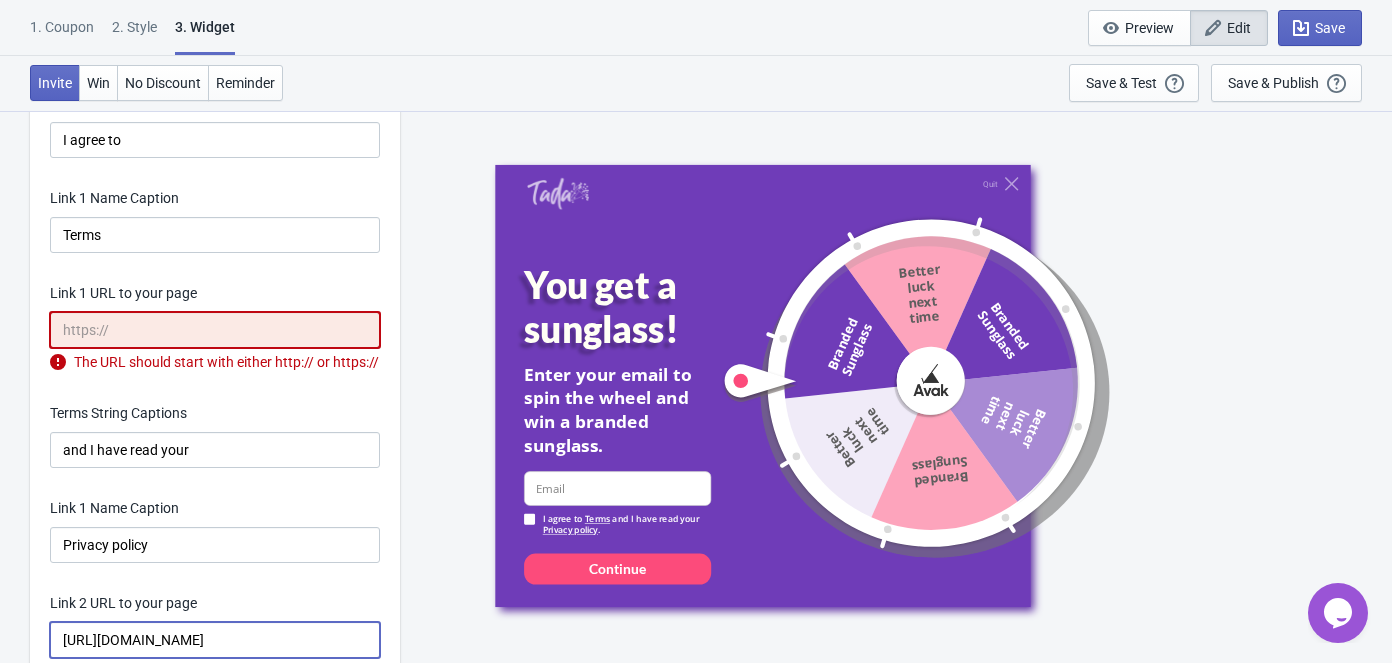 click on "Link 1 URL to your page" at bounding box center (215, 330) 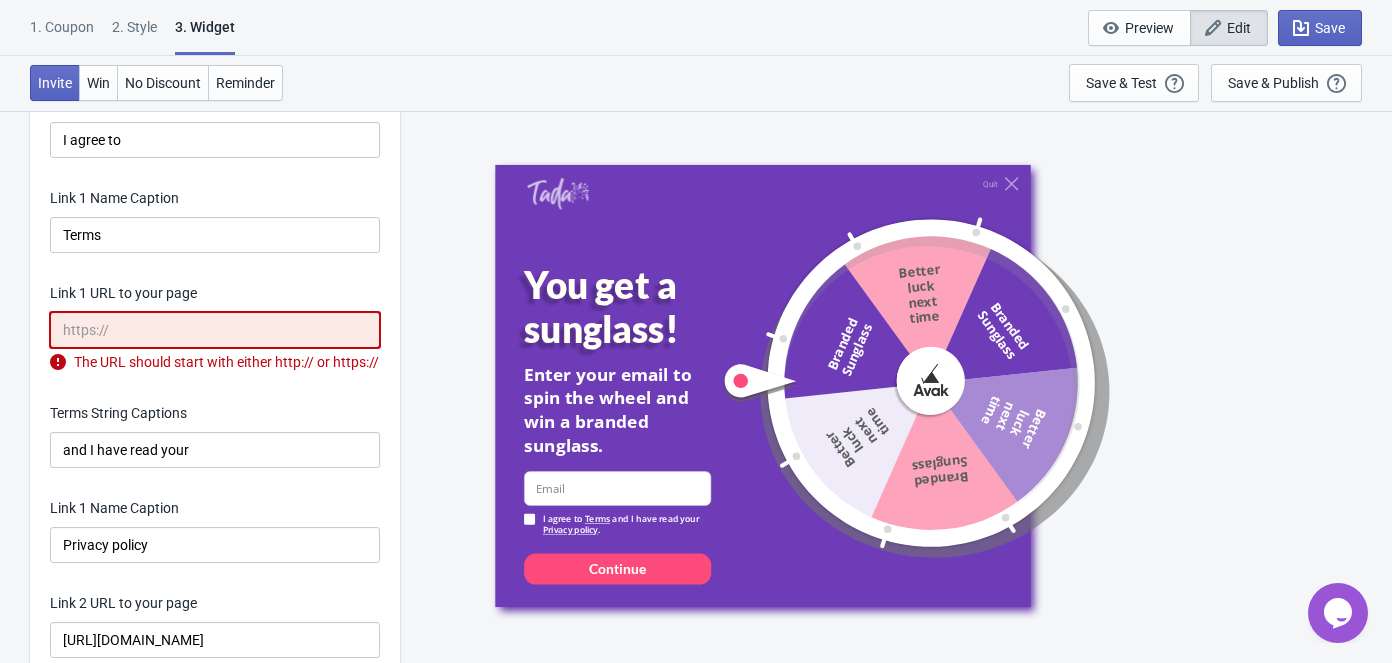 click on "Link 1 URL to your page" at bounding box center [215, 295] 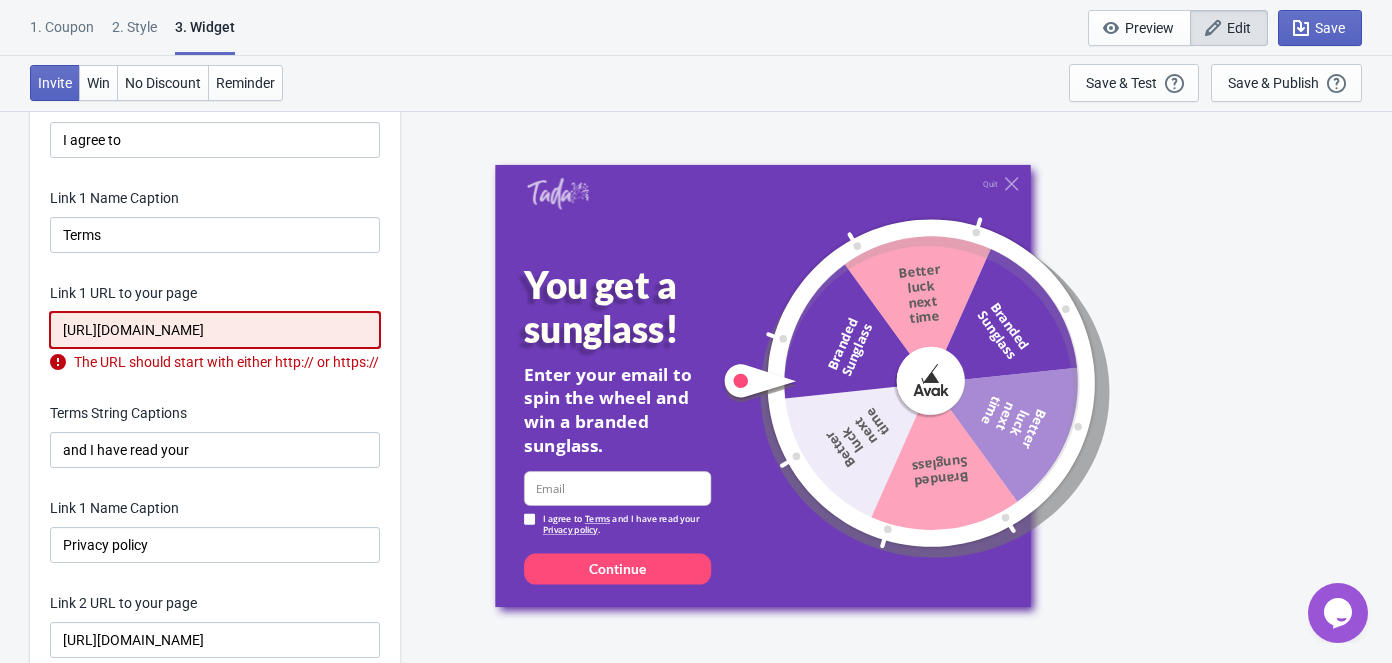 scroll, scrollTop: 0, scrollLeft: 104, axis: horizontal 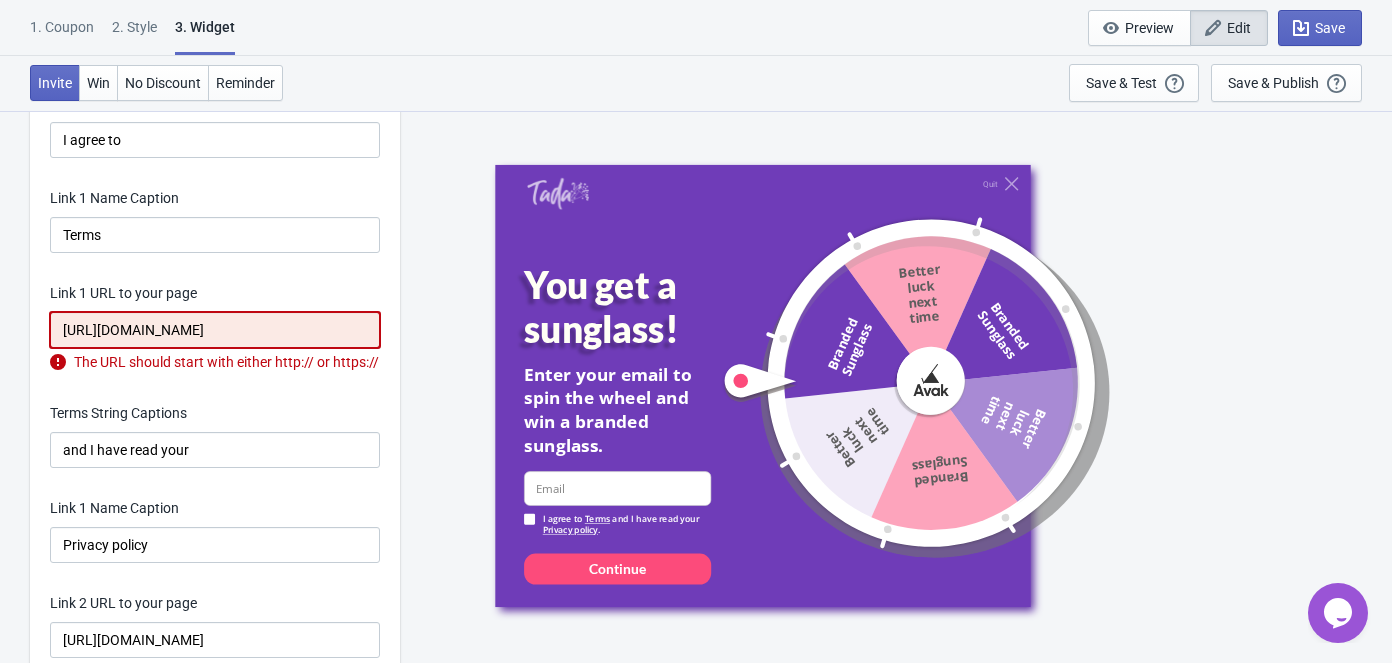drag, startPoint x: 368, startPoint y: 330, endPoint x: -75, endPoint y: 324, distance: 443.04062 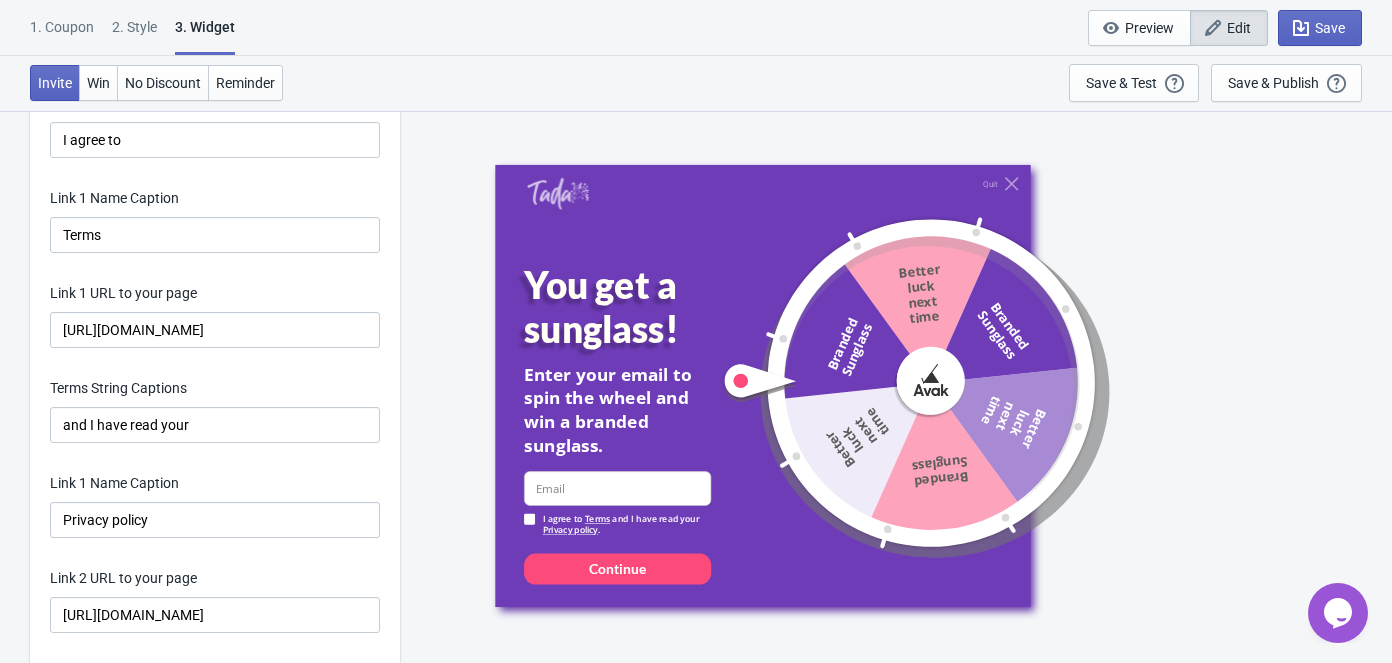 click on "Invitation title captions You get a sunglass! 19/20 Delay before showing Widget Yes No Yes Show Widget after 0 minutes 3 seconds Invalid email validation caption You have entered an invalid e-mail address. Please try again. 61/70 Invalid data entry validation caption There was a problem with your entry, please try again. 54/70 Duplicate email validation caption Your email is already subscribed to our list. 45/70 Continue button captions Continue 8/20 Play button captions SPIN 4/20 Exit button captions Quit 4/20 Require visitors to agree to your terms and conditions (GDPR) Terms String Captions I agree to Link 1 Name Caption Terms Link 1 URL to your page [URL][DOMAIN_NAME] Terms String Captions and I have read your Link 1 Name Caption Privacy policy Link 2 URL to your page [URL][DOMAIN_NAME] GDPR notice validation caption Do you agree to Terms and have you read our Privacy policy?" at bounding box center [215, -48] 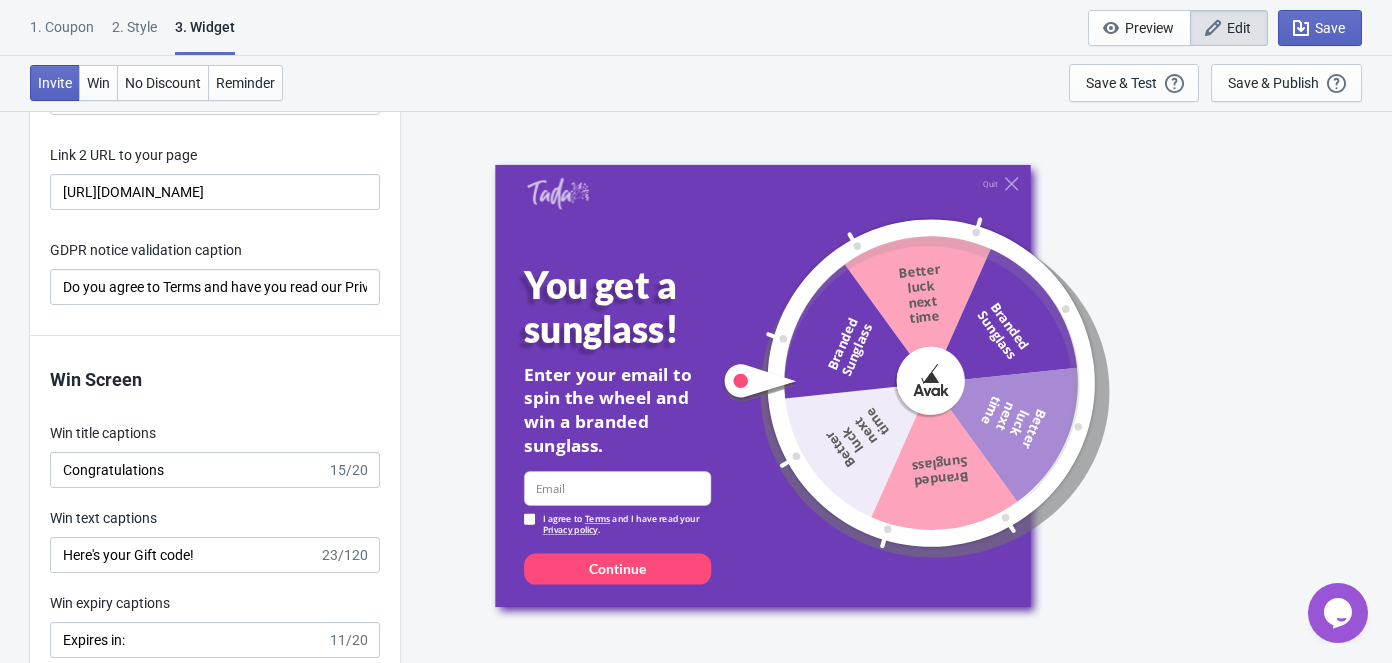 scroll, scrollTop: 4727, scrollLeft: 0, axis: vertical 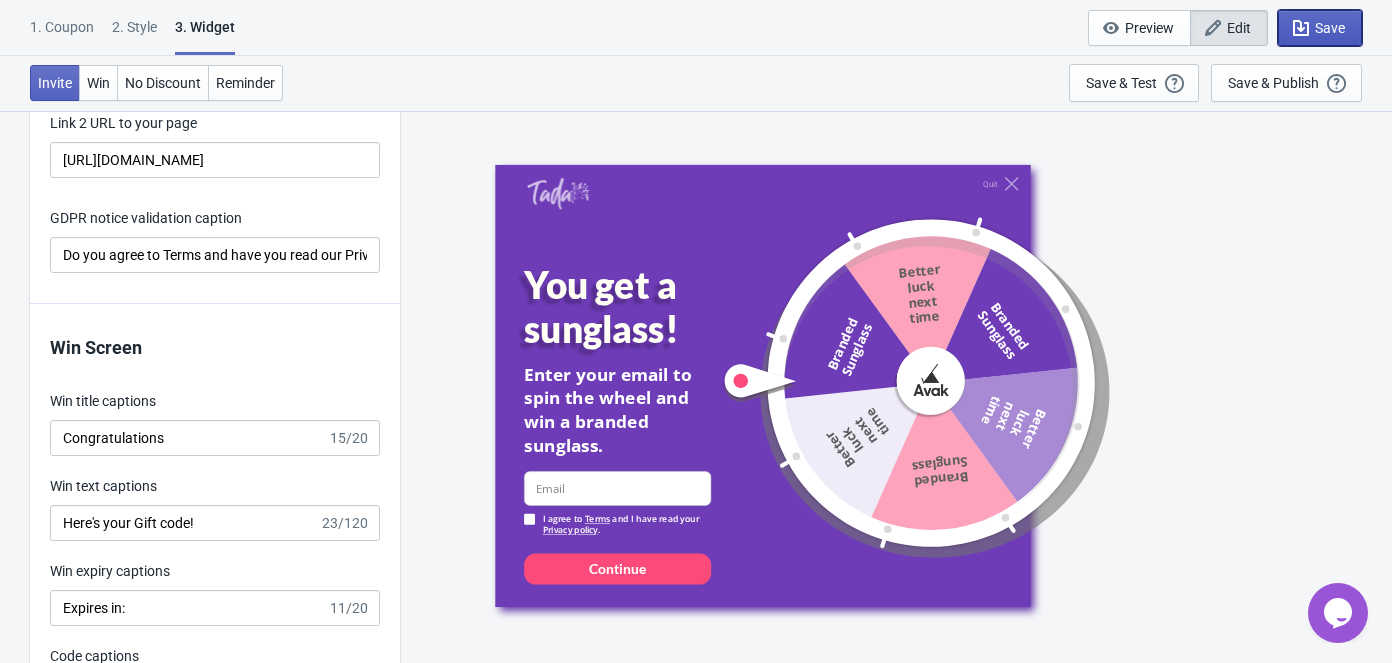 click on "Save" at bounding box center (1330, 28) 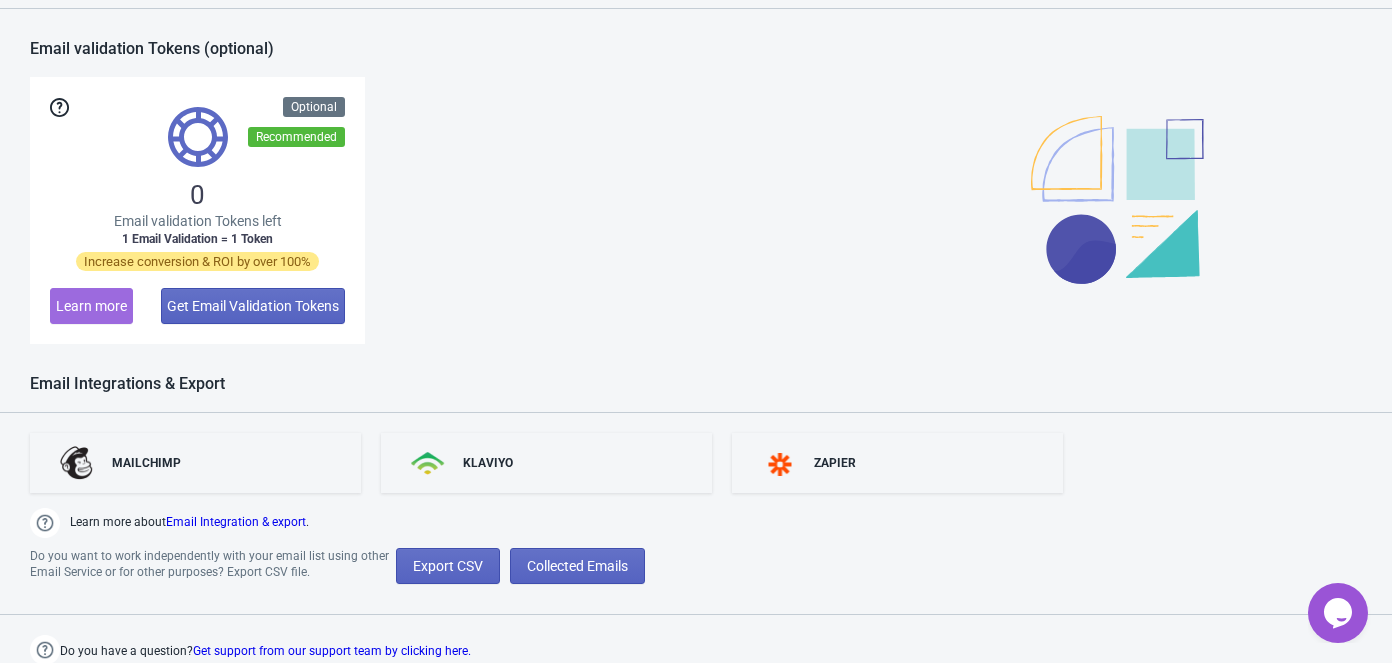 scroll, scrollTop: 1091, scrollLeft: 0, axis: vertical 